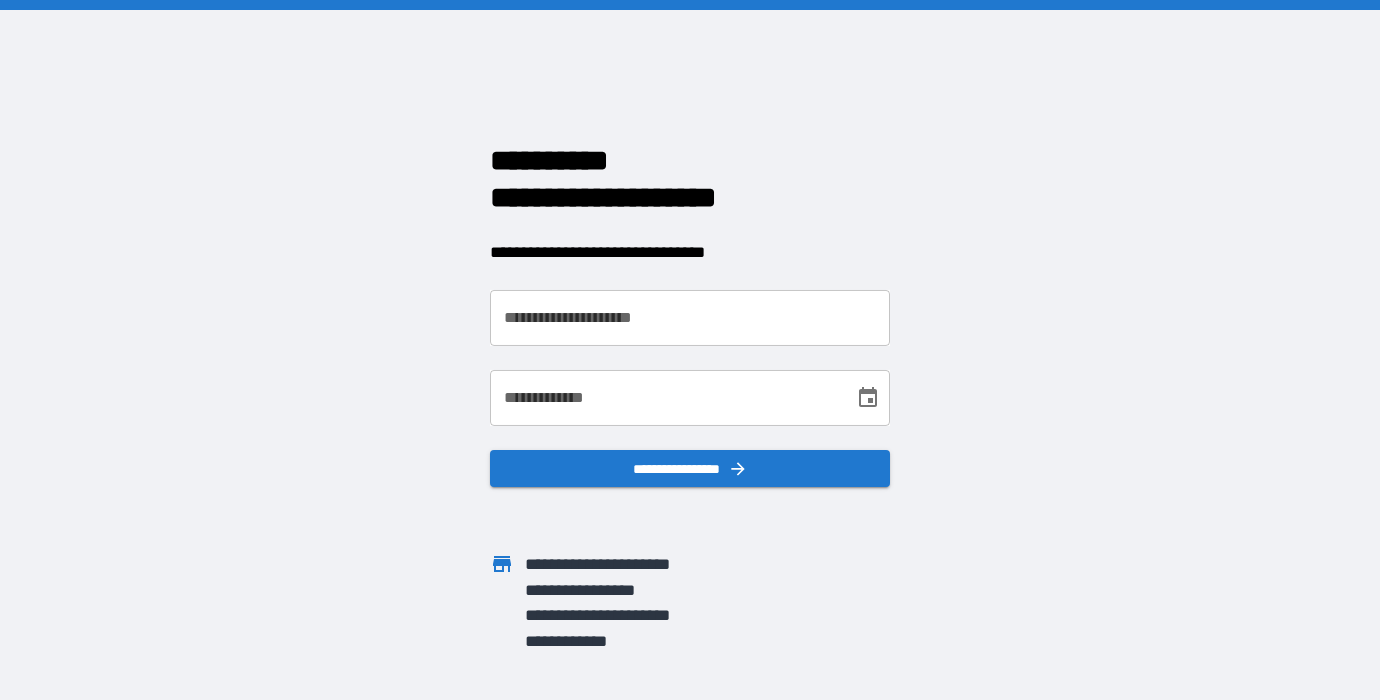 scroll, scrollTop: 0, scrollLeft: 0, axis: both 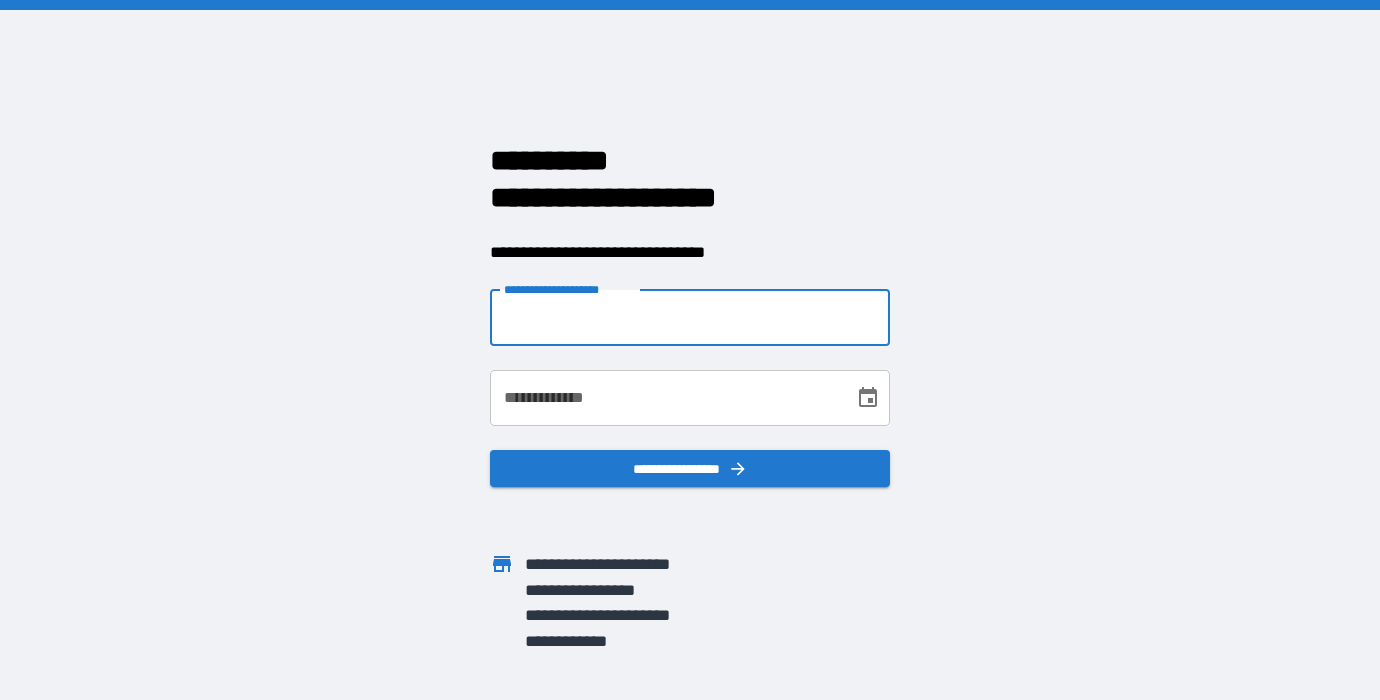 click on "**********" at bounding box center [690, 318] 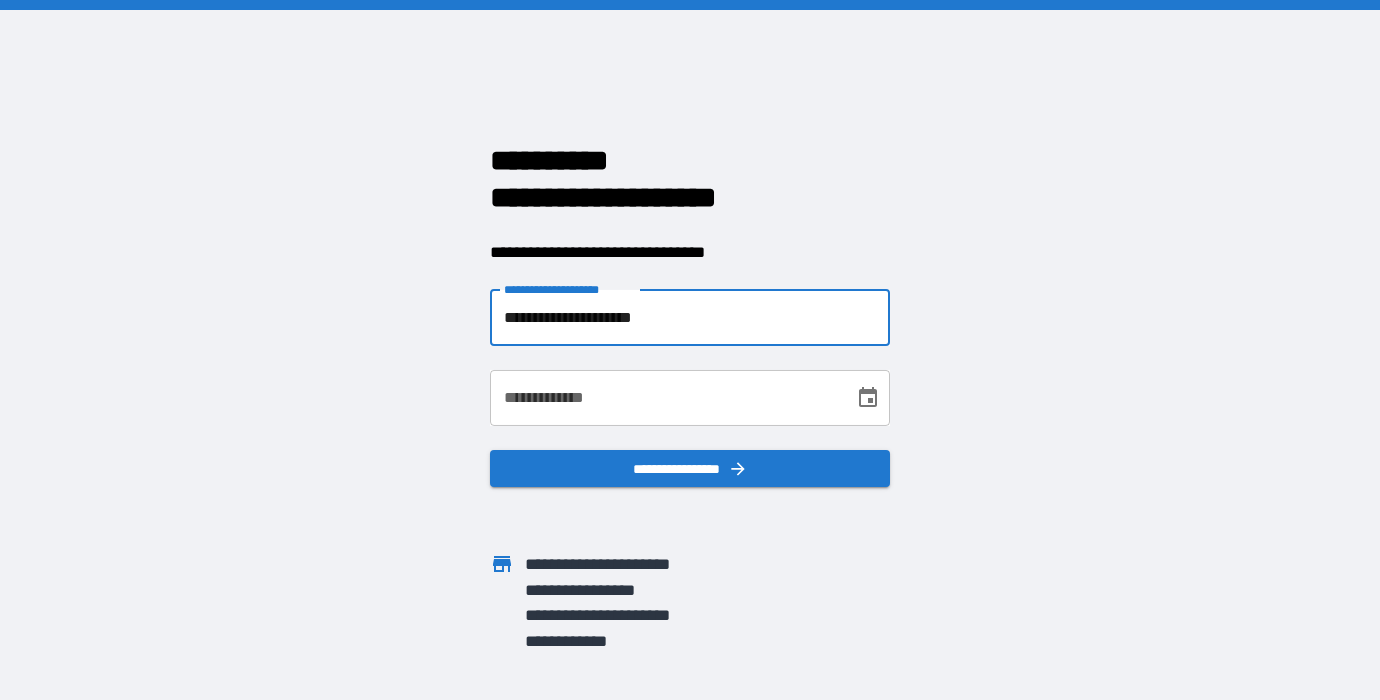 type on "**********" 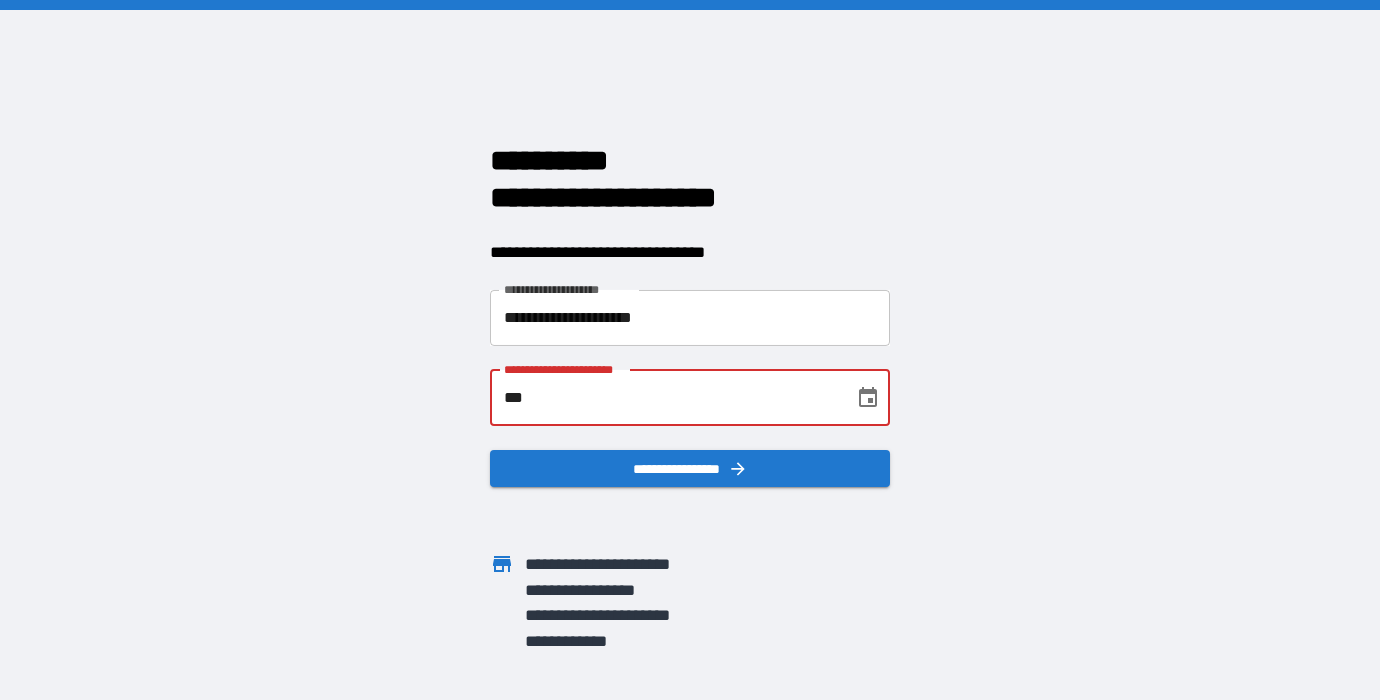 type on "*" 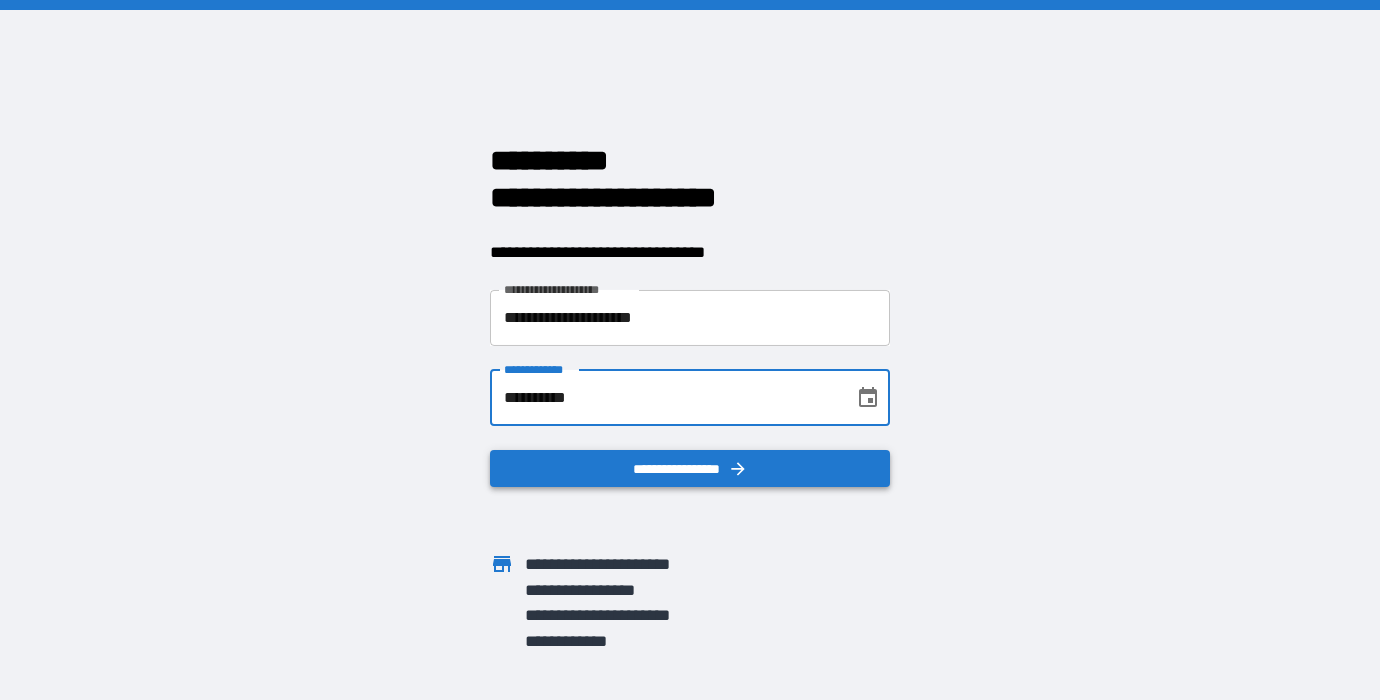 type on "**********" 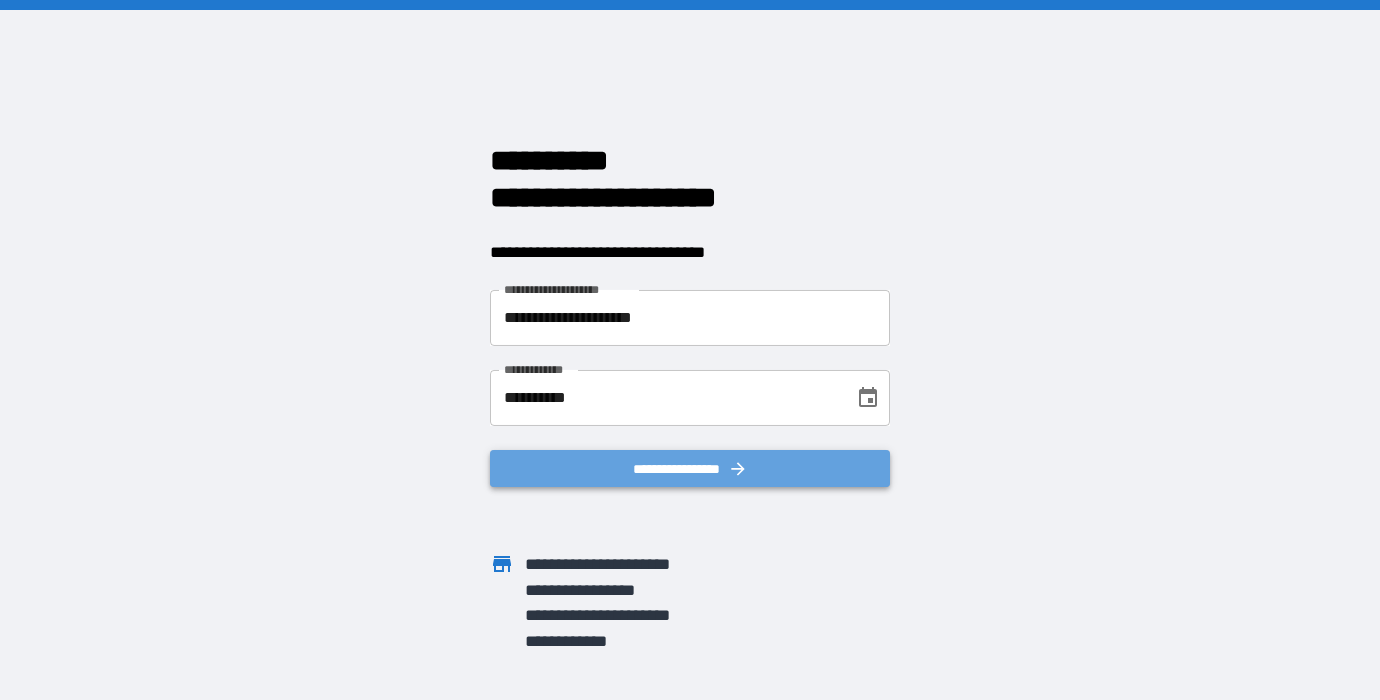 click on "**********" at bounding box center [690, 469] 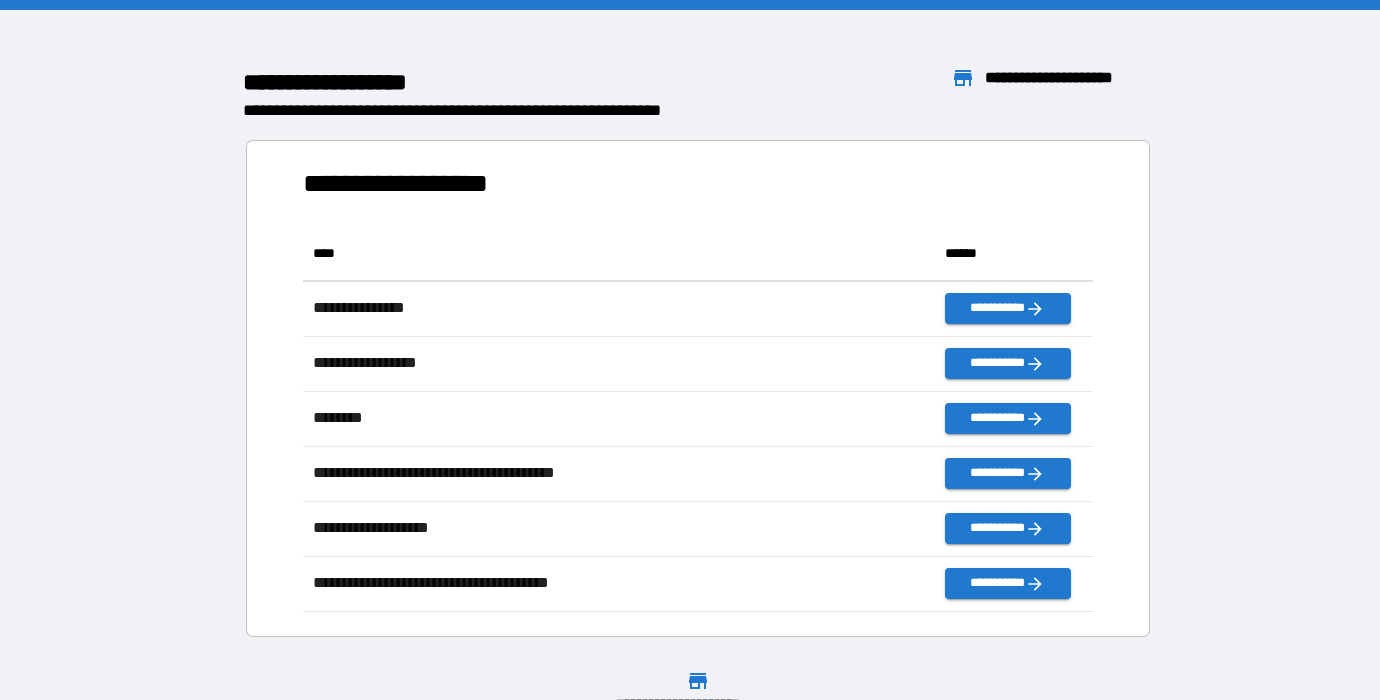 scroll, scrollTop: 386, scrollLeft: 790, axis: both 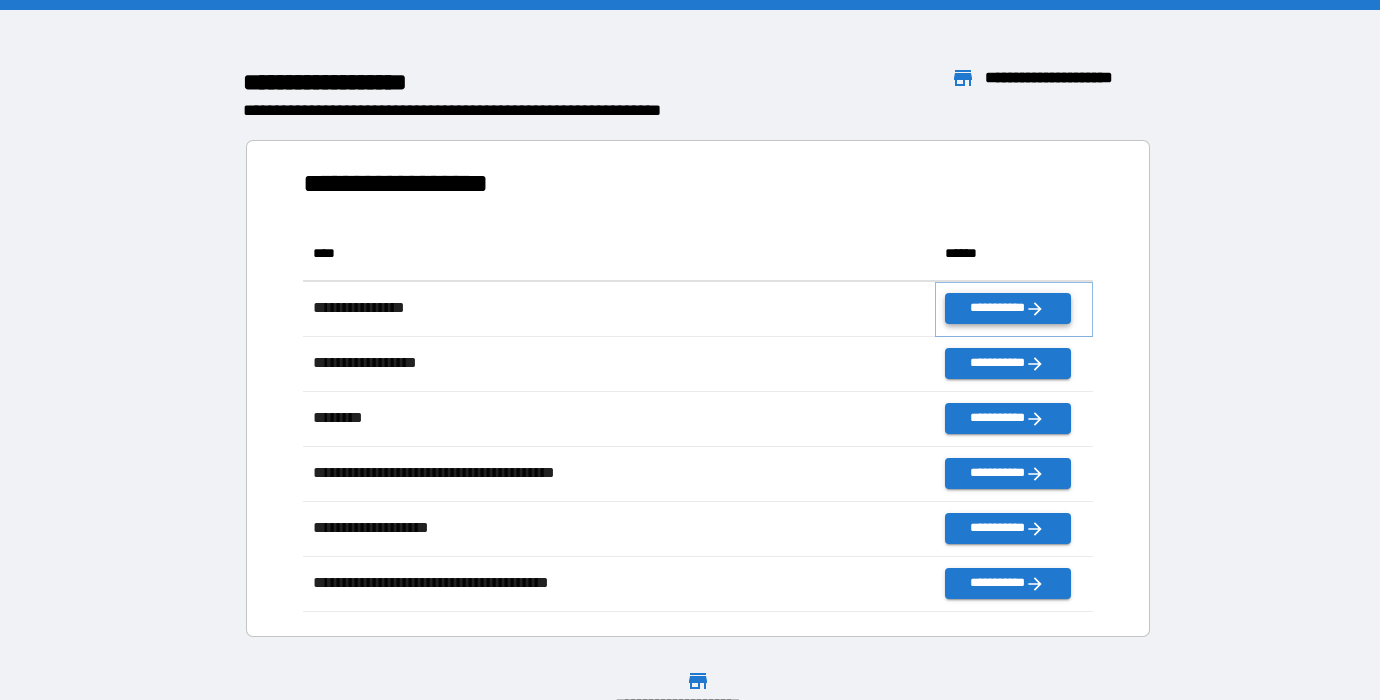 click on "**********" at bounding box center (1008, 308) 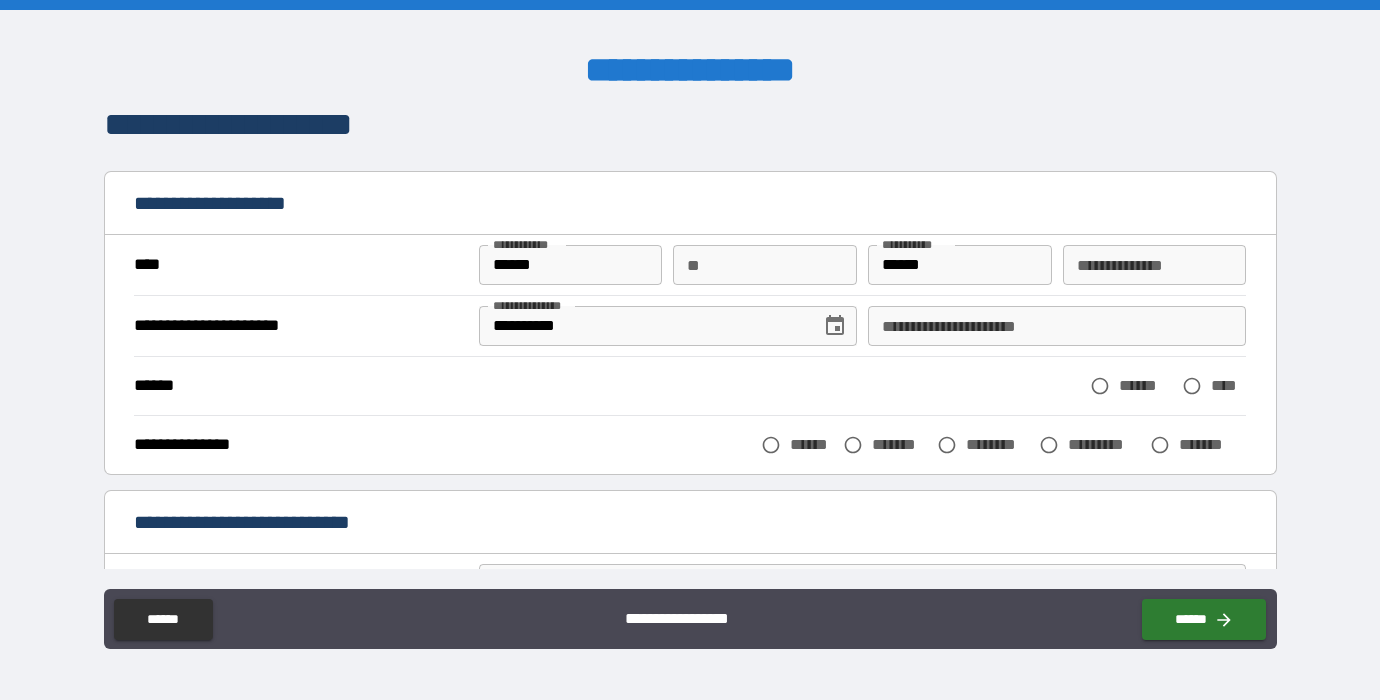 scroll, scrollTop: 0, scrollLeft: 0, axis: both 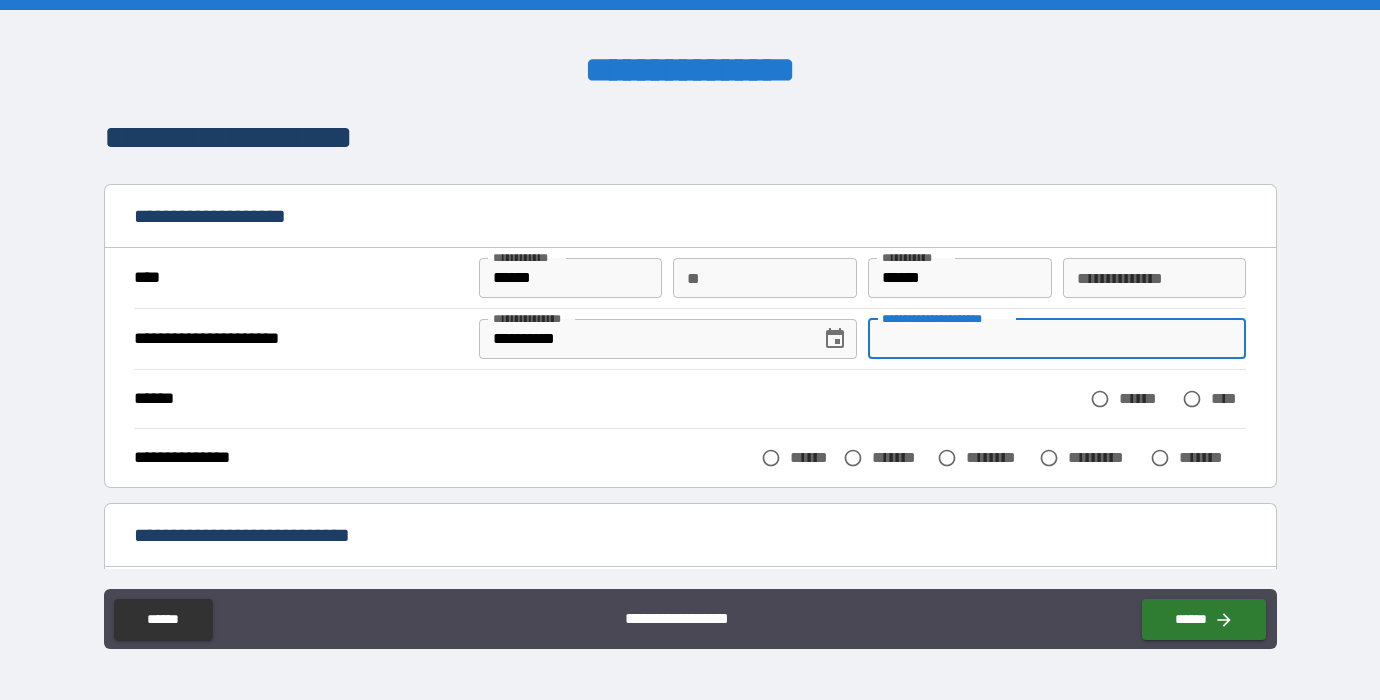 click on "**********" at bounding box center (1057, 339) 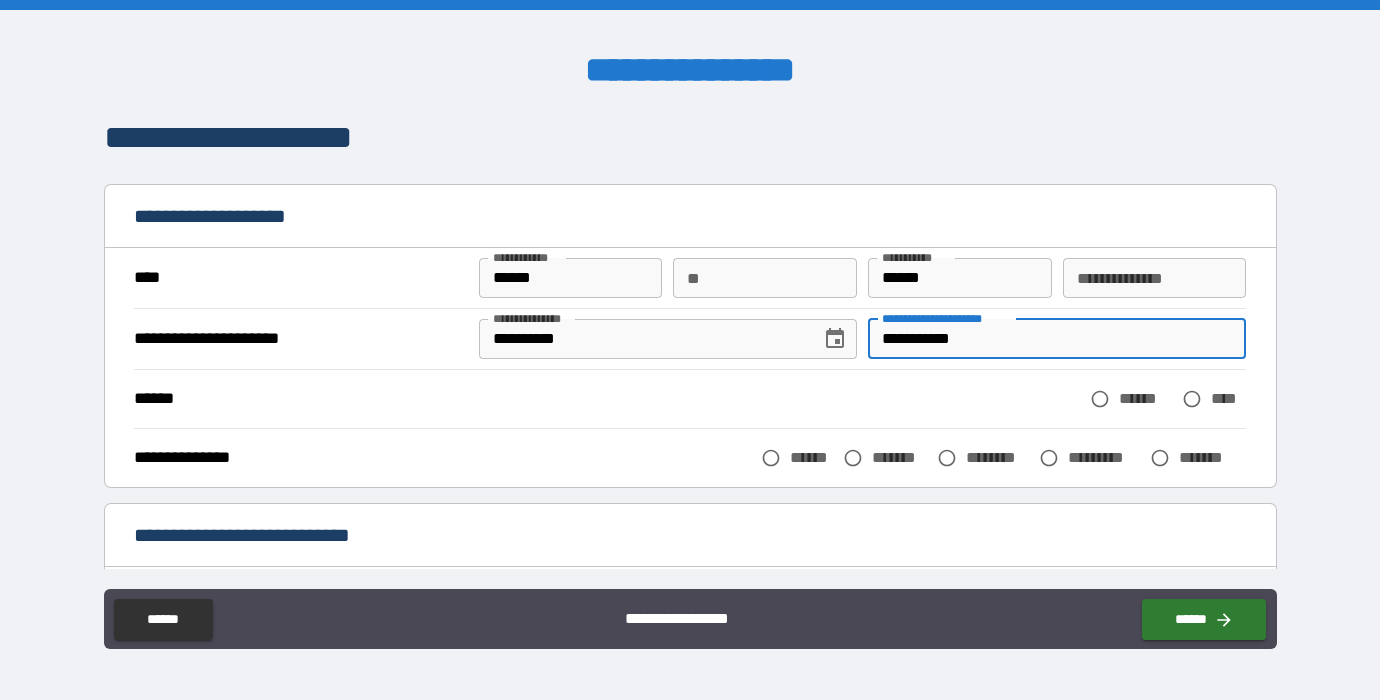 type on "**********" 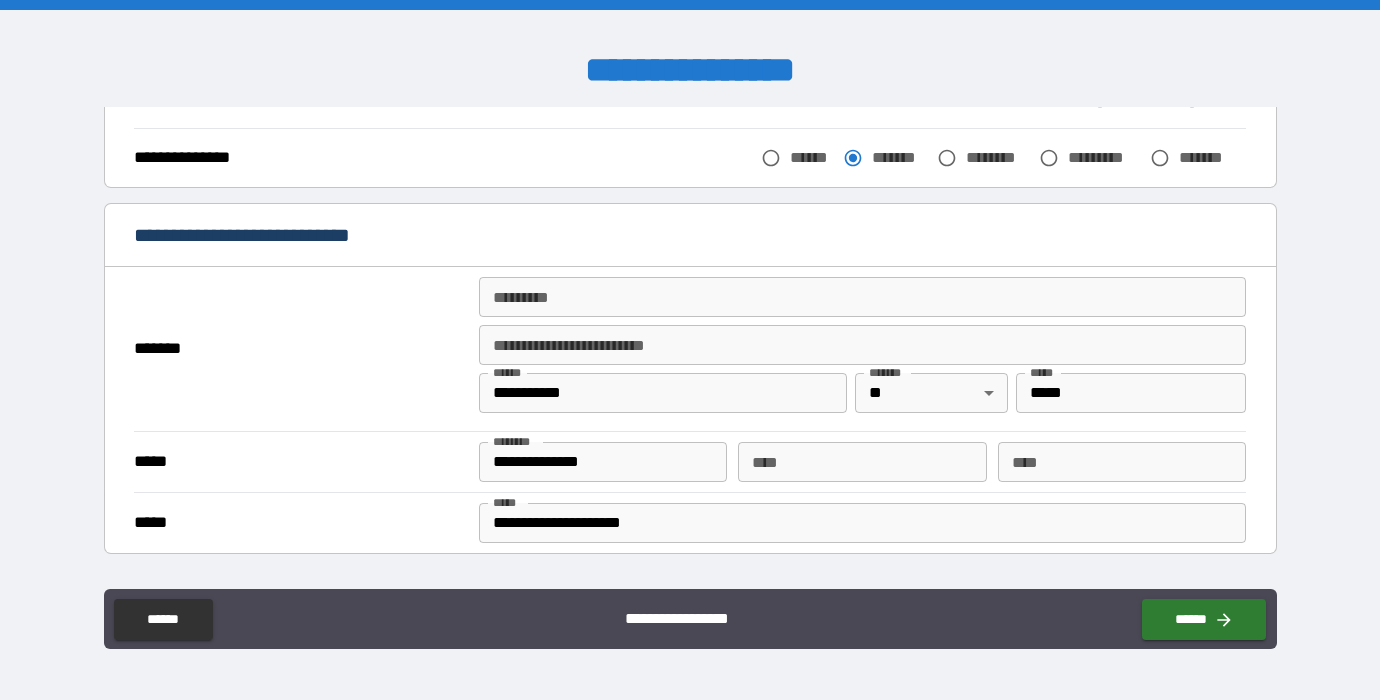 scroll, scrollTop: 388, scrollLeft: 0, axis: vertical 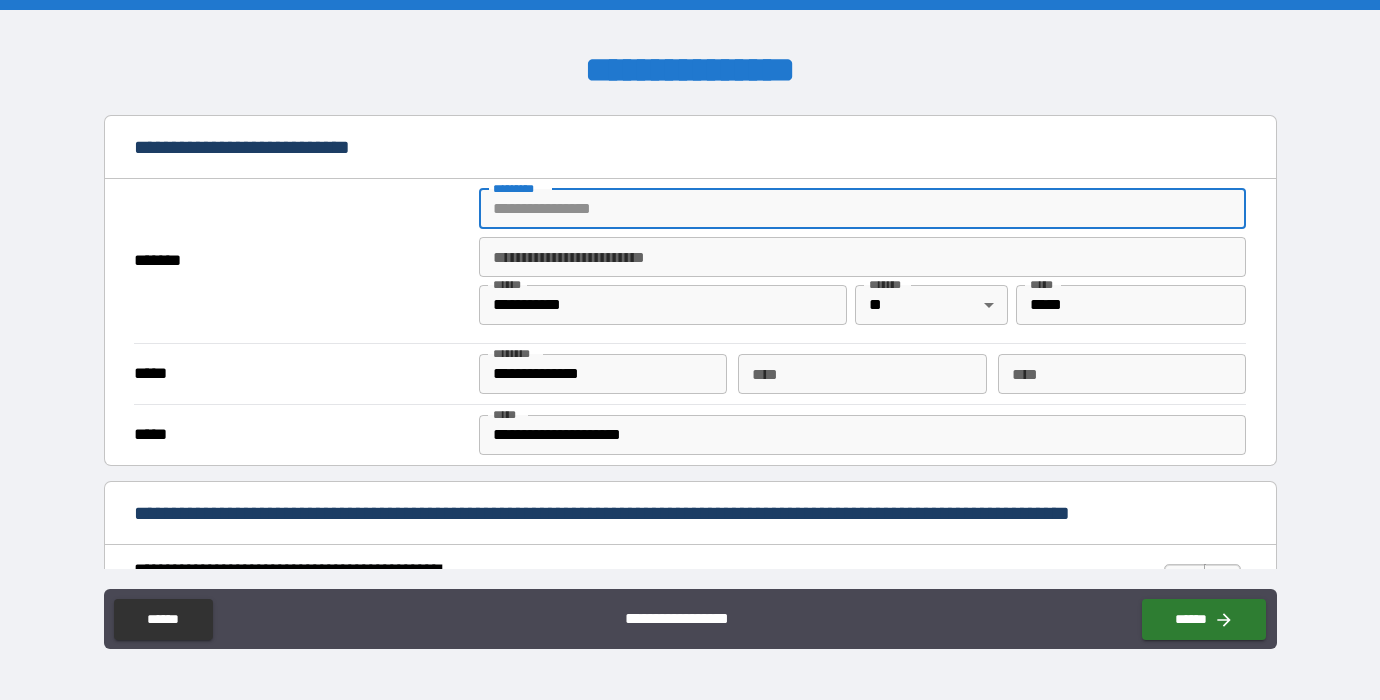 click on "*******   *" at bounding box center [863, 209] 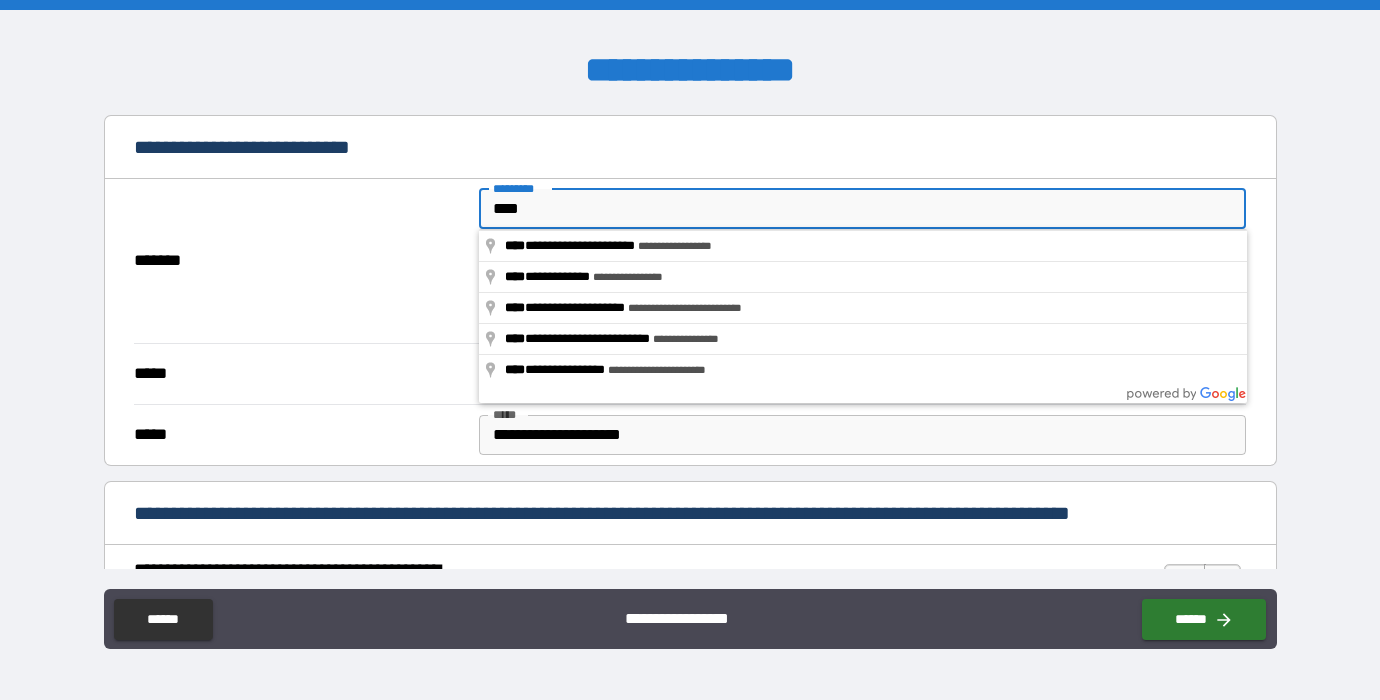 type on "****" 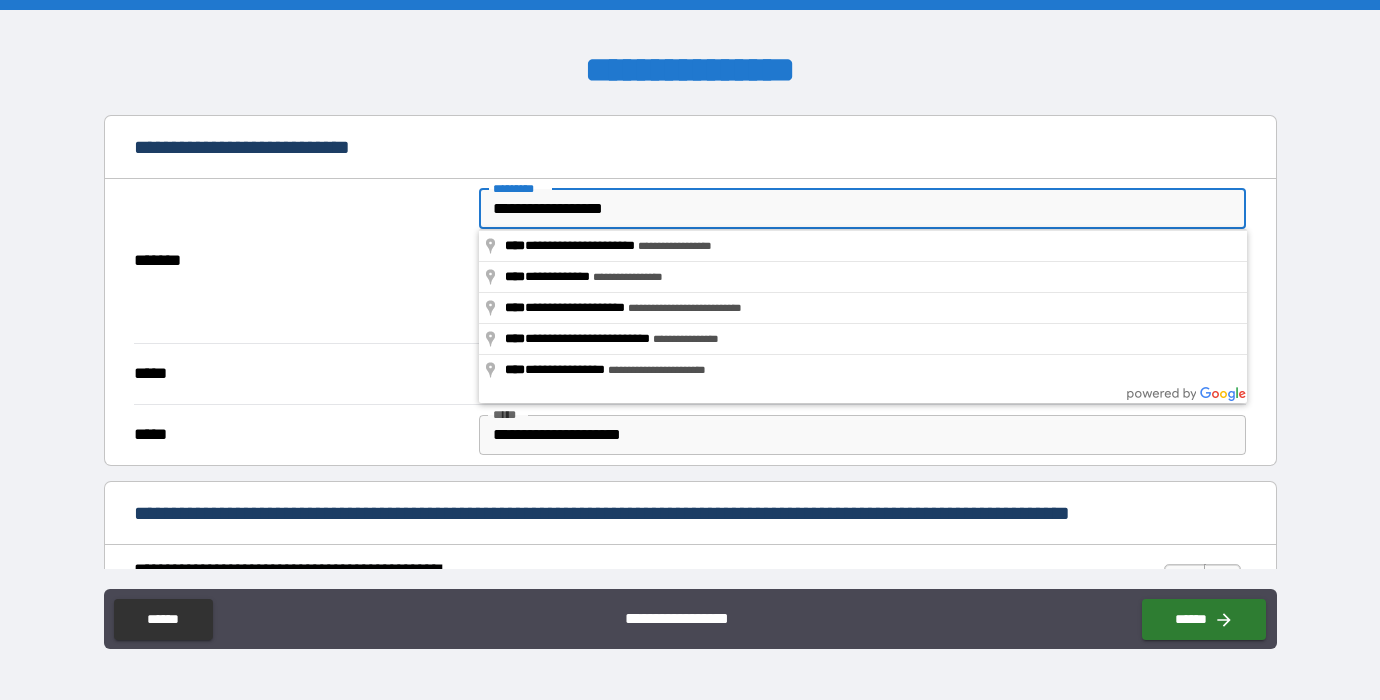 type on "***" 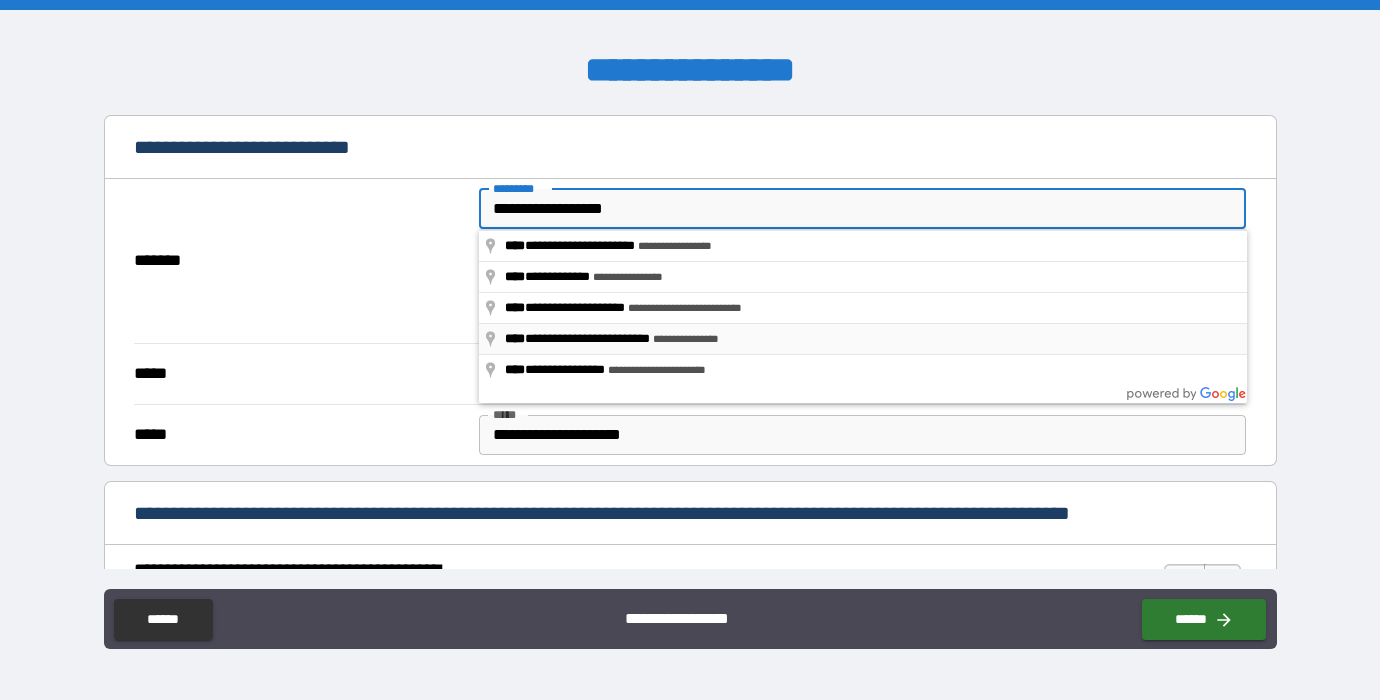 type on "*****" 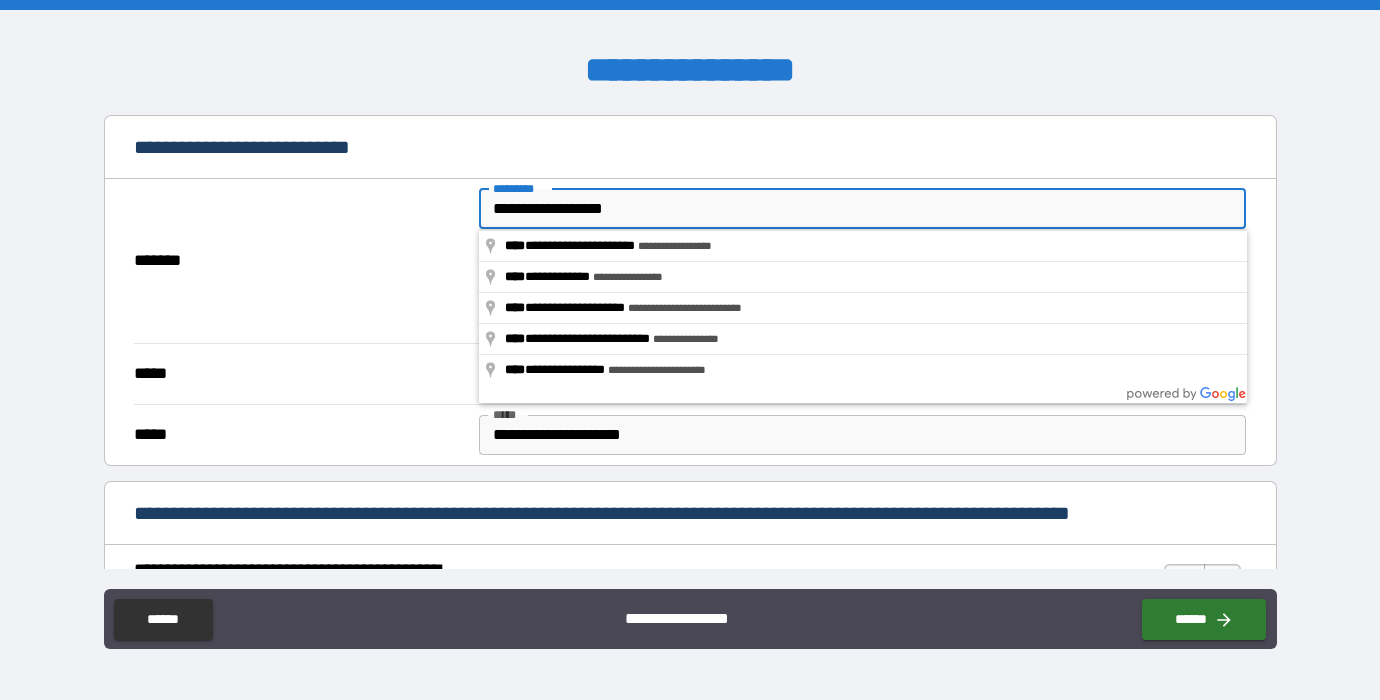 click on "**********" at bounding box center [690, 352] 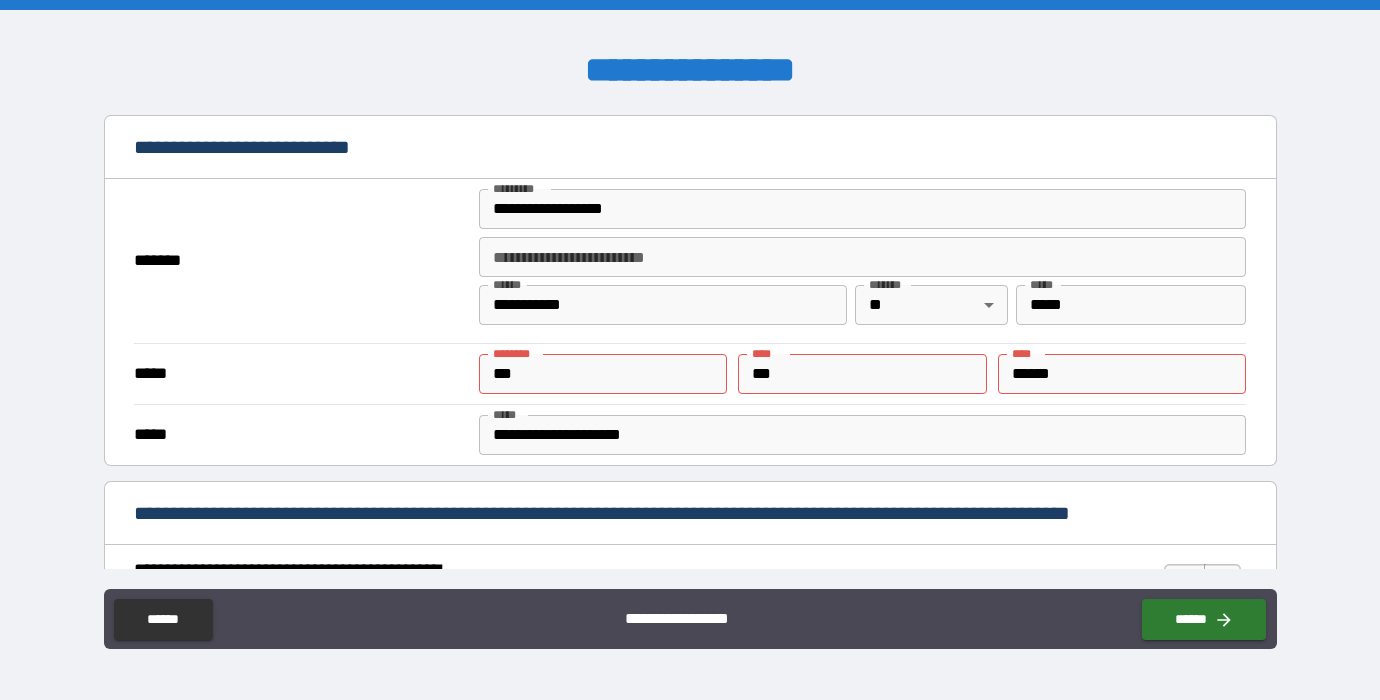 click on "***" at bounding box center (603, 374) 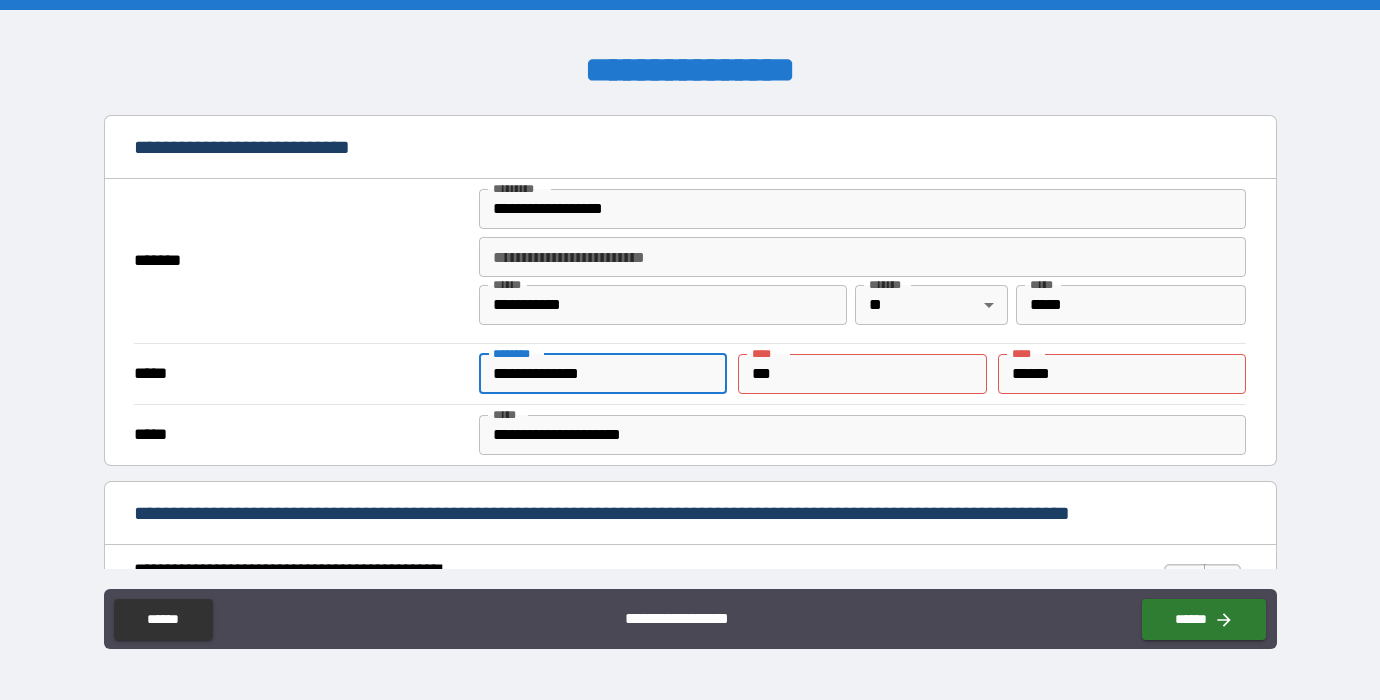 type on "**********" 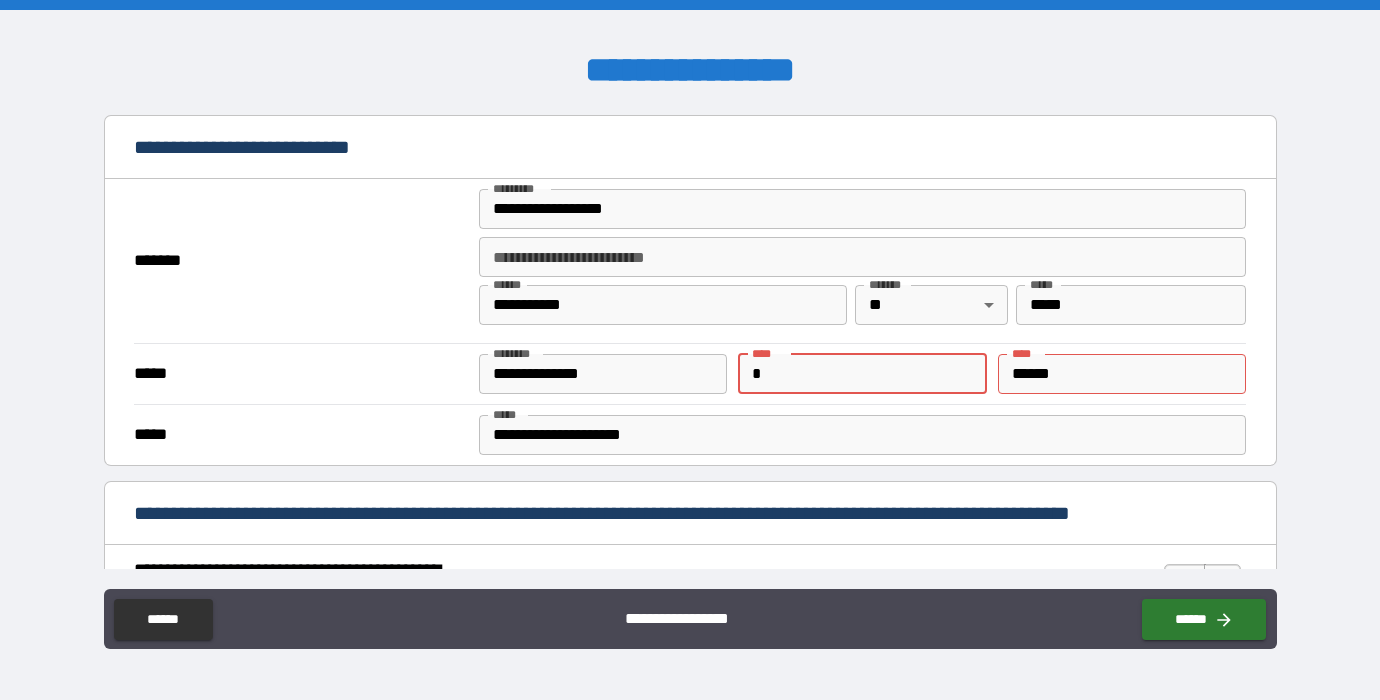 type on "*" 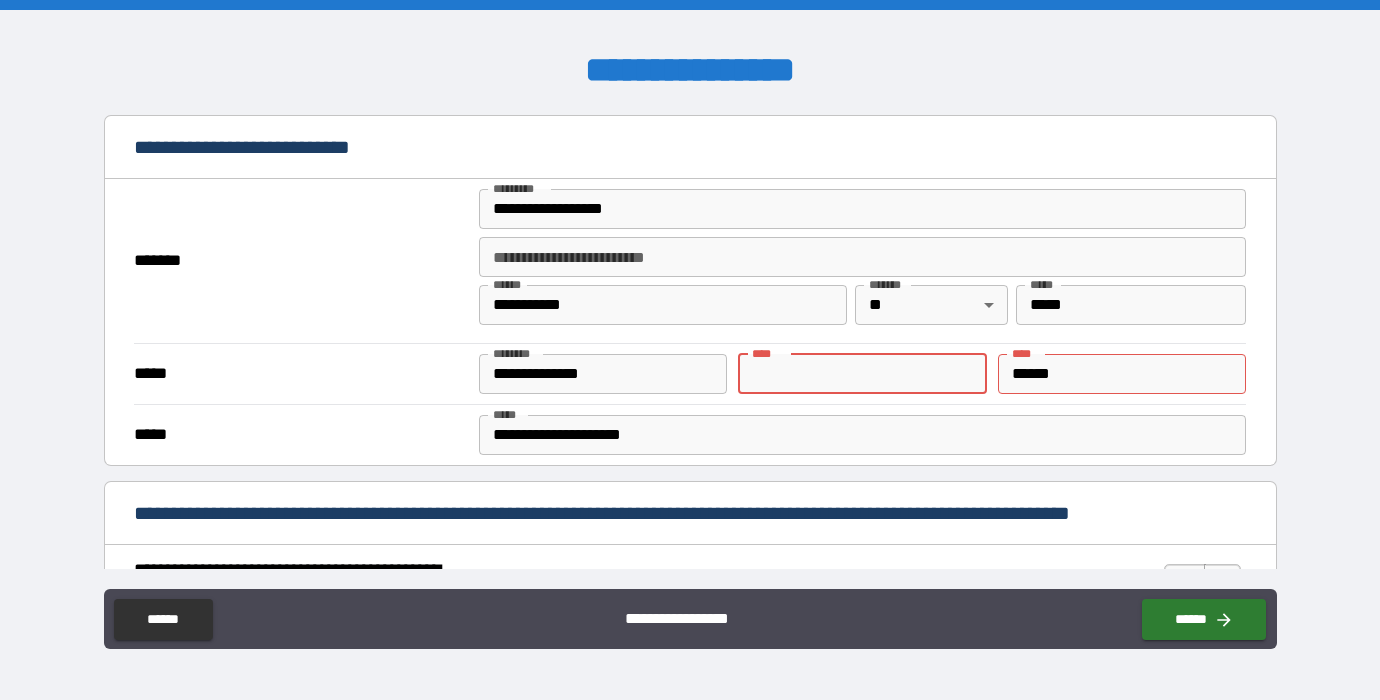 click on "*****" at bounding box center [1122, 374] 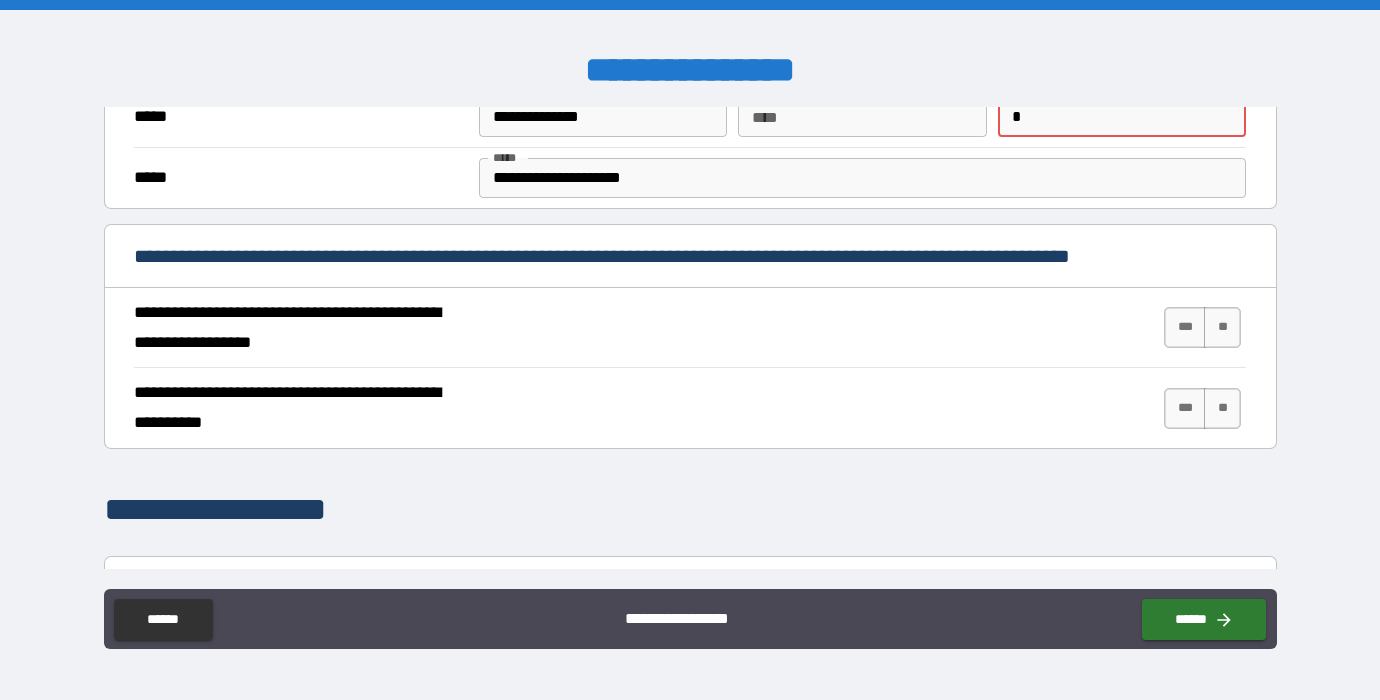 scroll, scrollTop: 654, scrollLeft: 0, axis: vertical 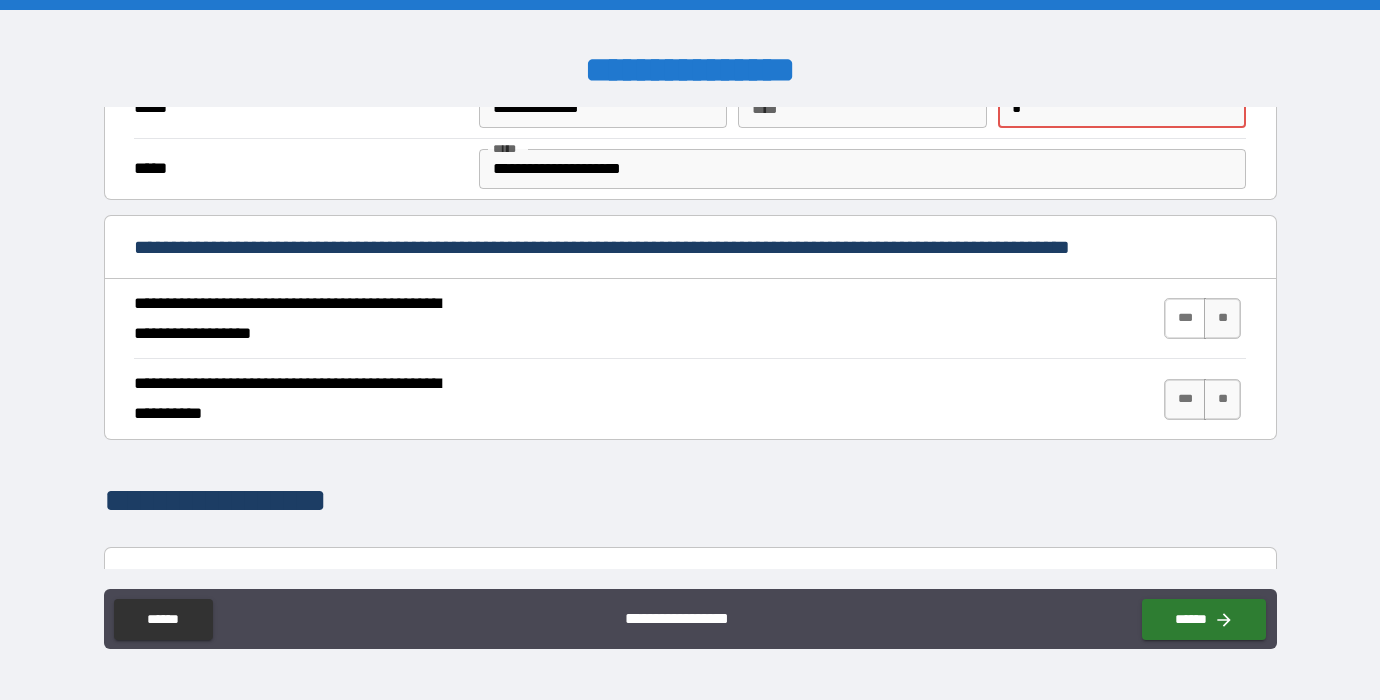 type on "*" 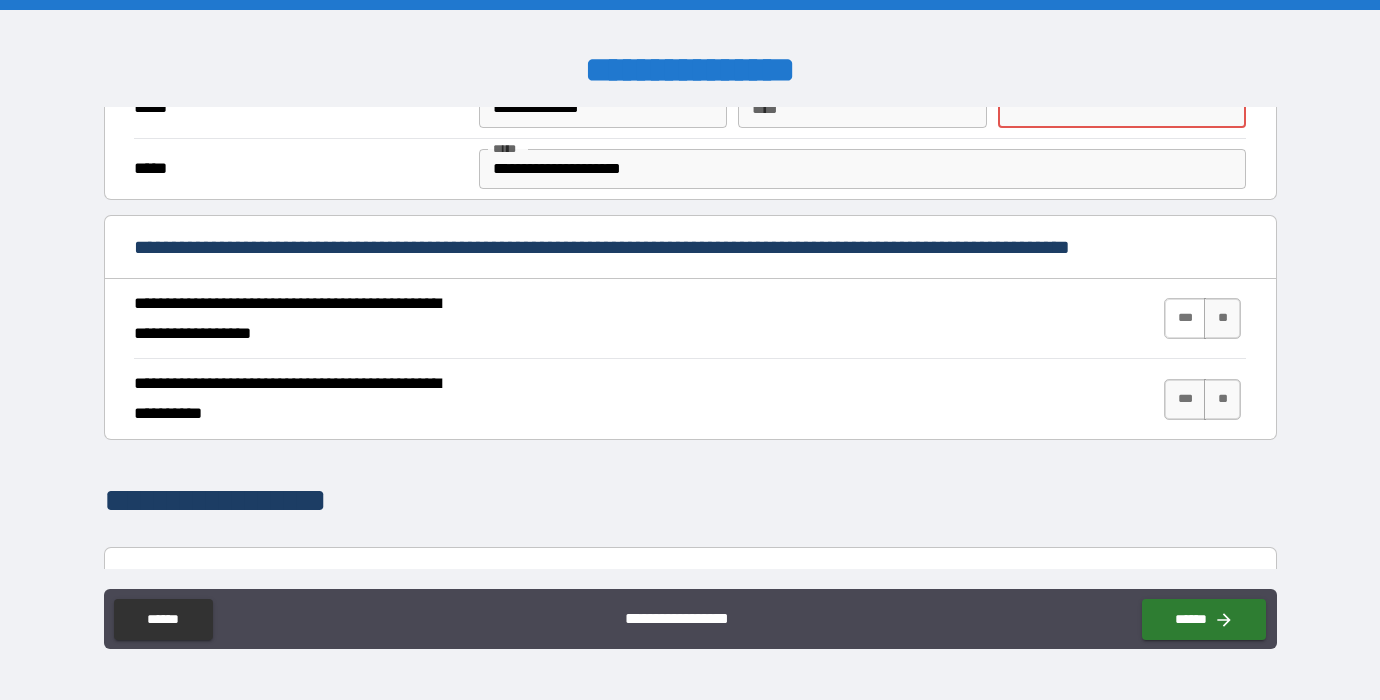 click on "***" at bounding box center (1185, 318) 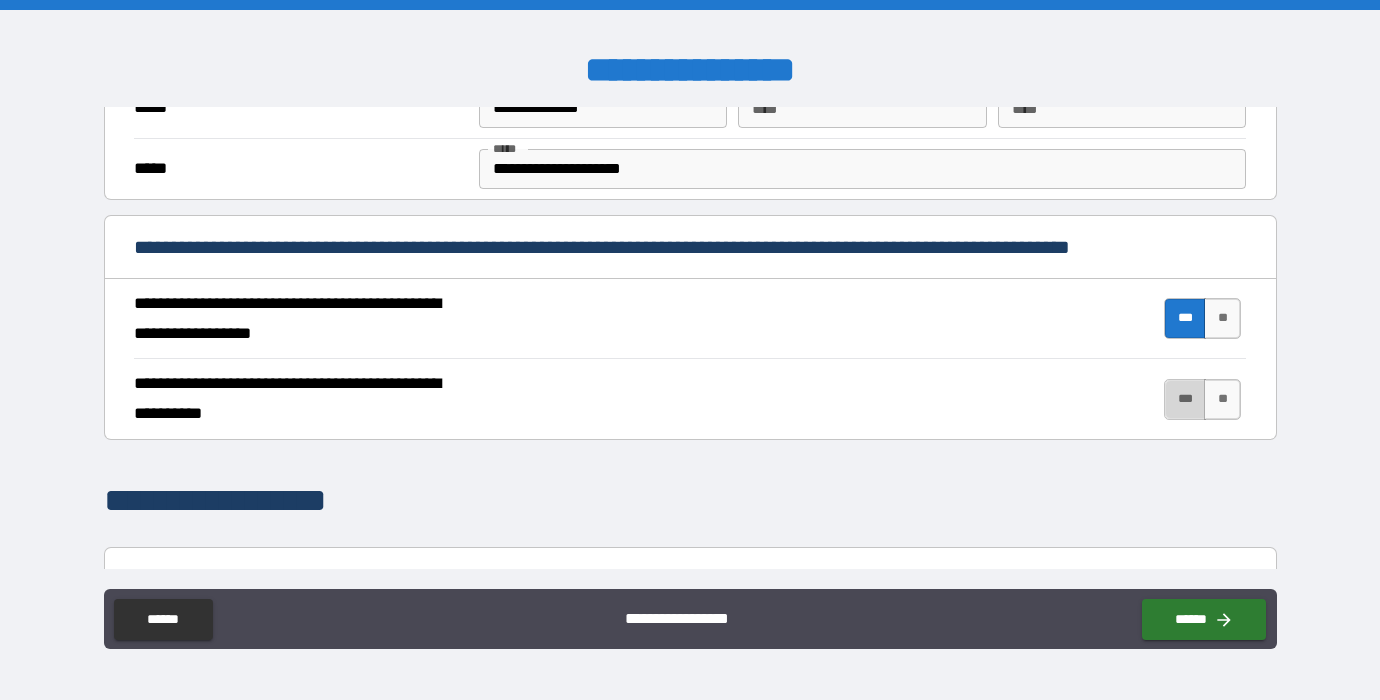 click on "***" at bounding box center [1185, 399] 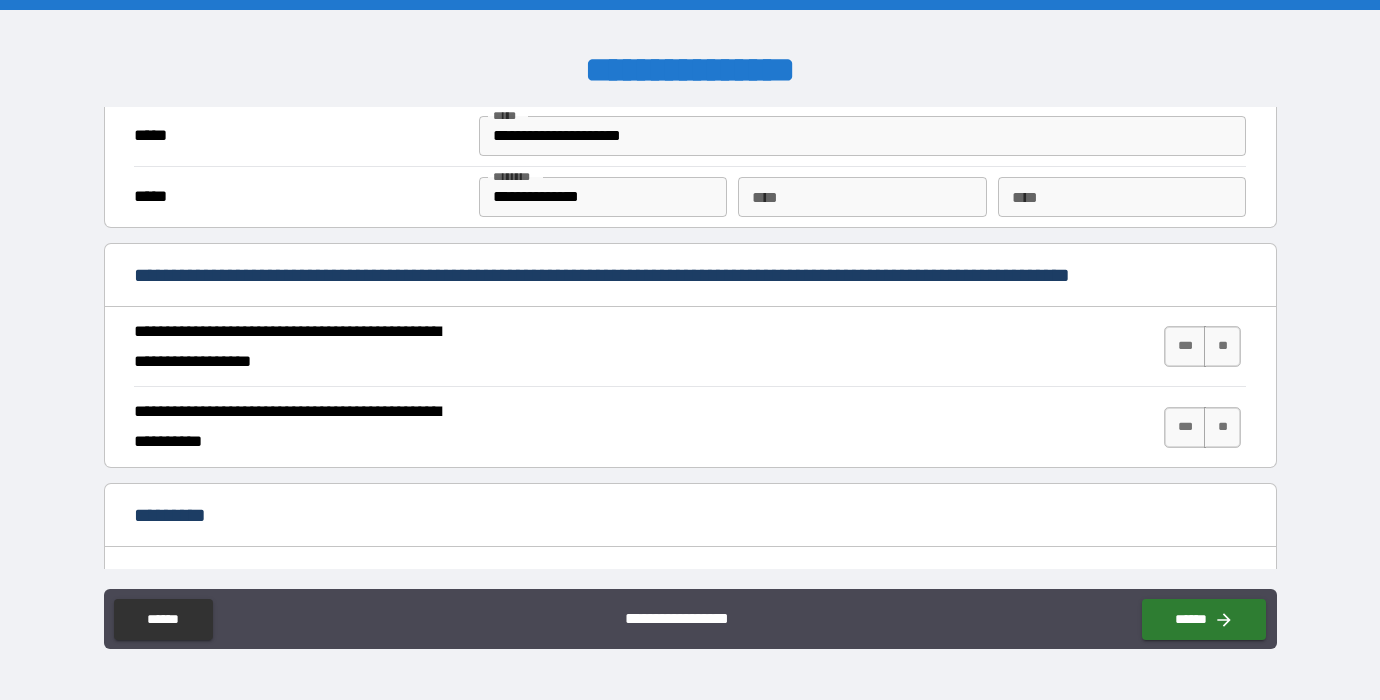 scroll, scrollTop: 1666, scrollLeft: 0, axis: vertical 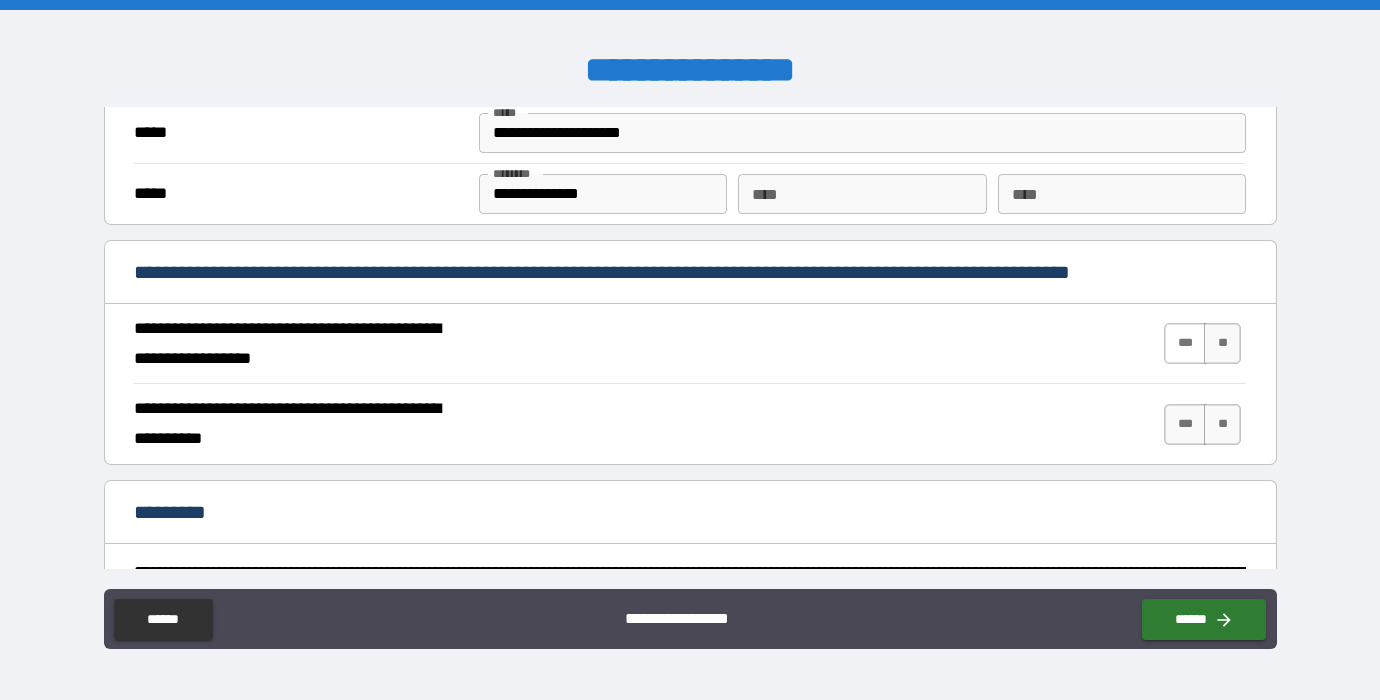 click on "***" at bounding box center [1185, 343] 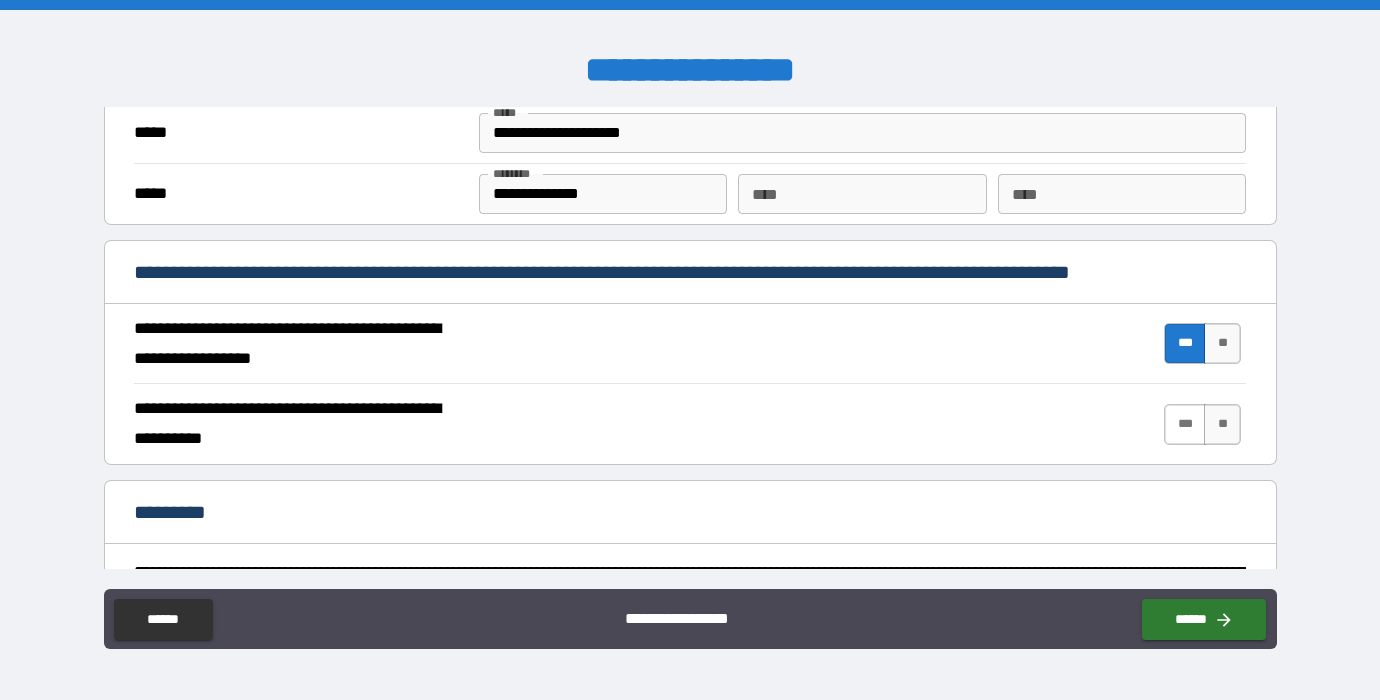 click on "***" at bounding box center (1185, 424) 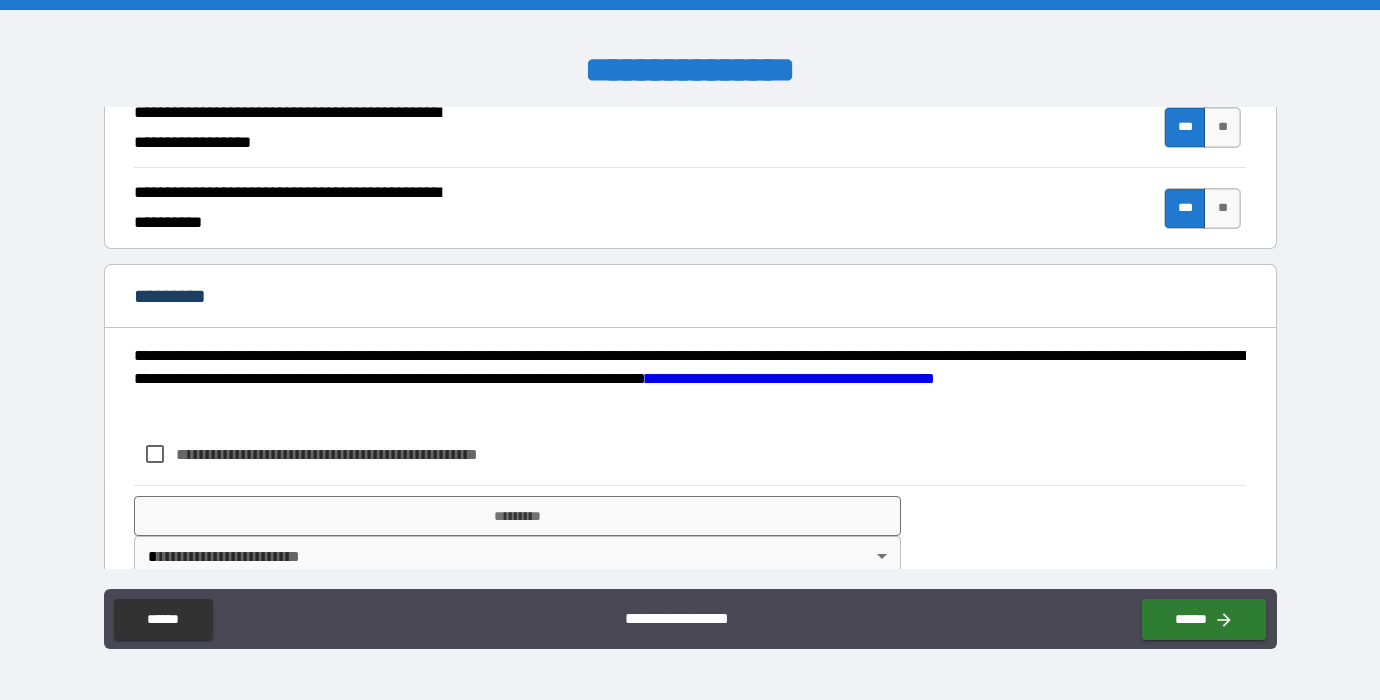 scroll, scrollTop: 1920, scrollLeft: 0, axis: vertical 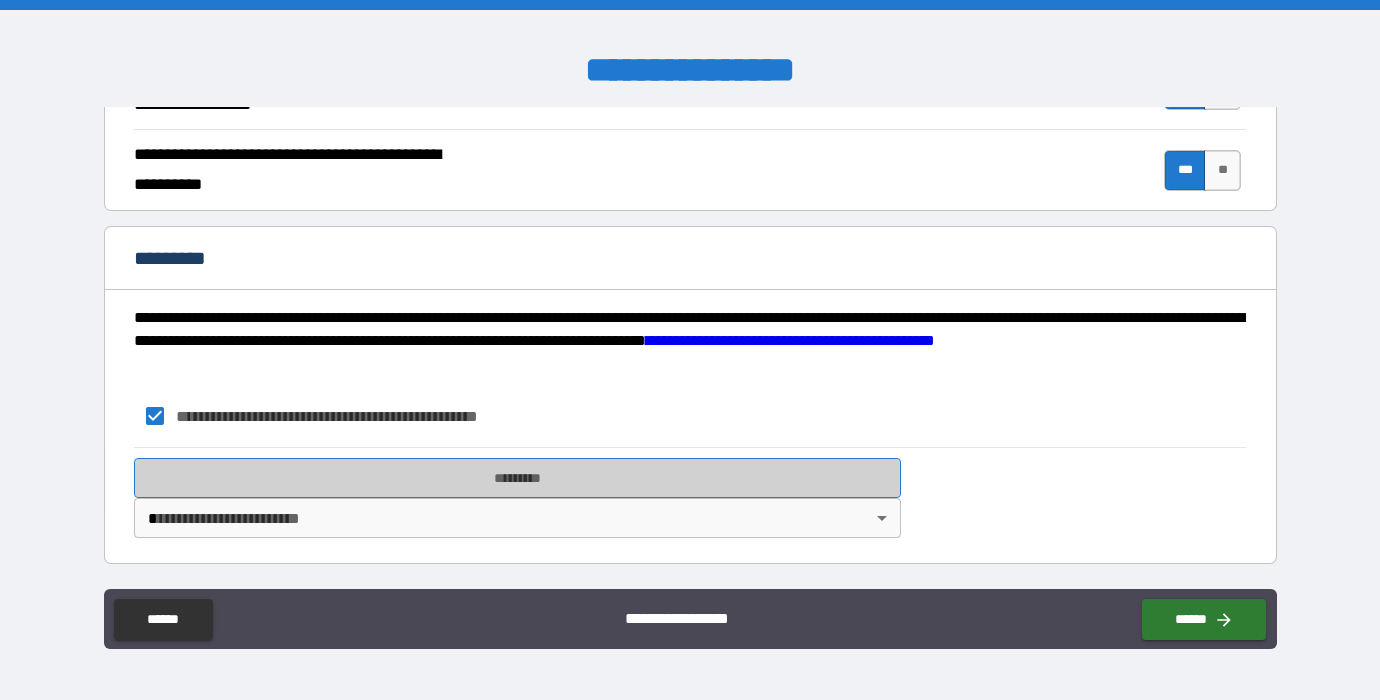click on "*********" at bounding box center [518, 478] 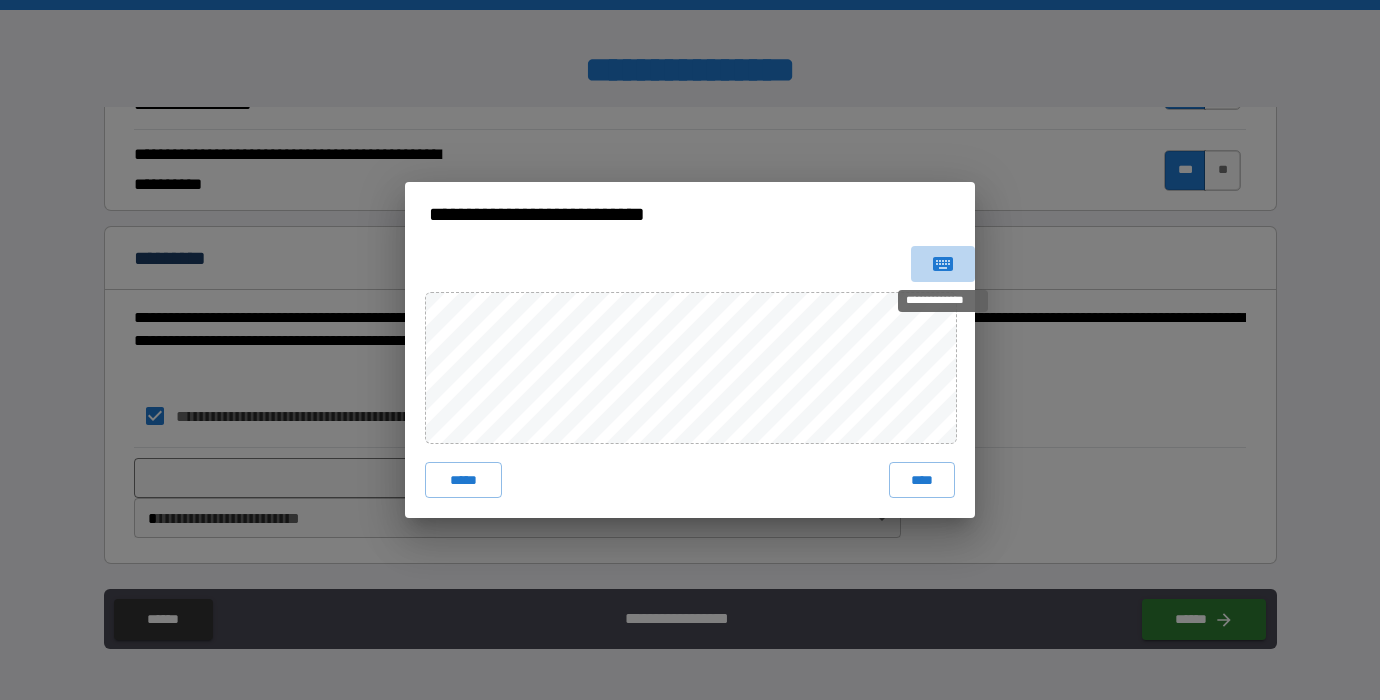 click 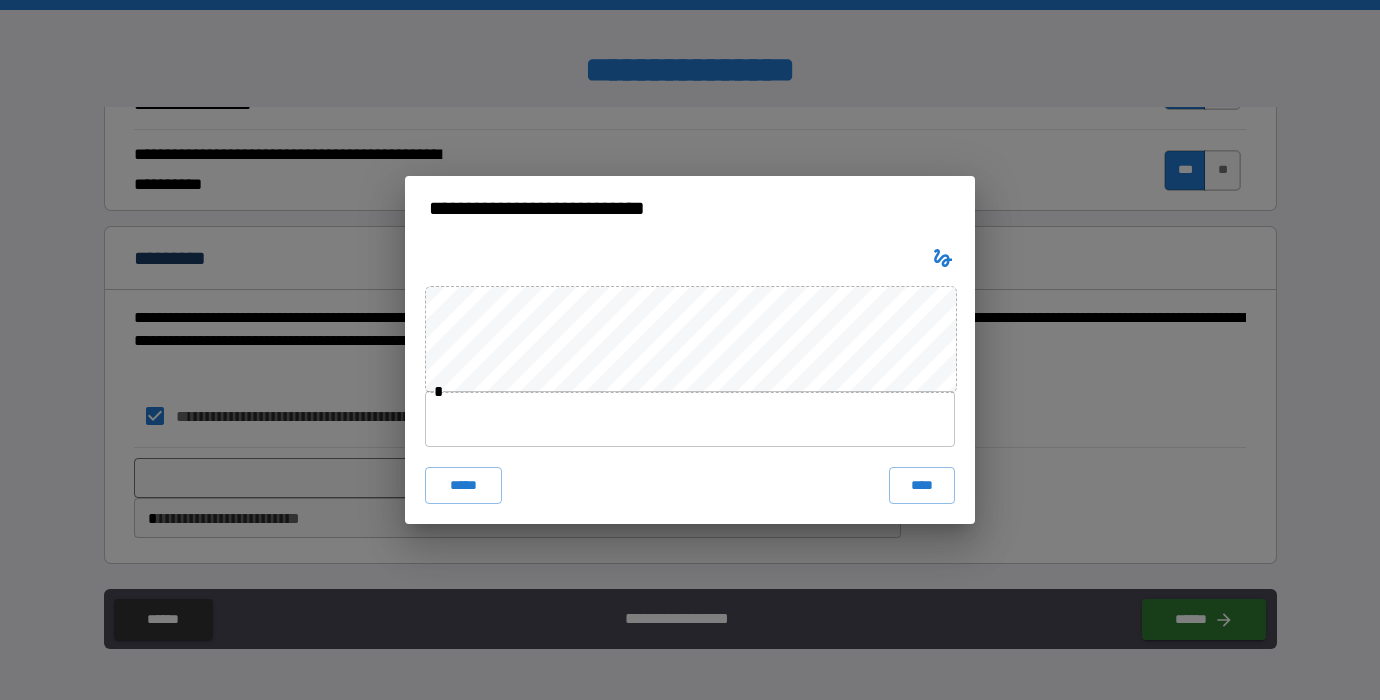 type 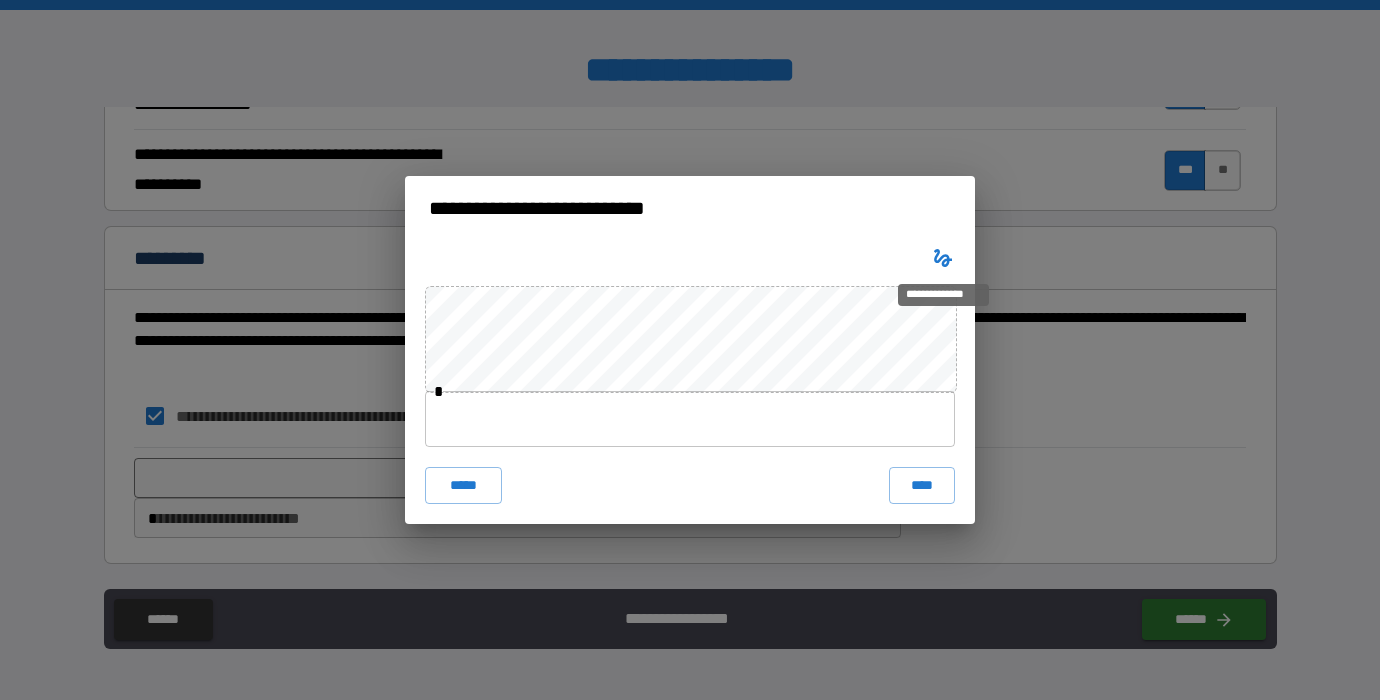 click 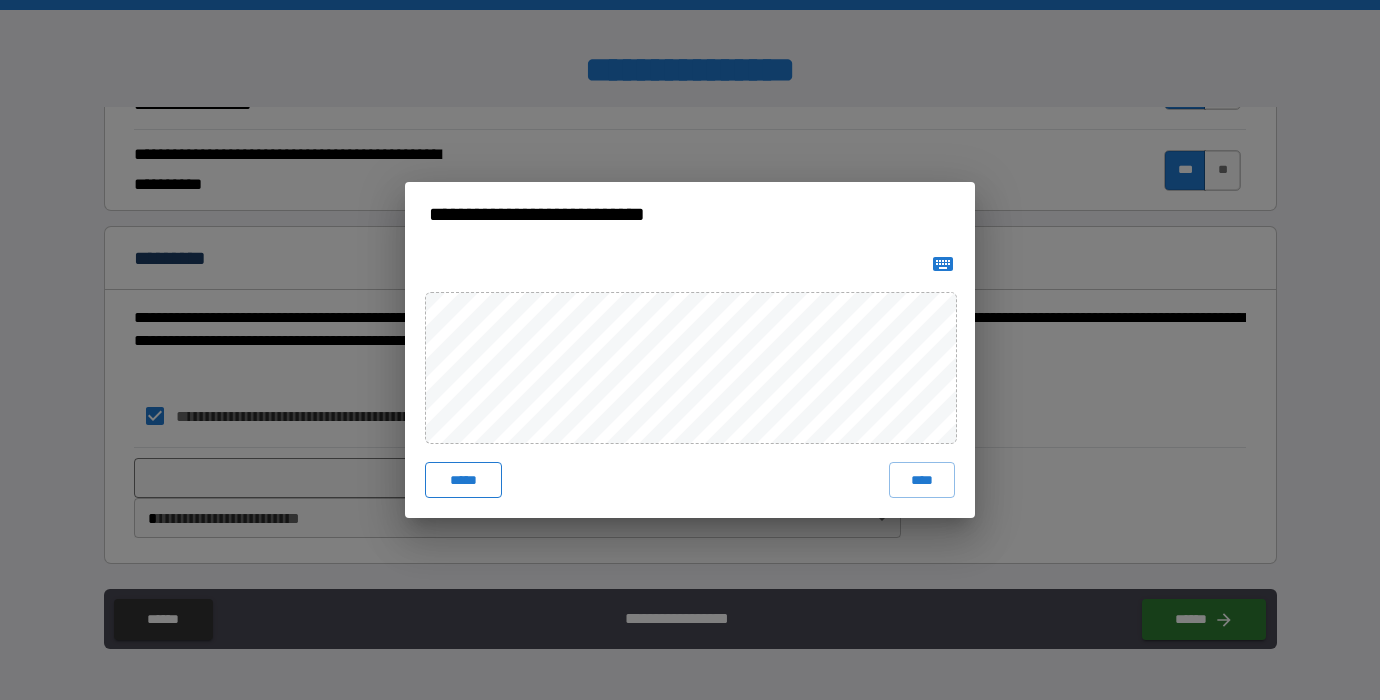 click on "*****" at bounding box center [463, 480] 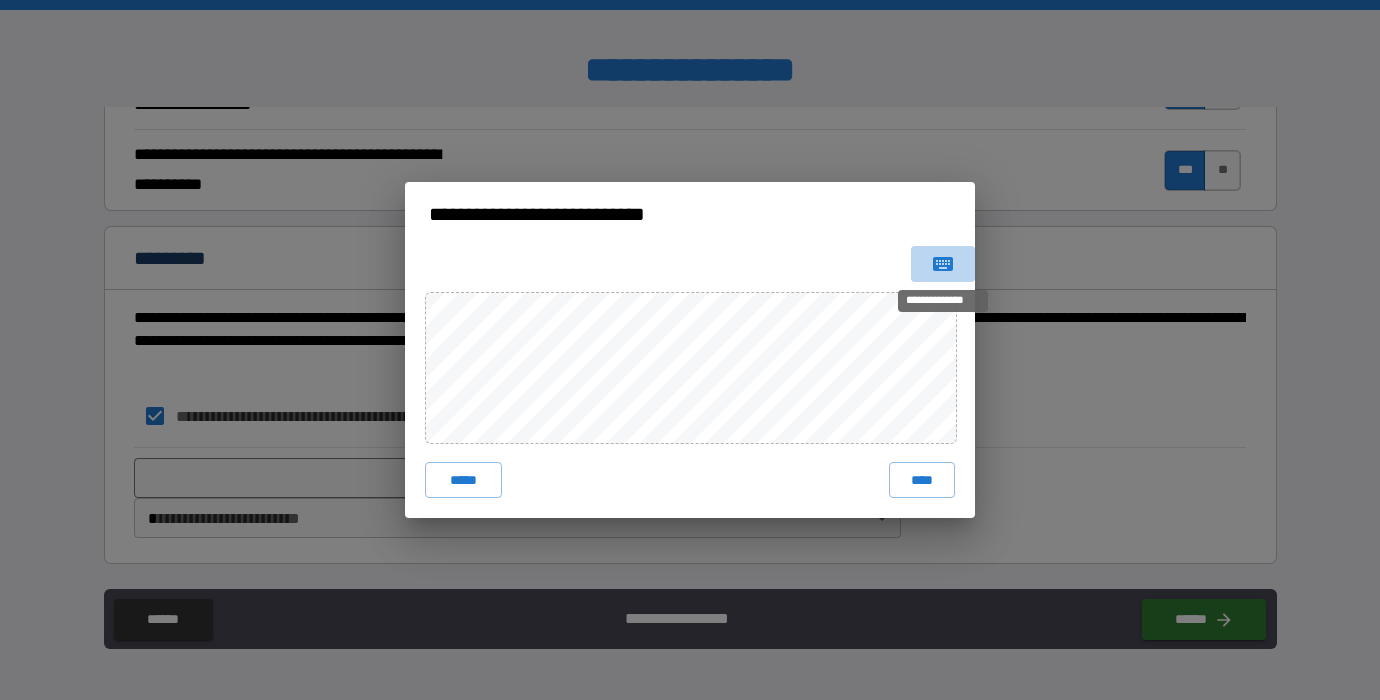 click 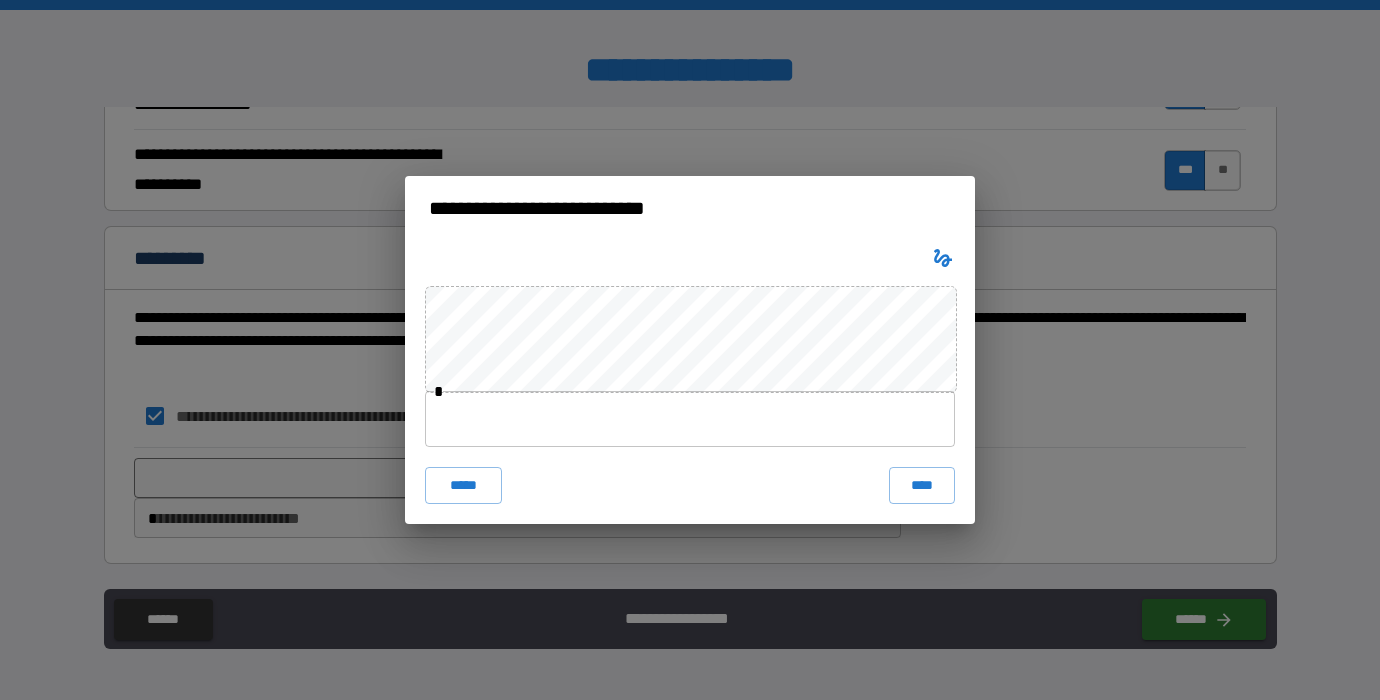 click on "**********" at bounding box center [690, 350] 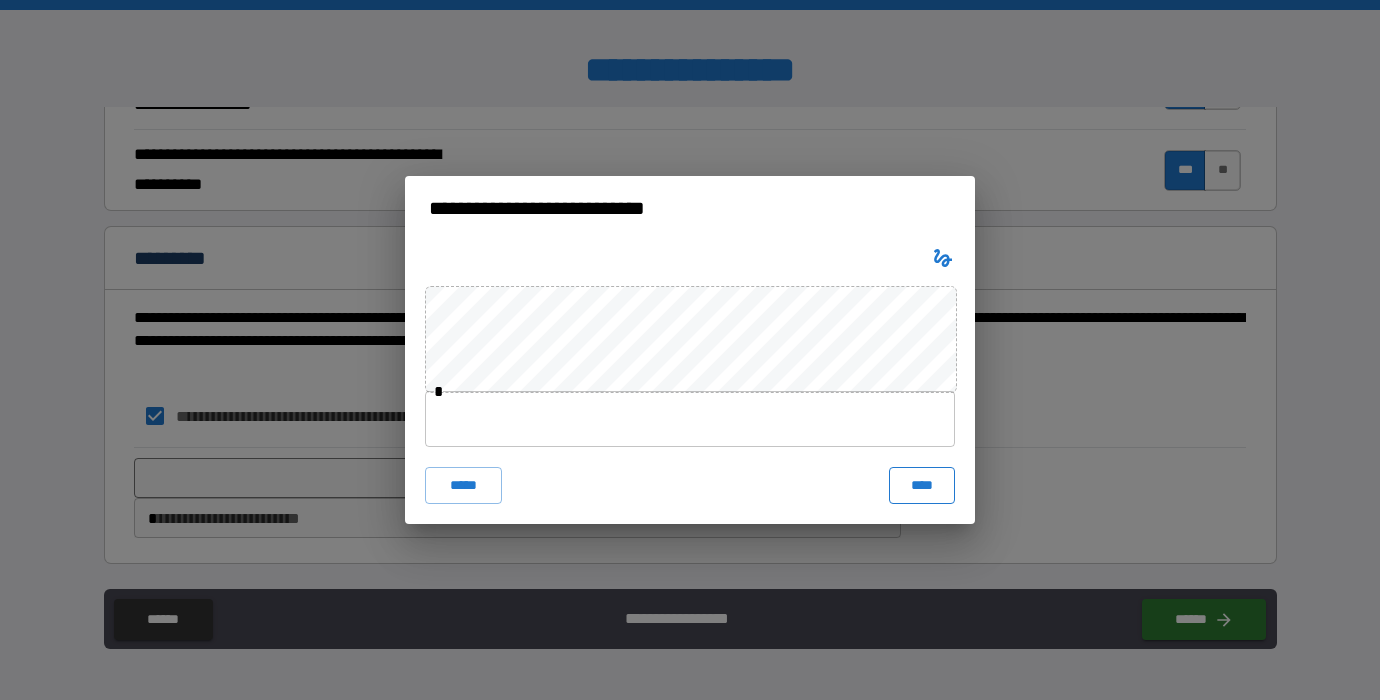 click on "****" at bounding box center (922, 485) 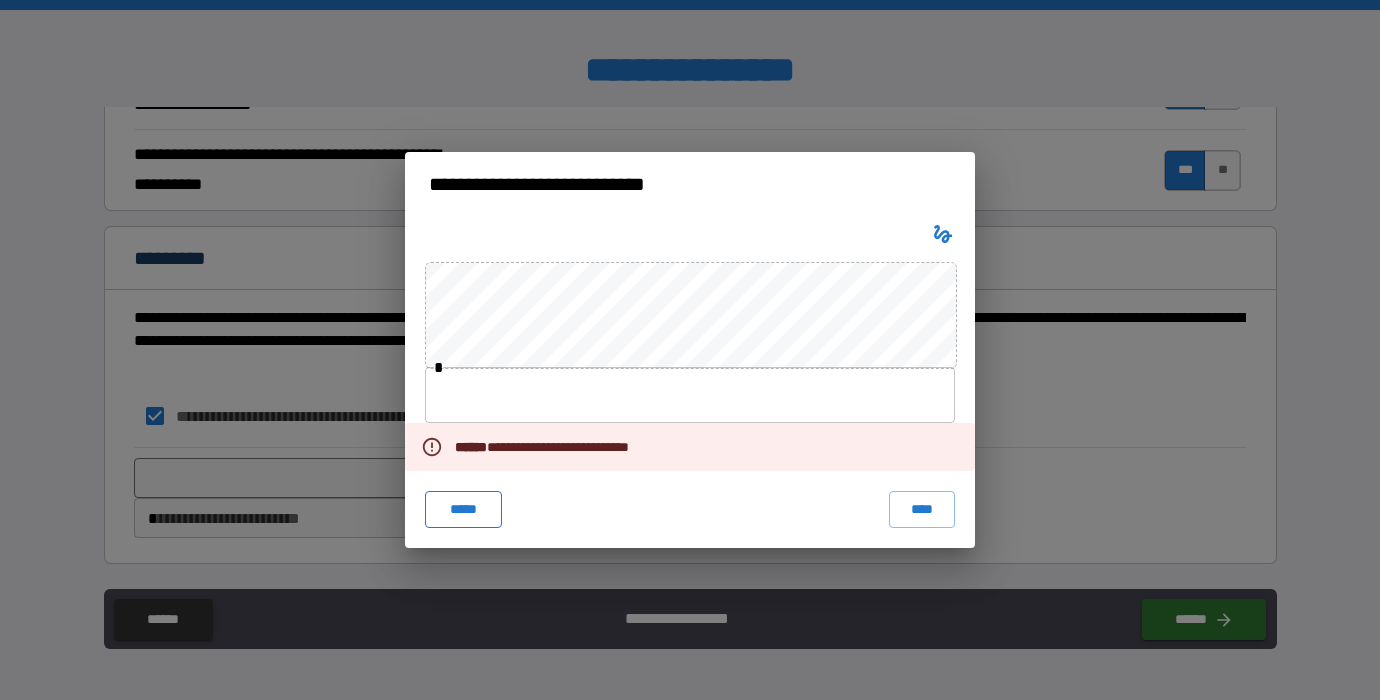 click on "*****" at bounding box center [463, 509] 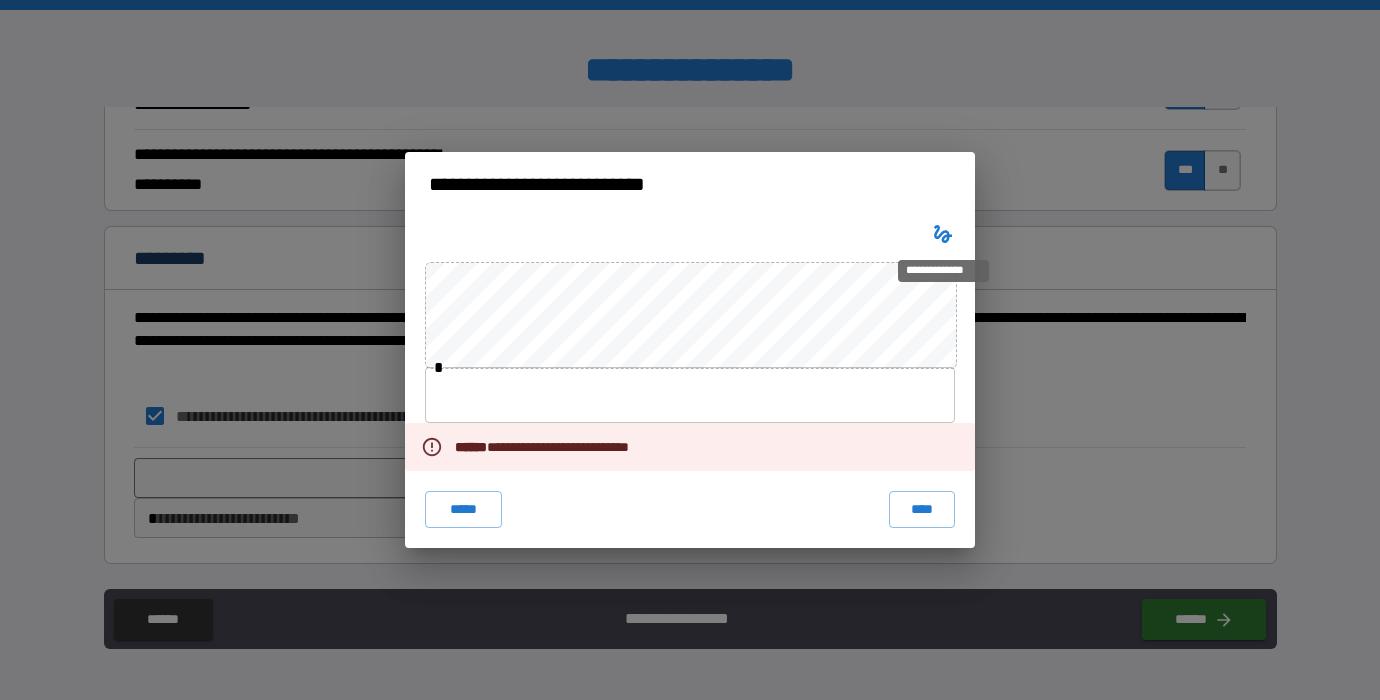 click 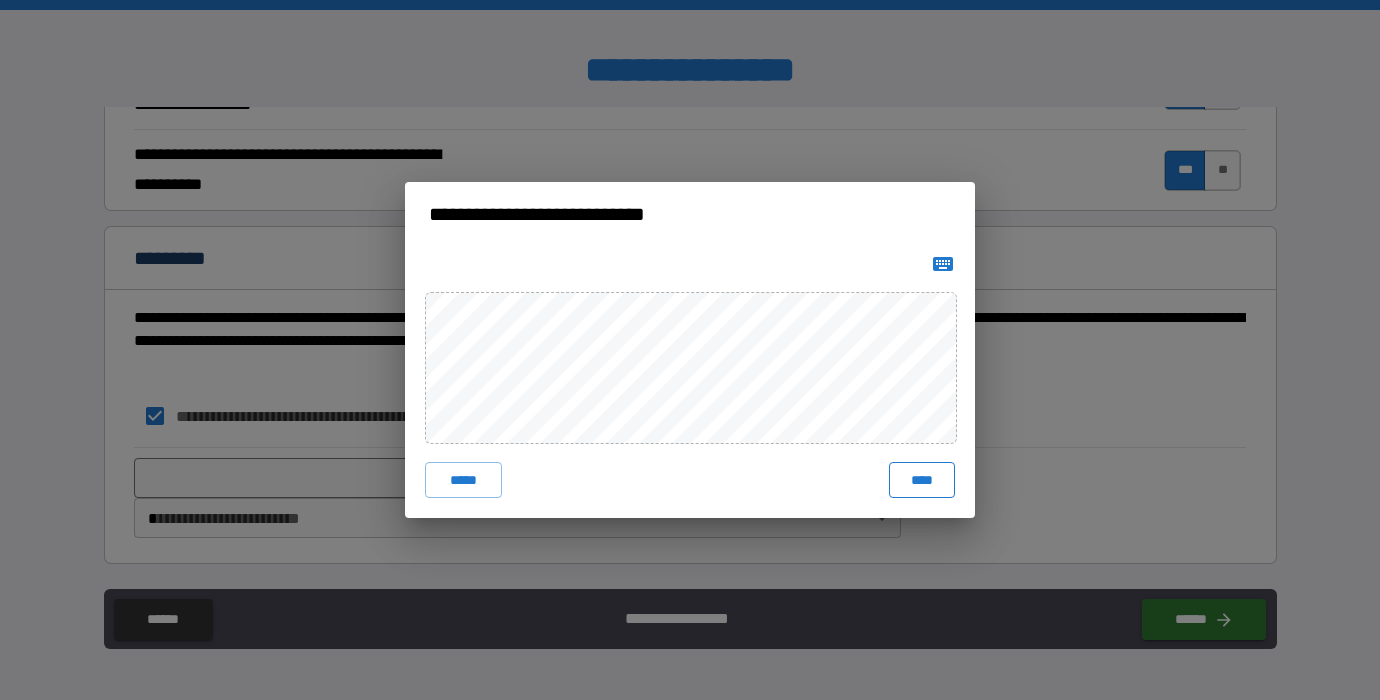 click on "****" at bounding box center (922, 480) 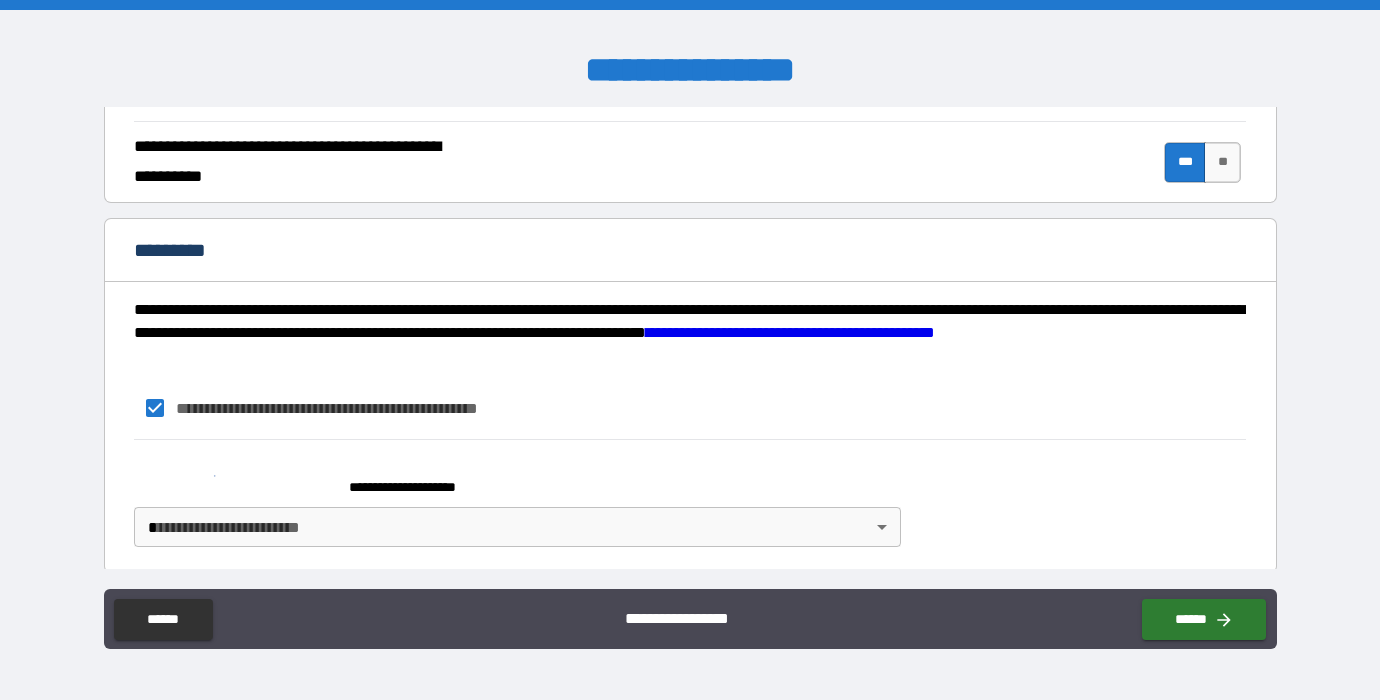 scroll, scrollTop: 1937, scrollLeft: 0, axis: vertical 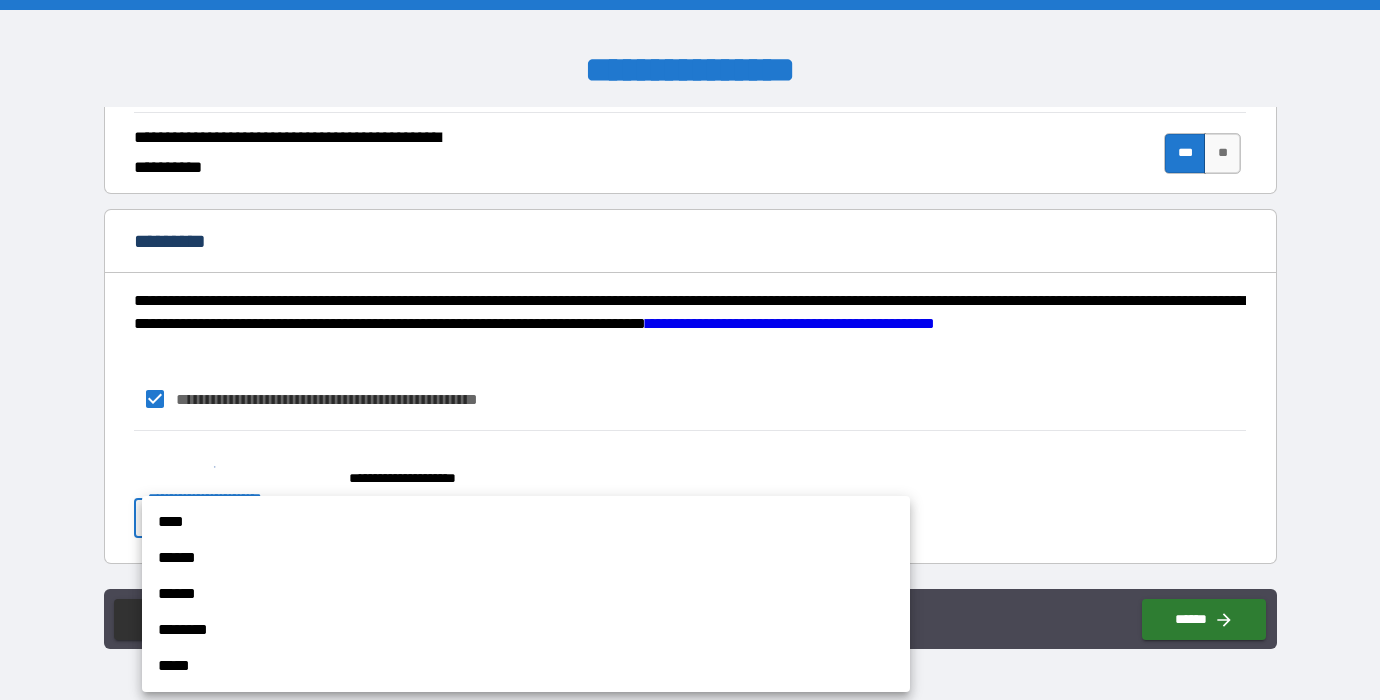 click on "**********" at bounding box center (690, 350) 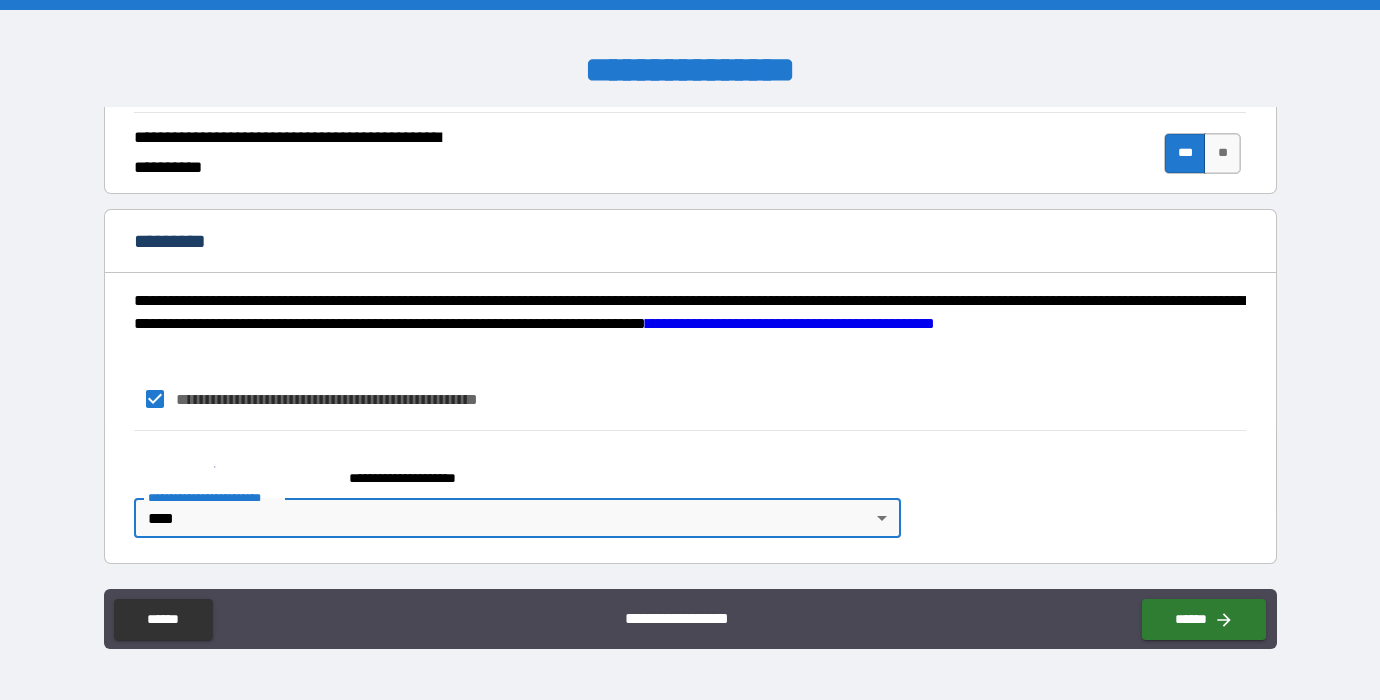 type on "*" 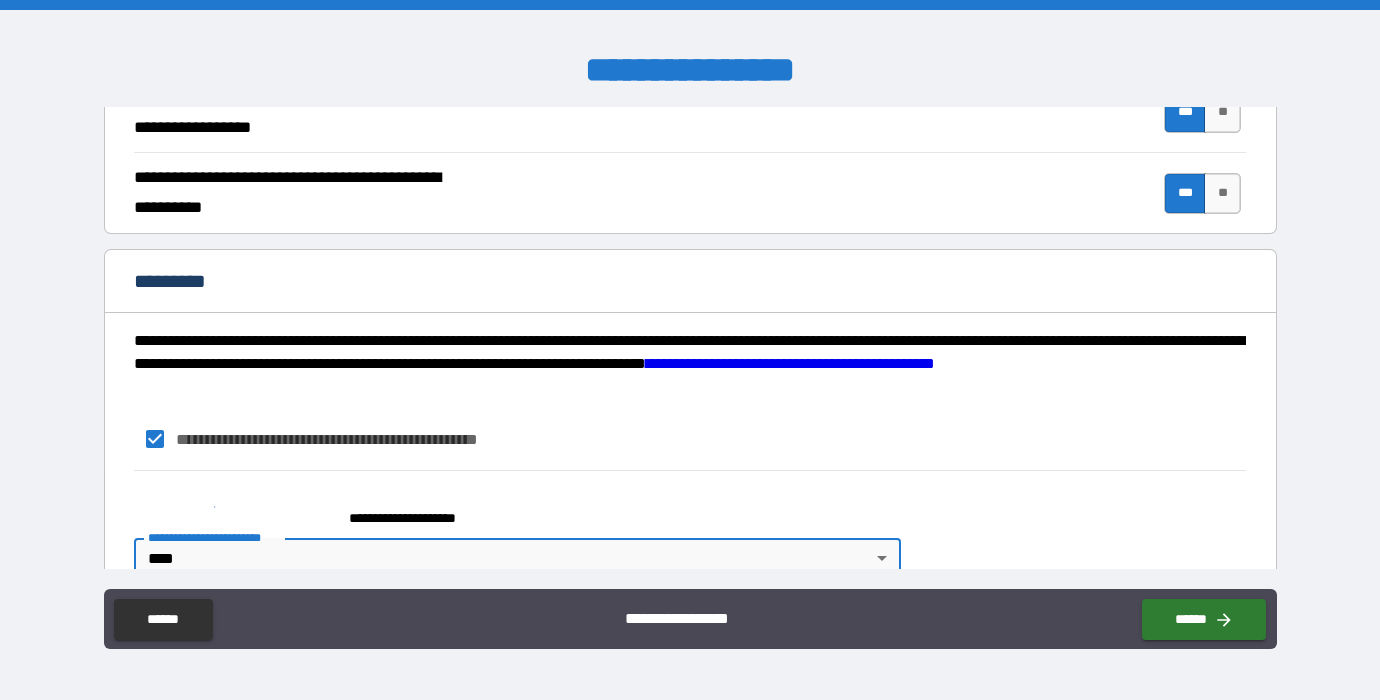 scroll, scrollTop: 1916, scrollLeft: 0, axis: vertical 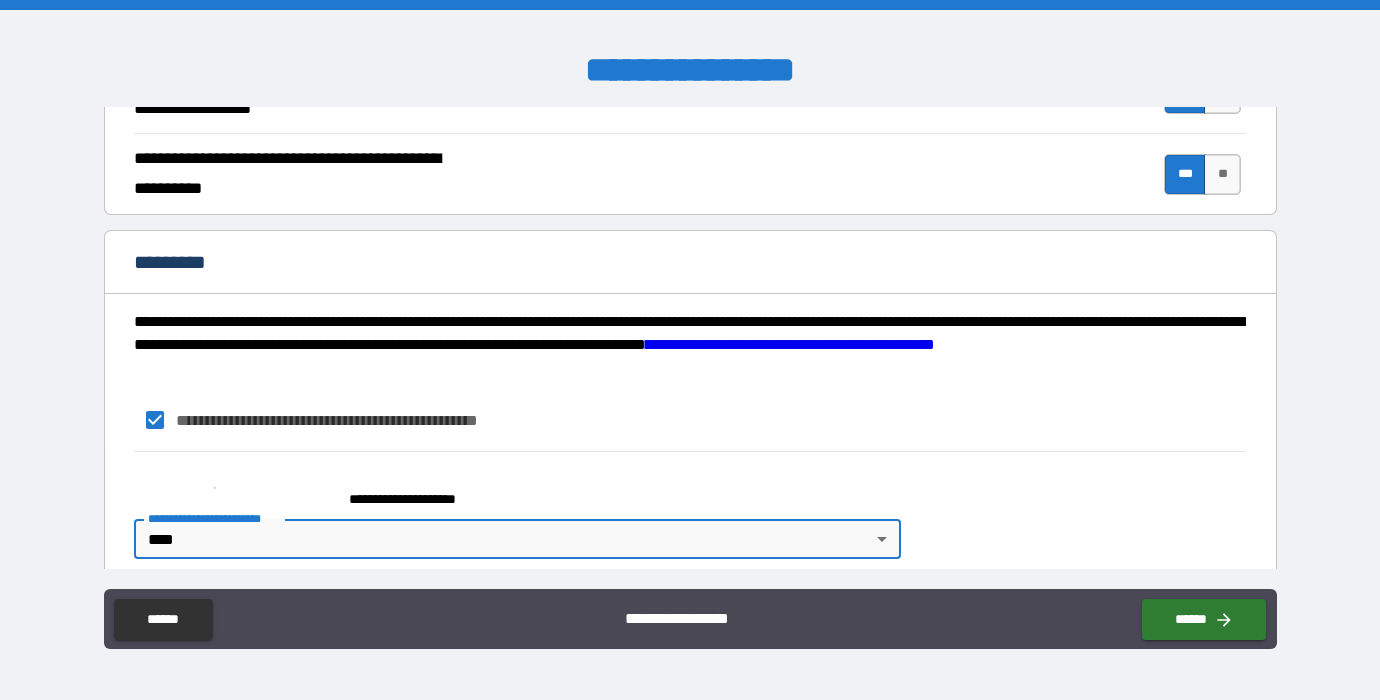 click on "**********" at bounding box center [790, 344] 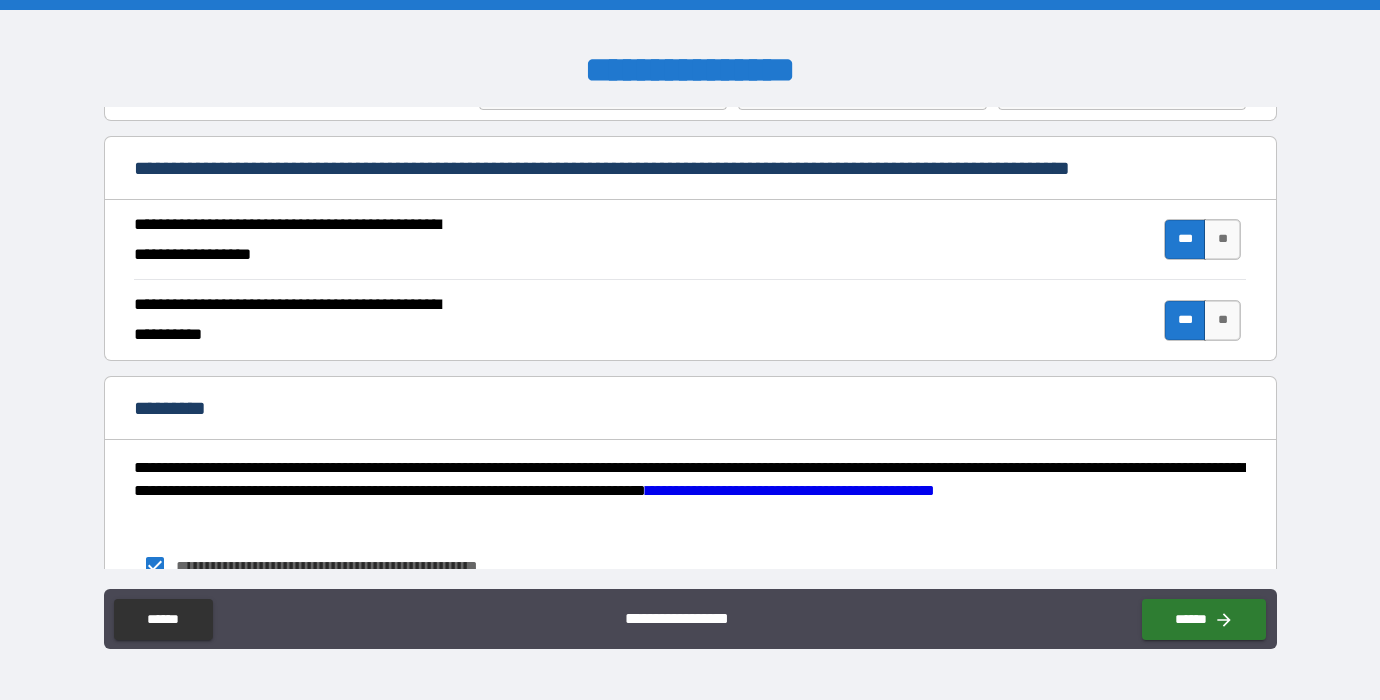 scroll, scrollTop: 1937, scrollLeft: 0, axis: vertical 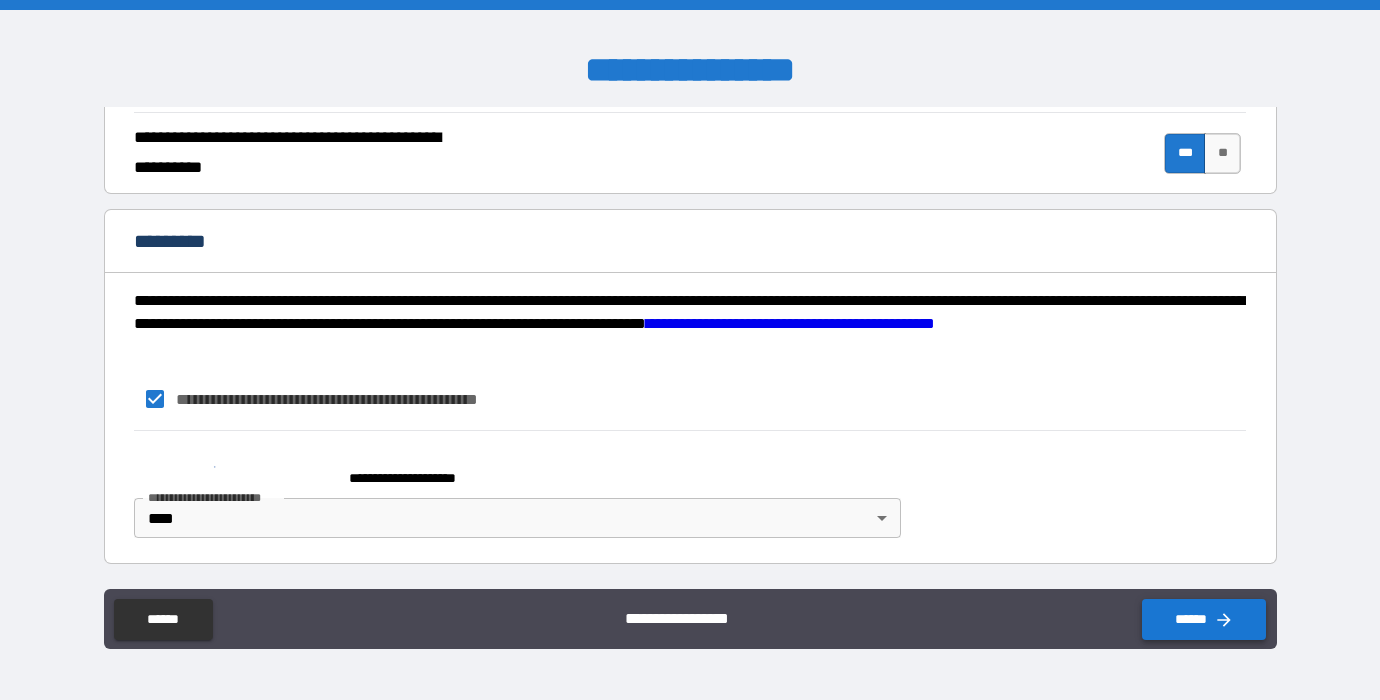 click on "******" at bounding box center (1204, 619) 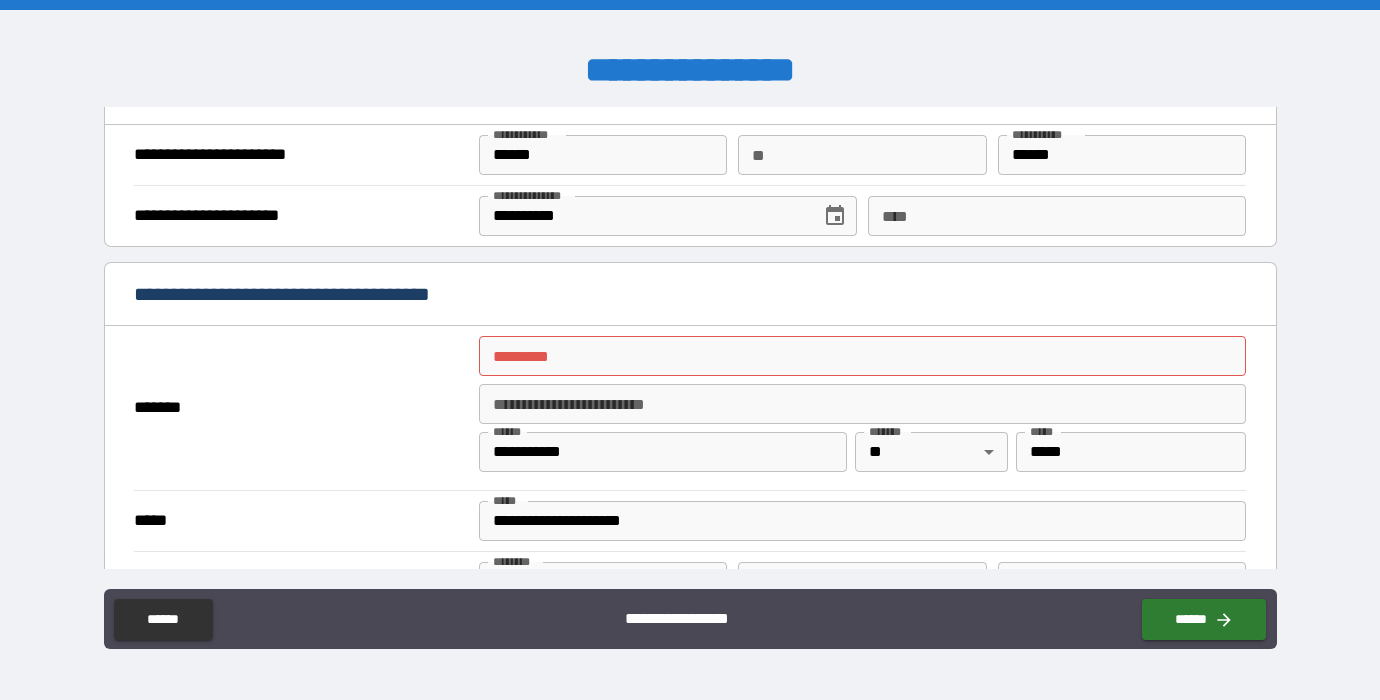 scroll, scrollTop: 1269, scrollLeft: 0, axis: vertical 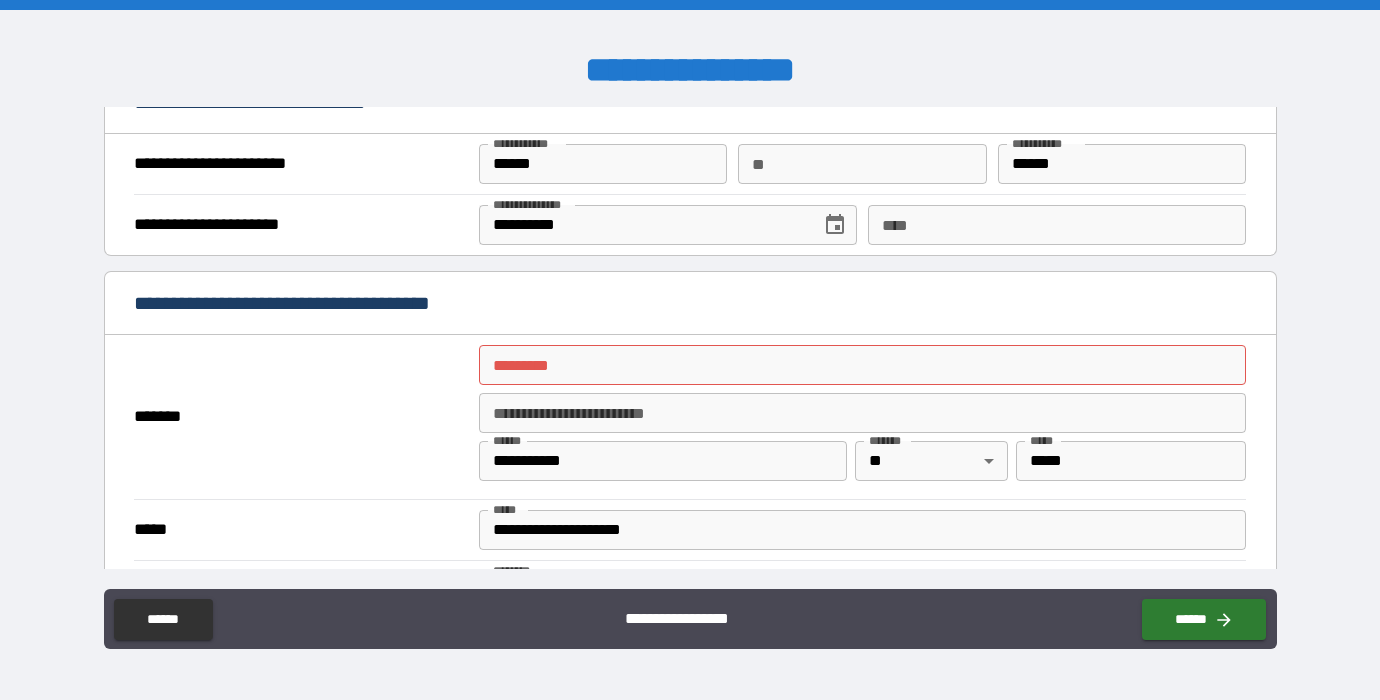 click on "*******   *" at bounding box center (863, 365) 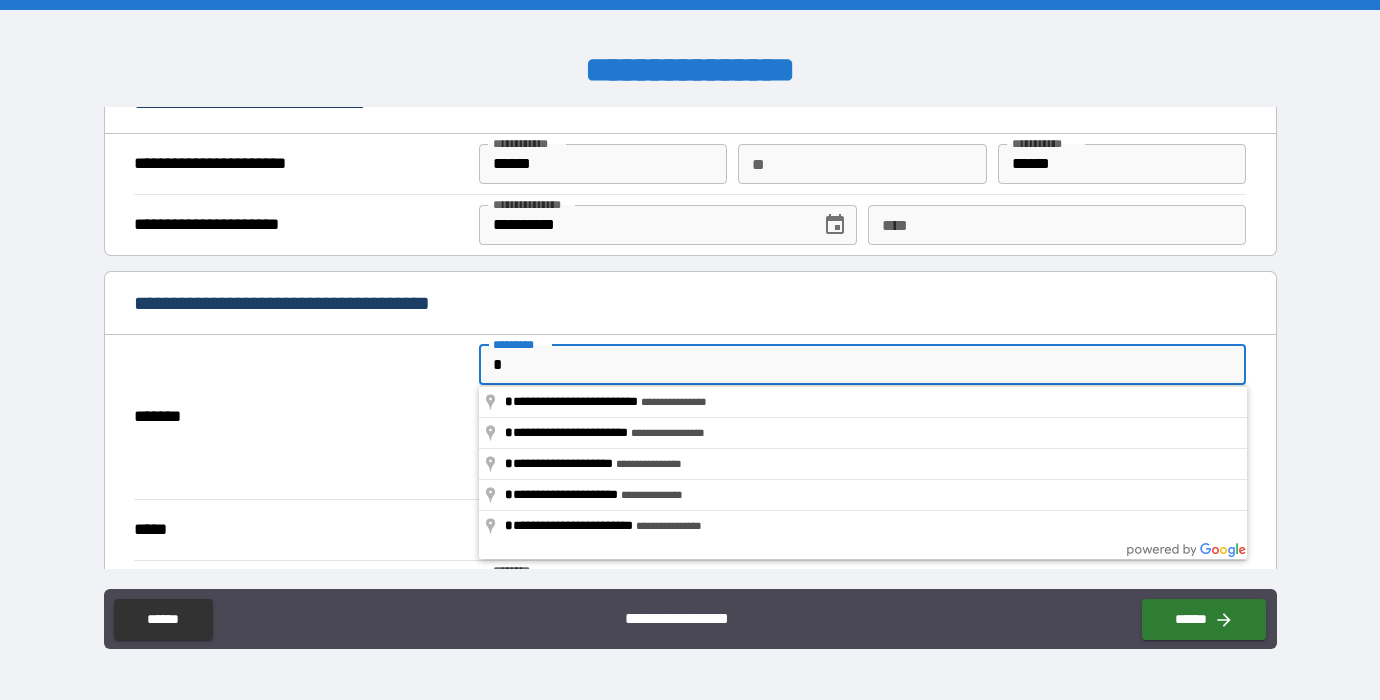 type on "*" 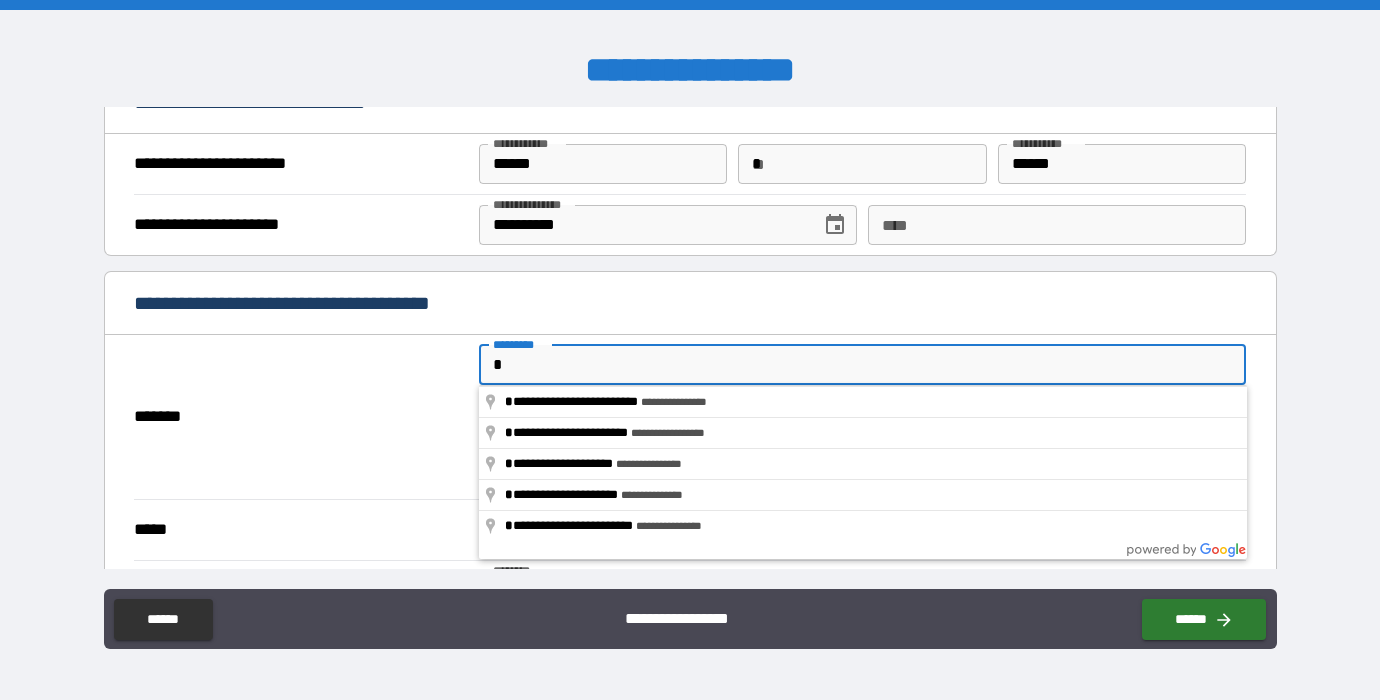 type on "**********" 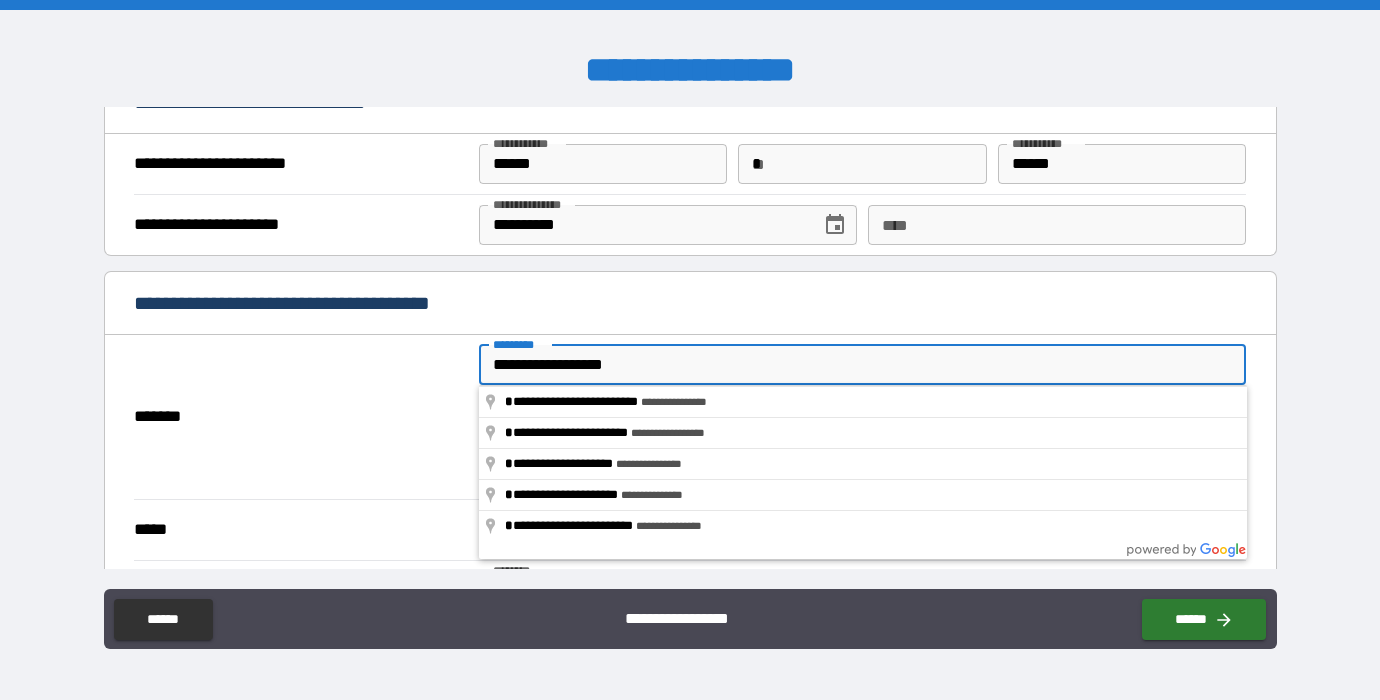 type on "***" 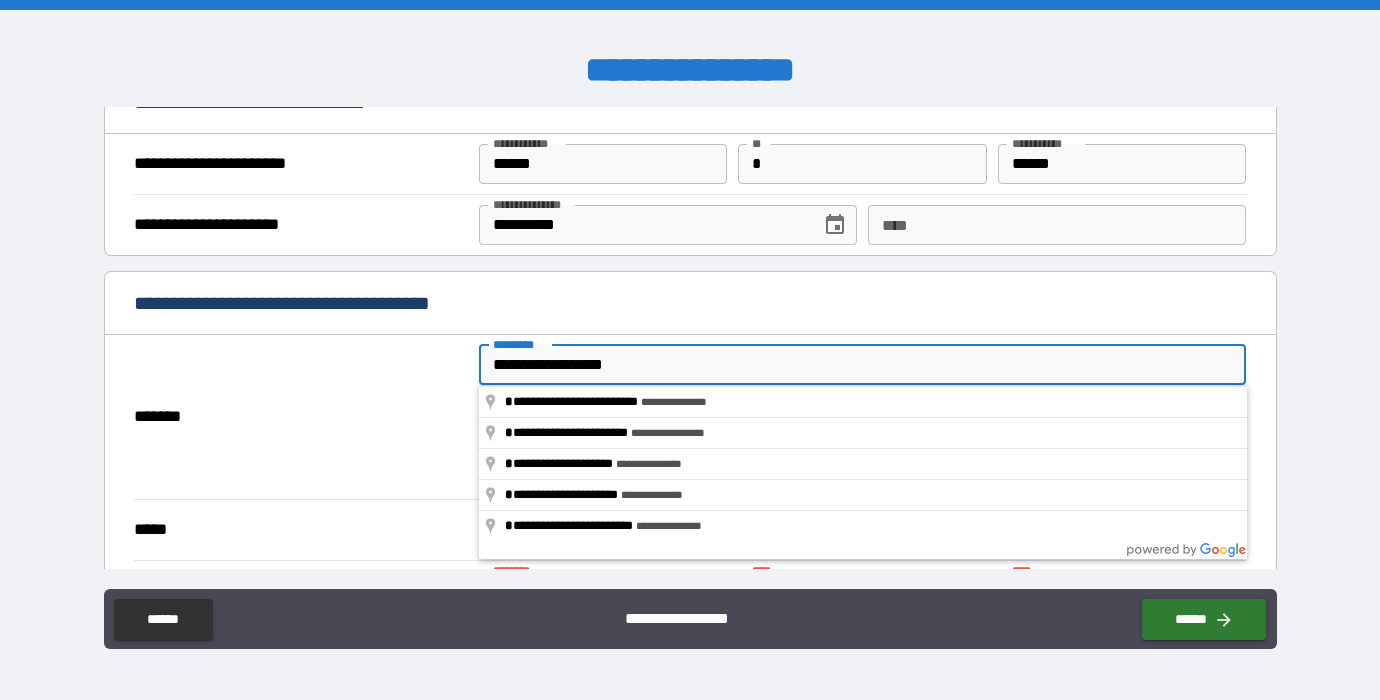 click on "**********" at bounding box center [690, 352] 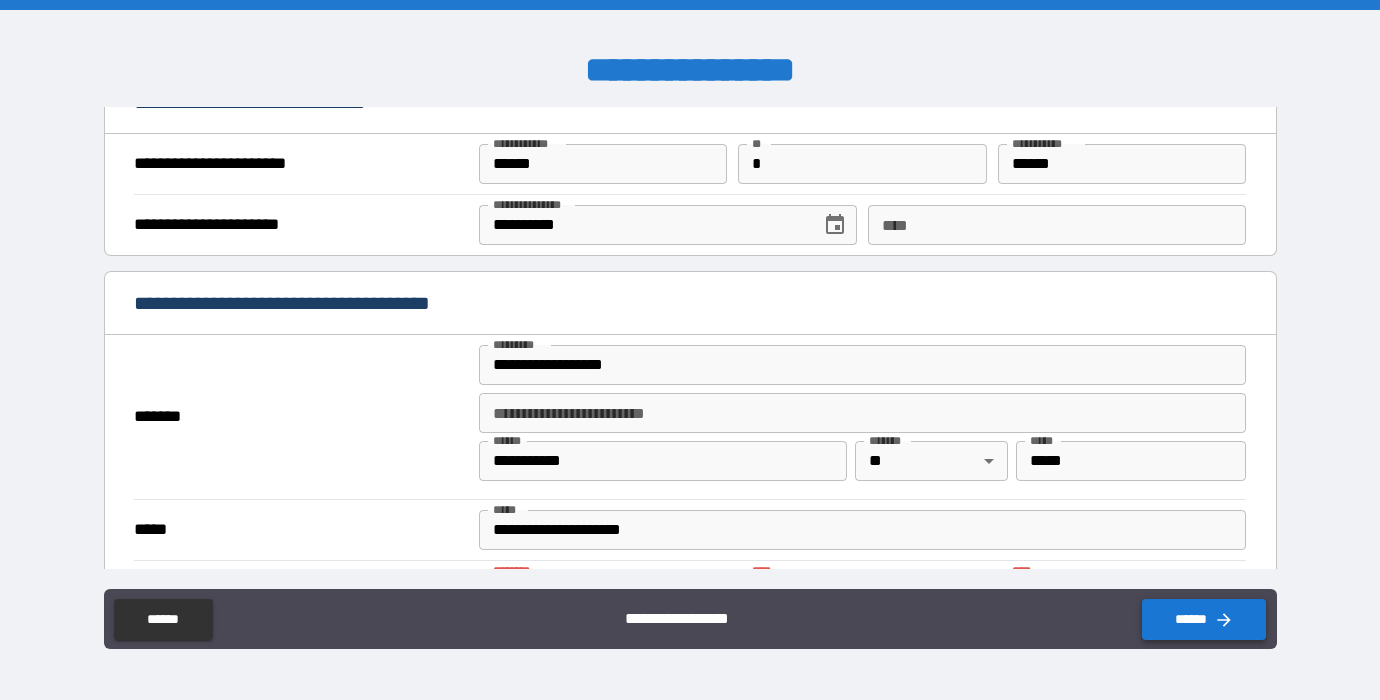 click on "******" at bounding box center (1204, 619) 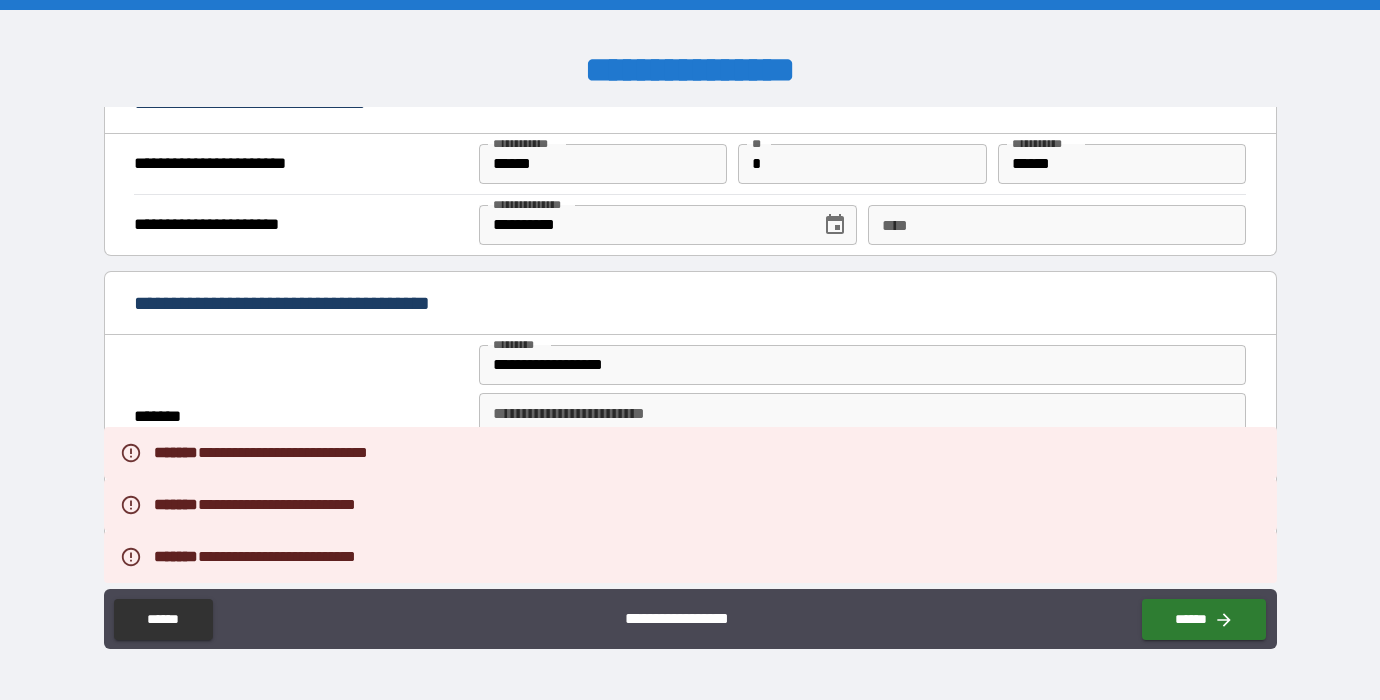click on "**********" at bounding box center [690, 352] 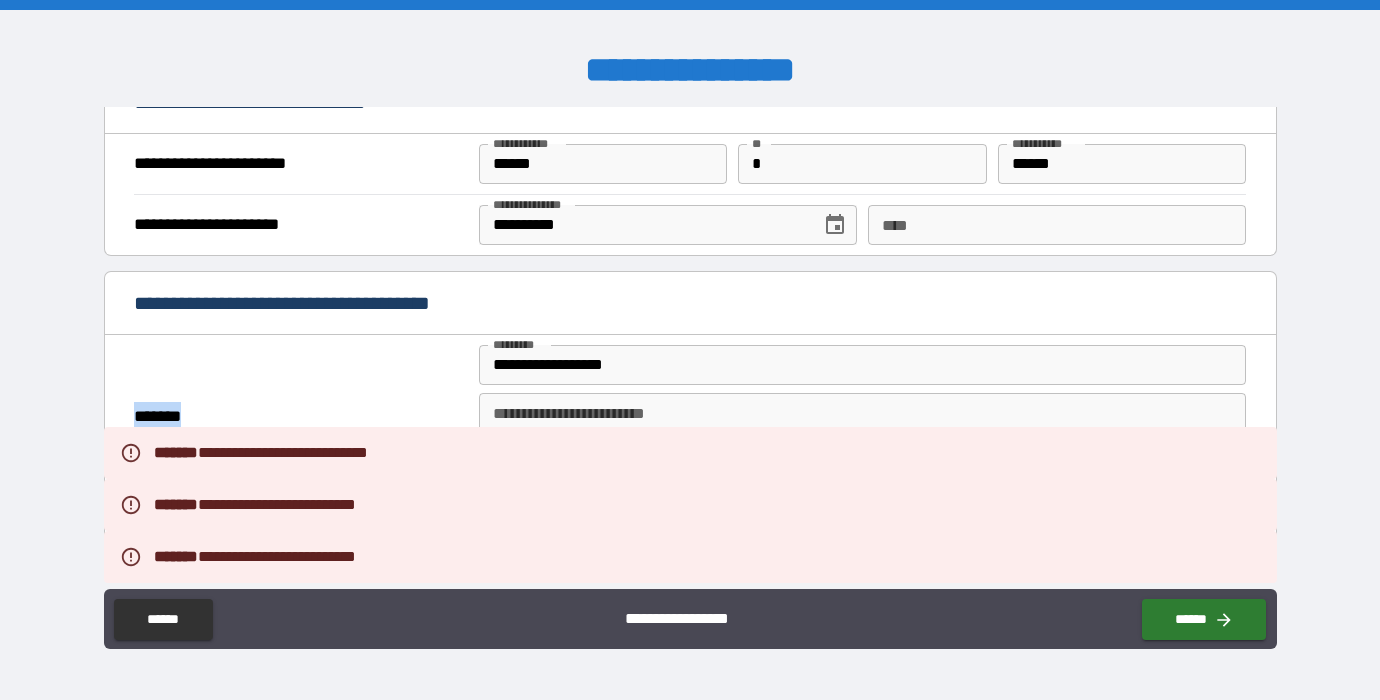 click on "**********" at bounding box center [690, 352] 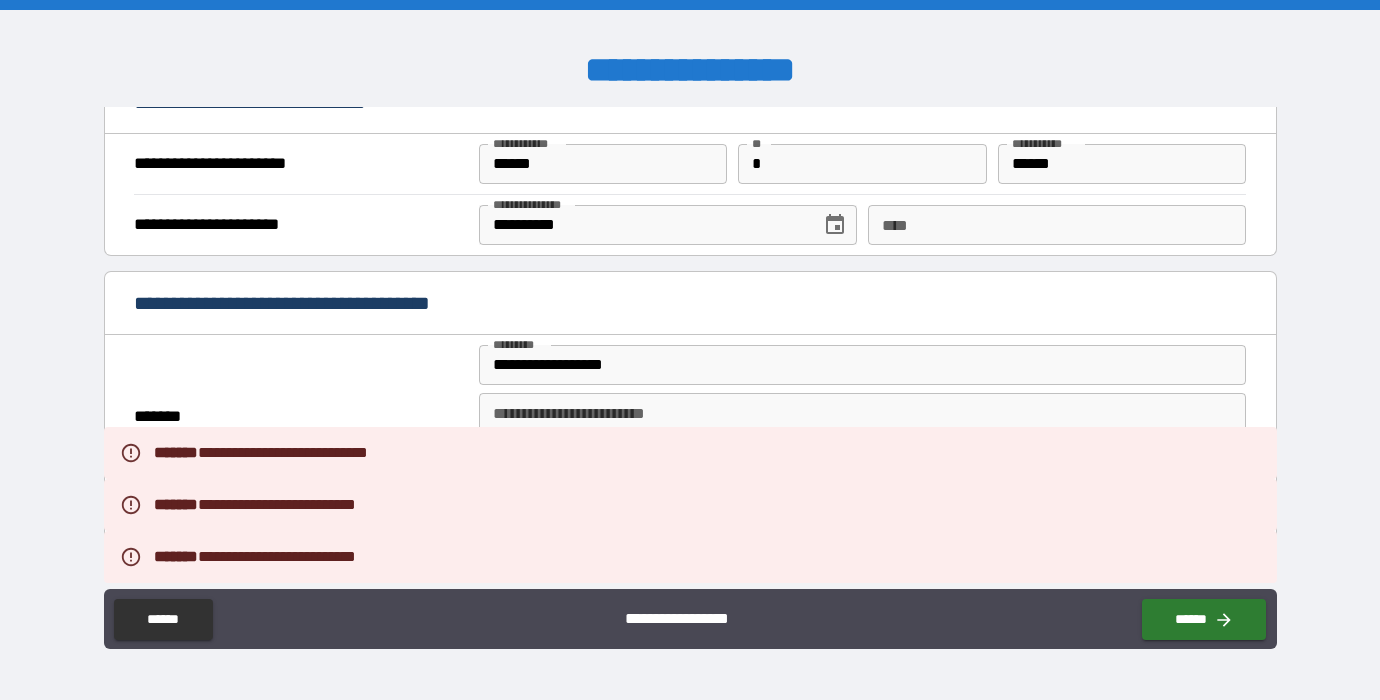 click on "**********" at bounding box center (690, 352) 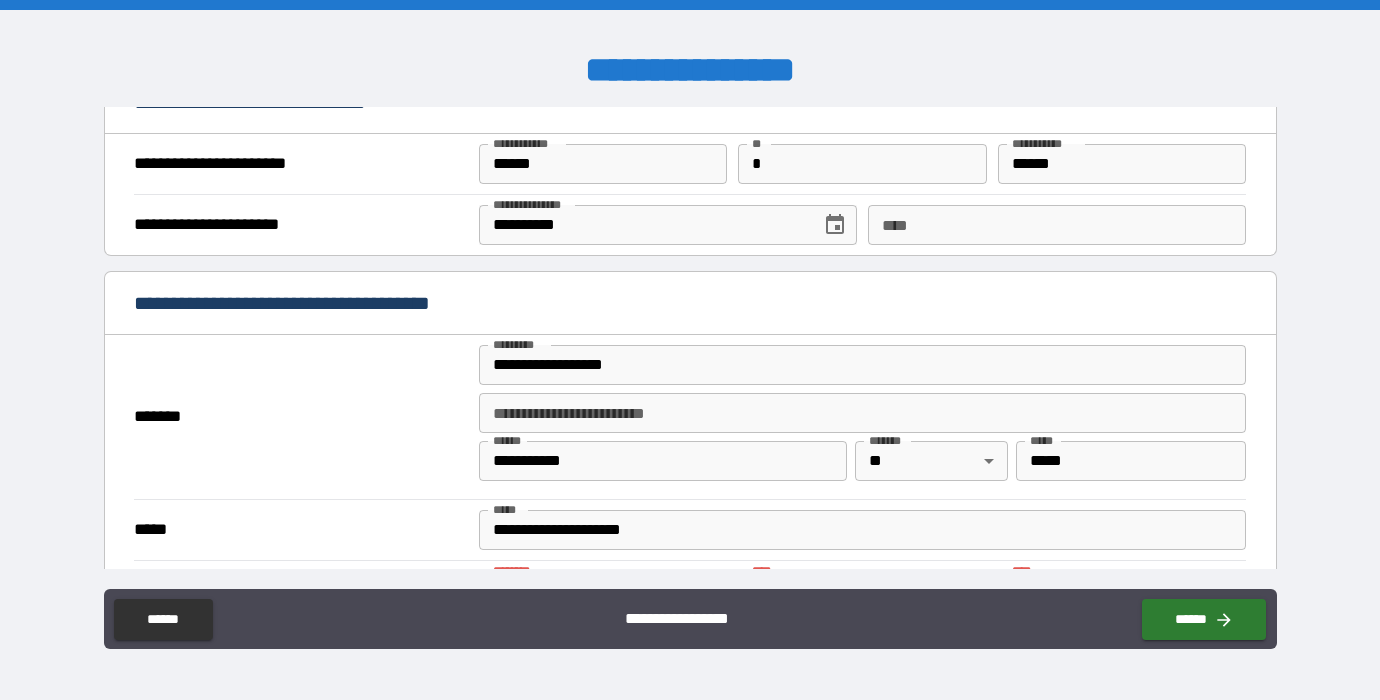 click on "**********" at bounding box center (690, 305) 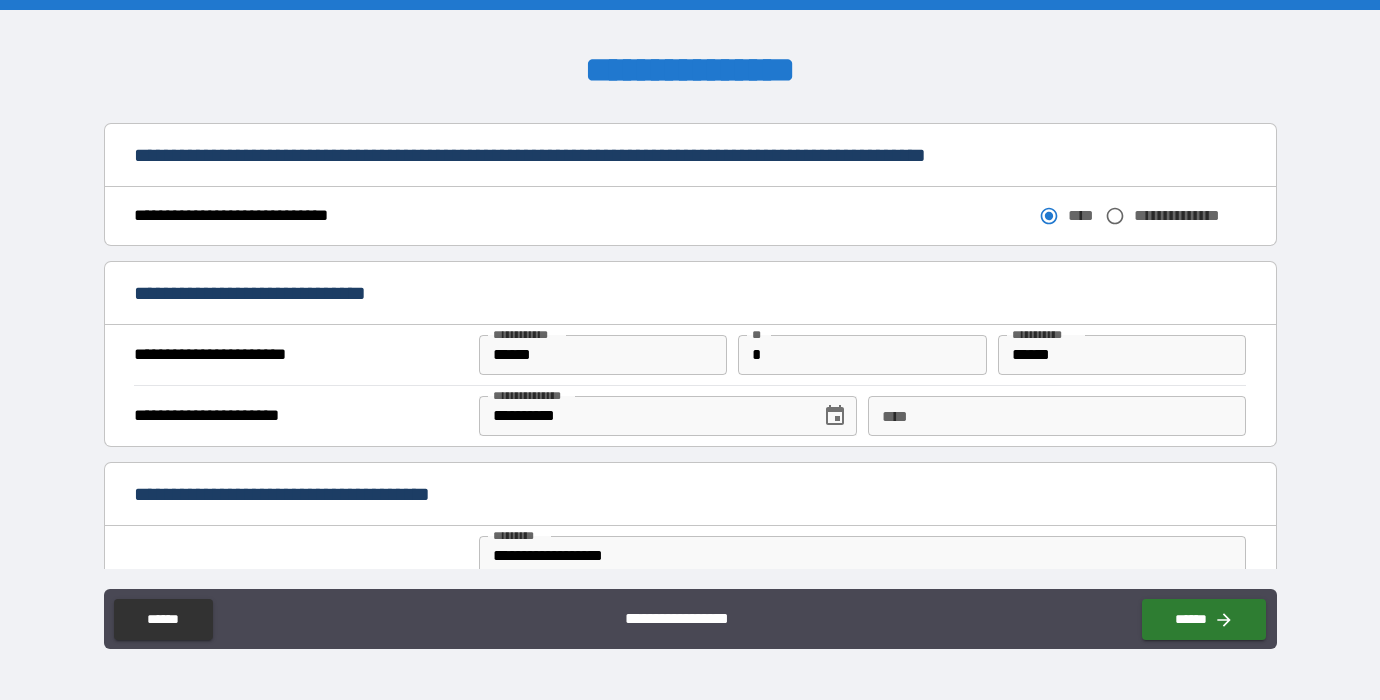 scroll, scrollTop: 1081, scrollLeft: 0, axis: vertical 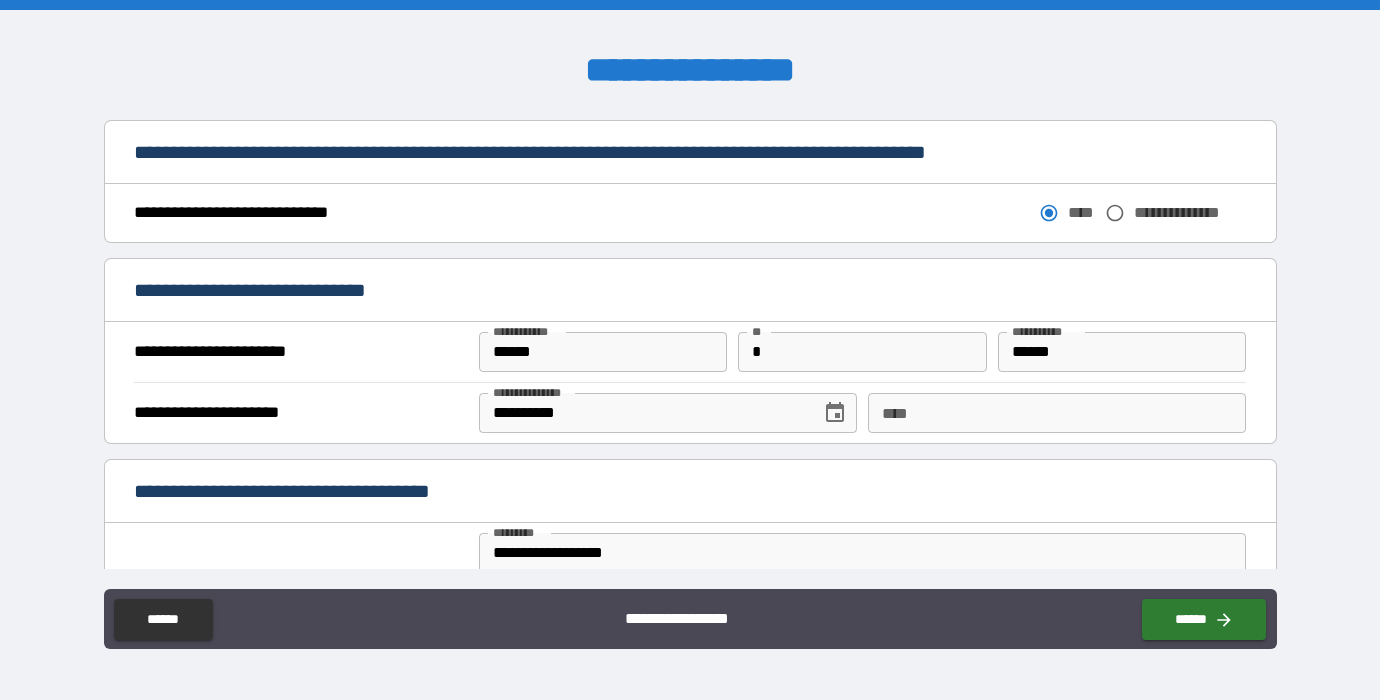 click on "****" at bounding box center (1057, 413) 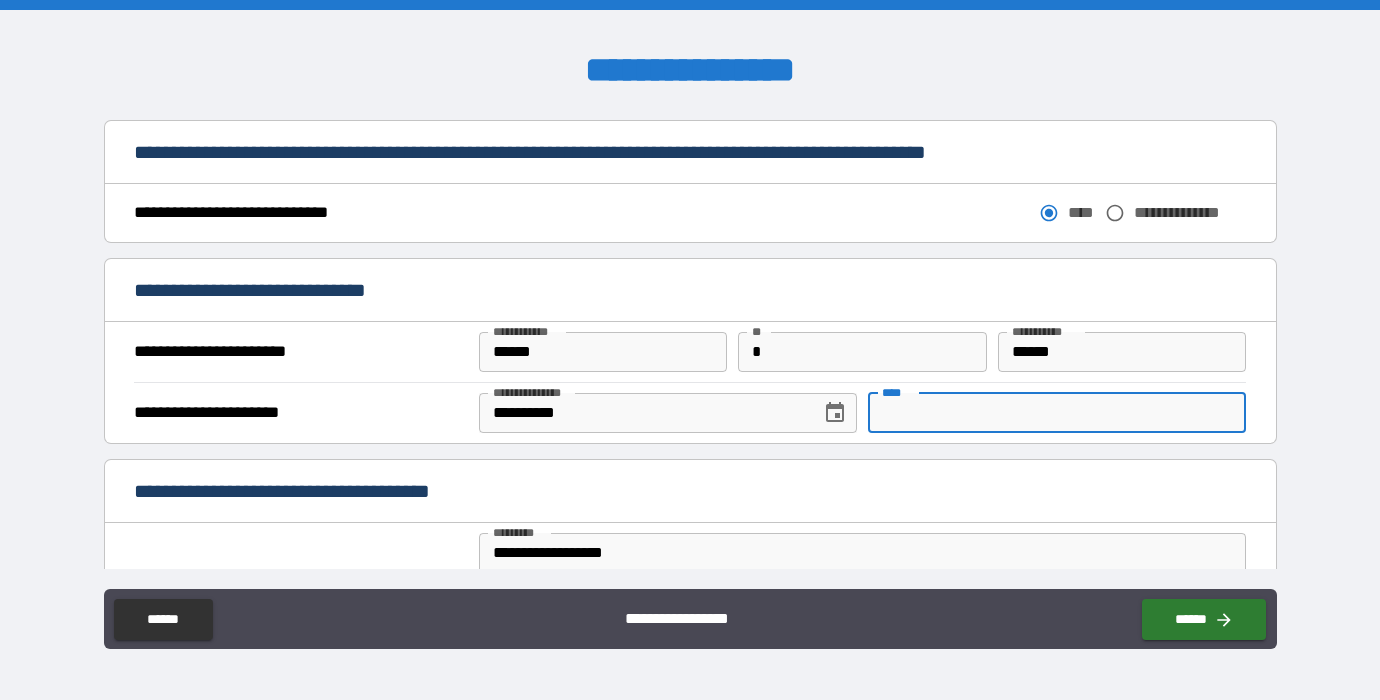 type on "*" 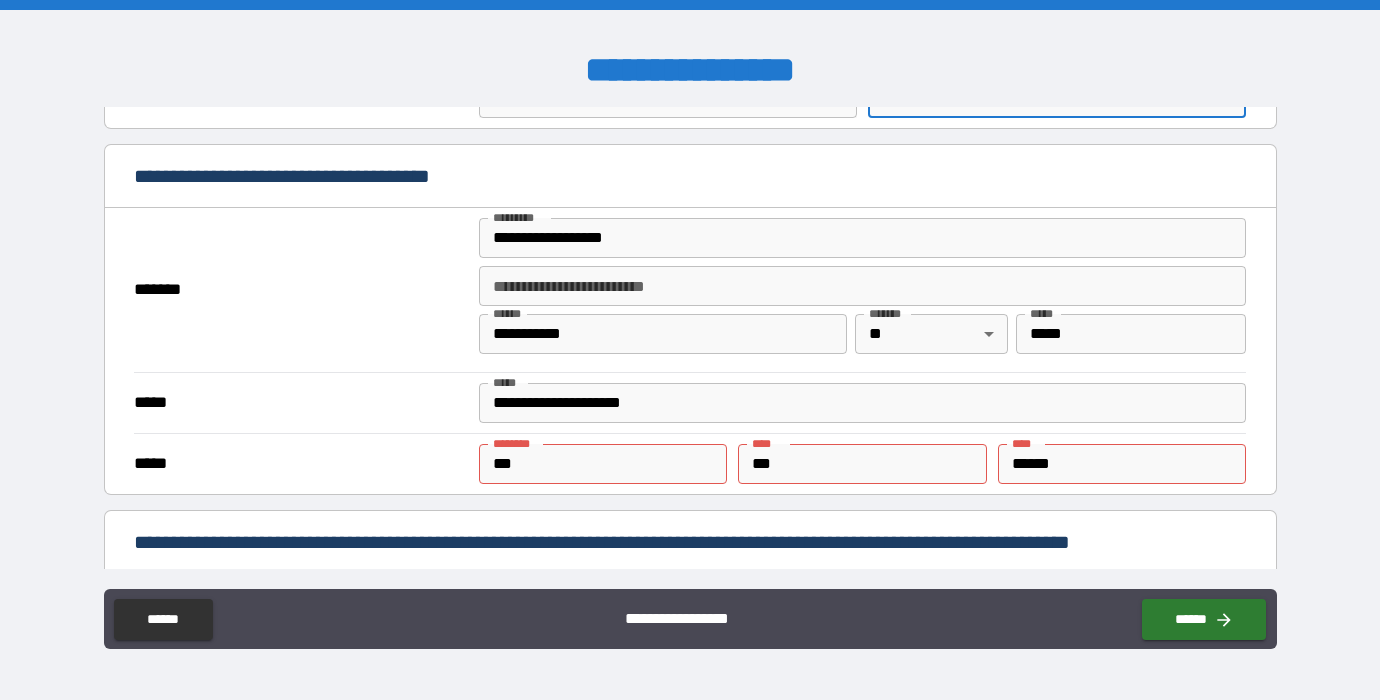 scroll, scrollTop: 1498, scrollLeft: 0, axis: vertical 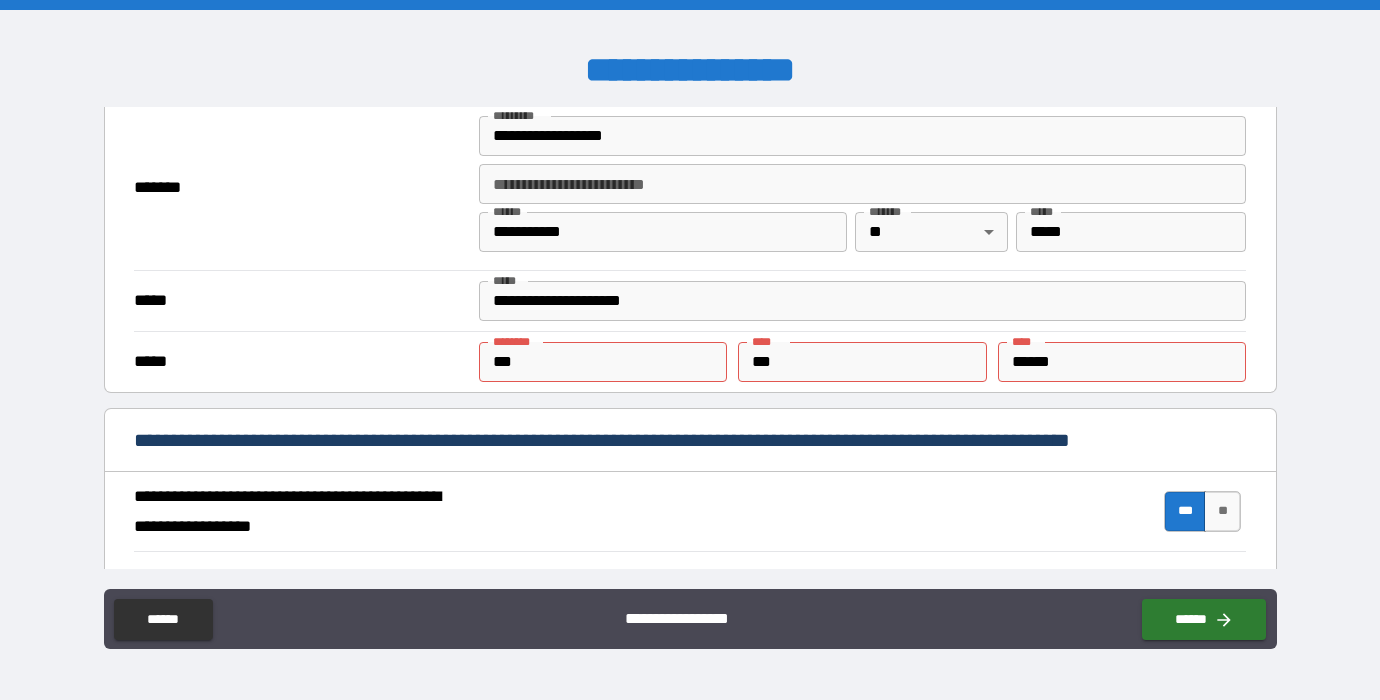 type on "**********" 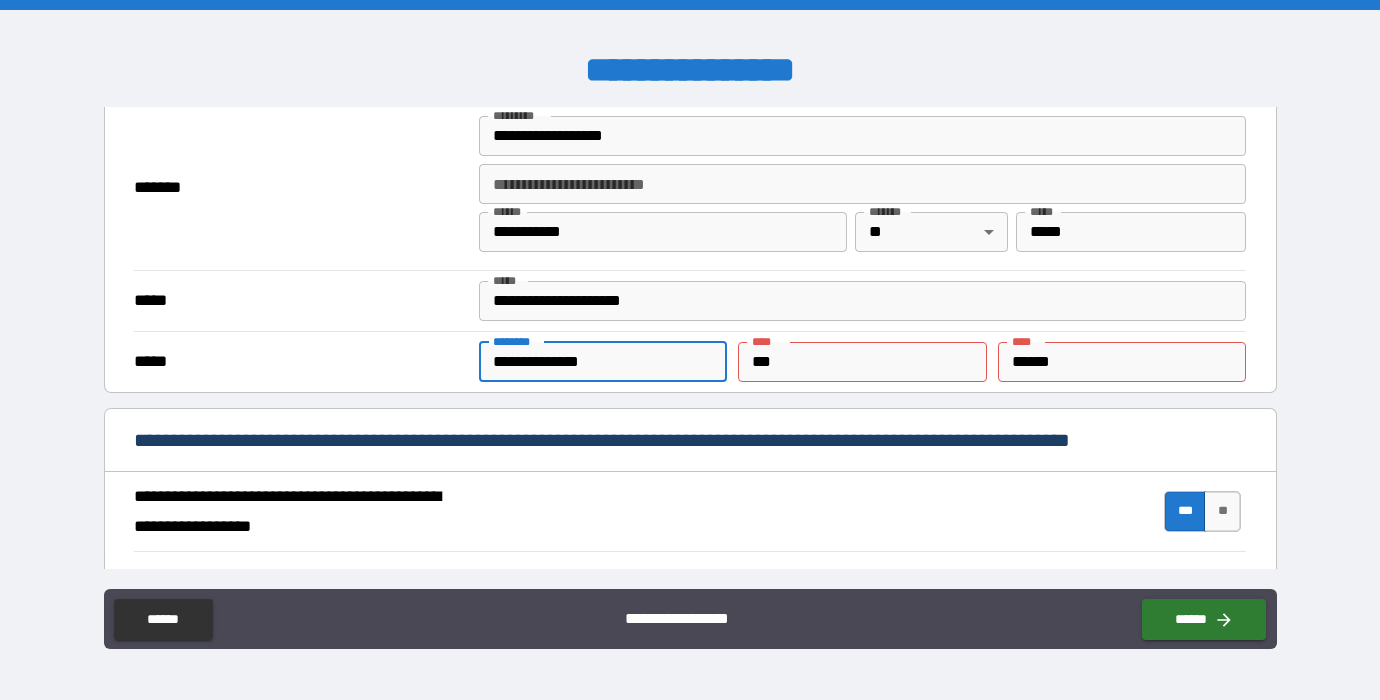 type on "**********" 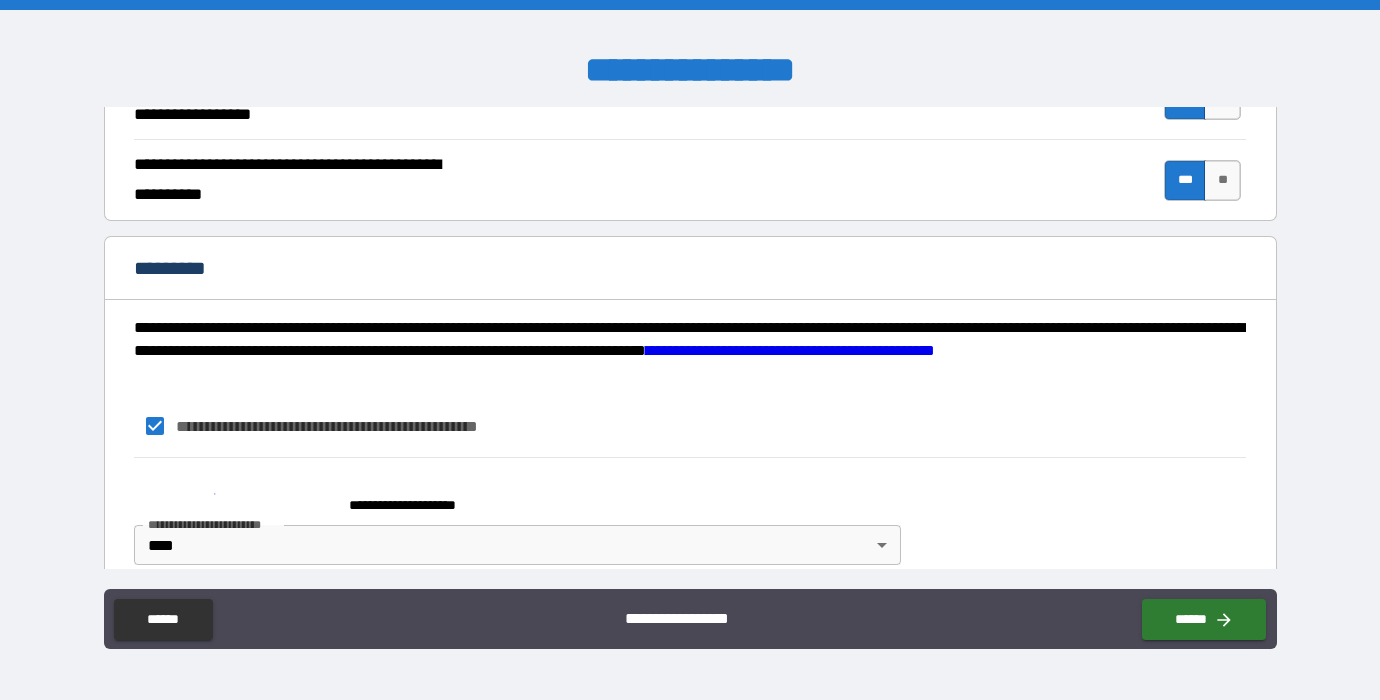 scroll, scrollTop: 1937, scrollLeft: 0, axis: vertical 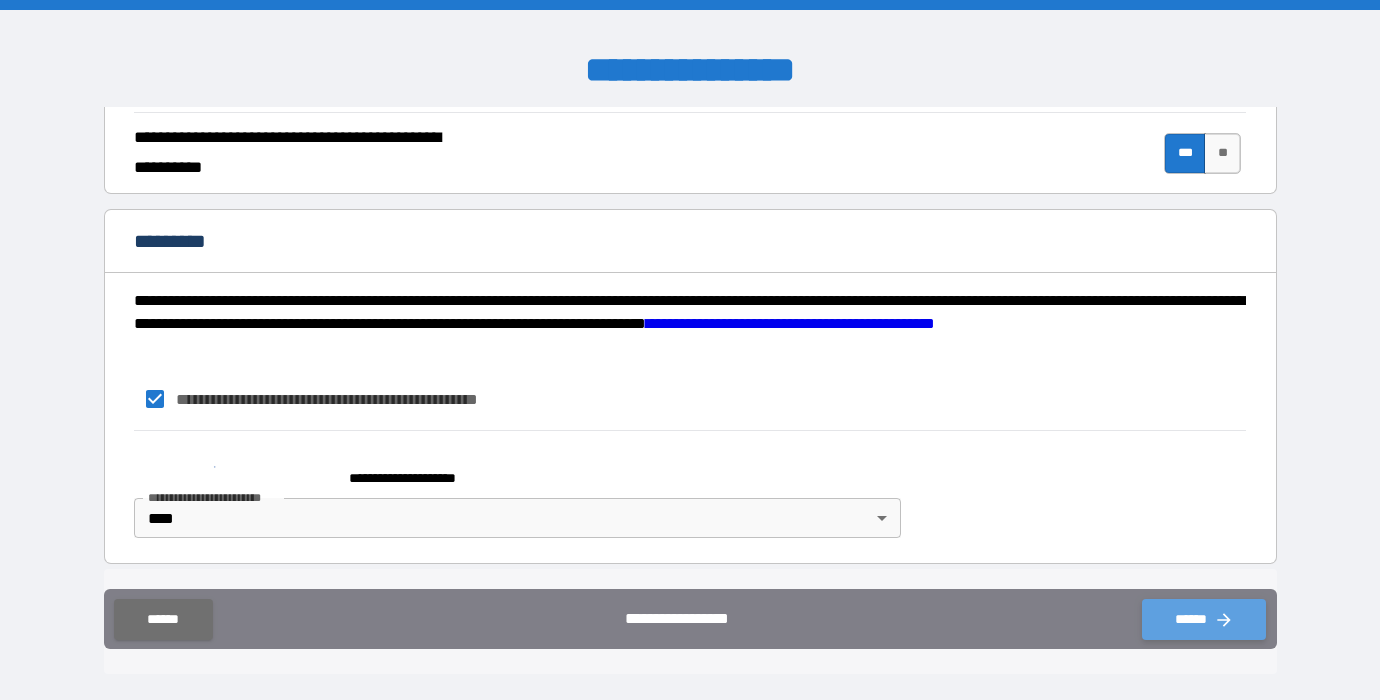 click on "******" at bounding box center [1204, 619] 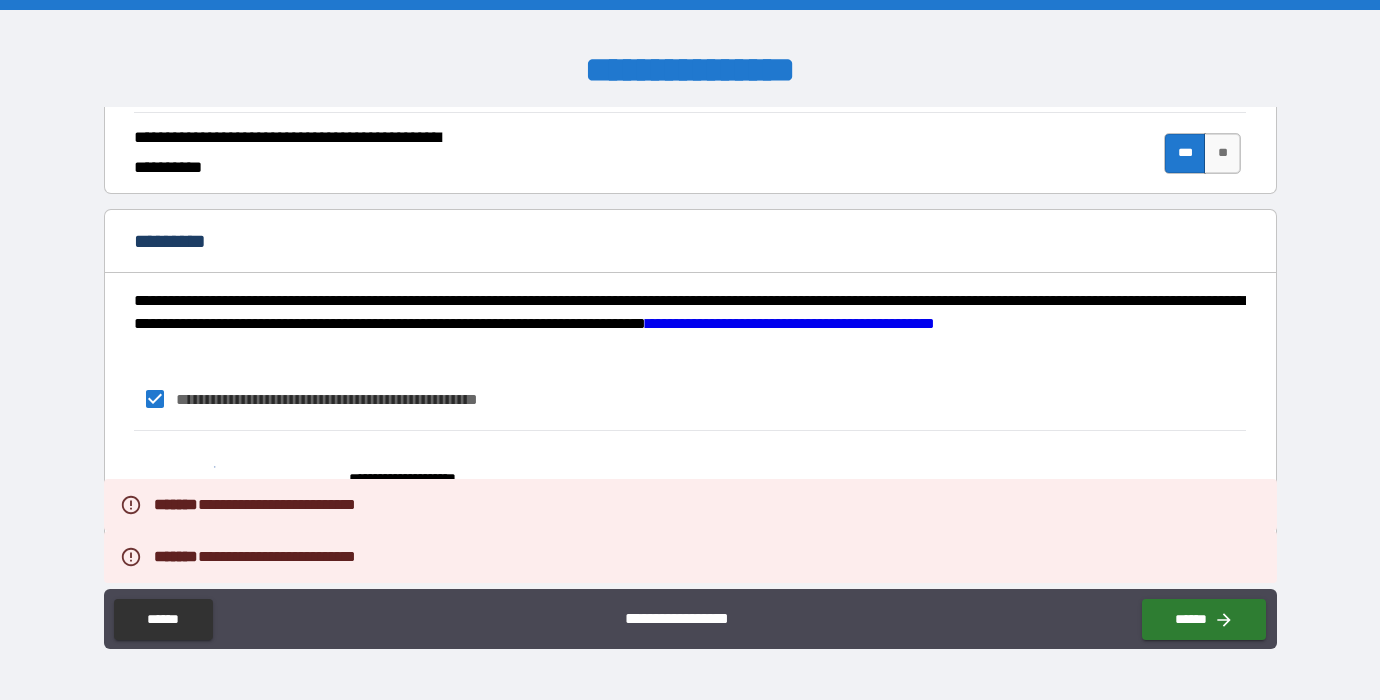 click on "**********" at bounding box center (690, 352) 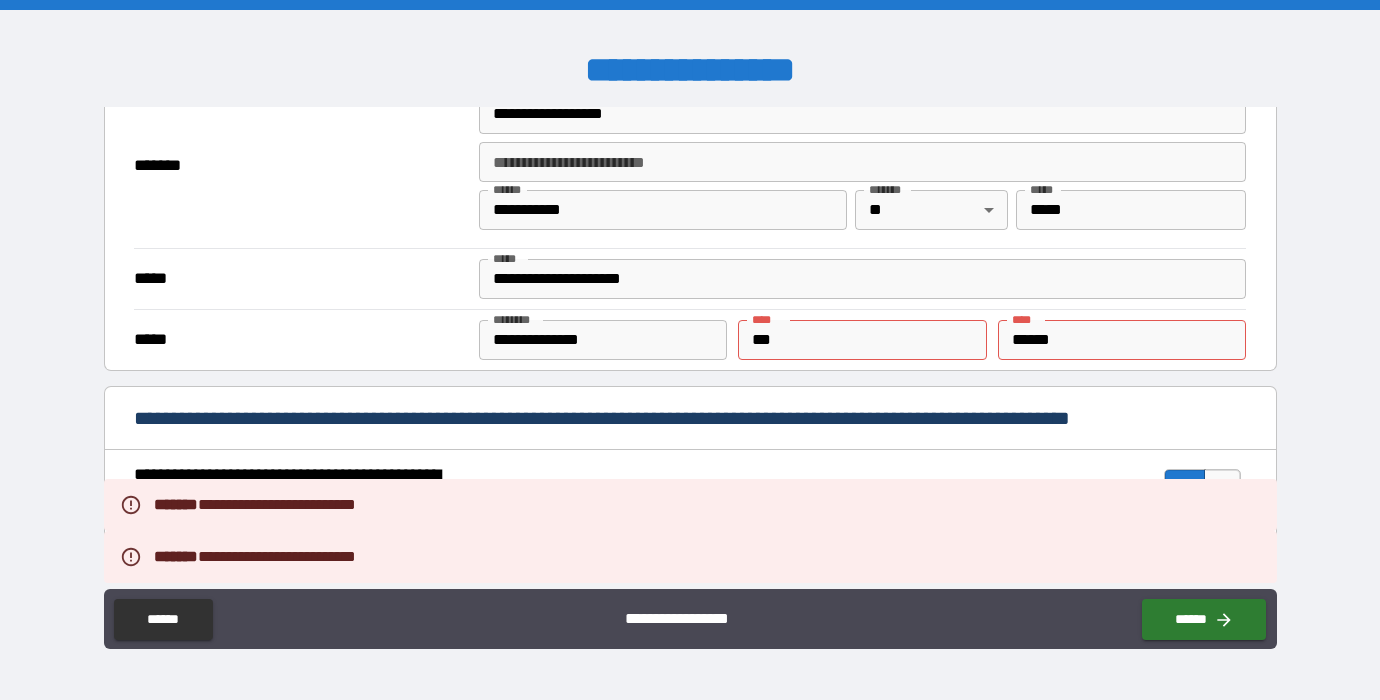 scroll, scrollTop: 1516, scrollLeft: 0, axis: vertical 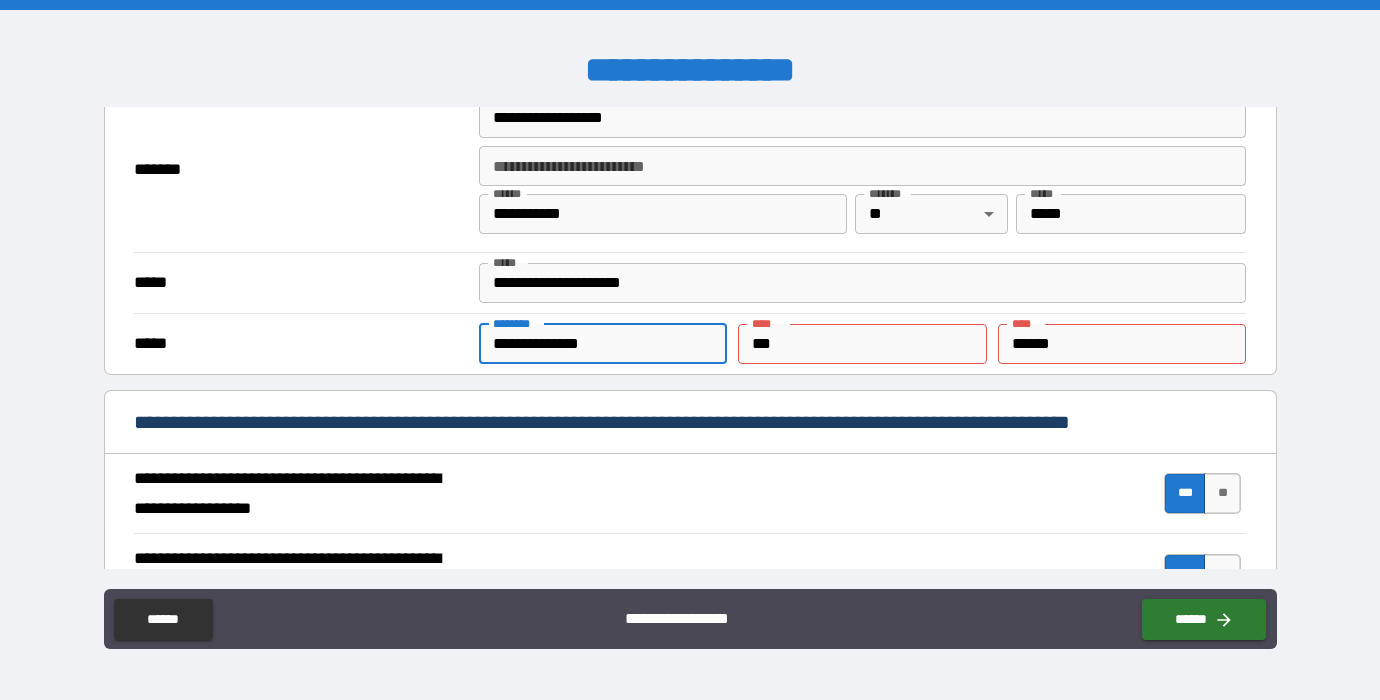 drag, startPoint x: 614, startPoint y: 342, endPoint x: 476, endPoint y: 341, distance: 138.00362 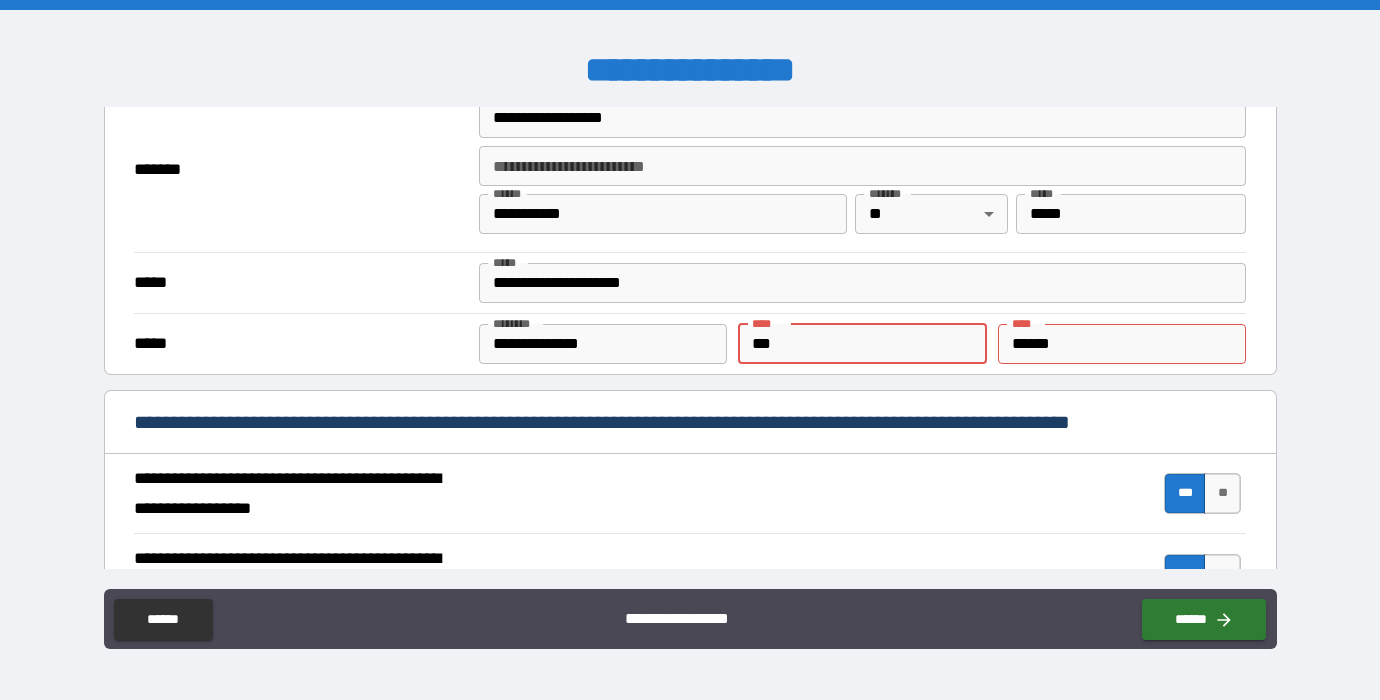 click on "***" at bounding box center (862, 344) 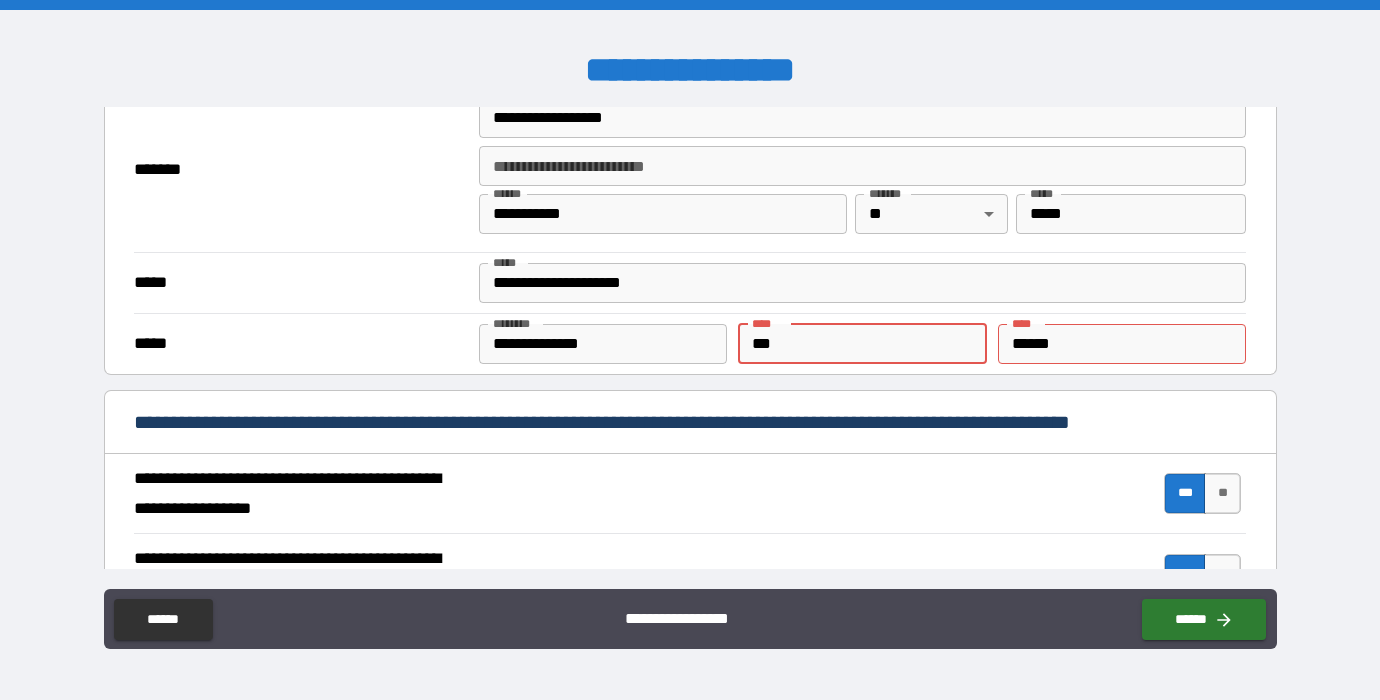 drag, startPoint x: 754, startPoint y: 345, endPoint x: 952, endPoint y: 353, distance: 198.16154 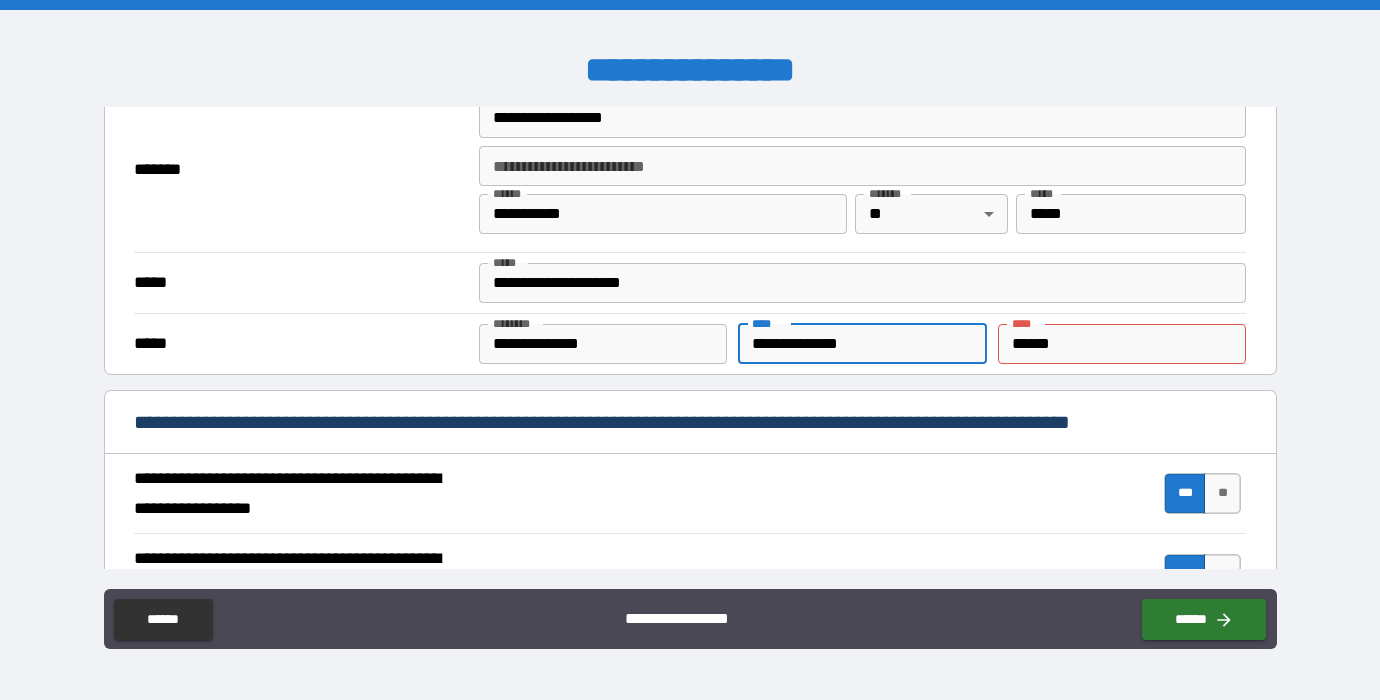 type on "**********" 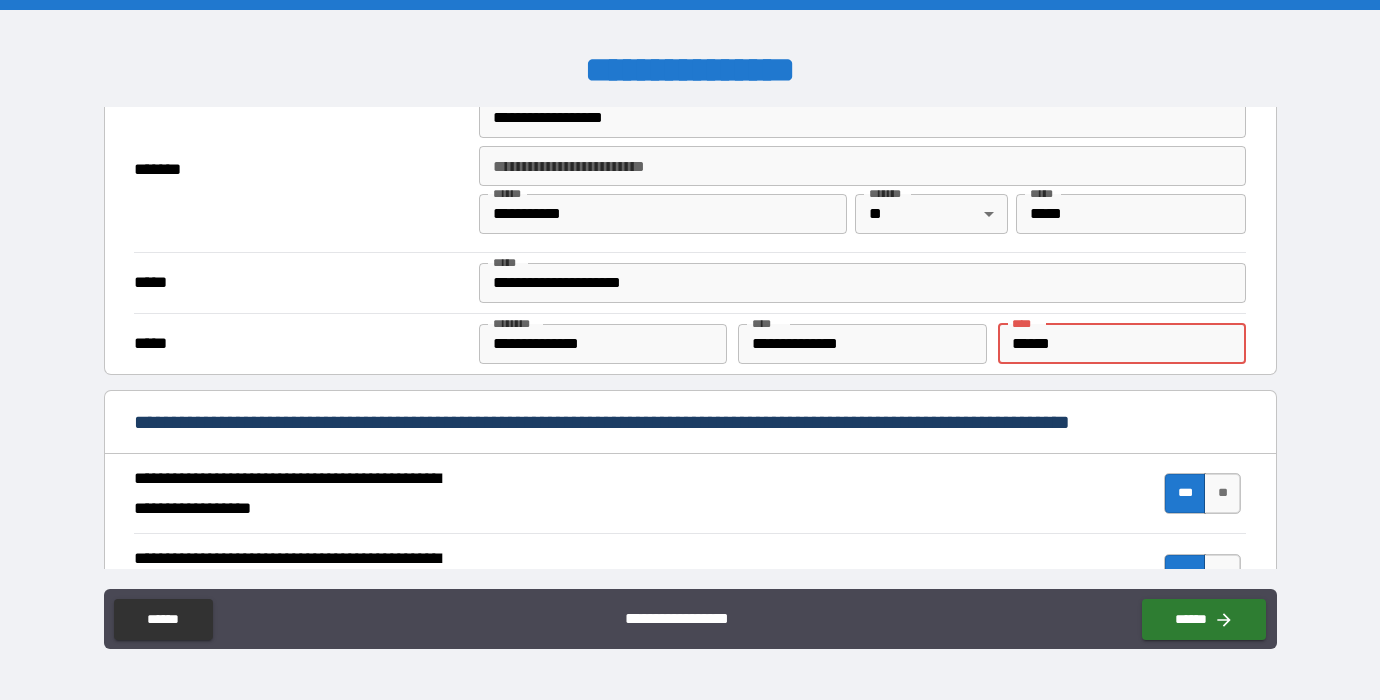 drag, startPoint x: 1054, startPoint y: 343, endPoint x: 947, endPoint y: 343, distance: 107 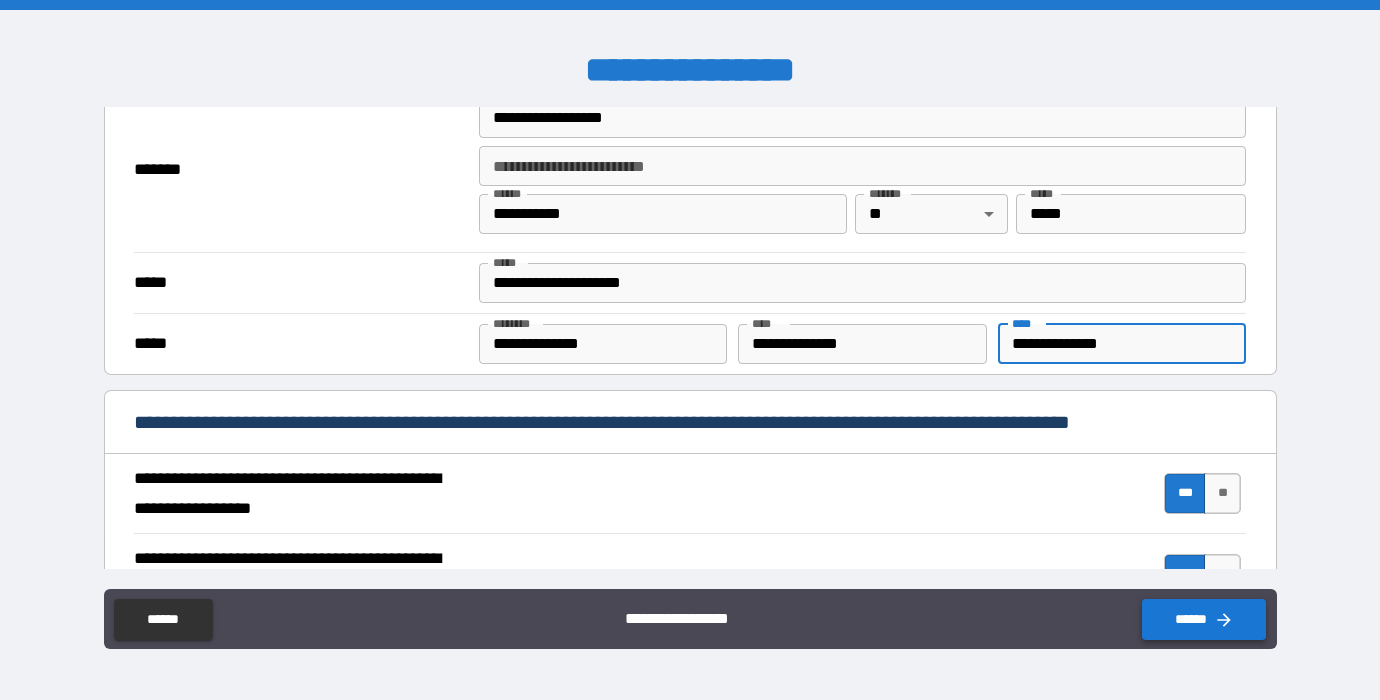 type on "**********" 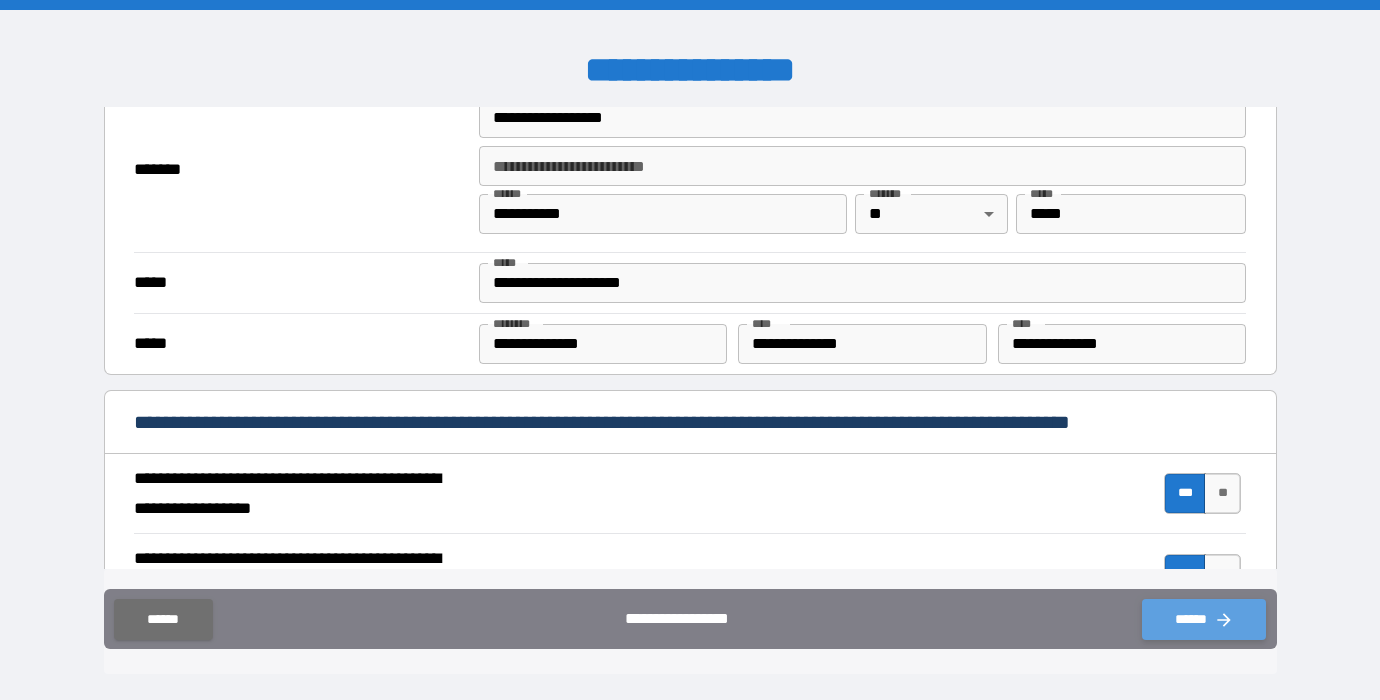 click on "******" at bounding box center [1204, 619] 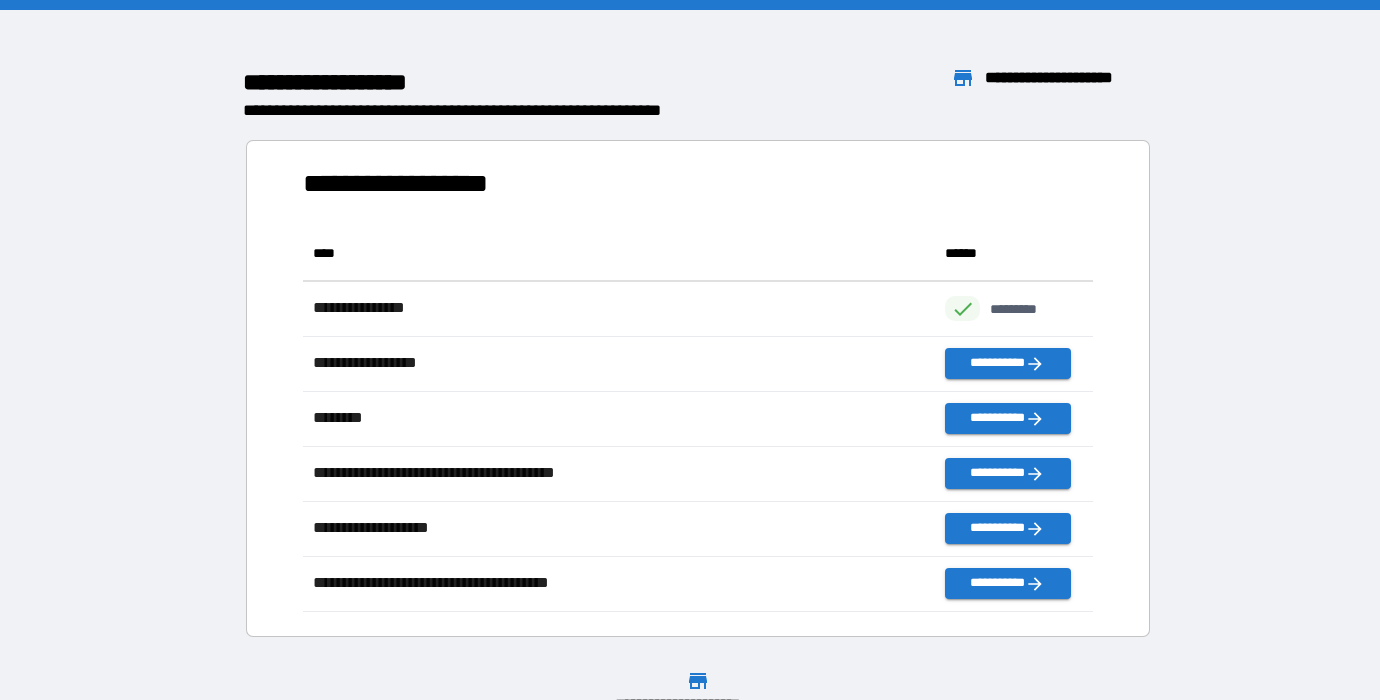 scroll, scrollTop: 386, scrollLeft: 790, axis: both 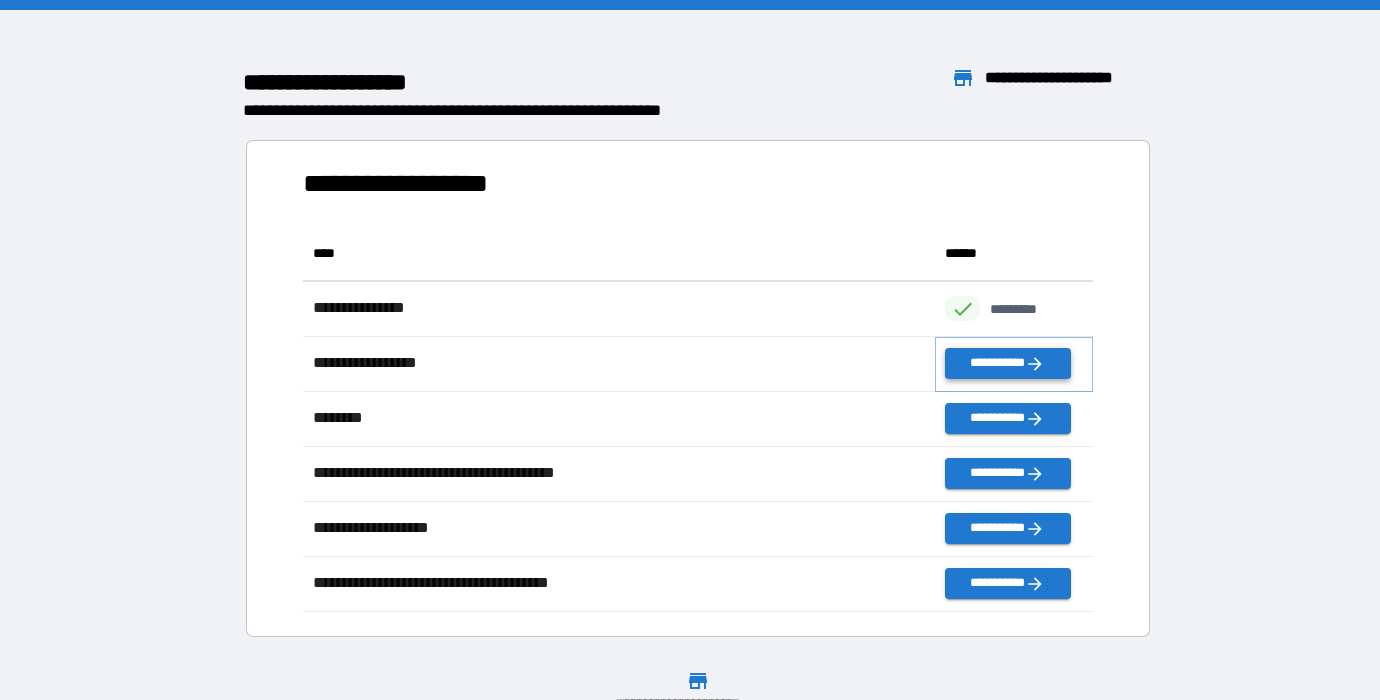 click on "**********" at bounding box center [1008, 363] 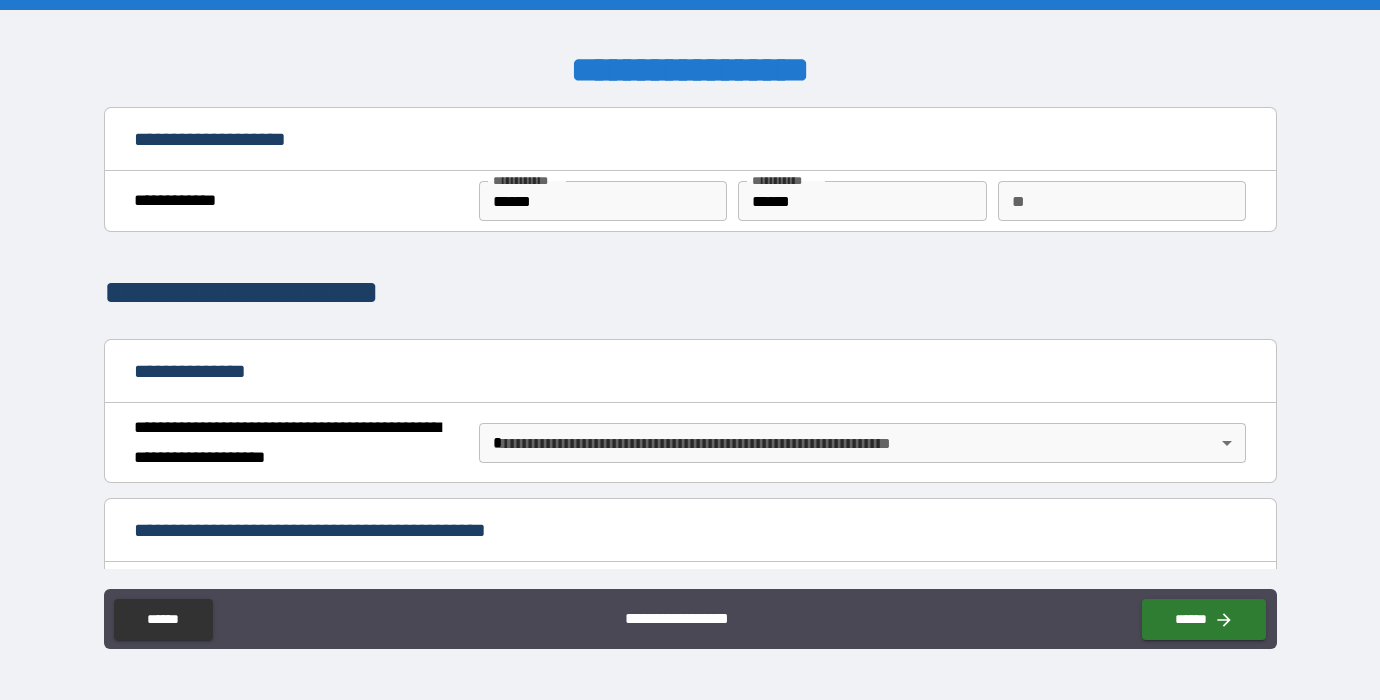 click on "**********" at bounding box center (690, 350) 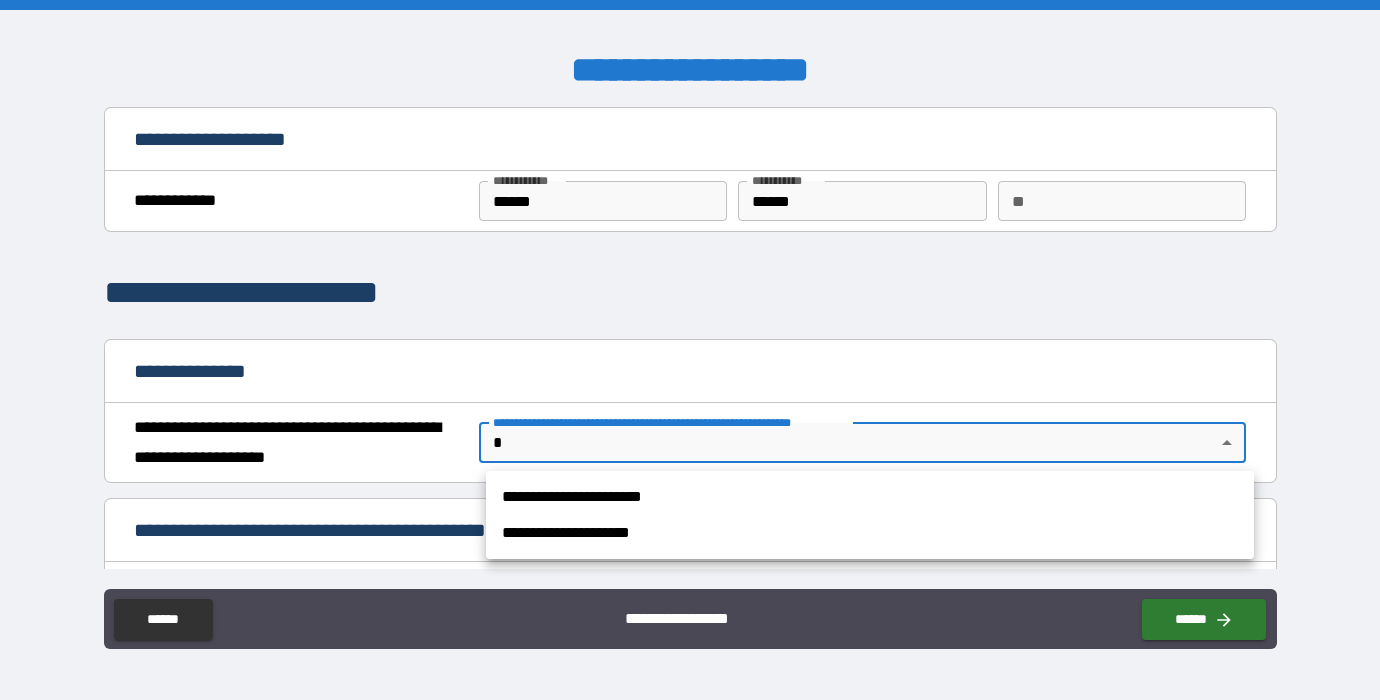 click on "**********" at bounding box center (870, 497) 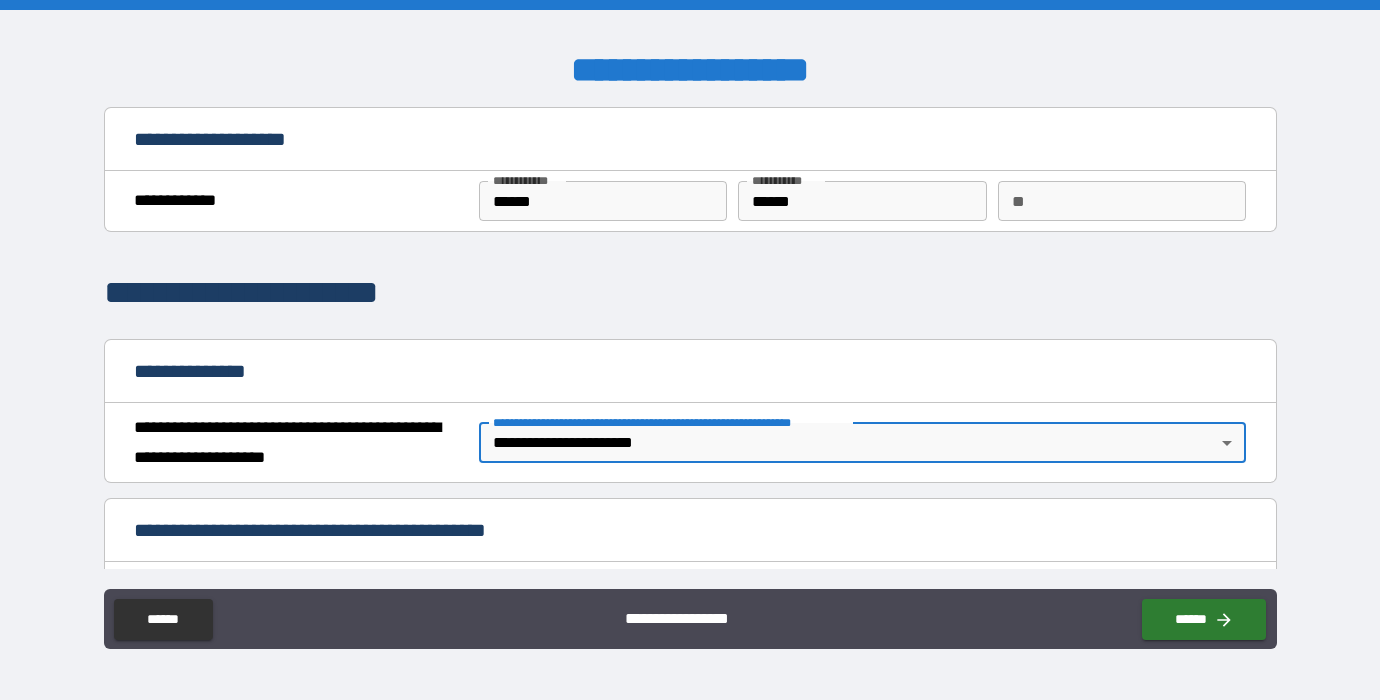 type on "*" 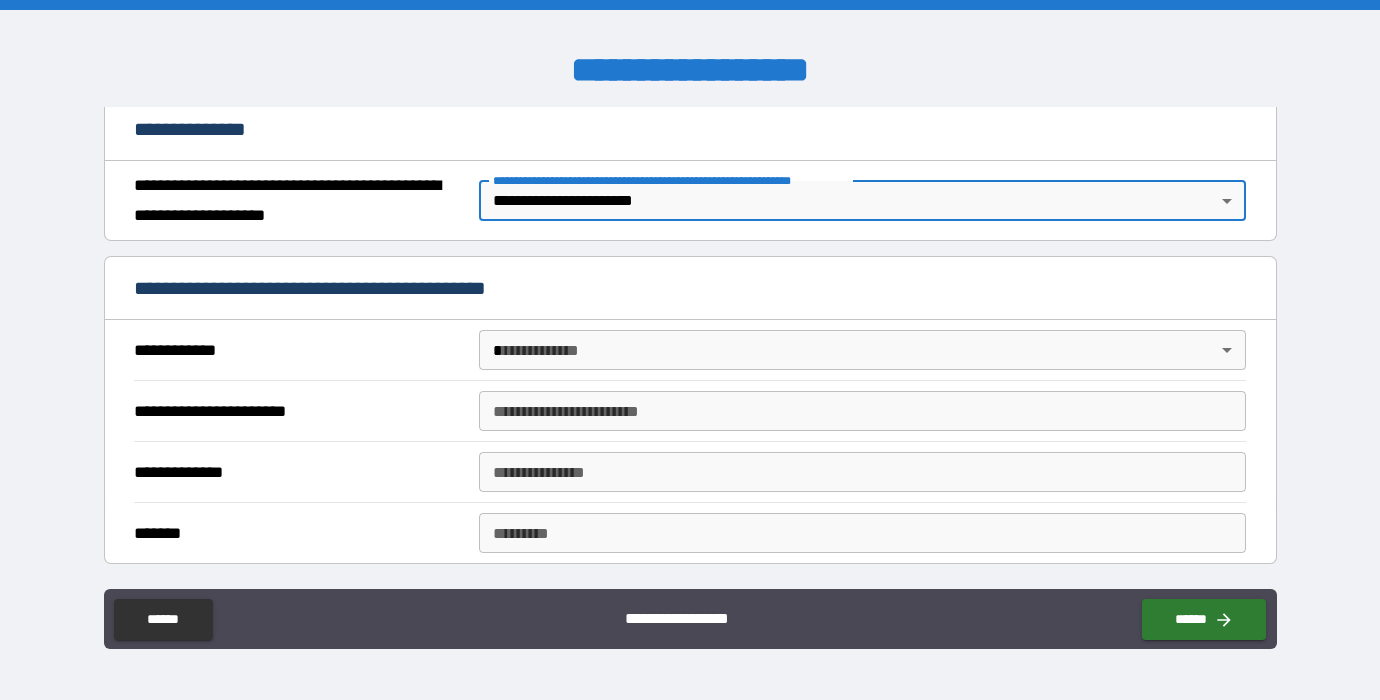 scroll, scrollTop: 292, scrollLeft: 0, axis: vertical 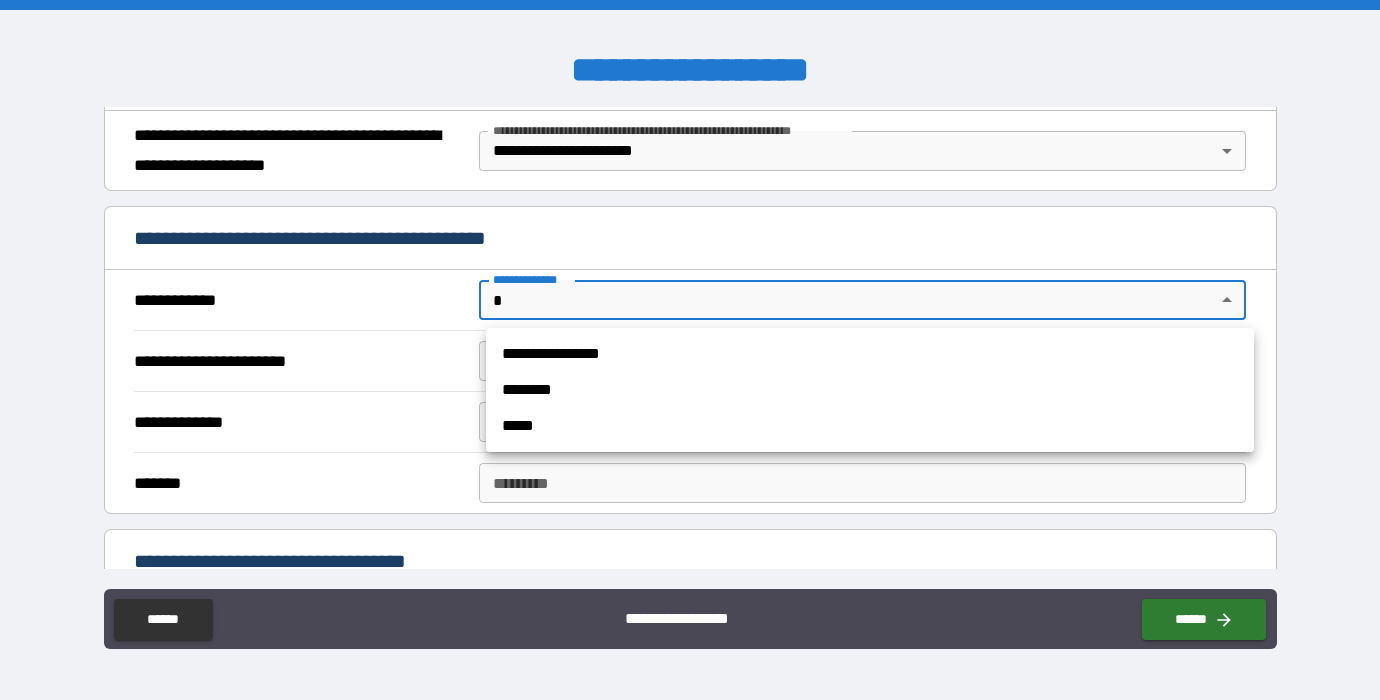 click on "**********" at bounding box center (690, 350) 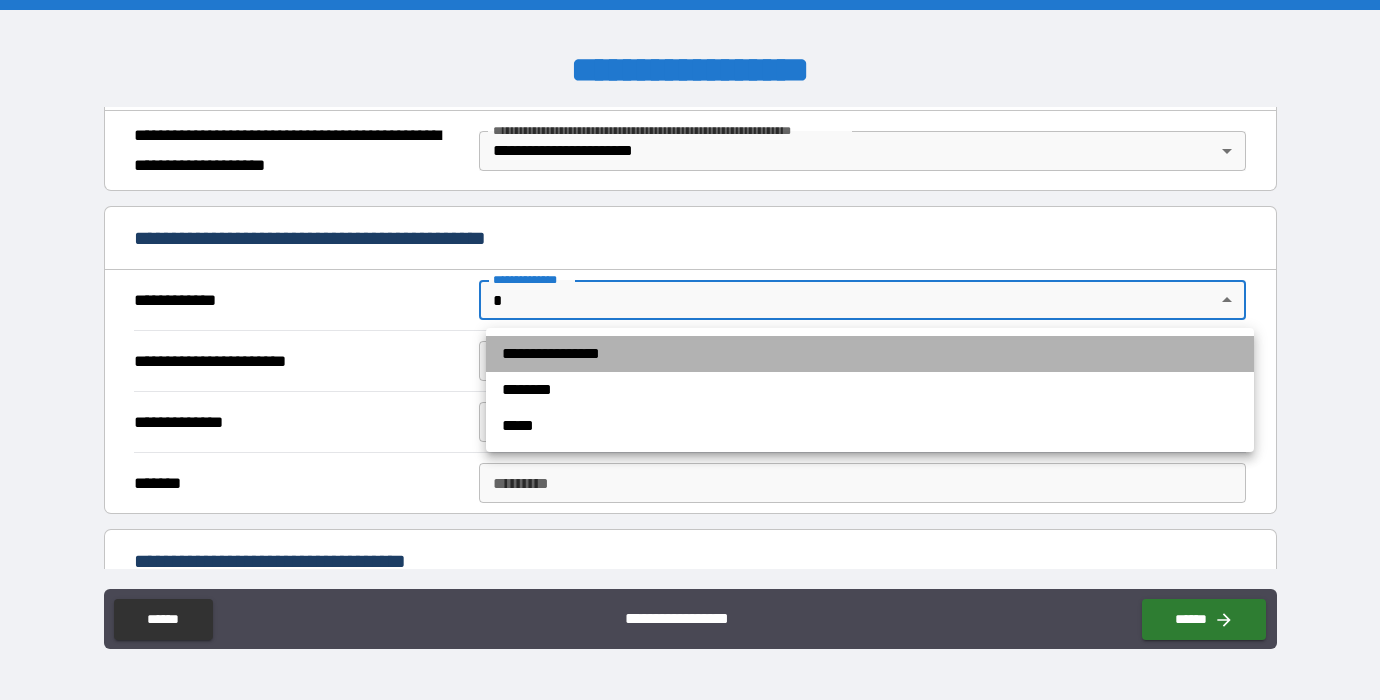 click on "**********" at bounding box center (870, 354) 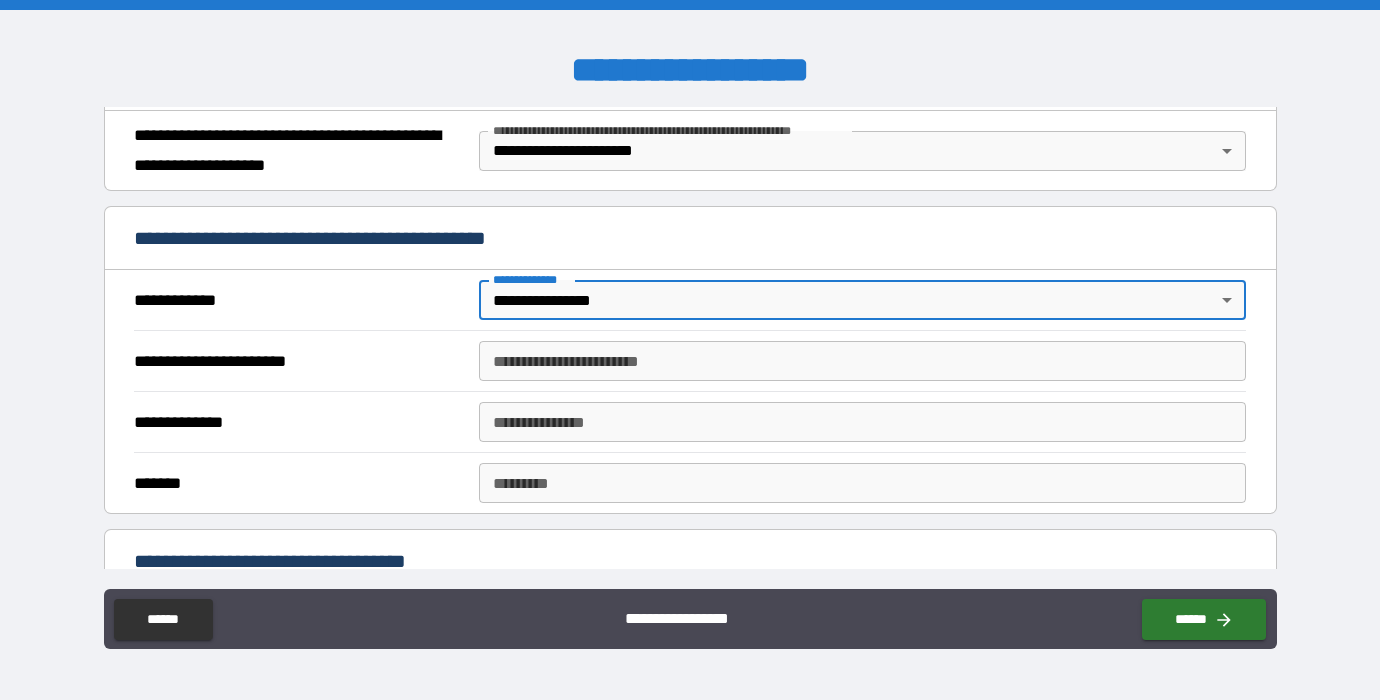 click on "**********" at bounding box center [863, 361] 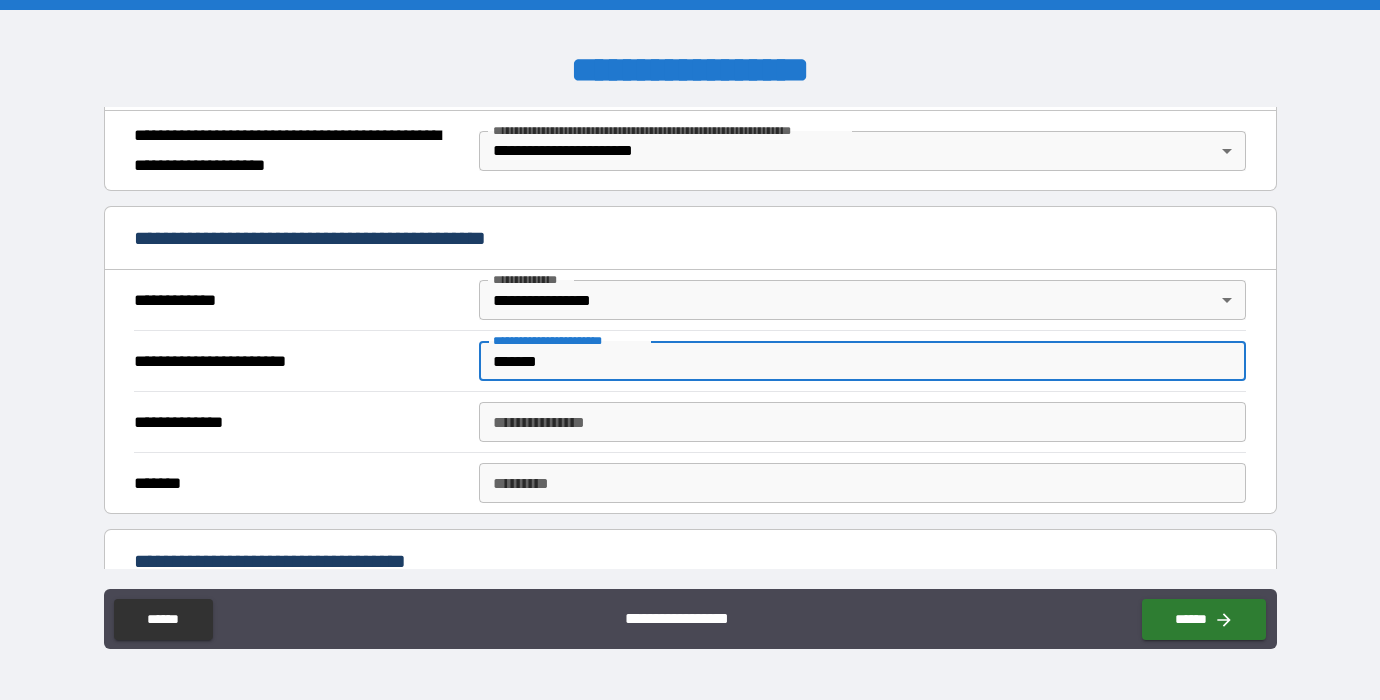type on "*******" 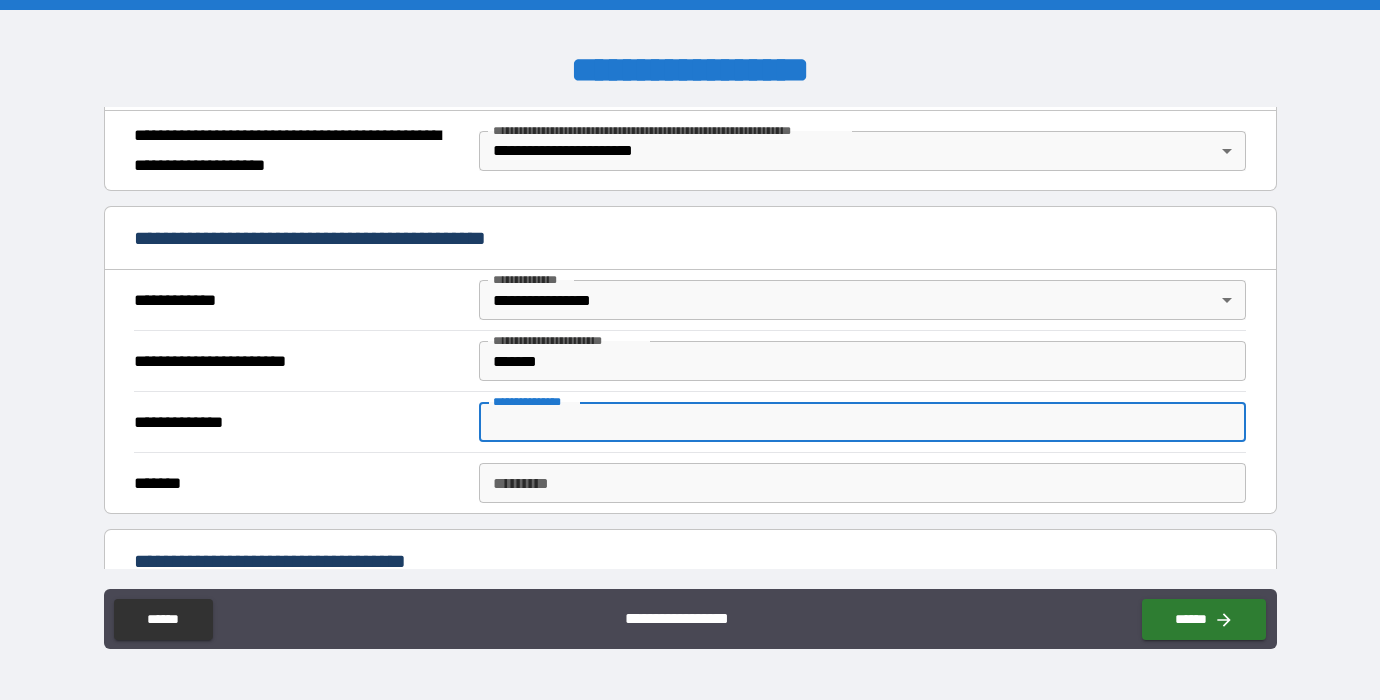 click on "*******   *" at bounding box center [863, 483] 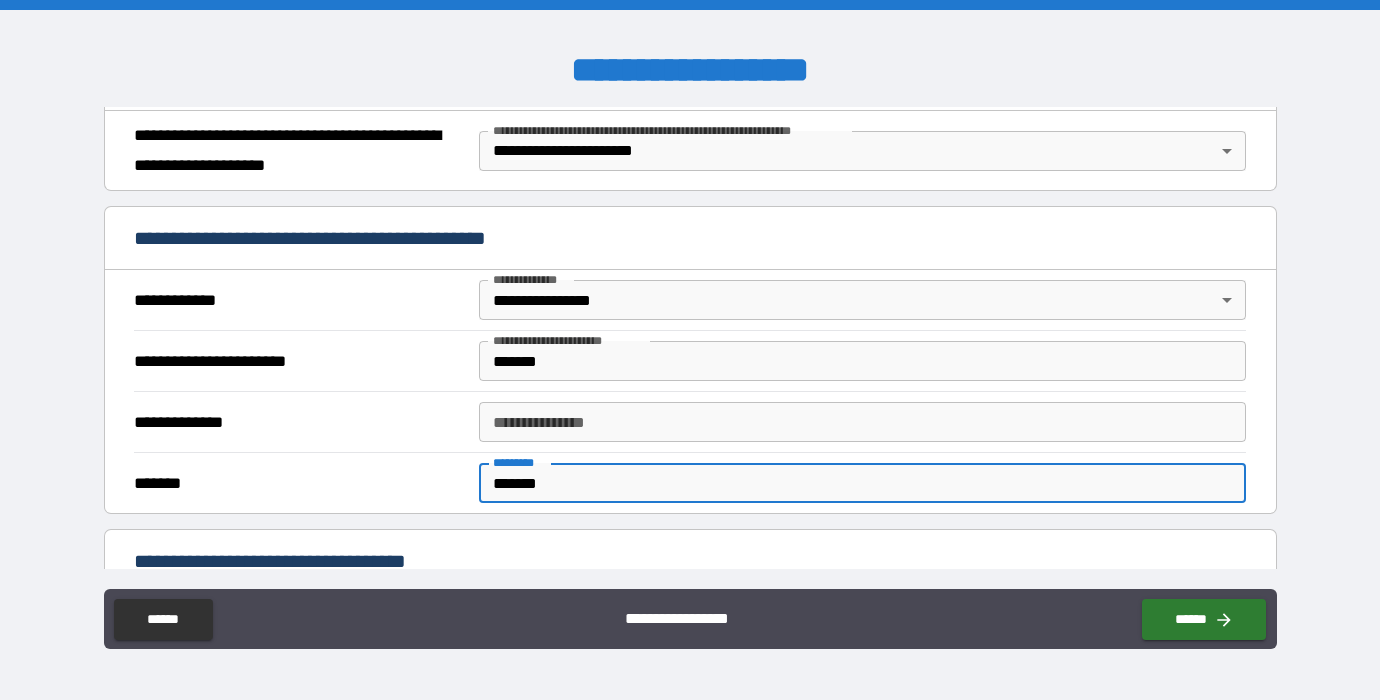 type on "*******" 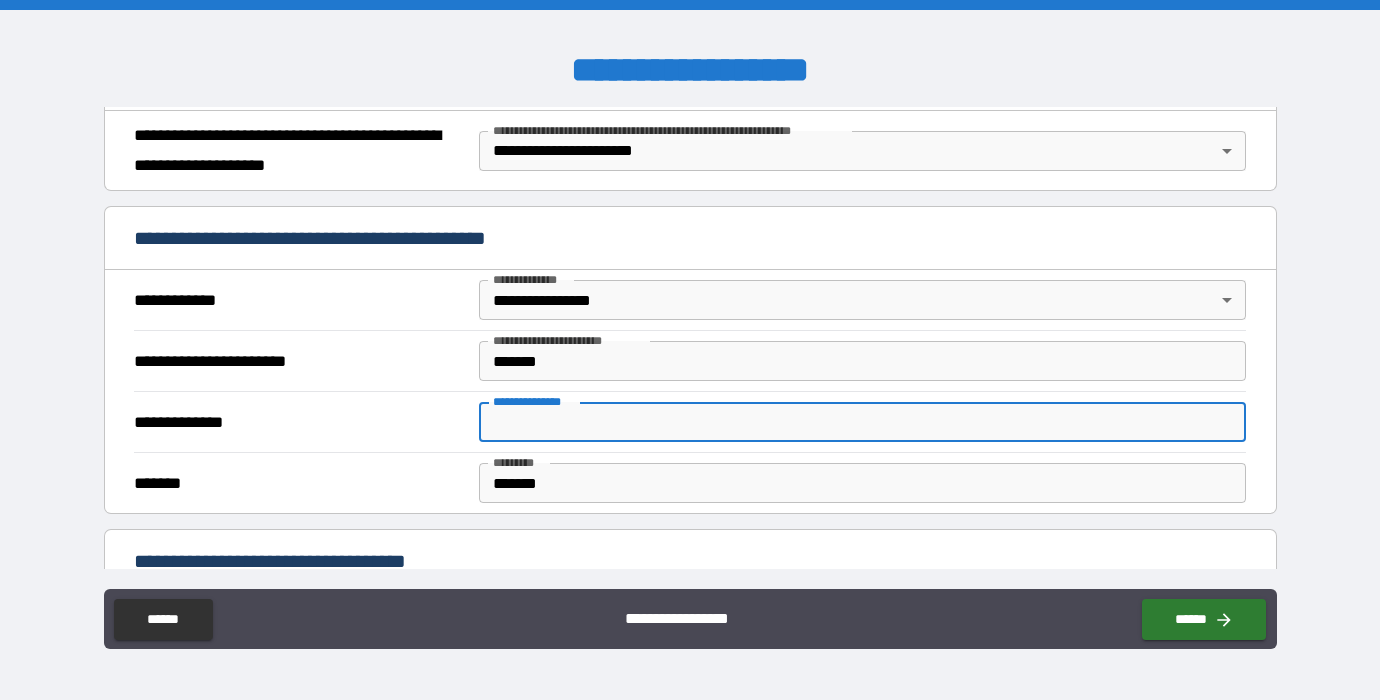 click on "**********" at bounding box center (863, 422) 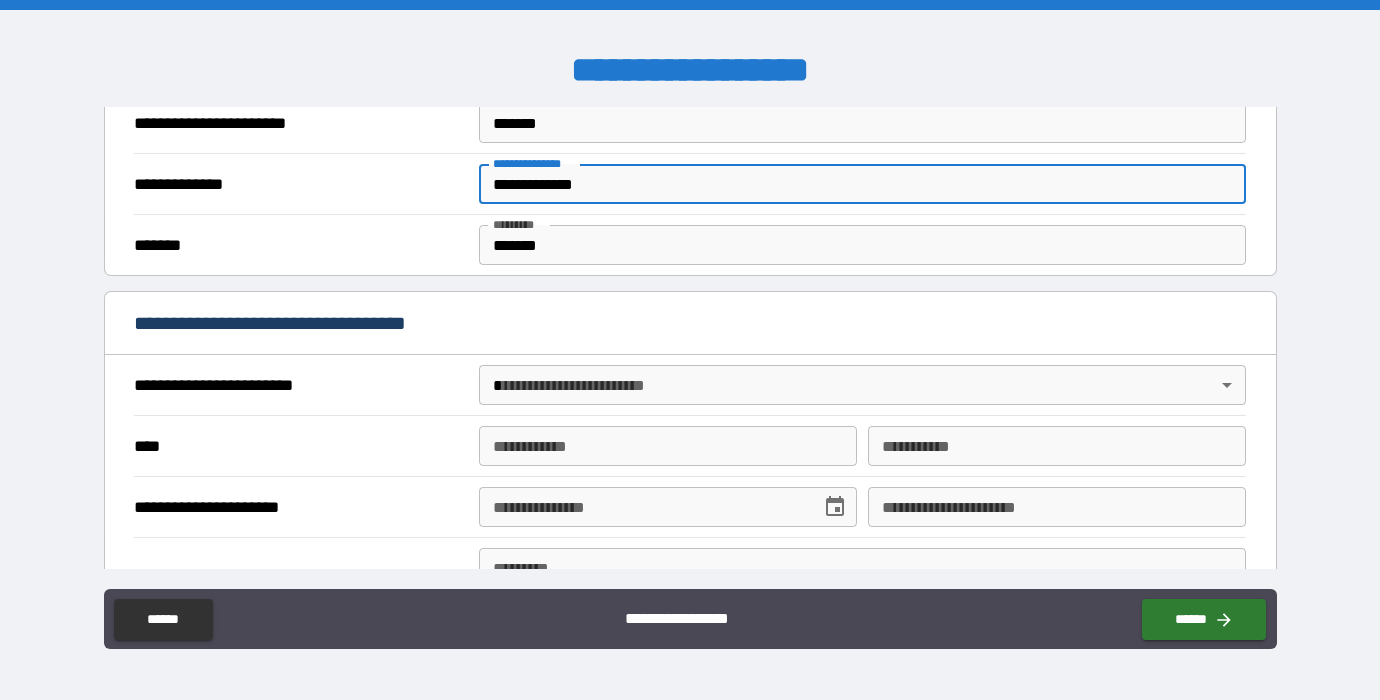 scroll, scrollTop: 538, scrollLeft: 0, axis: vertical 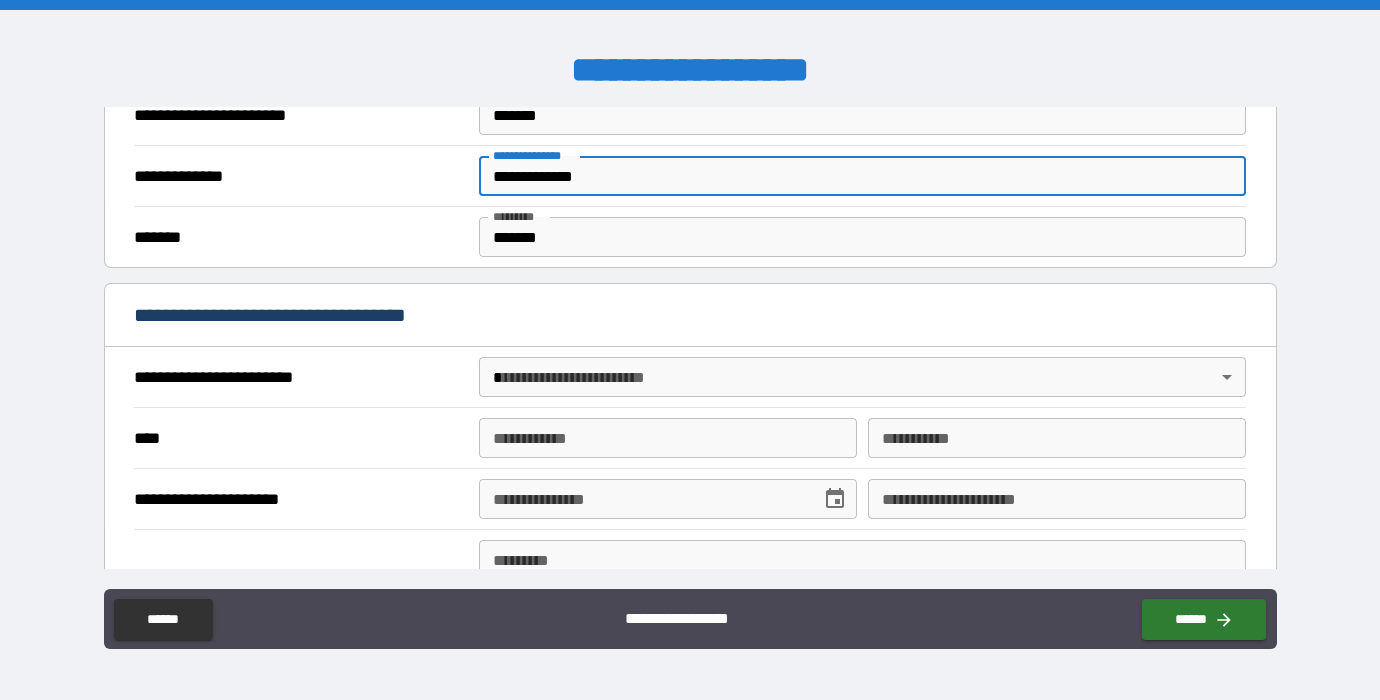 type on "**********" 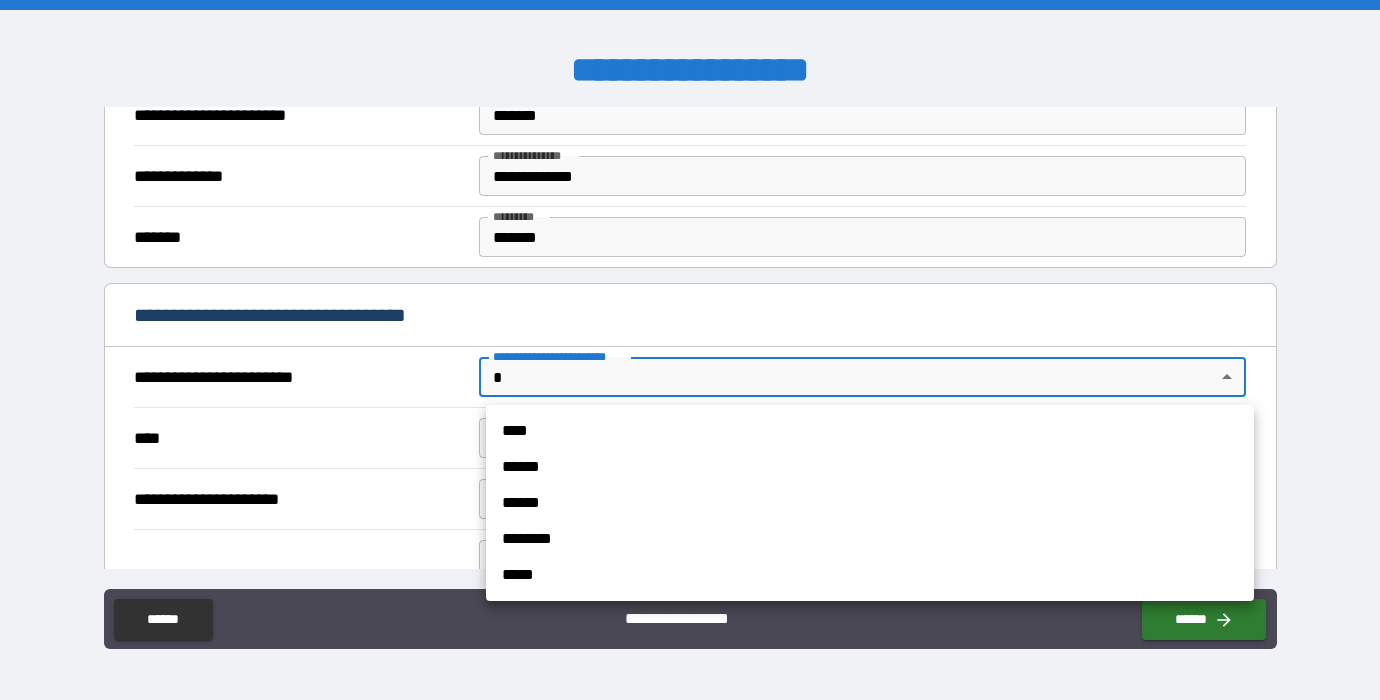 click on "**********" at bounding box center (690, 350) 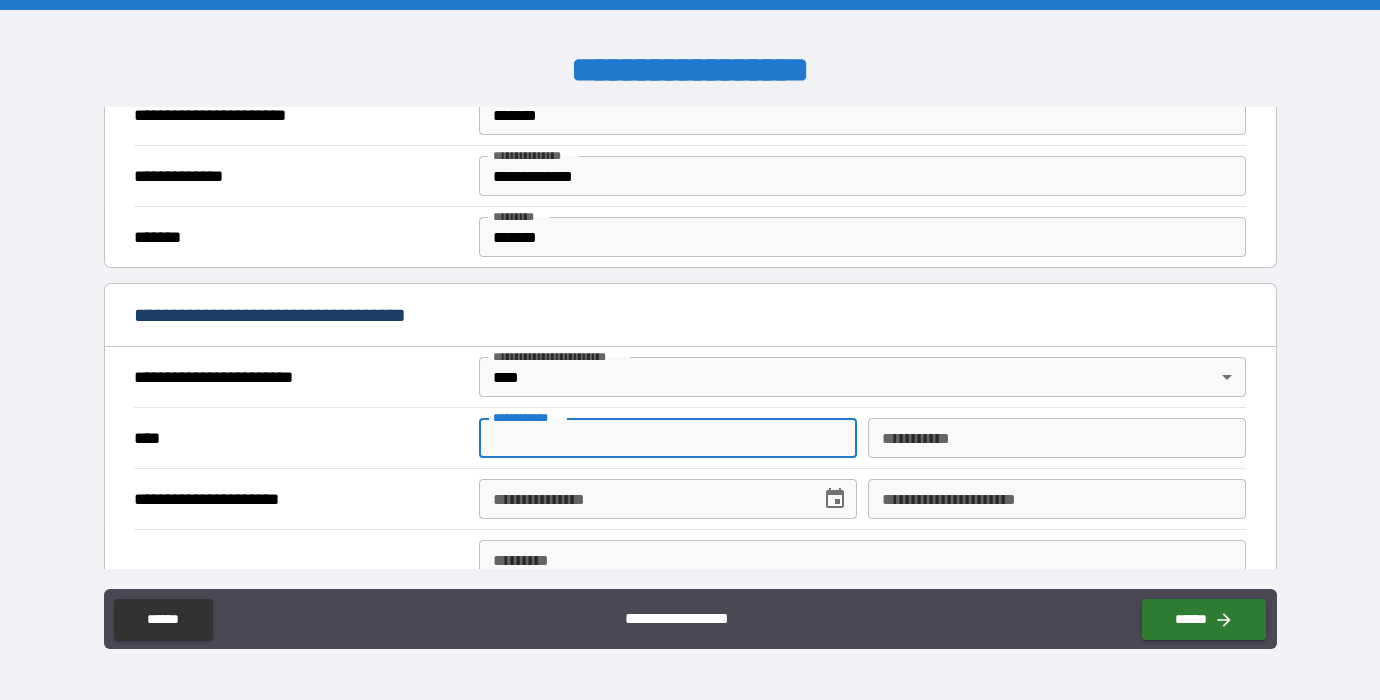 click on "**********" at bounding box center (668, 438) 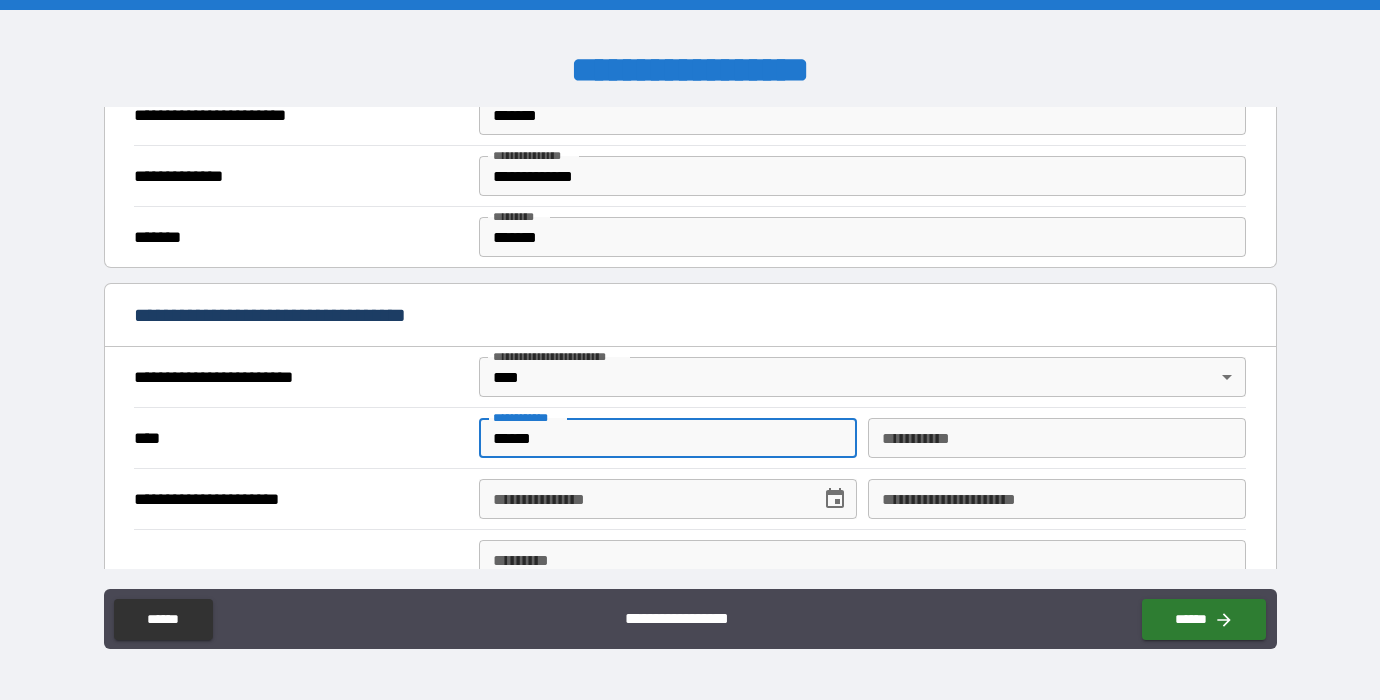 type on "******" 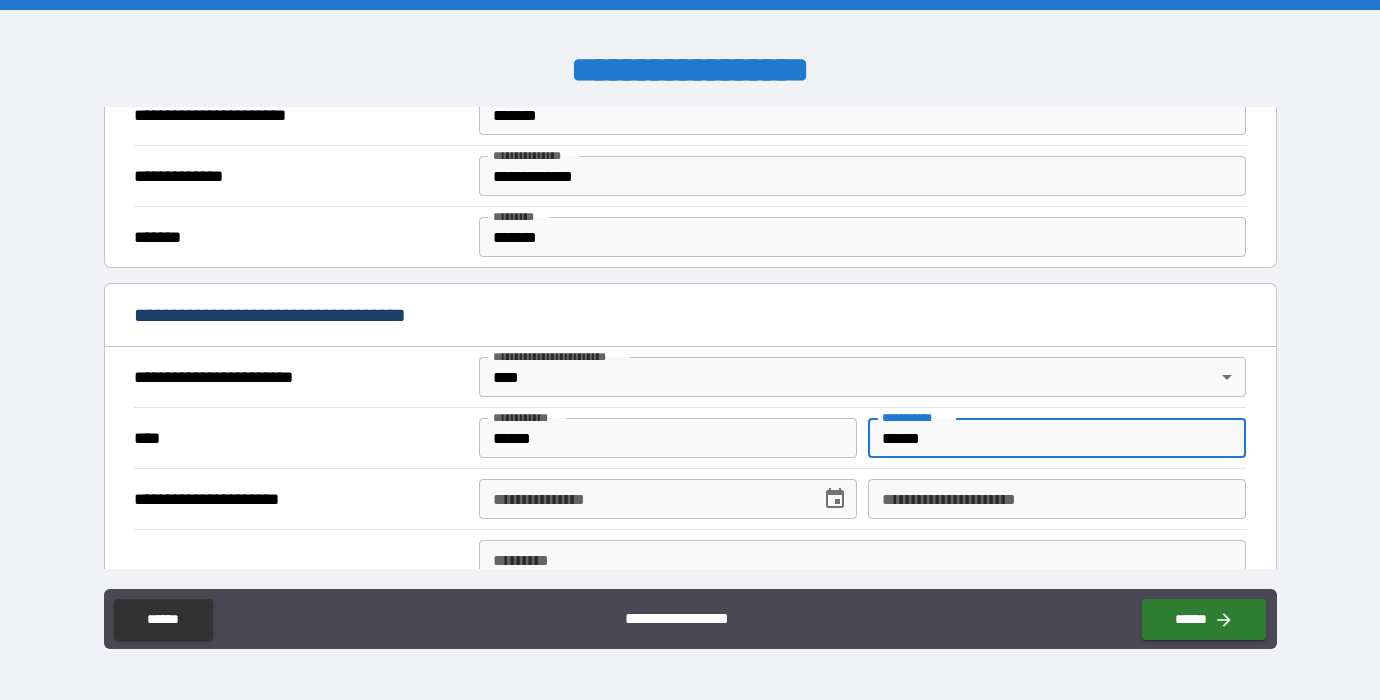 type on "******" 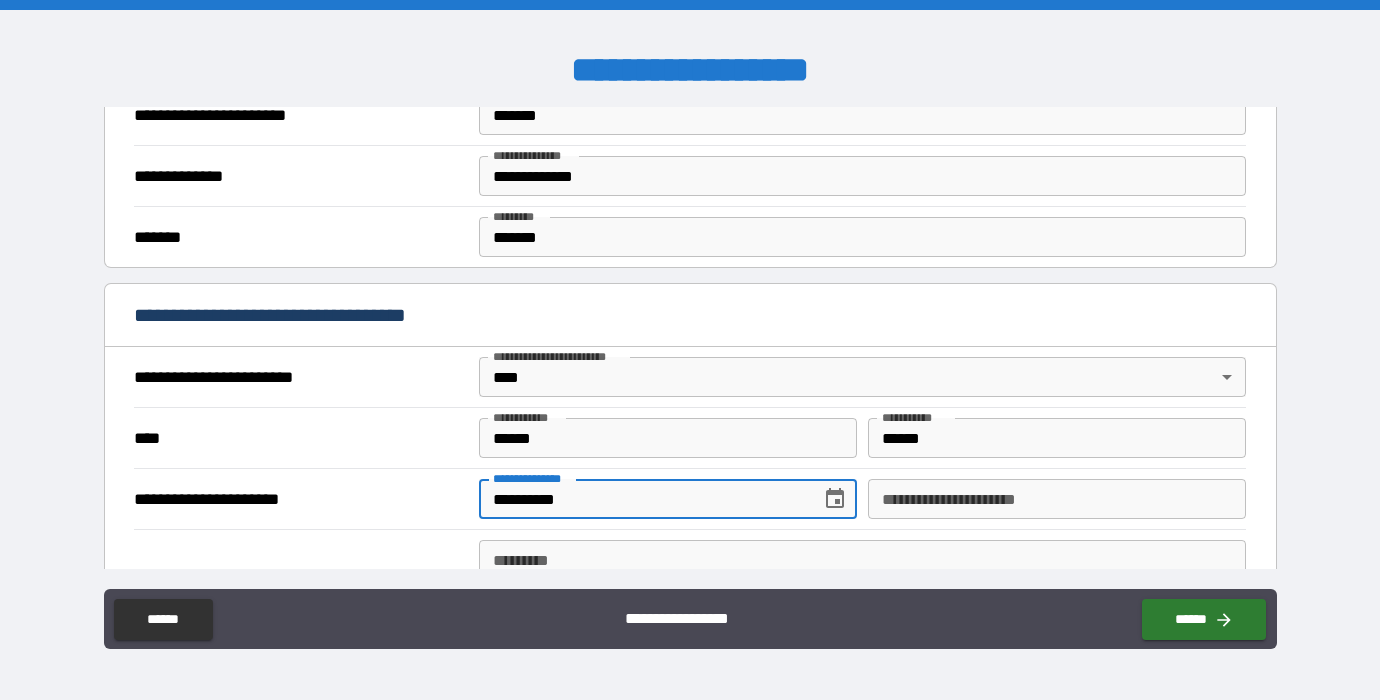 type on "**********" 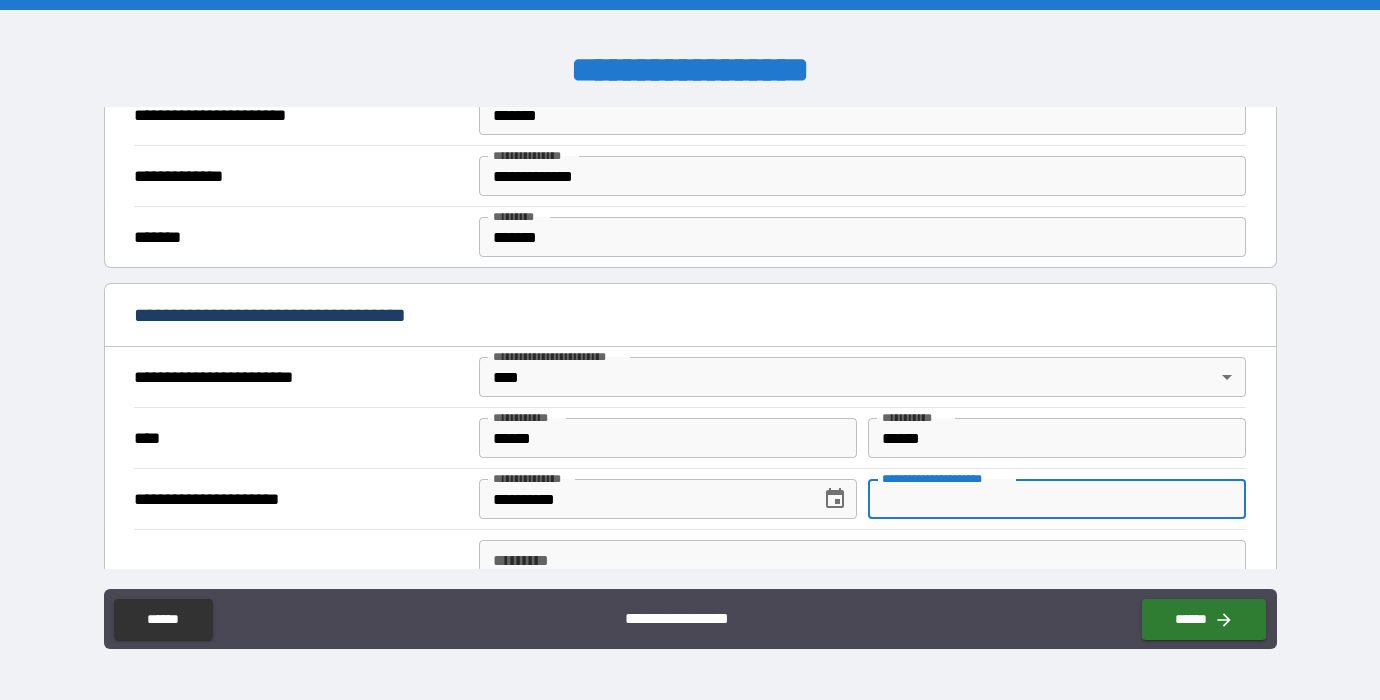 click on "**********" at bounding box center (1057, 499) 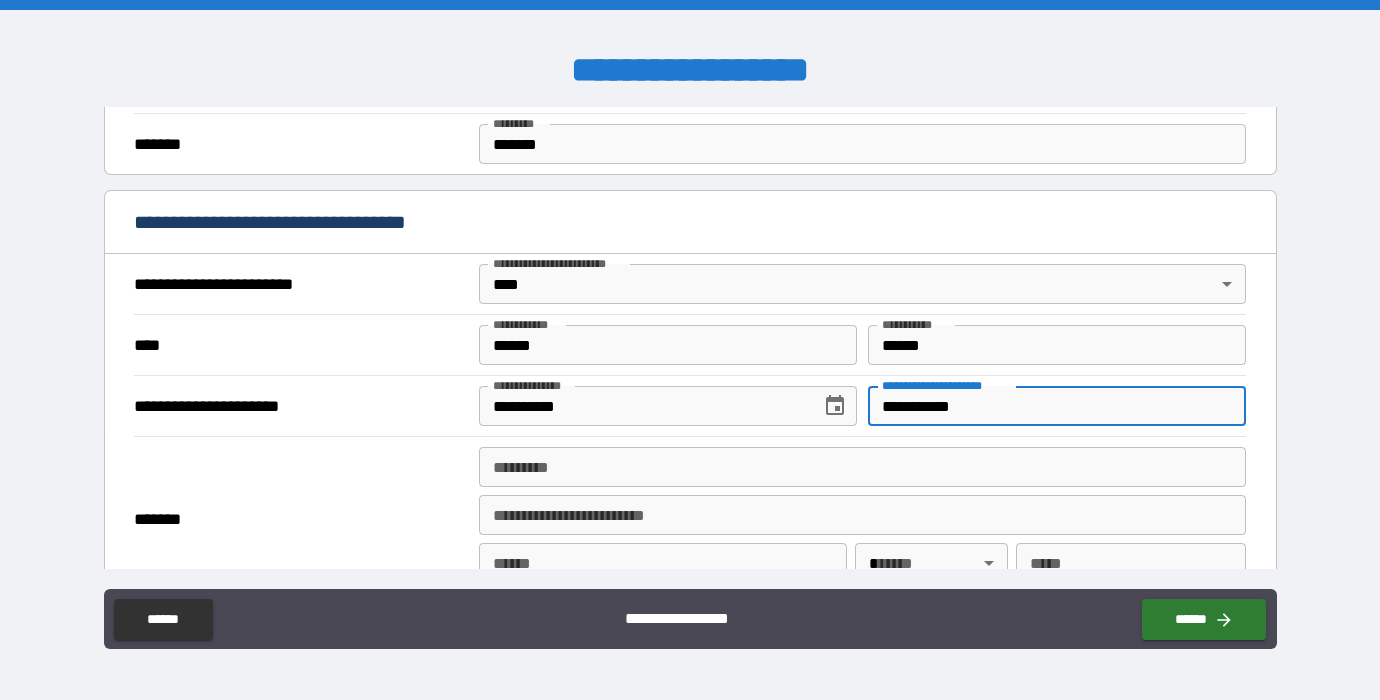 scroll, scrollTop: 654, scrollLeft: 0, axis: vertical 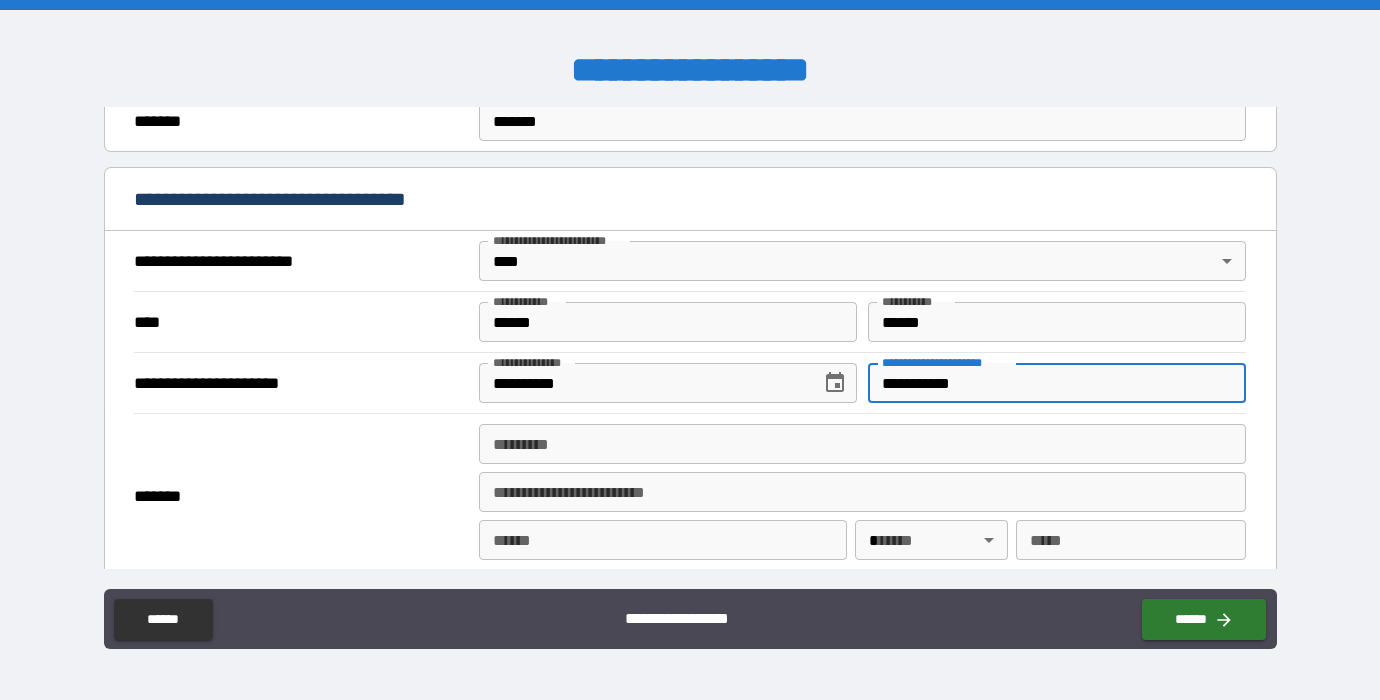 type on "**********" 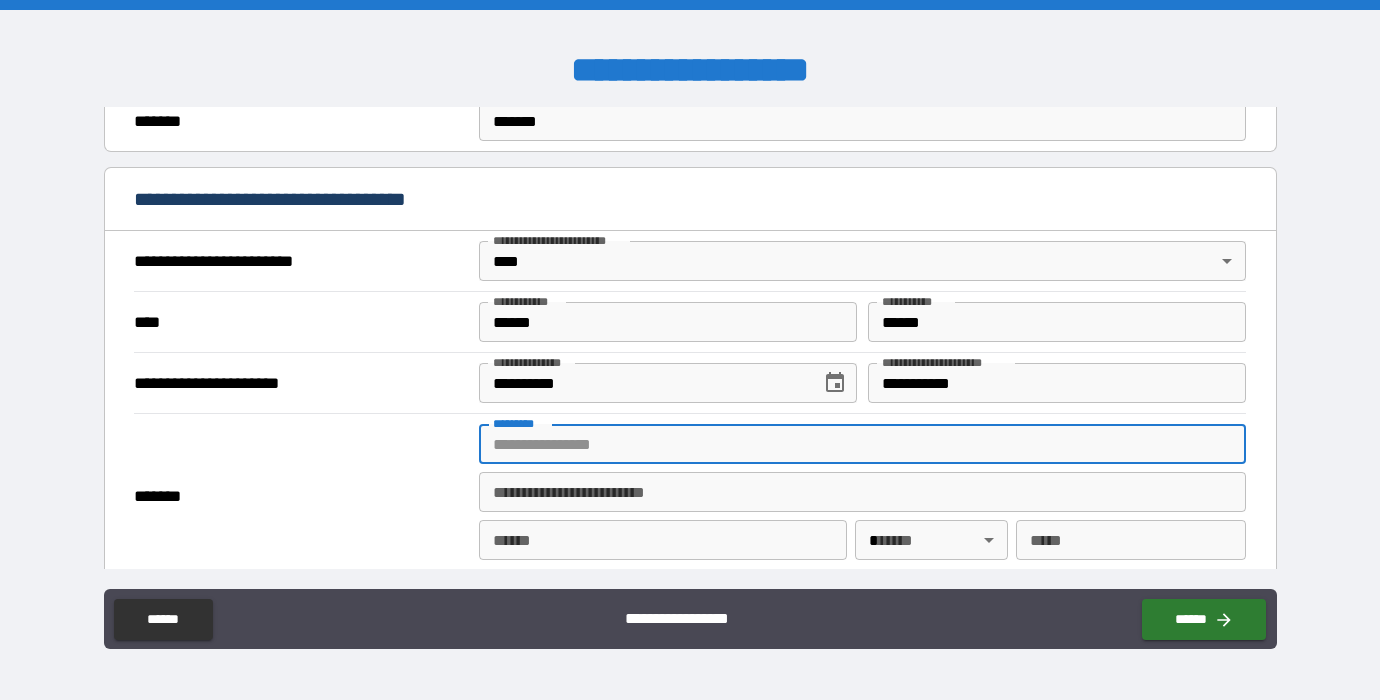 click on "*******   *" at bounding box center (863, 444) 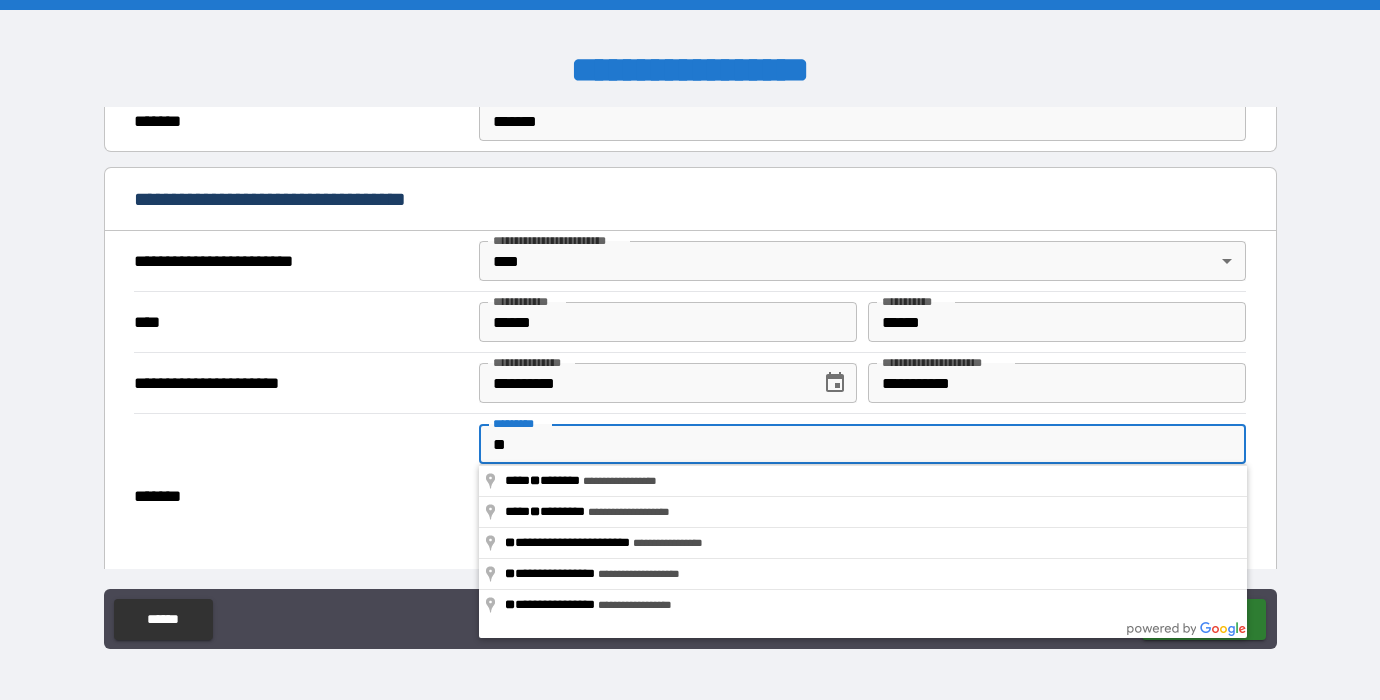 type on "**********" 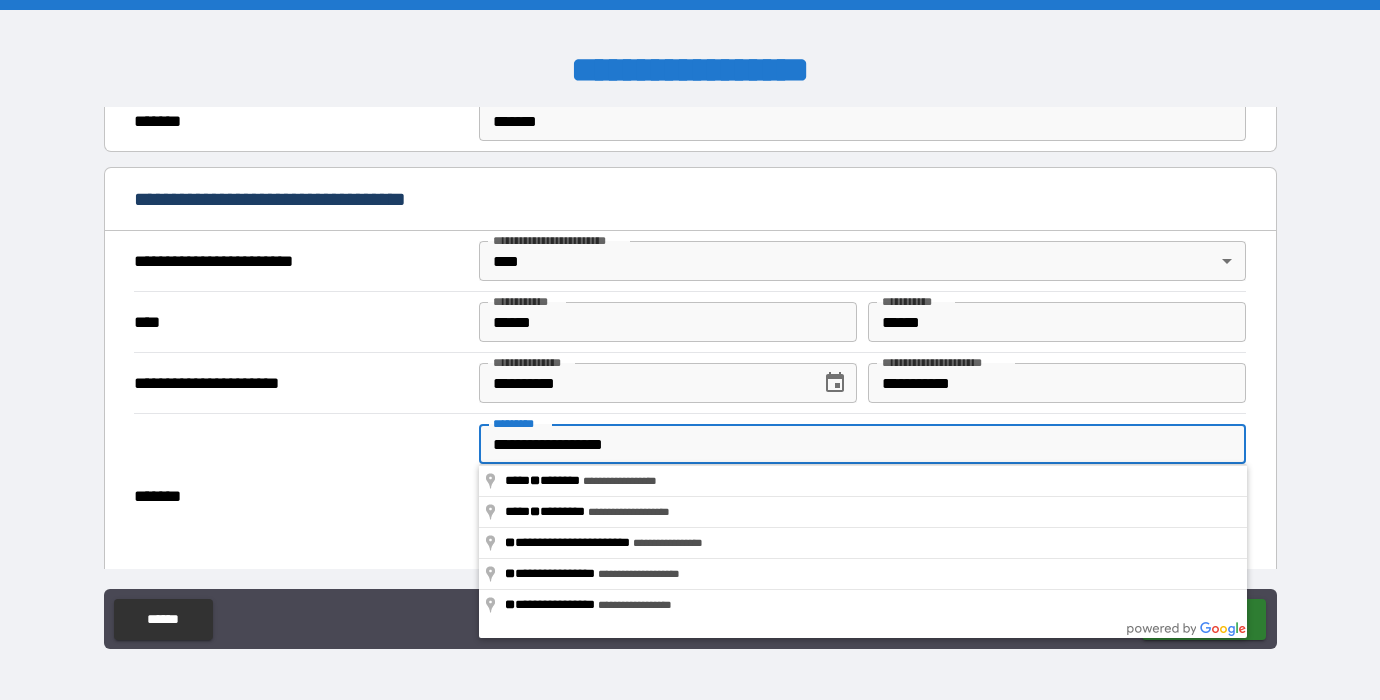 type on "**********" 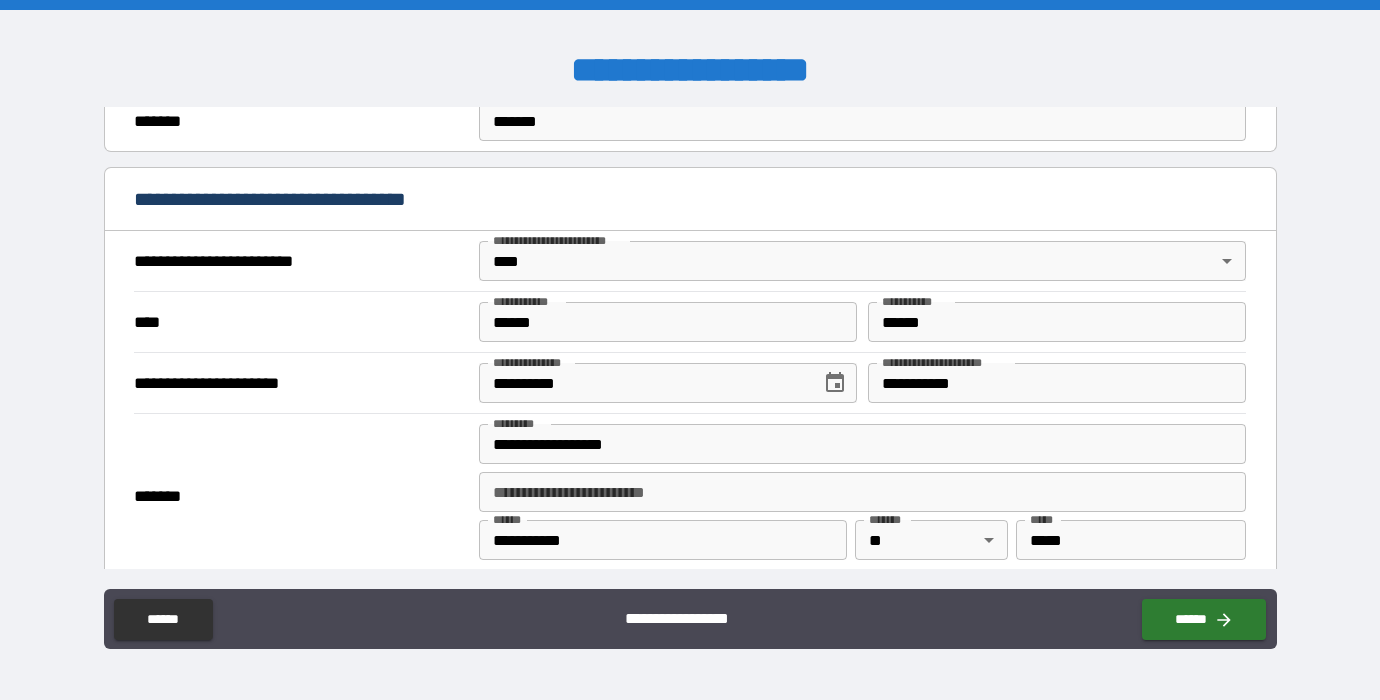 click on "**********" at bounding box center (690, 352) 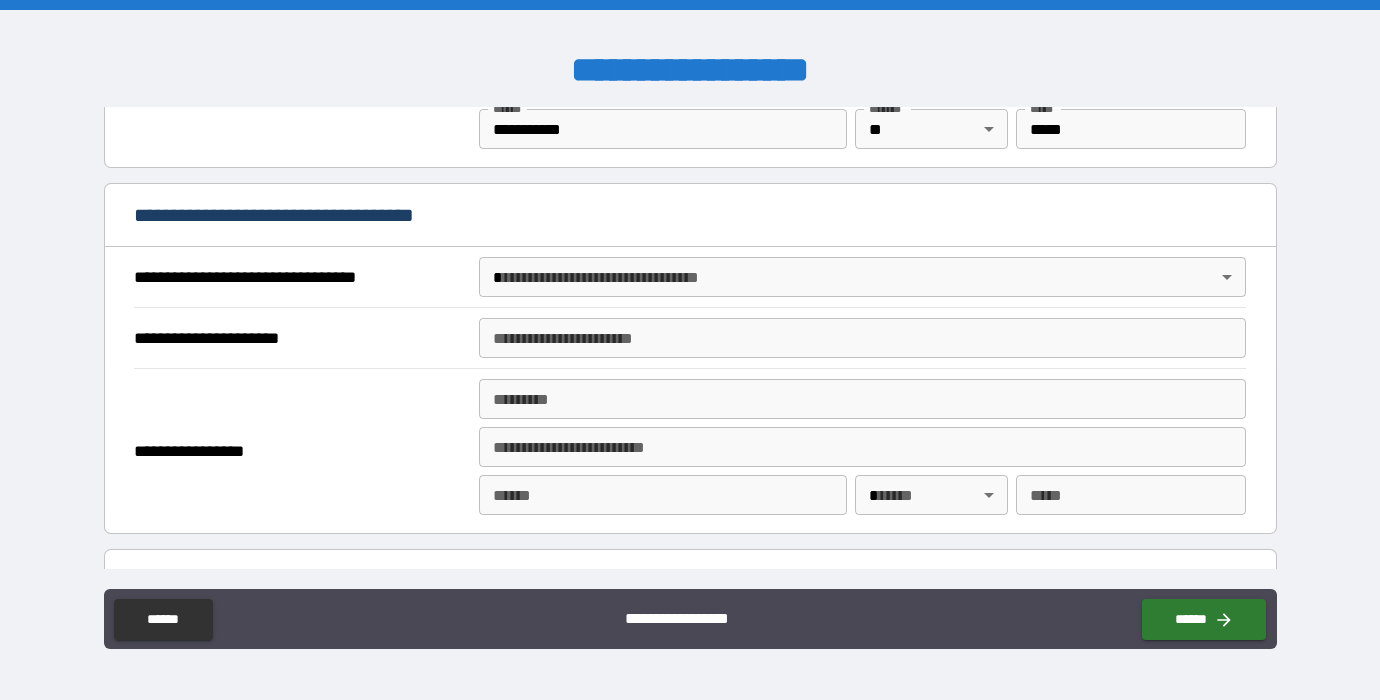 scroll, scrollTop: 1069, scrollLeft: 0, axis: vertical 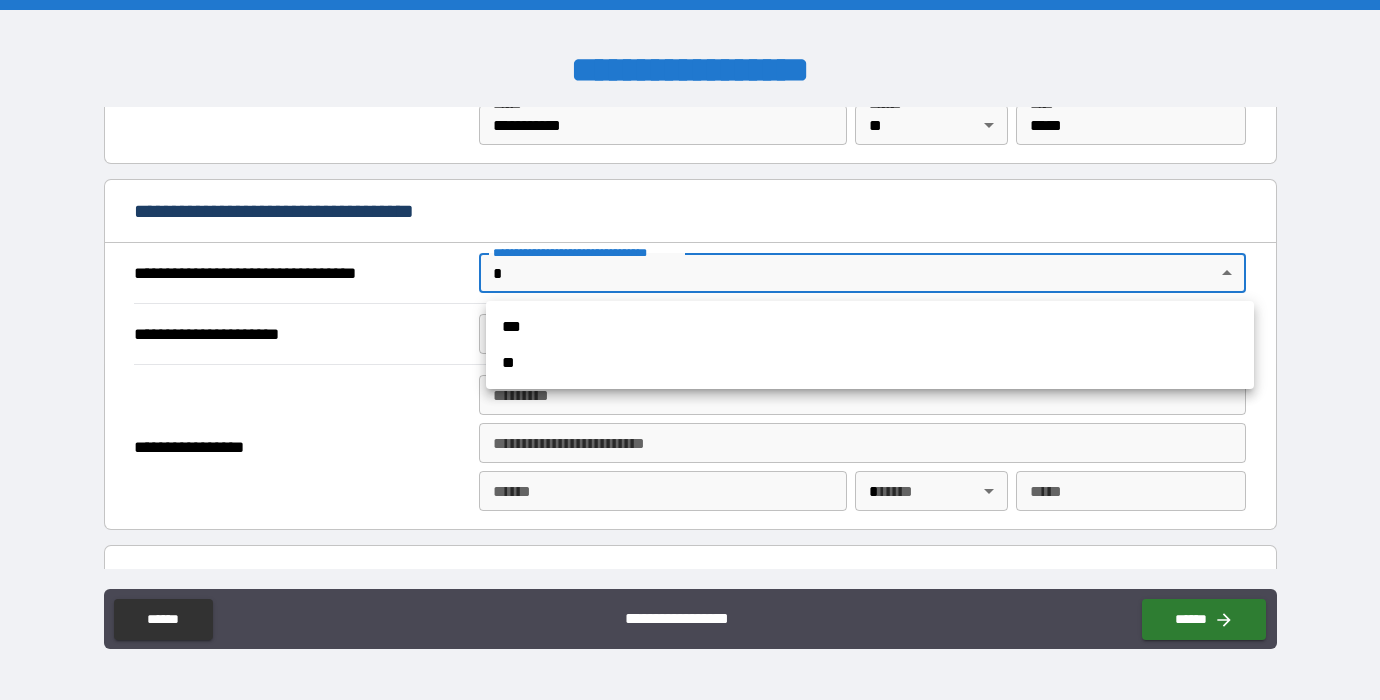 click on "**********" at bounding box center (690, 350) 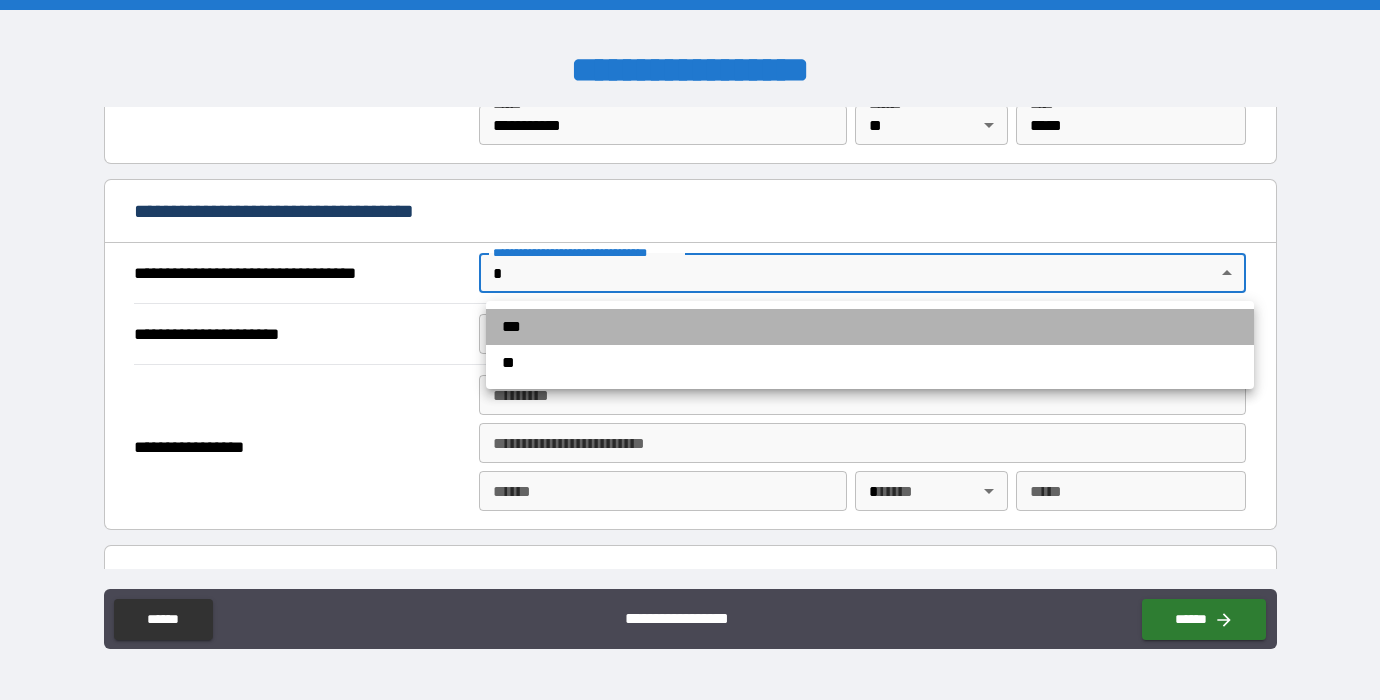 click on "***" at bounding box center (870, 327) 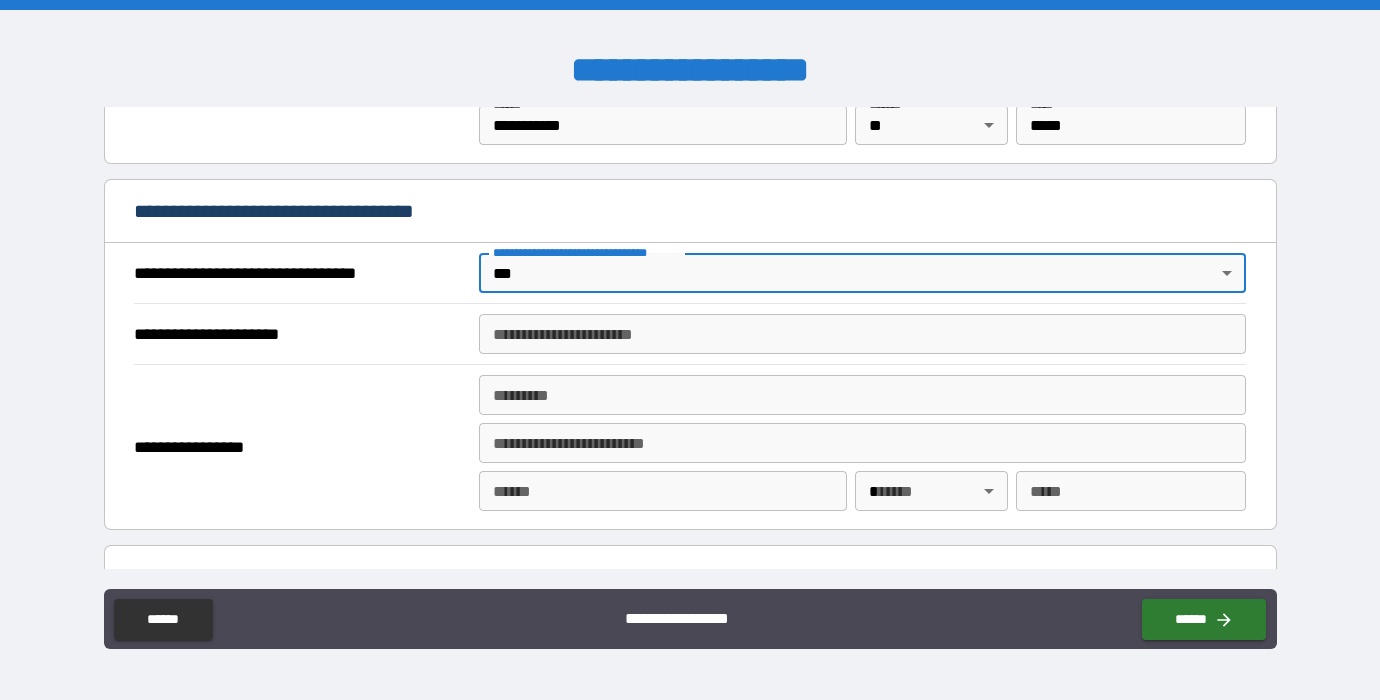 click on "**********" at bounding box center (863, 334) 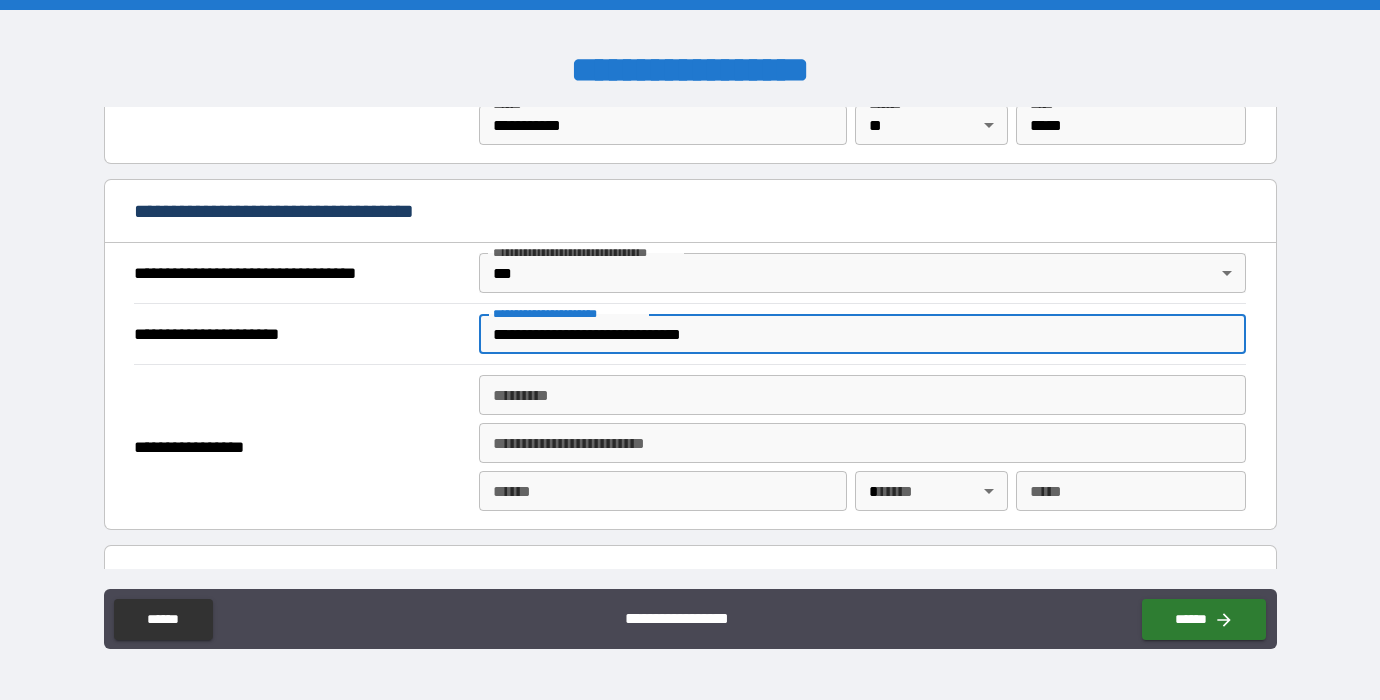type on "**********" 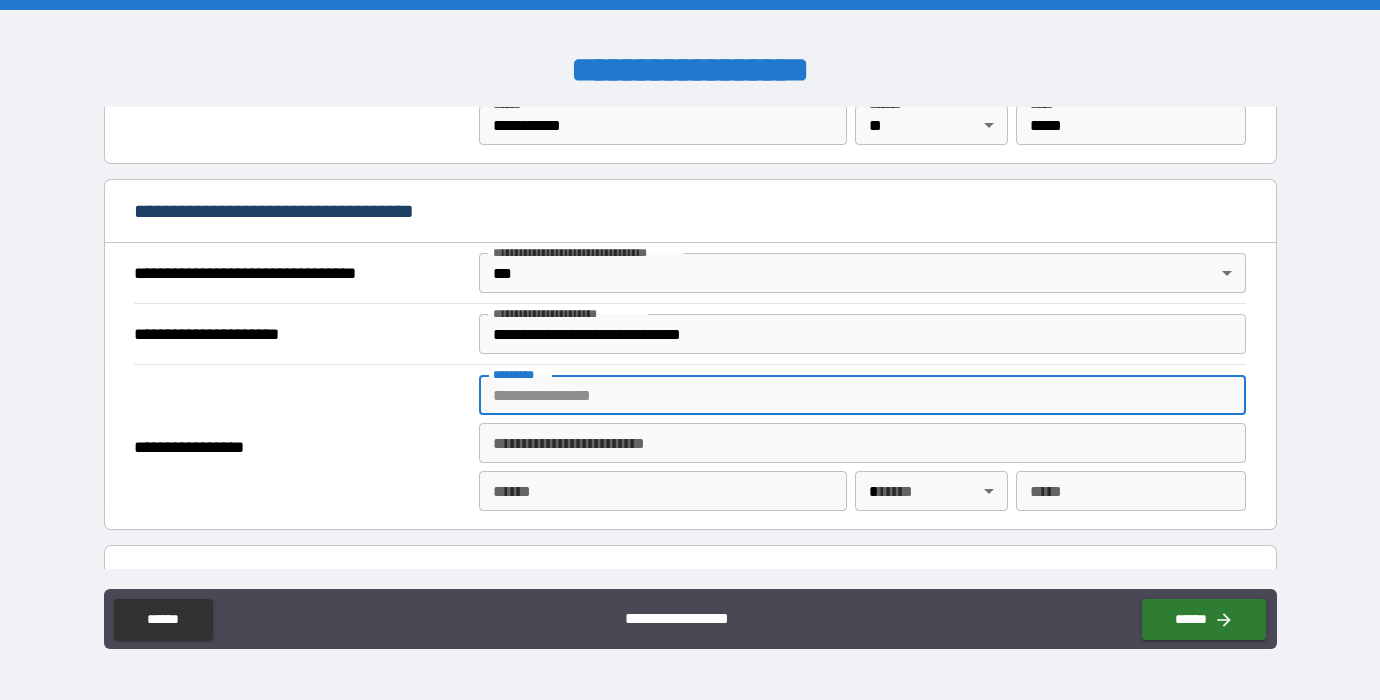 click on "*******   *" at bounding box center (863, 395) 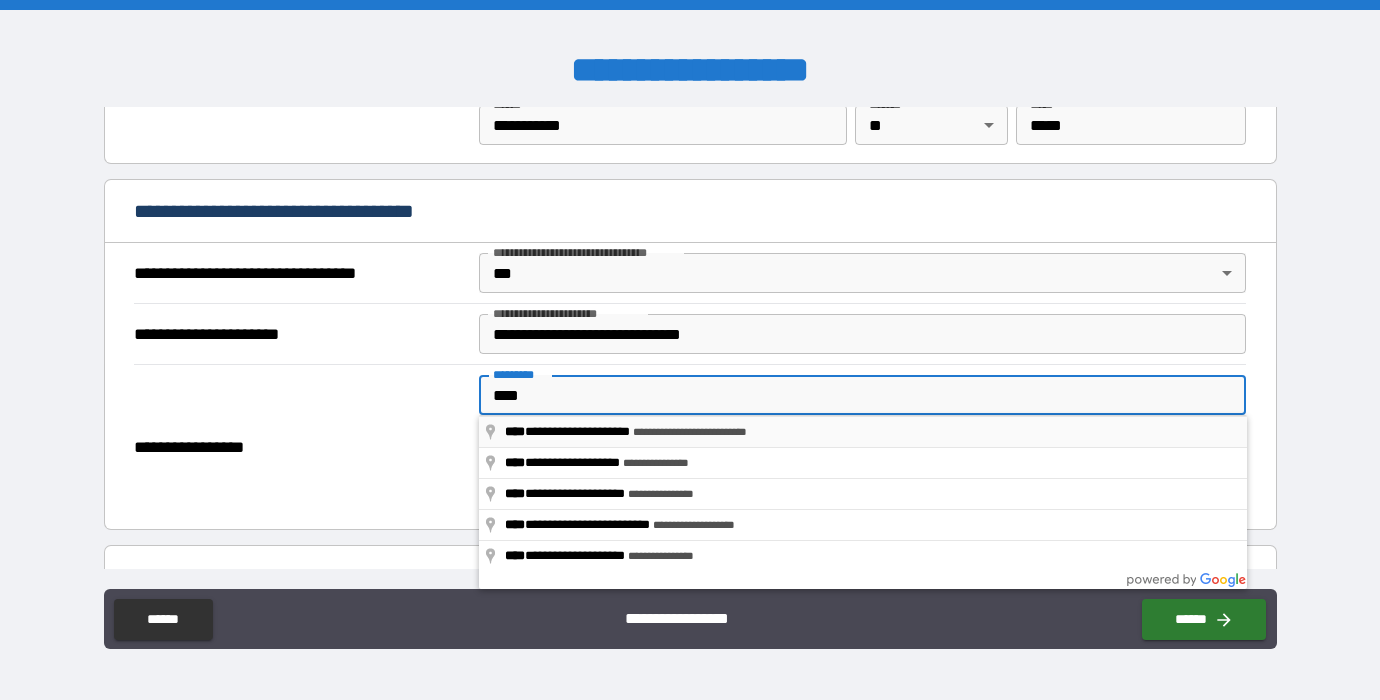 type on "**********" 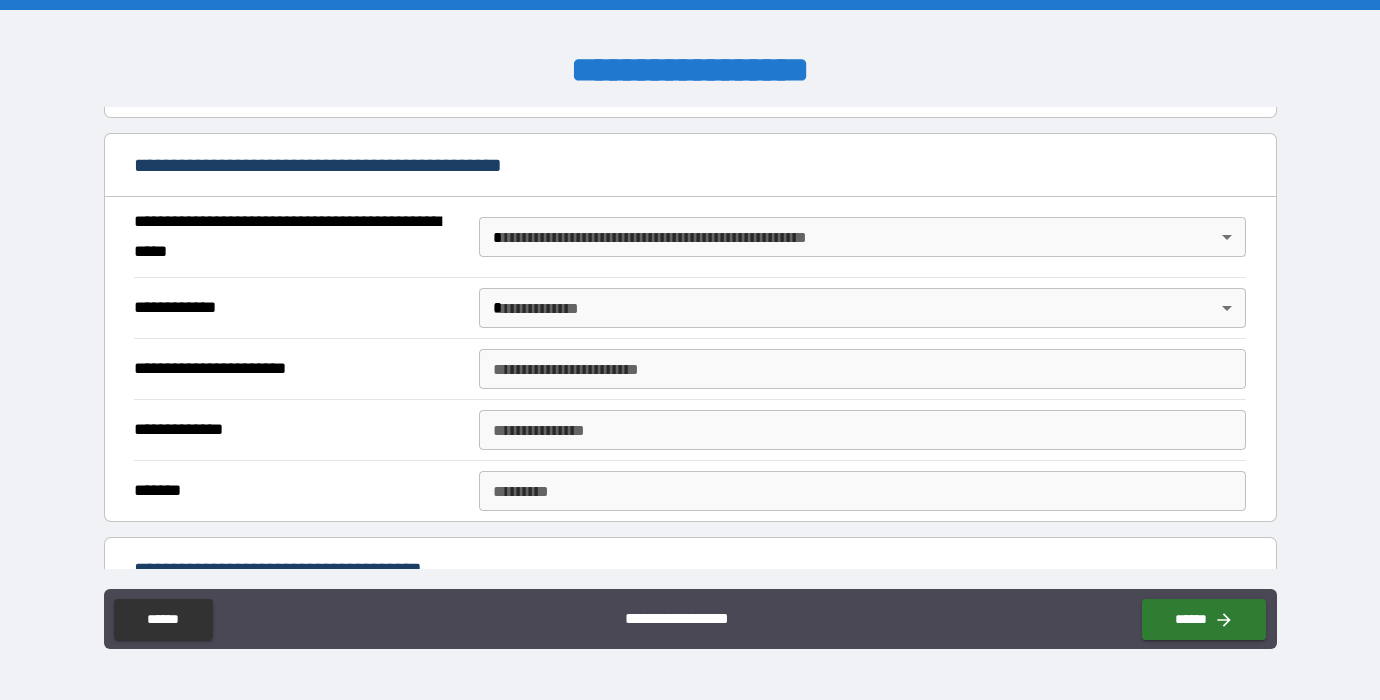 scroll, scrollTop: 1490, scrollLeft: 0, axis: vertical 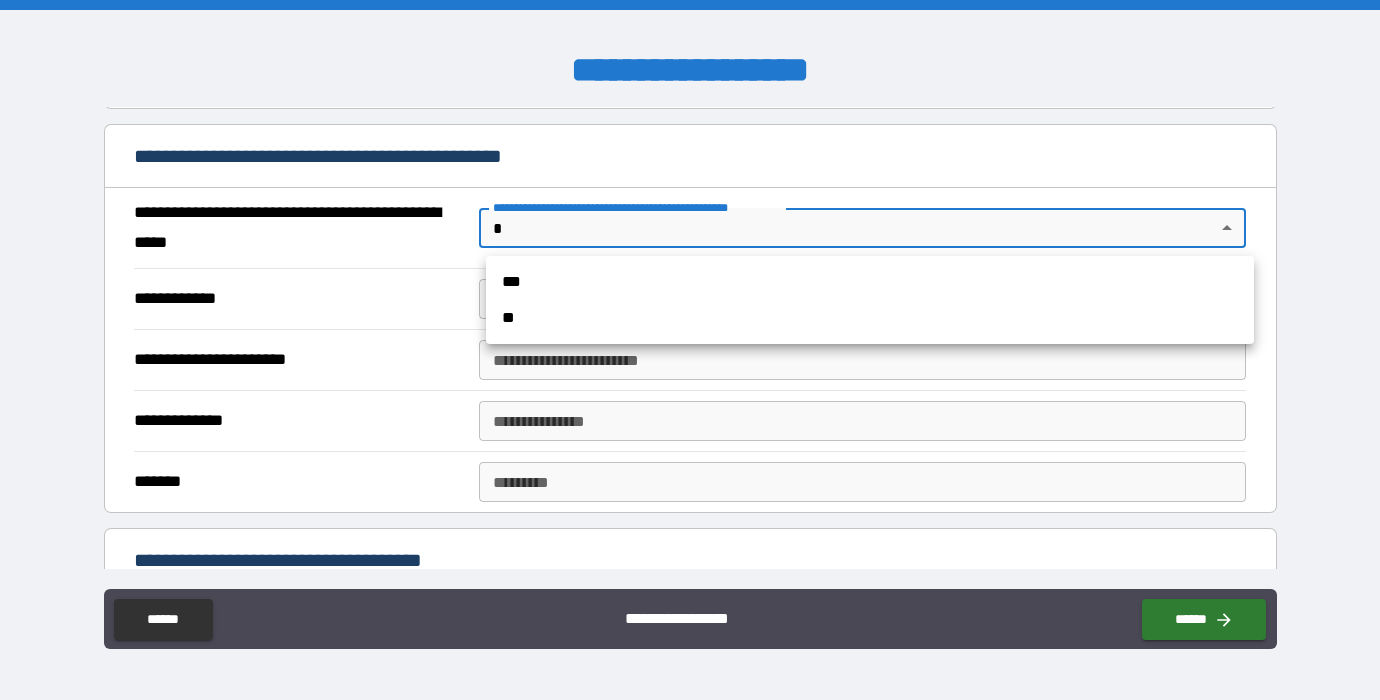 click on "**********" at bounding box center [690, 350] 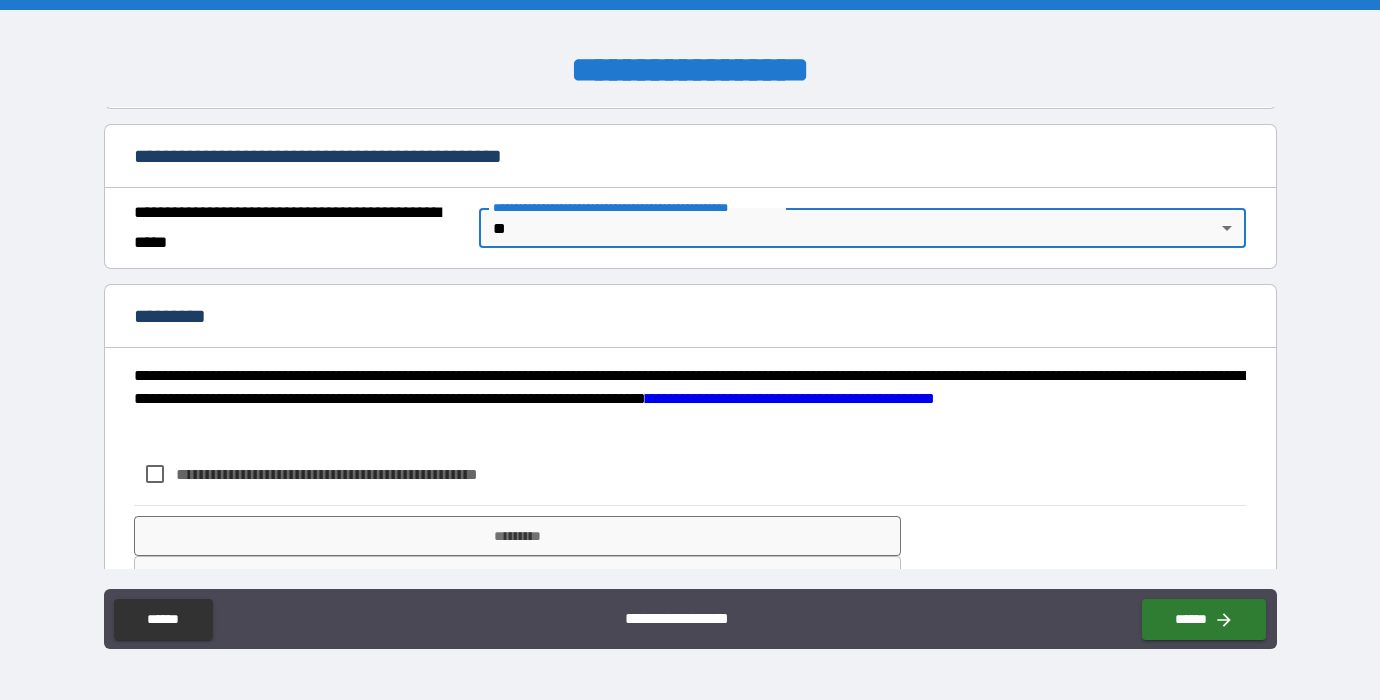 type on "*" 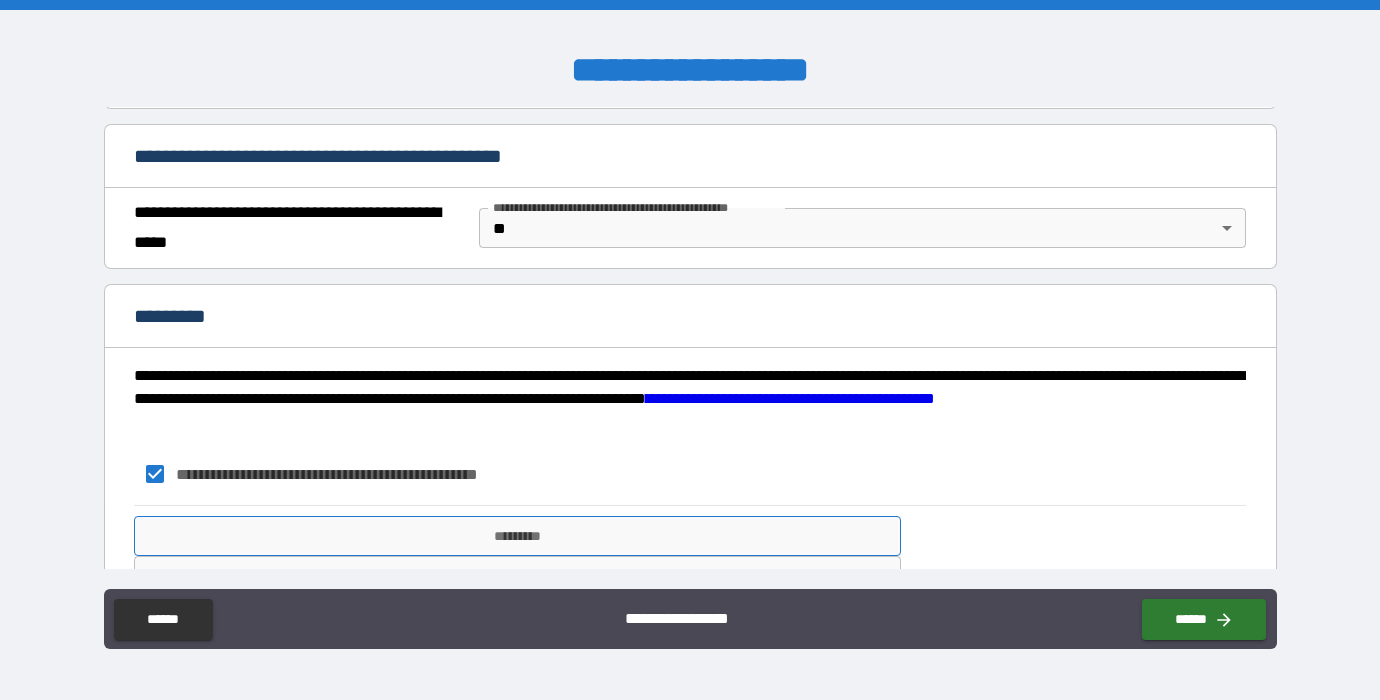 click on "*********" at bounding box center [518, 536] 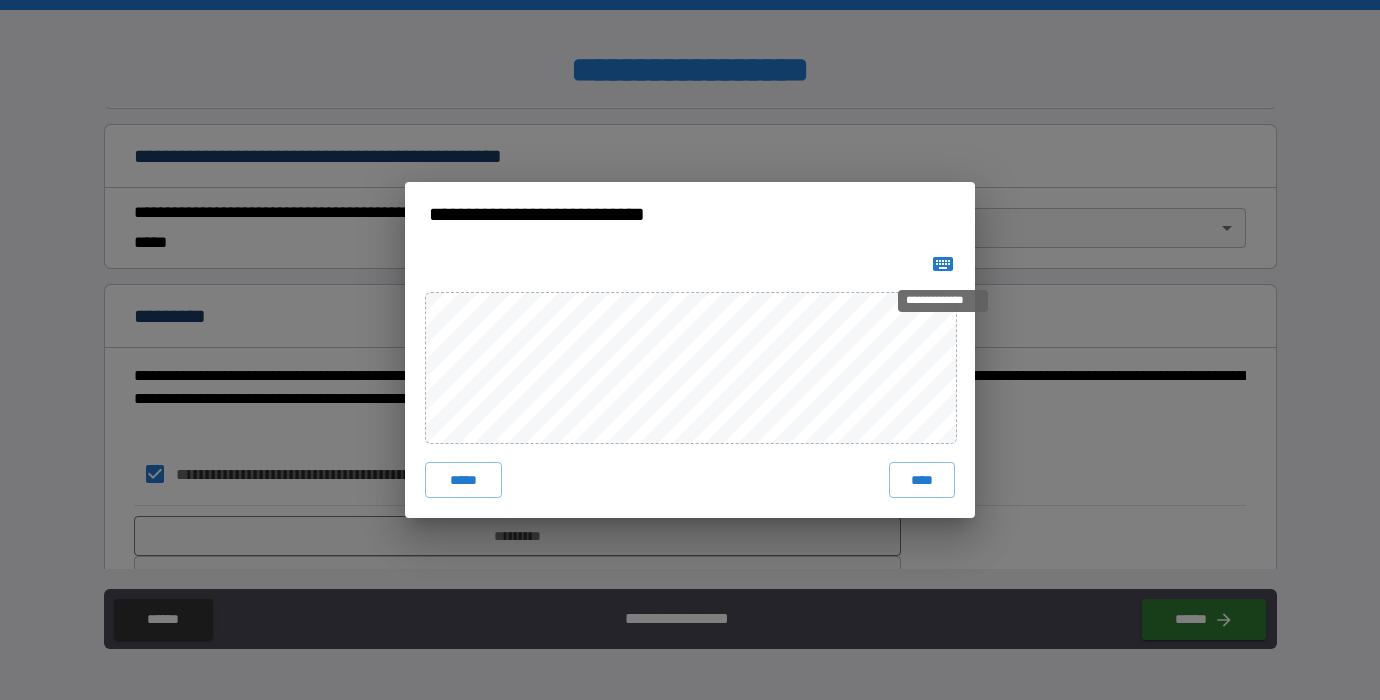 click 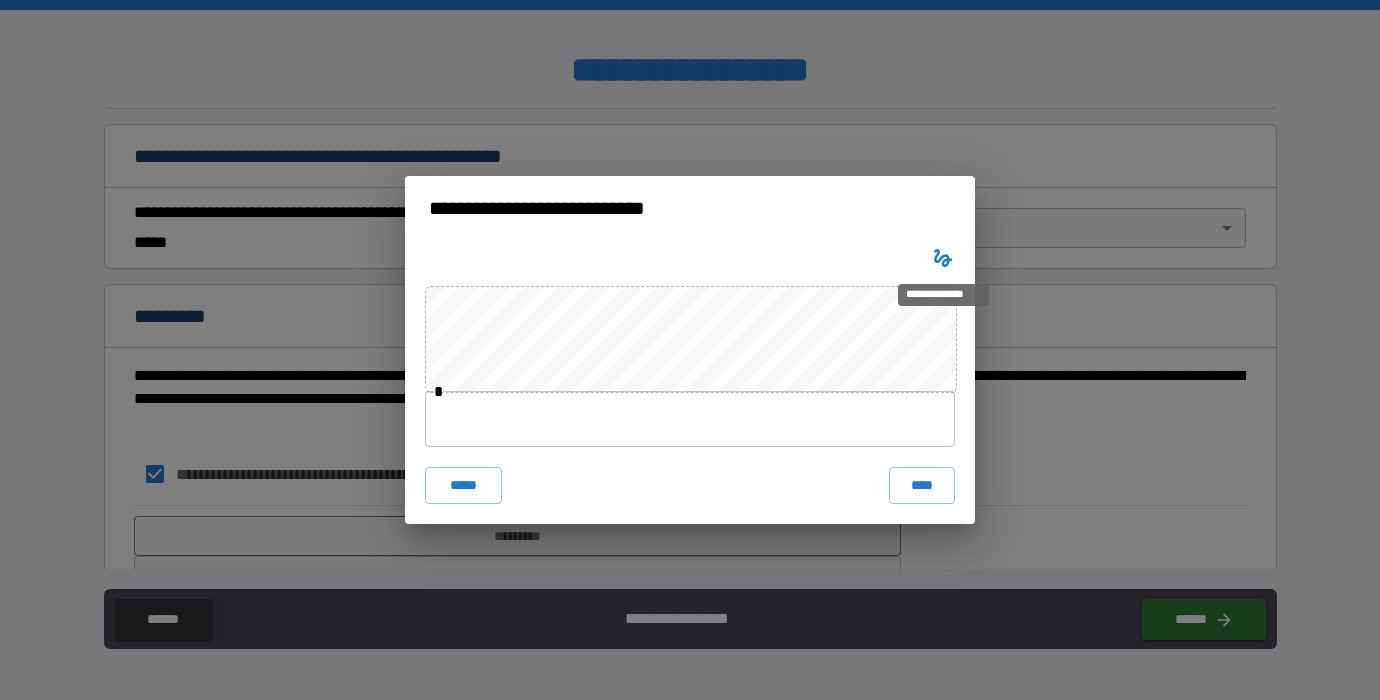 click 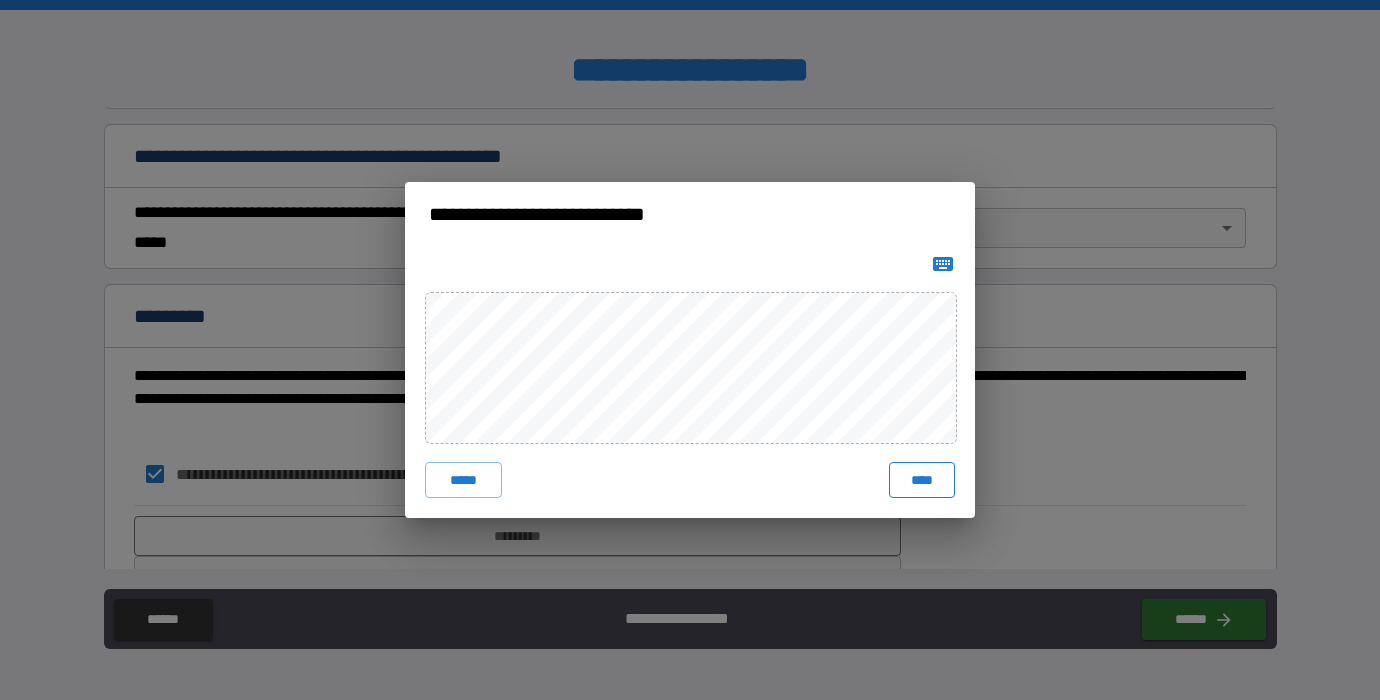 click on "****" at bounding box center (922, 480) 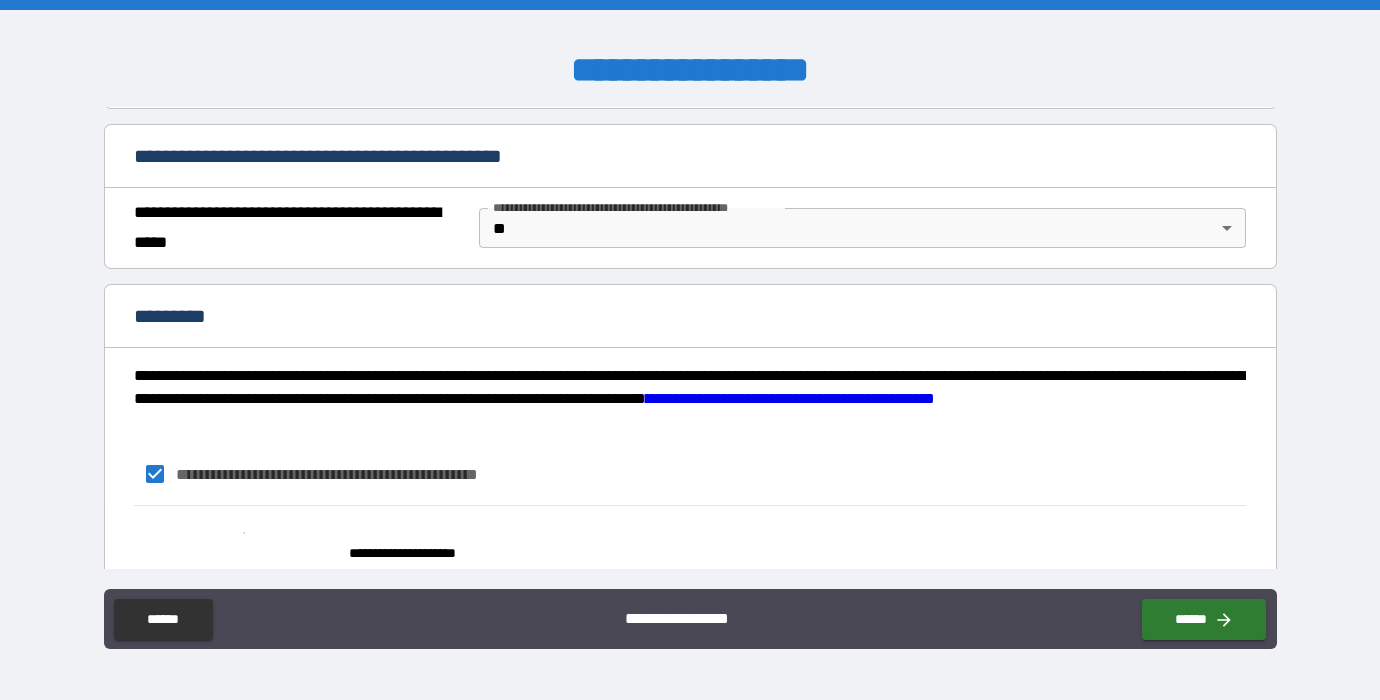 scroll, scrollTop: 1565, scrollLeft: 0, axis: vertical 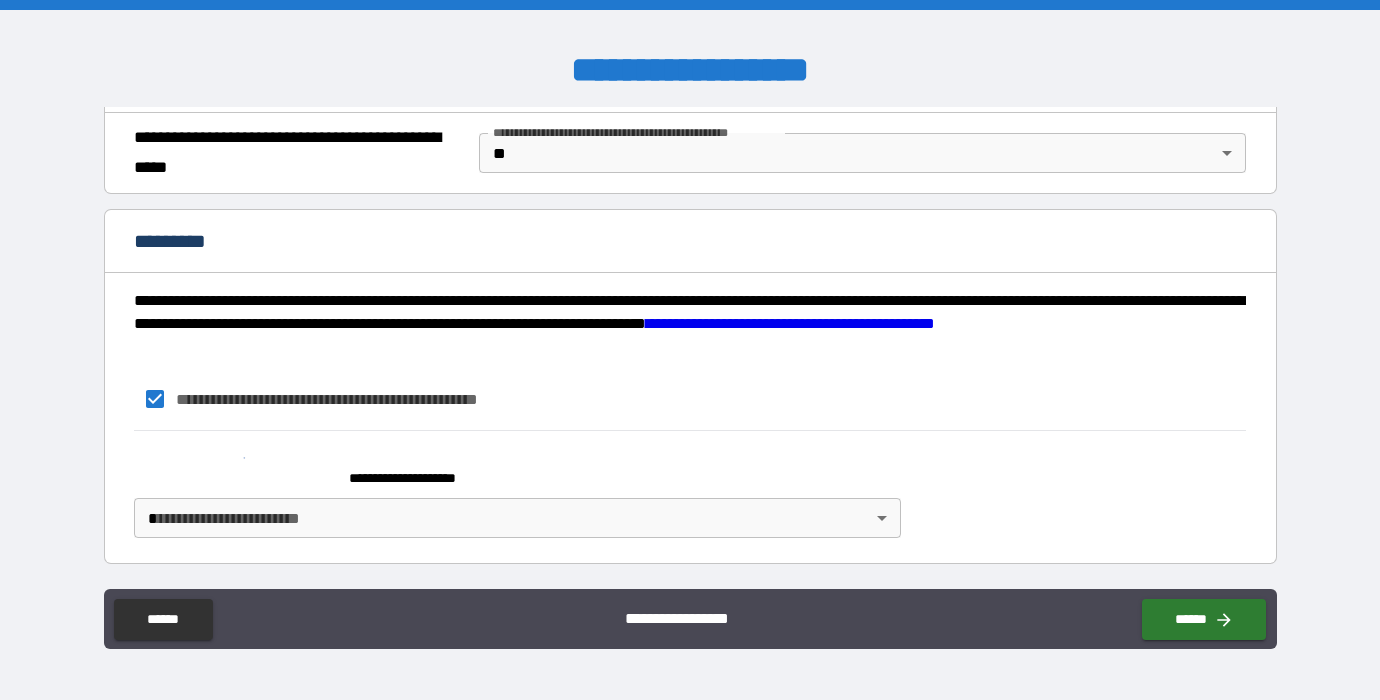 click on "**********" at bounding box center (690, 350) 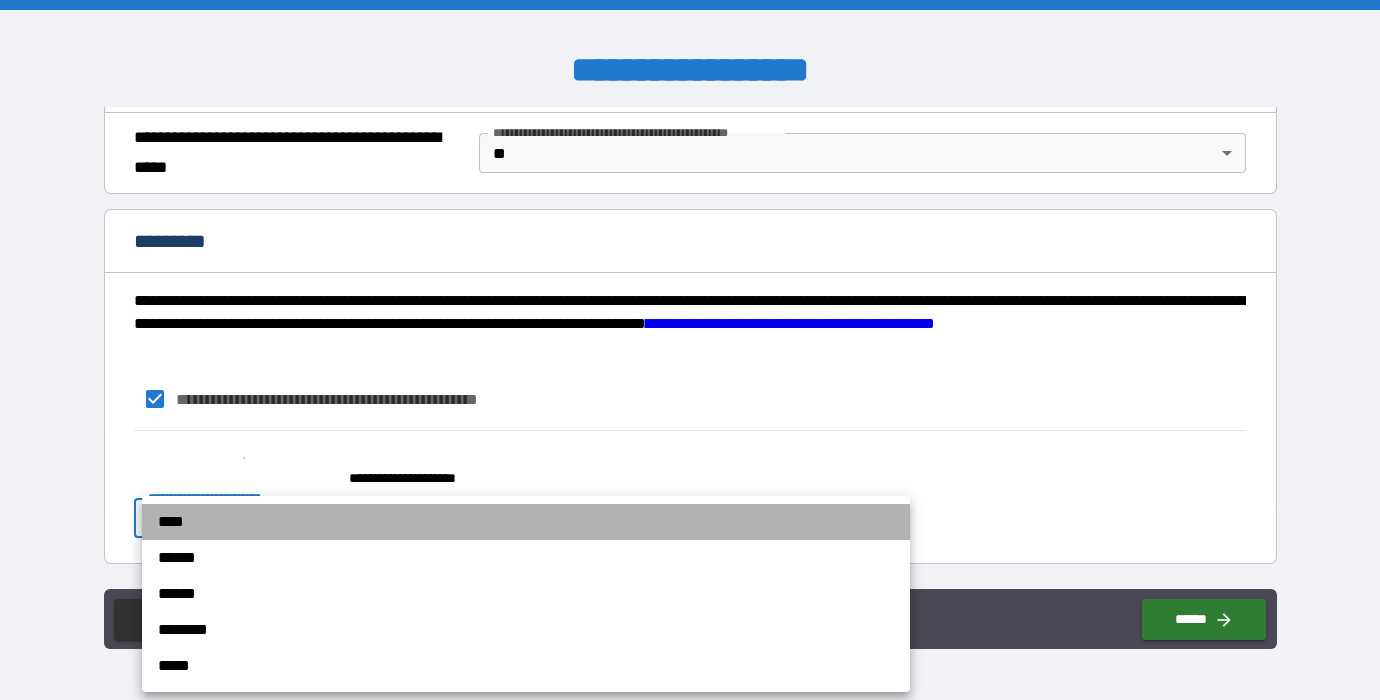 click on "****" at bounding box center (526, 522) 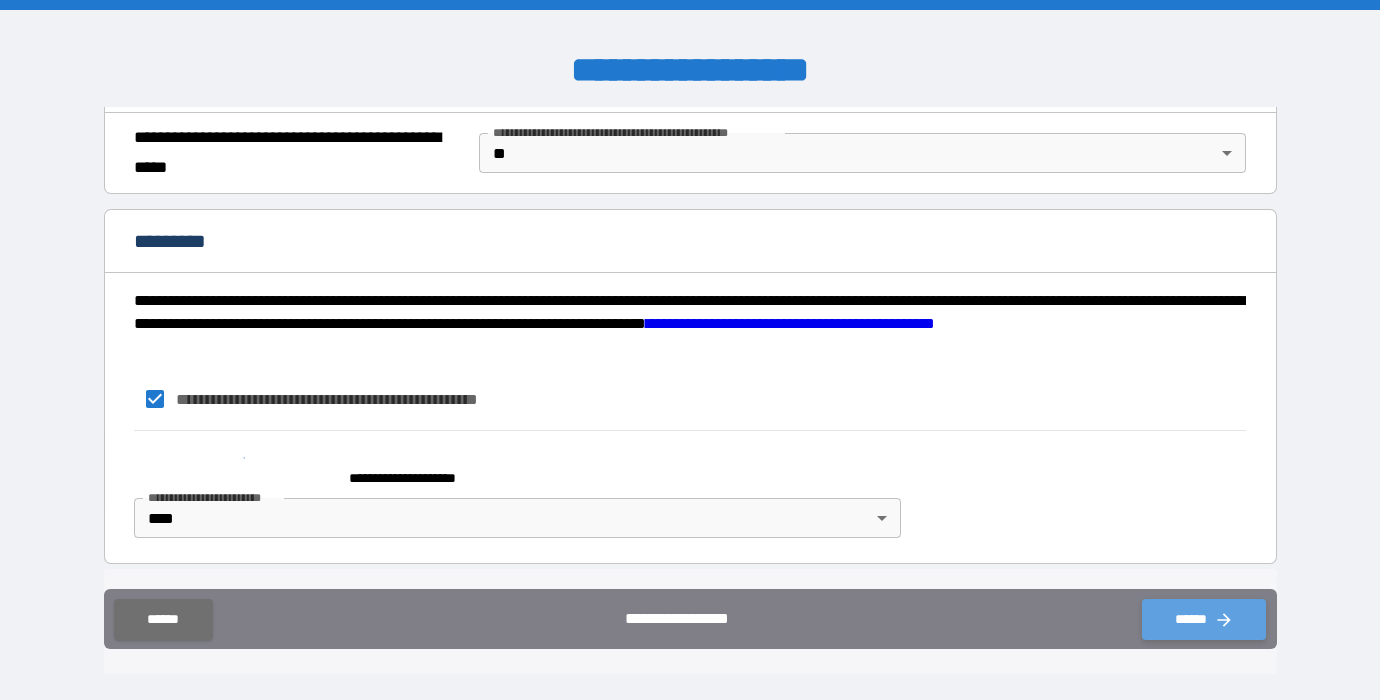 click on "******" at bounding box center [1204, 619] 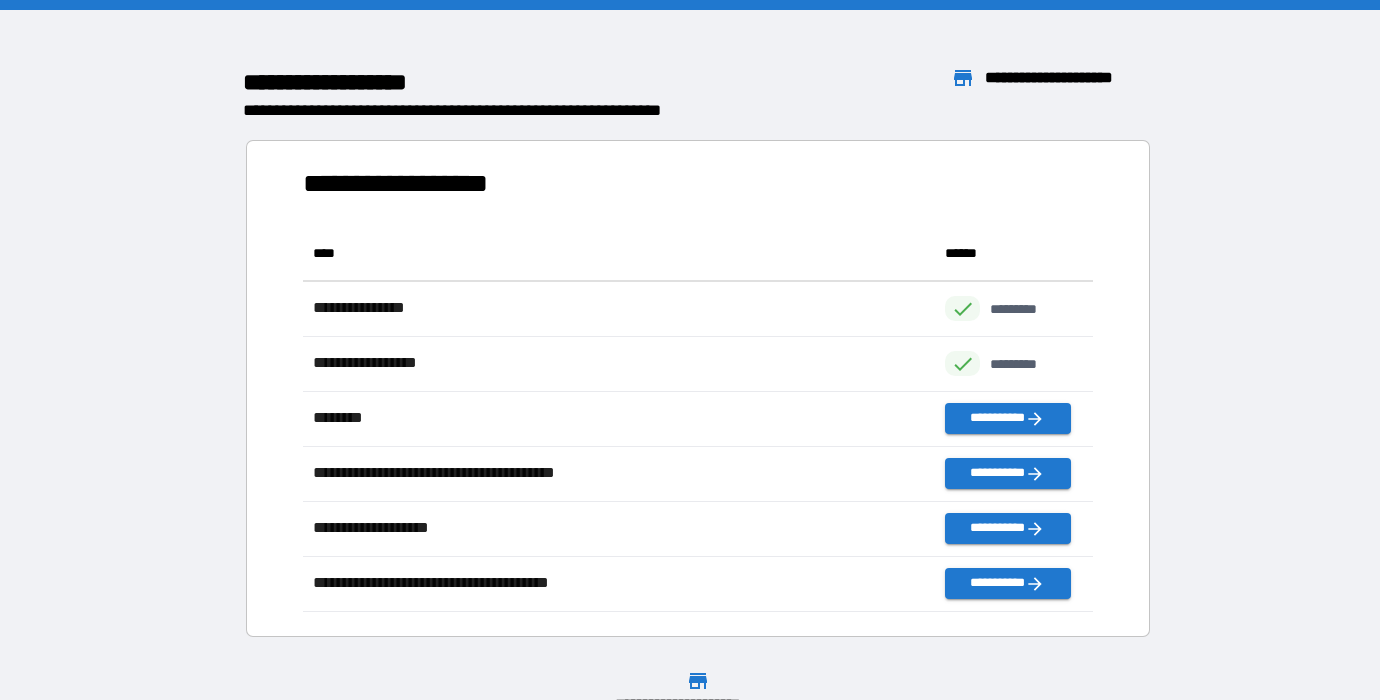 scroll, scrollTop: 1, scrollLeft: 1, axis: both 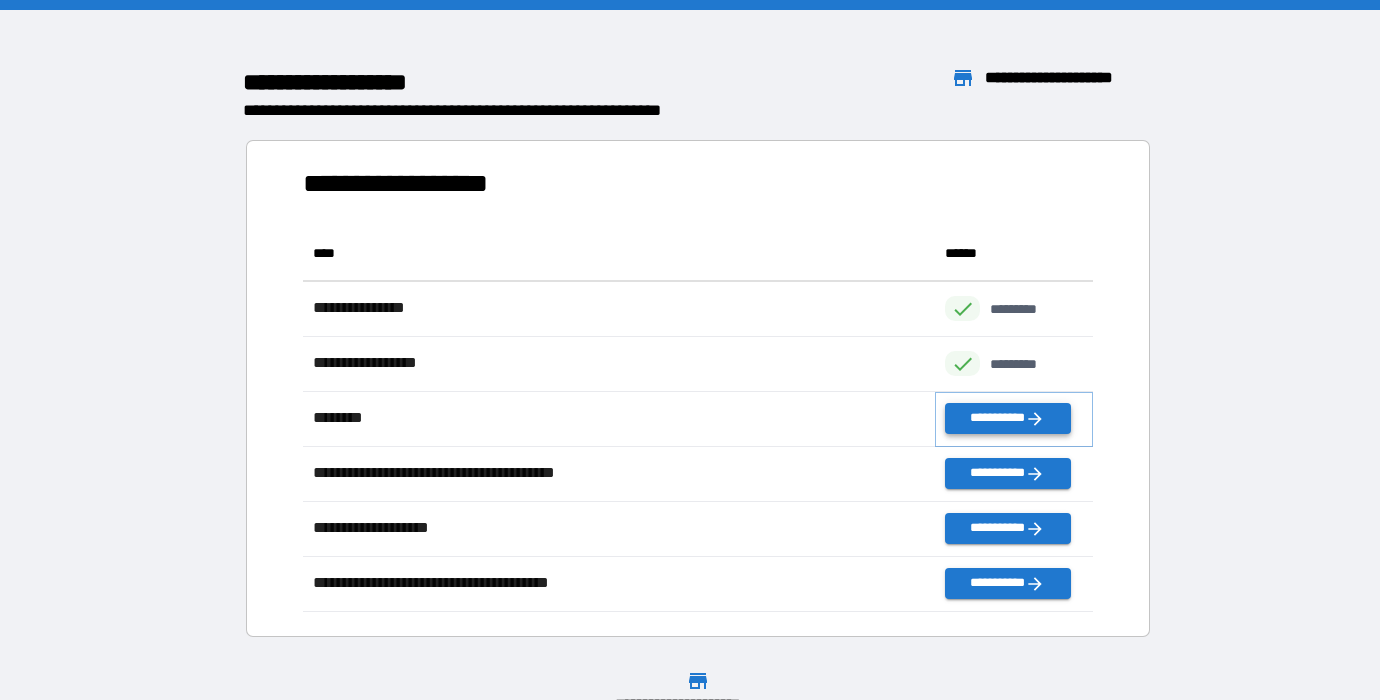 click on "**********" at bounding box center (1008, 418) 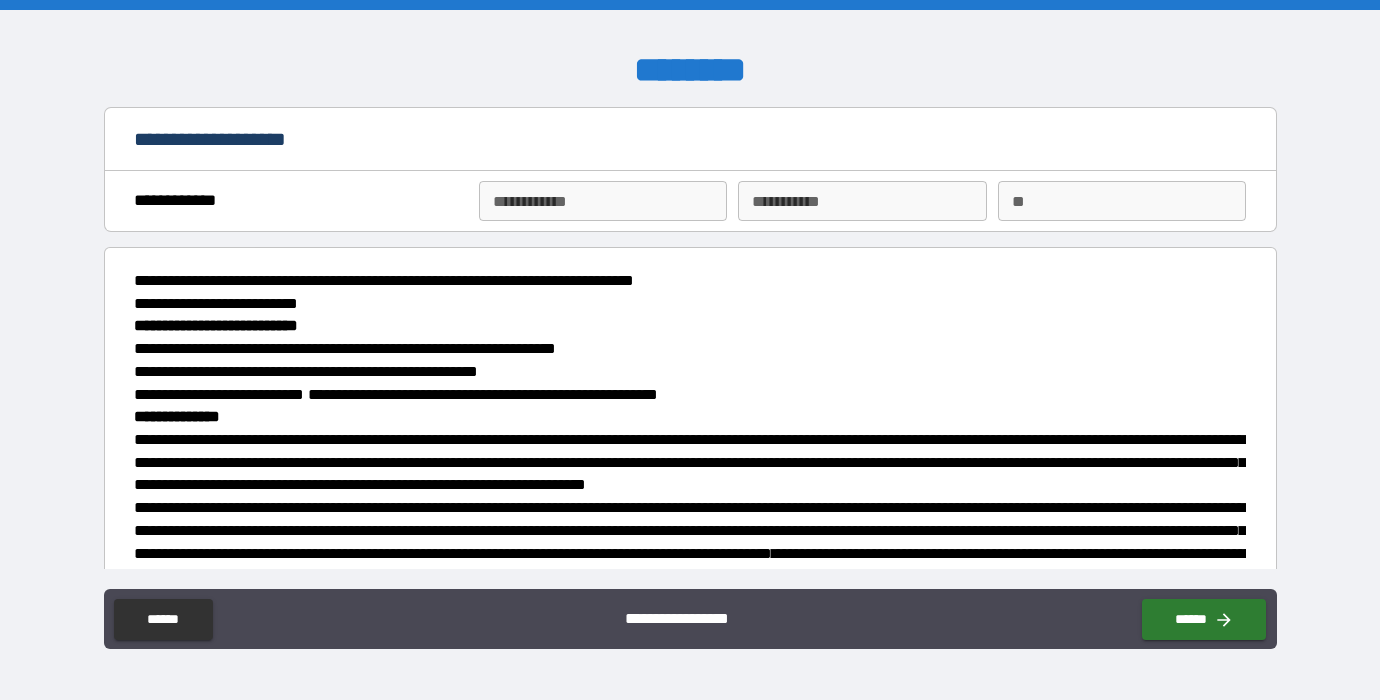 scroll, scrollTop: 4, scrollLeft: 0, axis: vertical 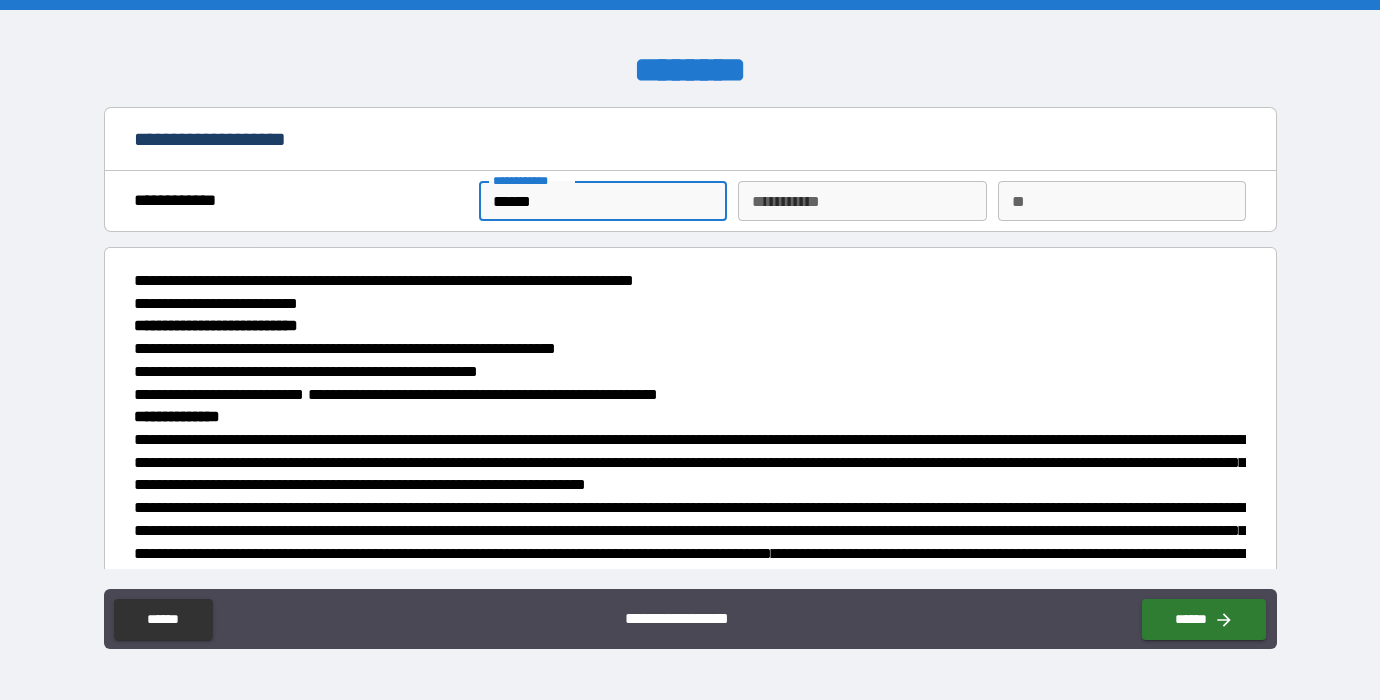 type on "******" 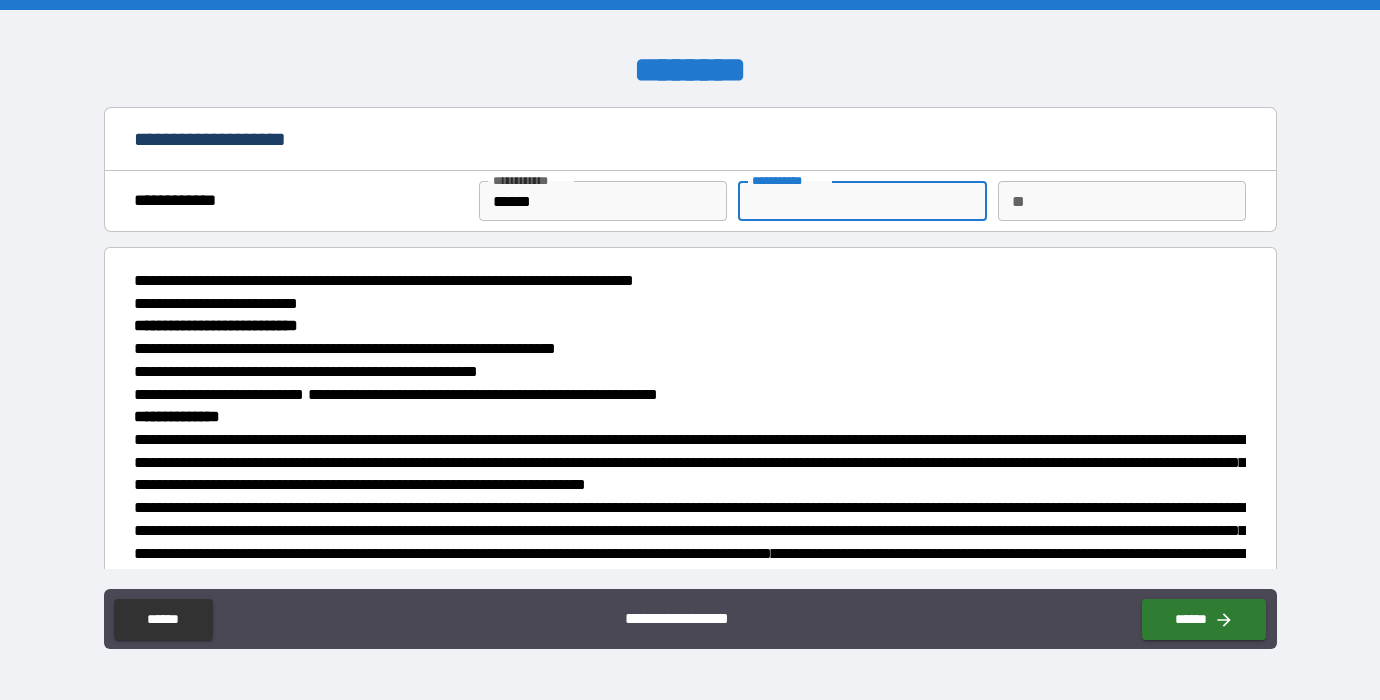 click on "*********   *" at bounding box center (862, 201) 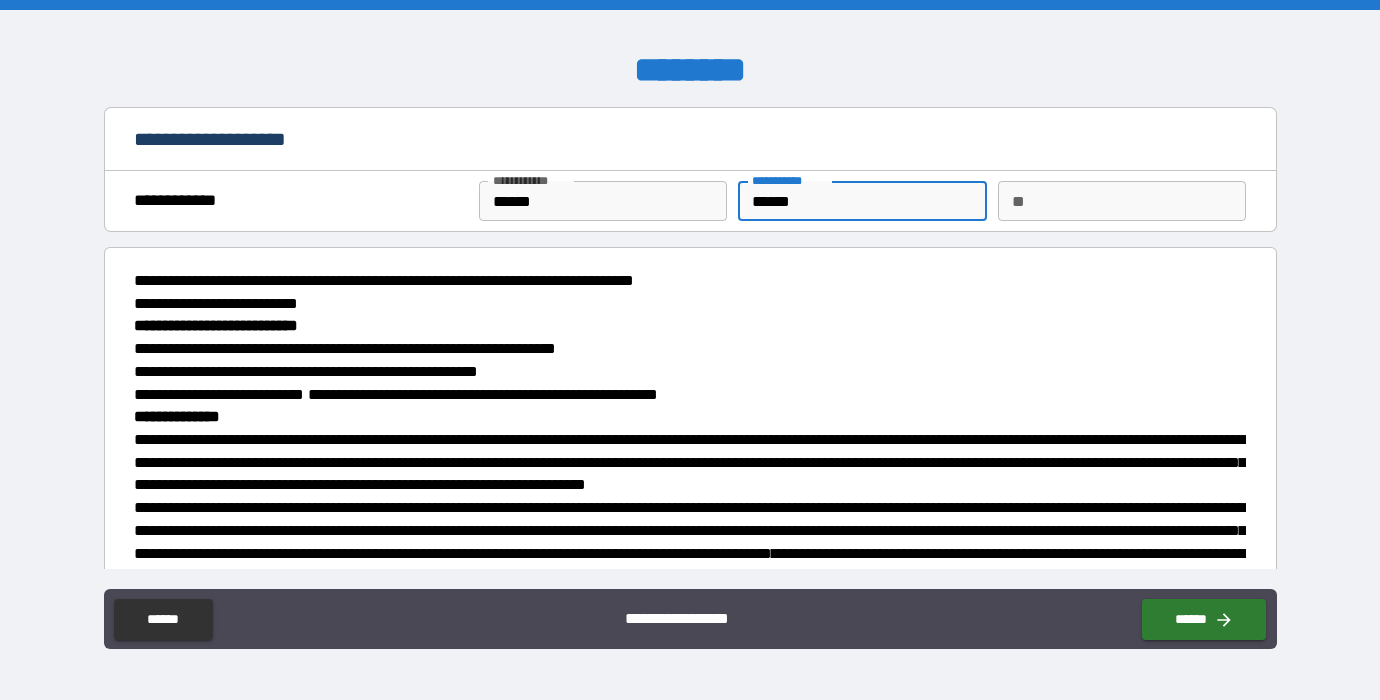 type on "******" 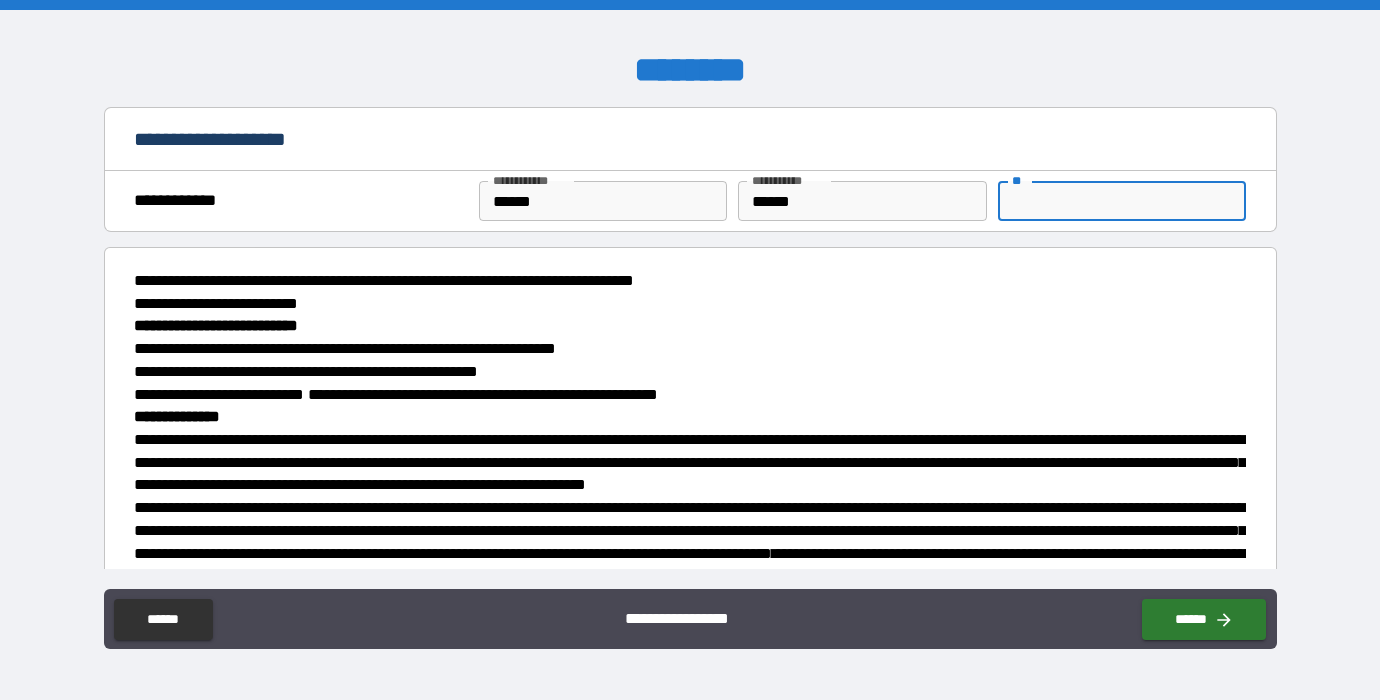 click on "**" at bounding box center (1122, 201) 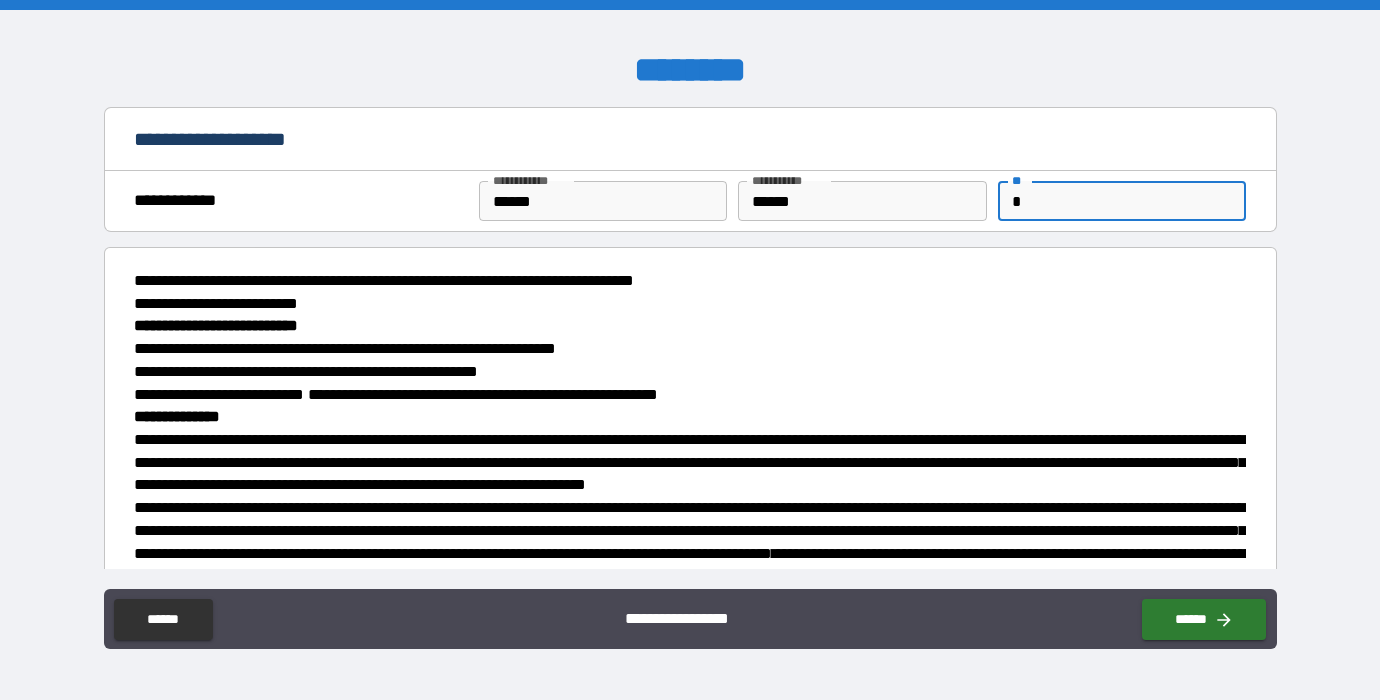 type on "*" 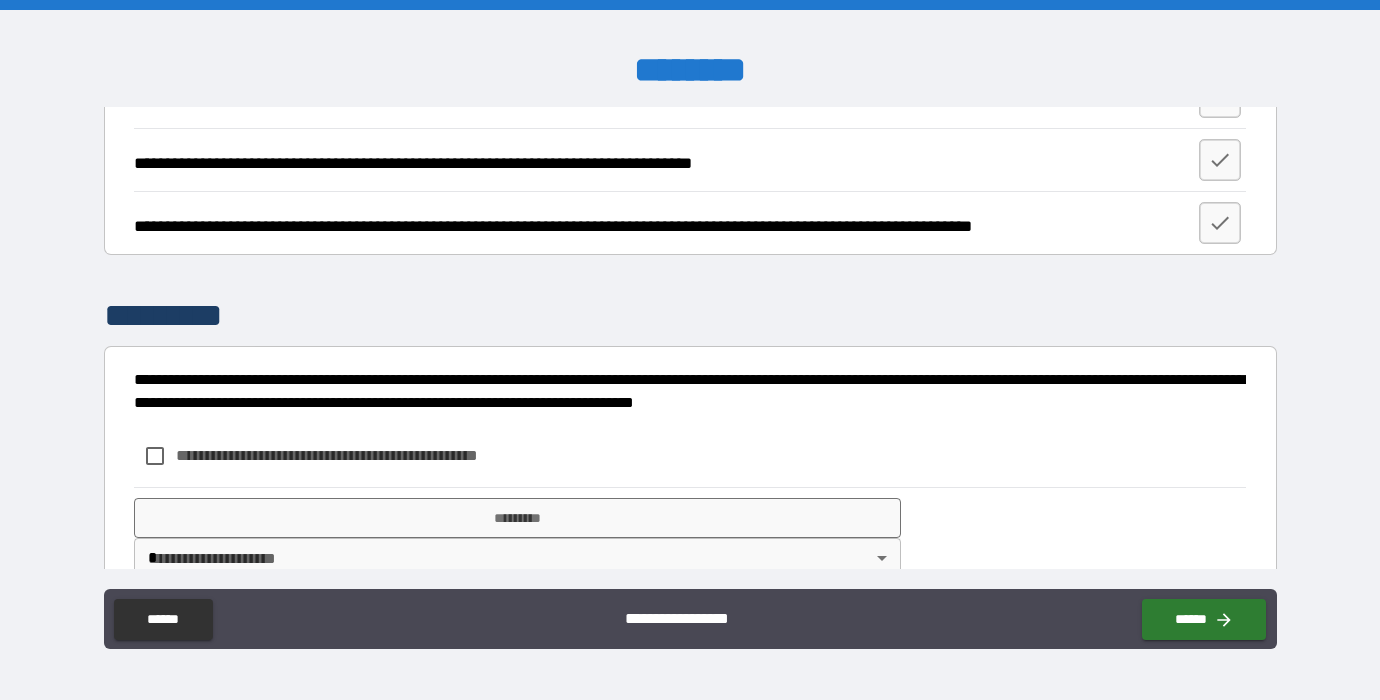 scroll, scrollTop: 2299, scrollLeft: 0, axis: vertical 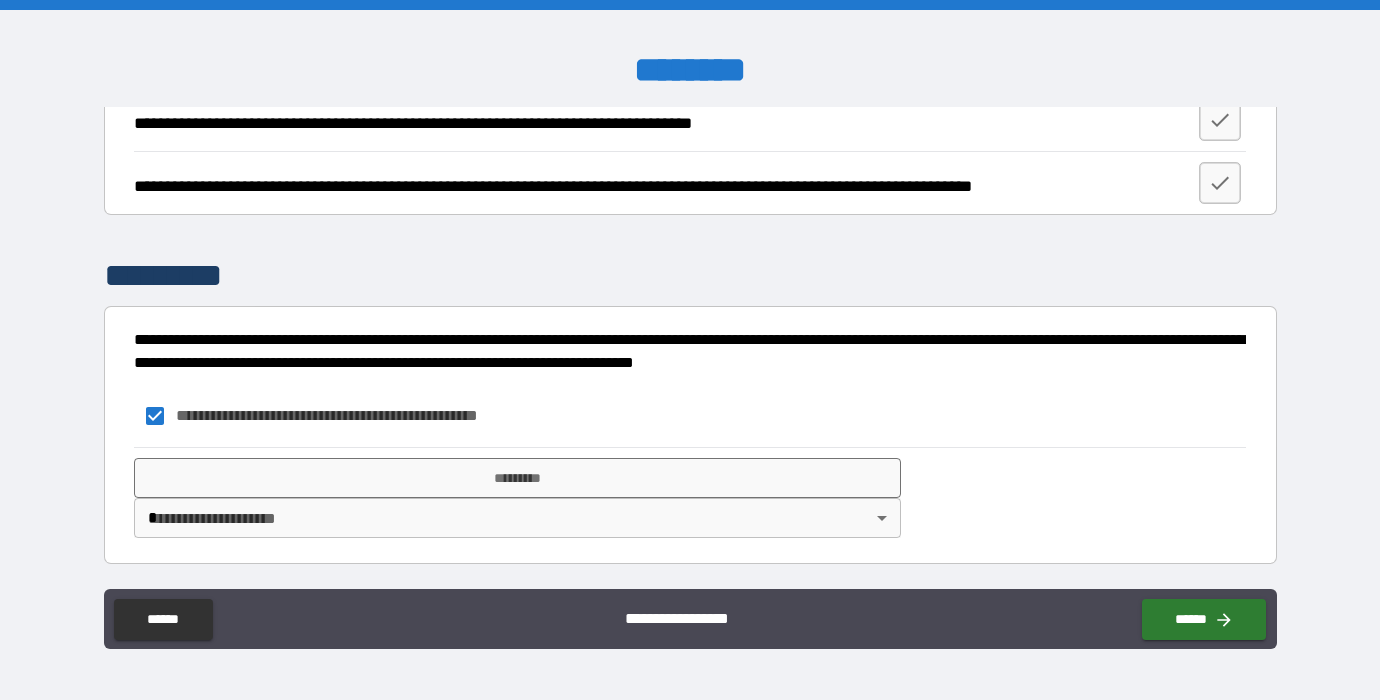 click on "**********" at bounding box center (690, 350) 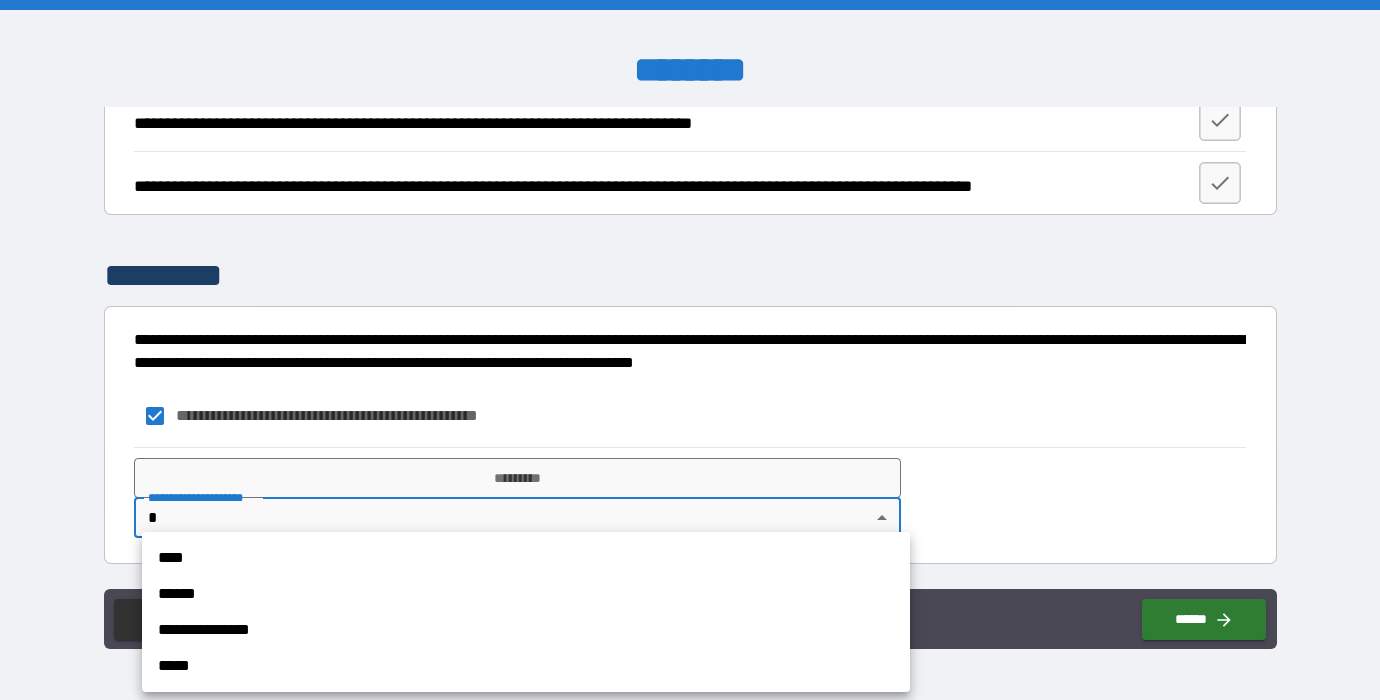 click on "****" at bounding box center [526, 558] 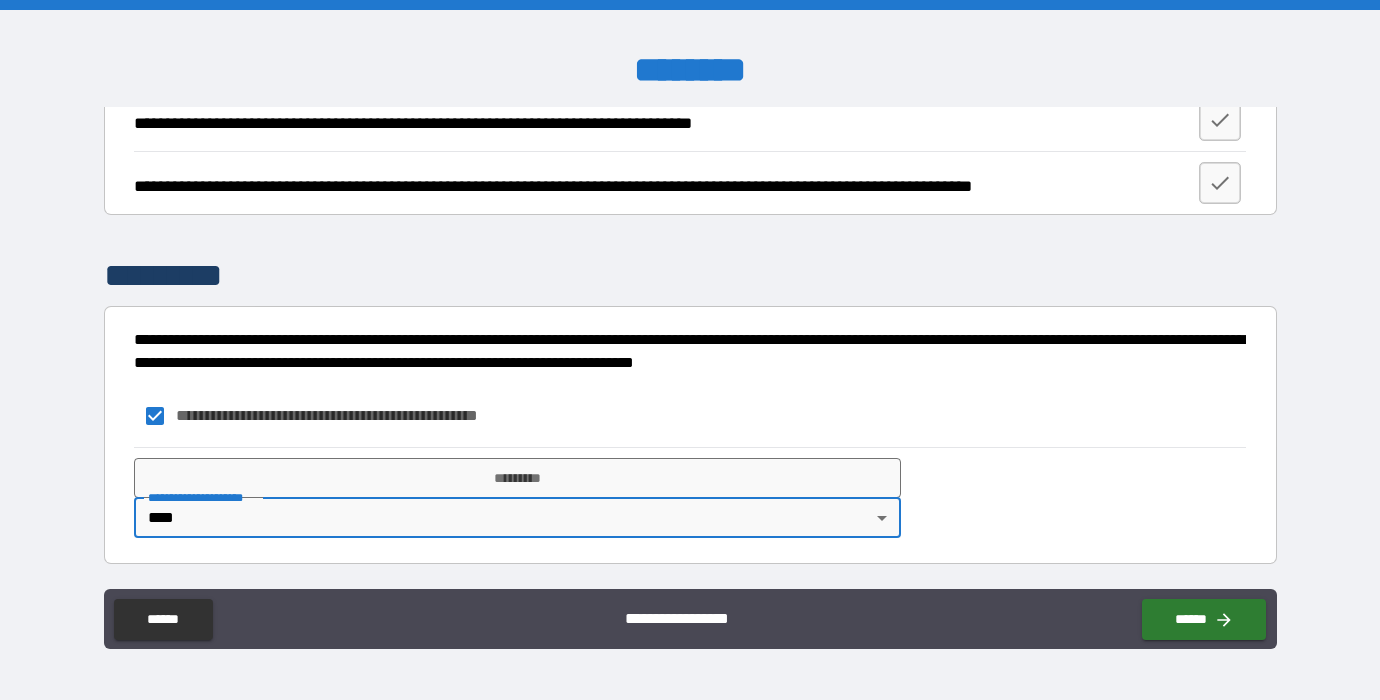 type on "****" 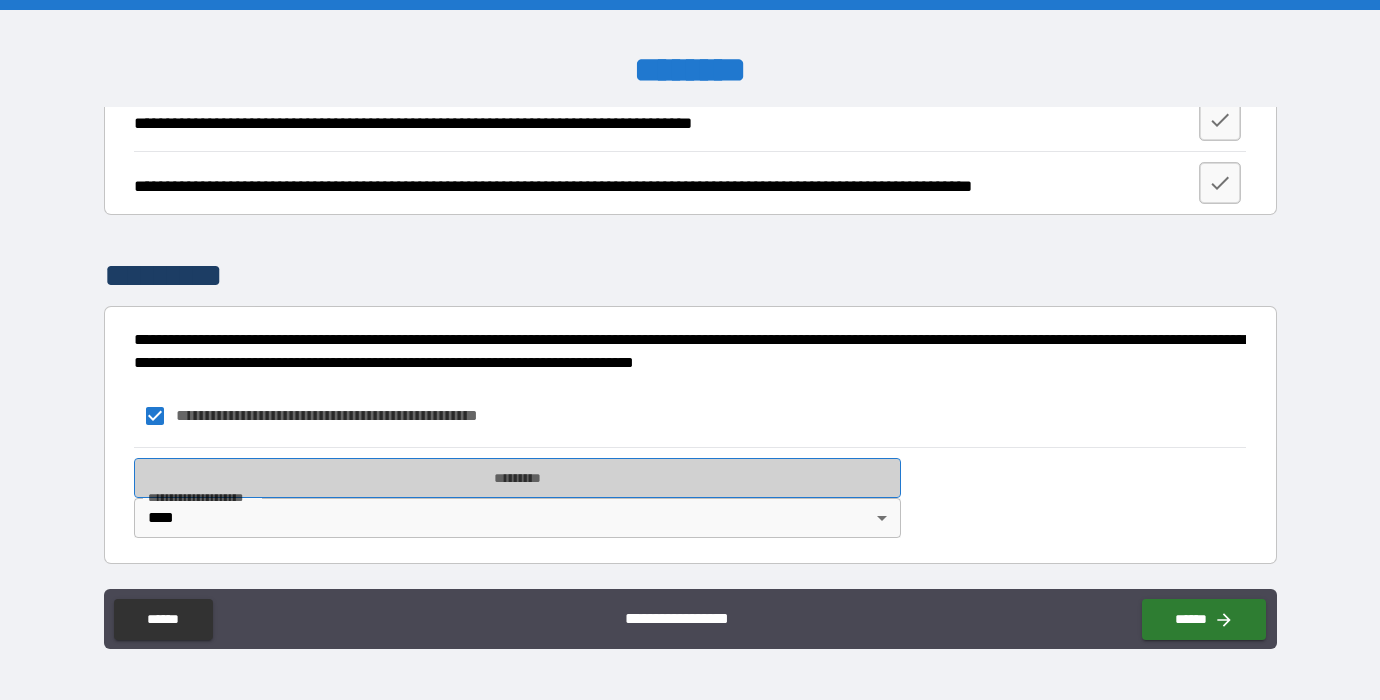 click on "*********" at bounding box center (518, 478) 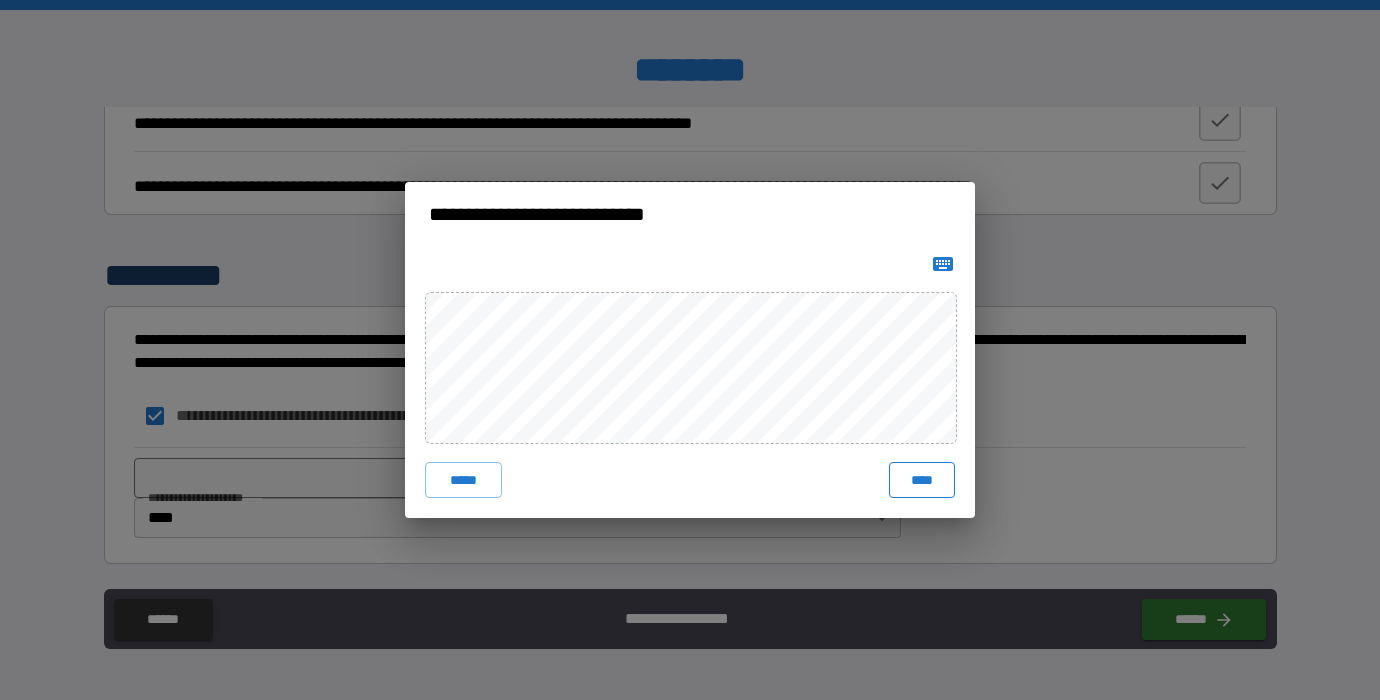 click on "****" at bounding box center (922, 480) 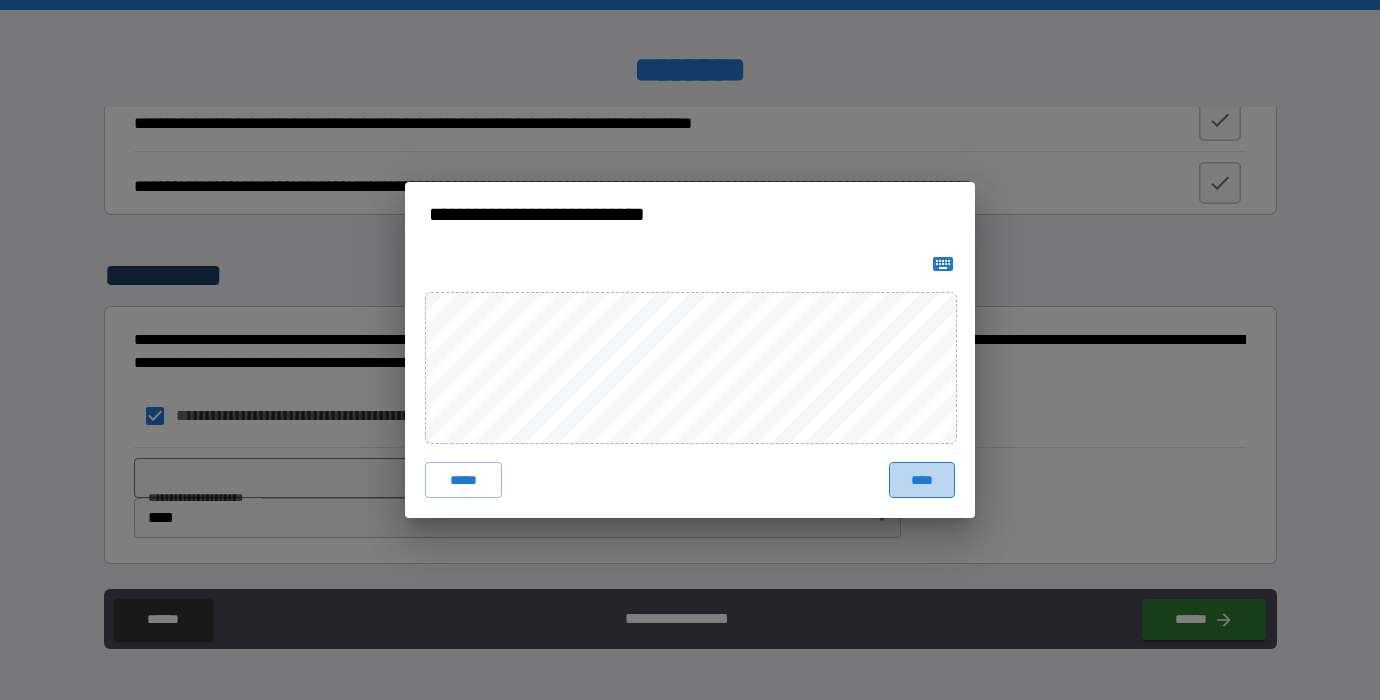 click on "****" at bounding box center (922, 480) 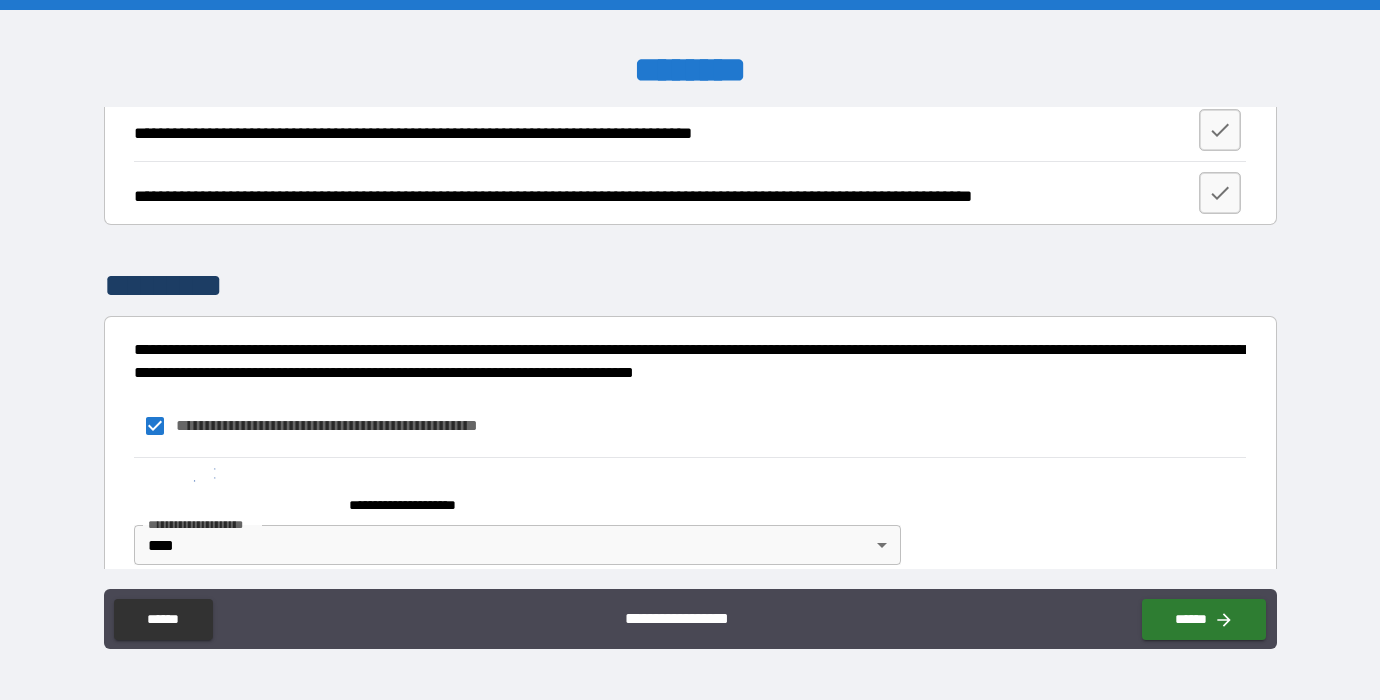 scroll, scrollTop: 2316, scrollLeft: 0, axis: vertical 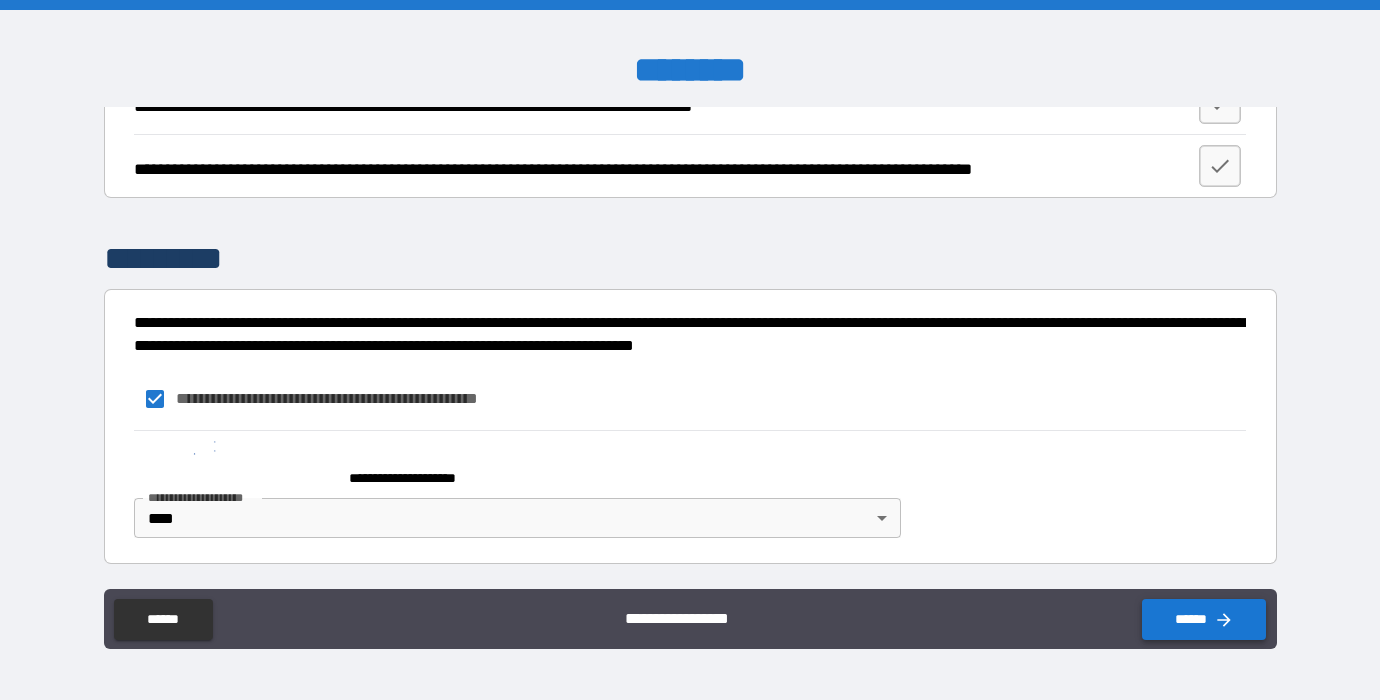 click on "******" at bounding box center (1204, 619) 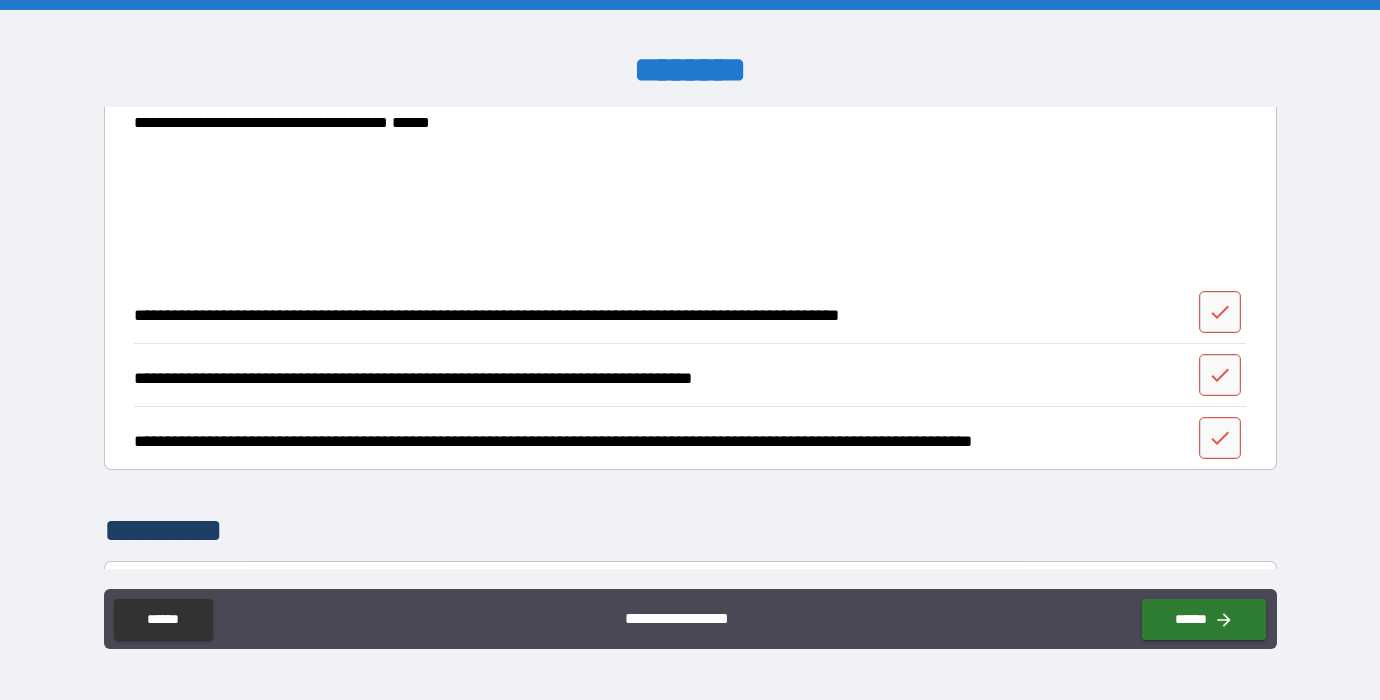 scroll, scrollTop: 2055, scrollLeft: 0, axis: vertical 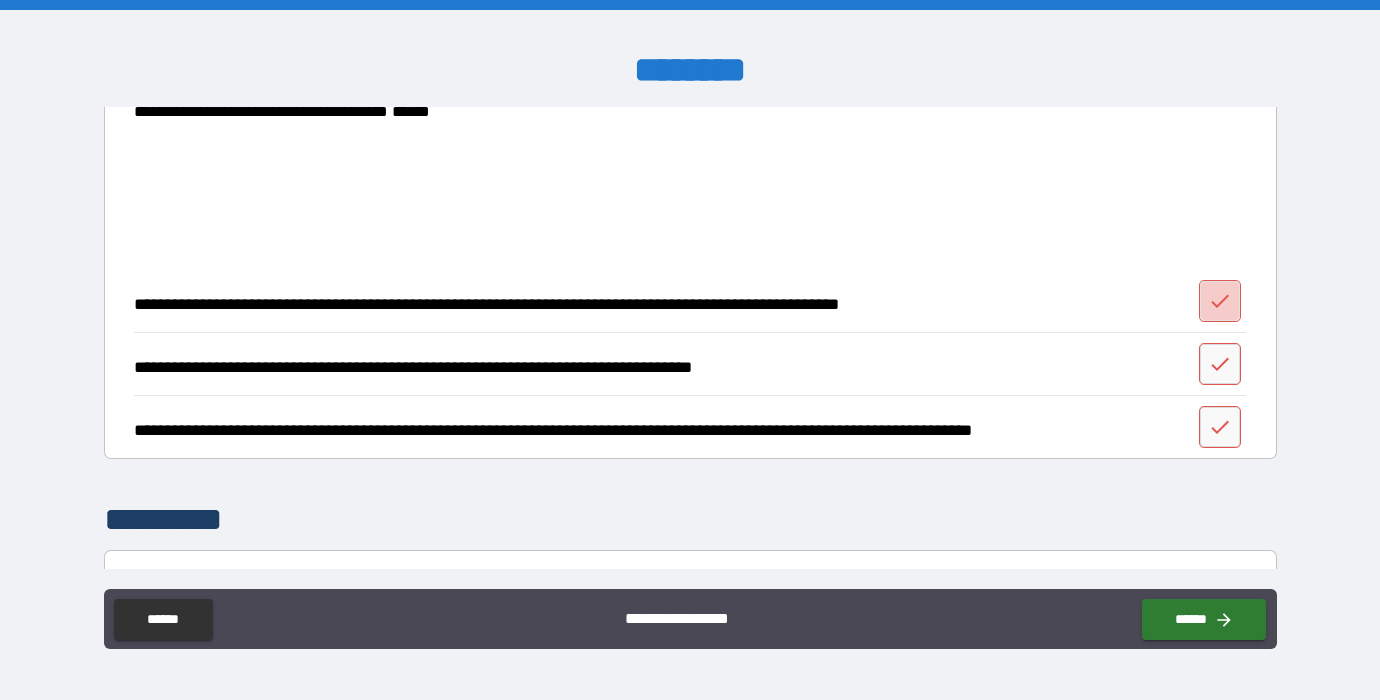 click 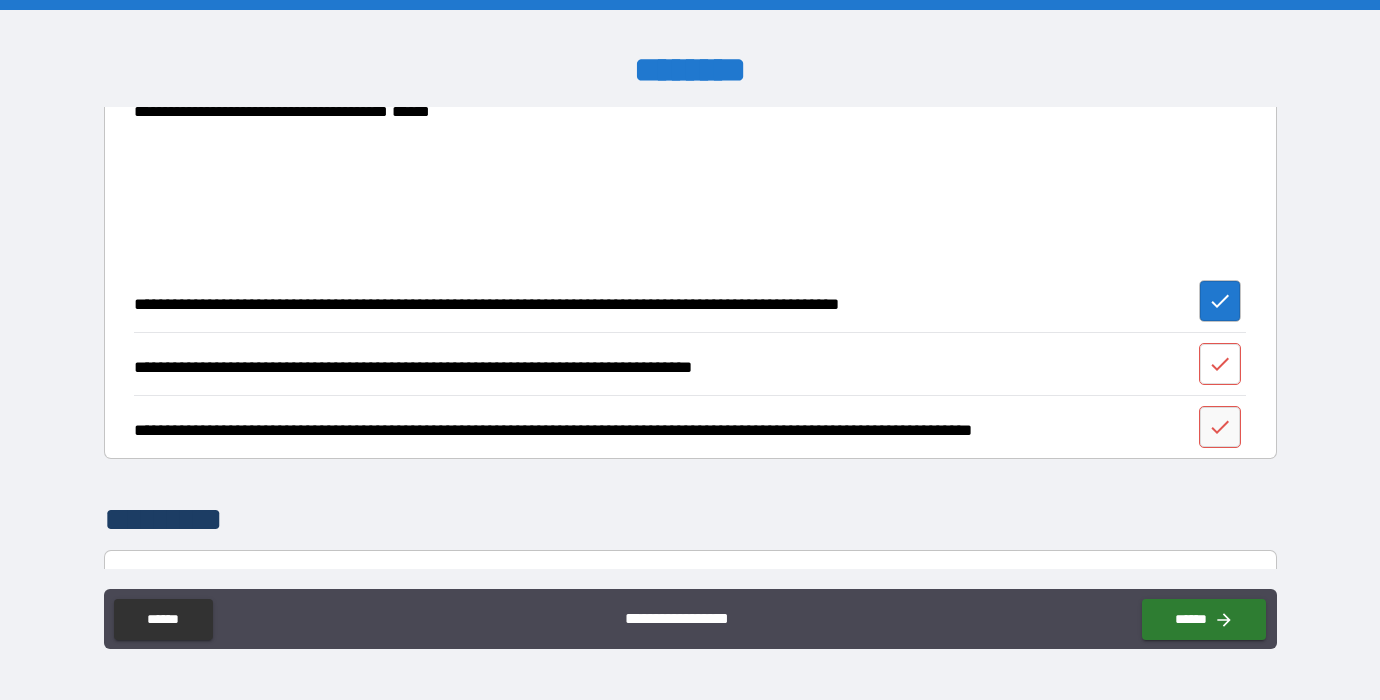 click 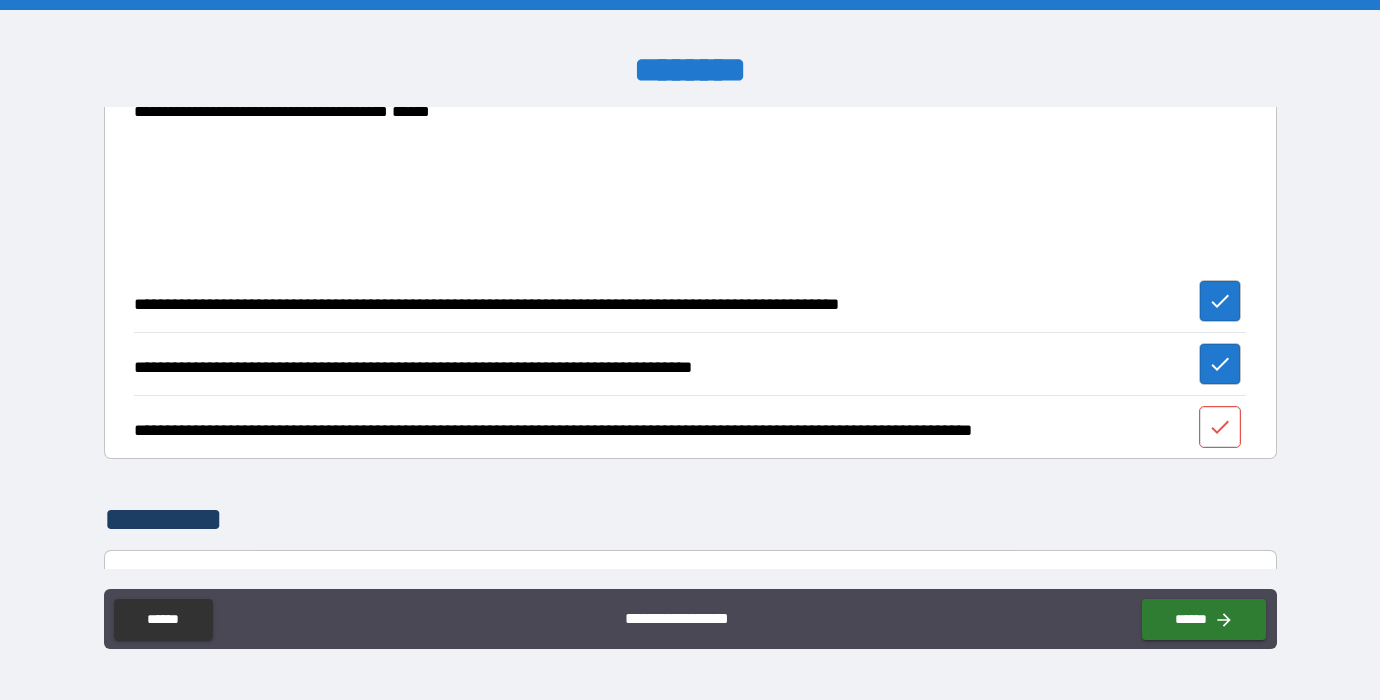 click 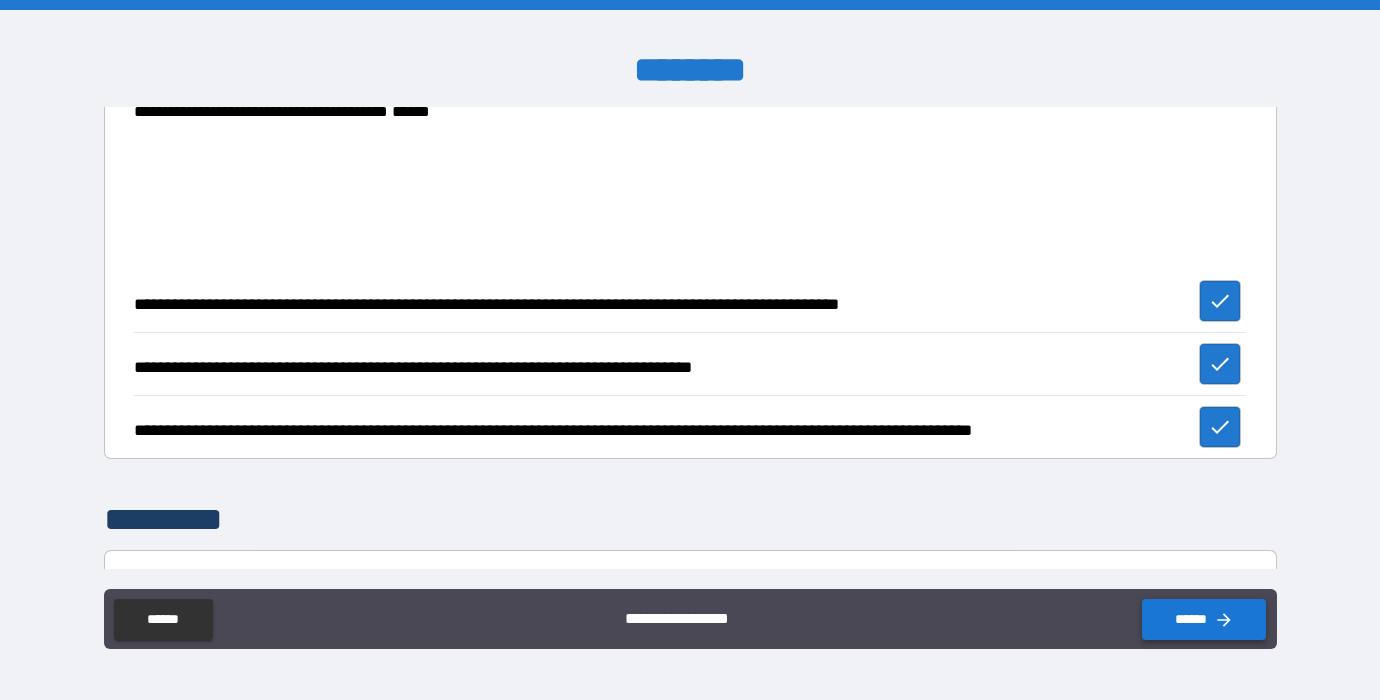 click on "******" at bounding box center [1204, 619] 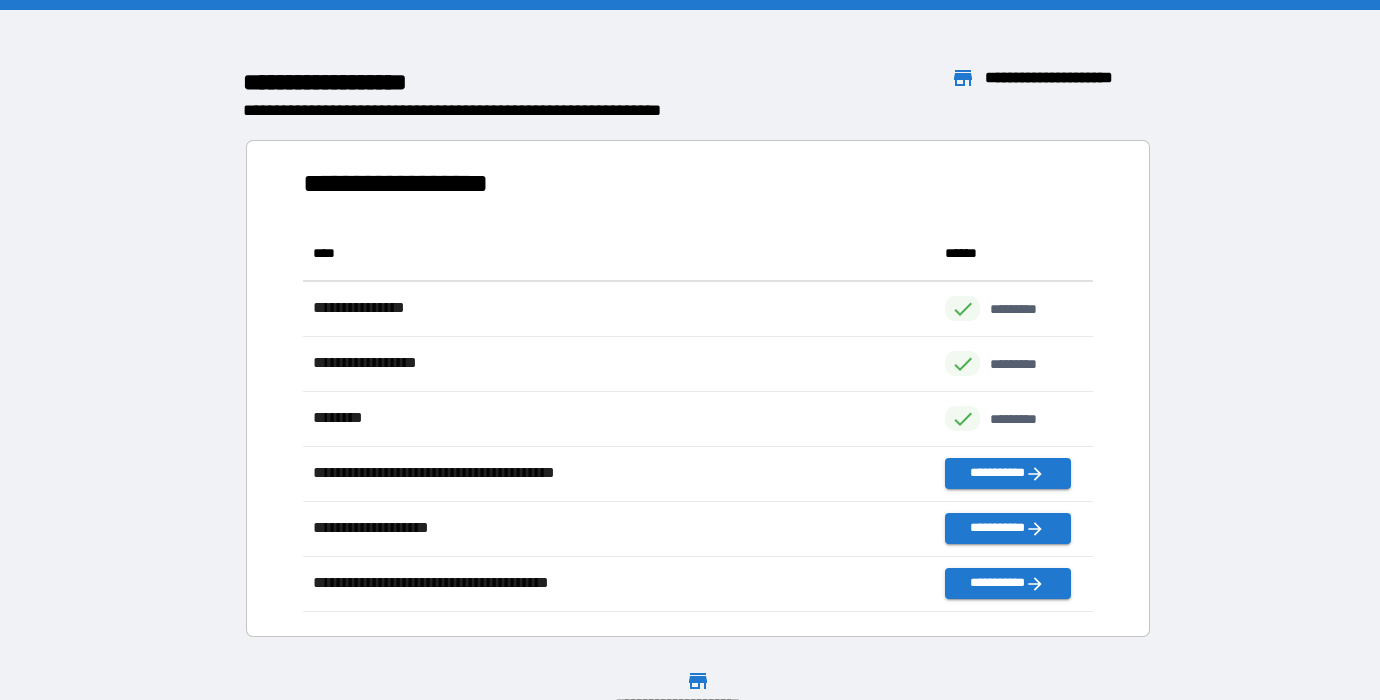 scroll, scrollTop: 1, scrollLeft: 1, axis: both 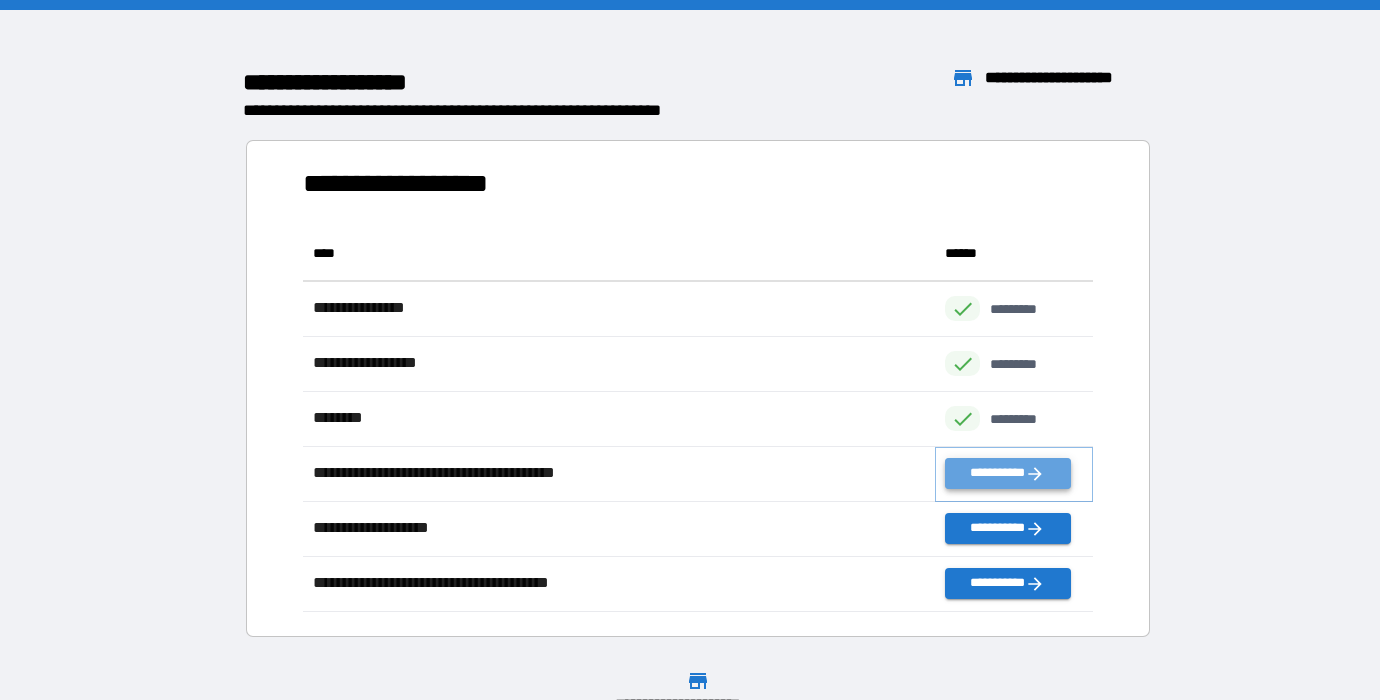 click on "**********" at bounding box center [1008, 473] 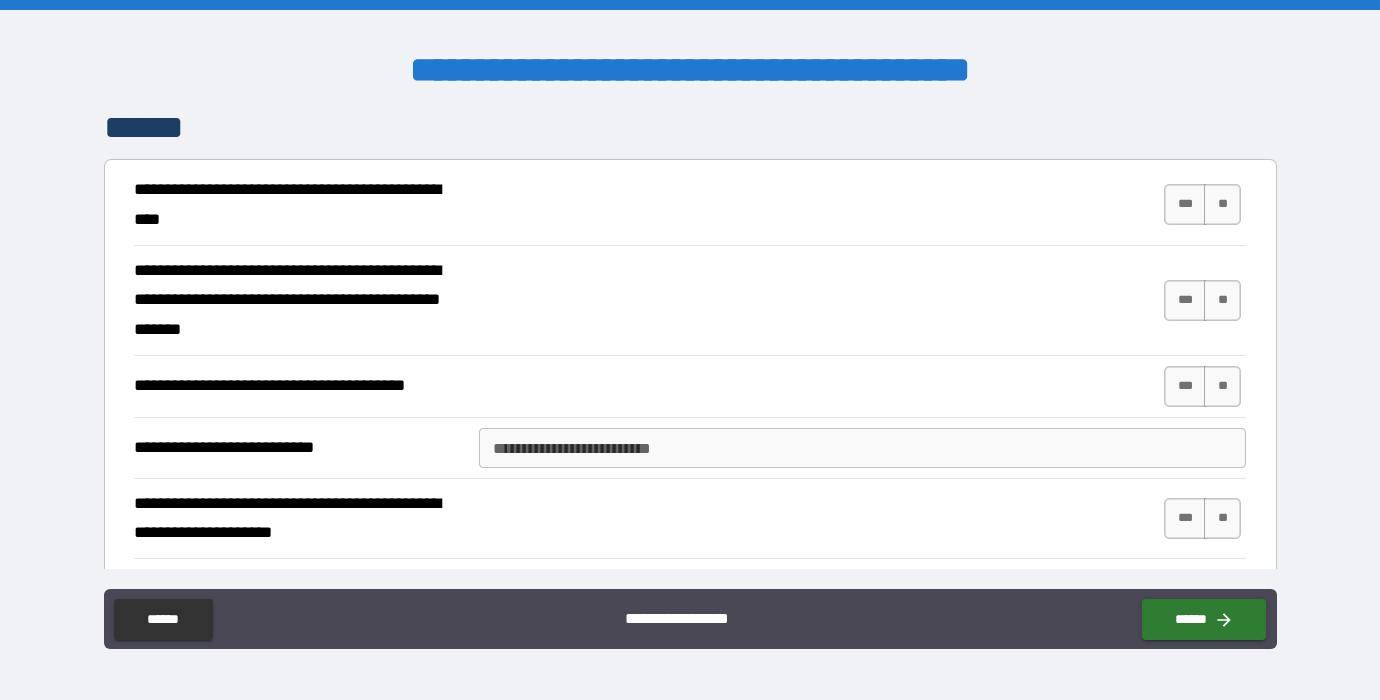 scroll, scrollTop: 364, scrollLeft: 0, axis: vertical 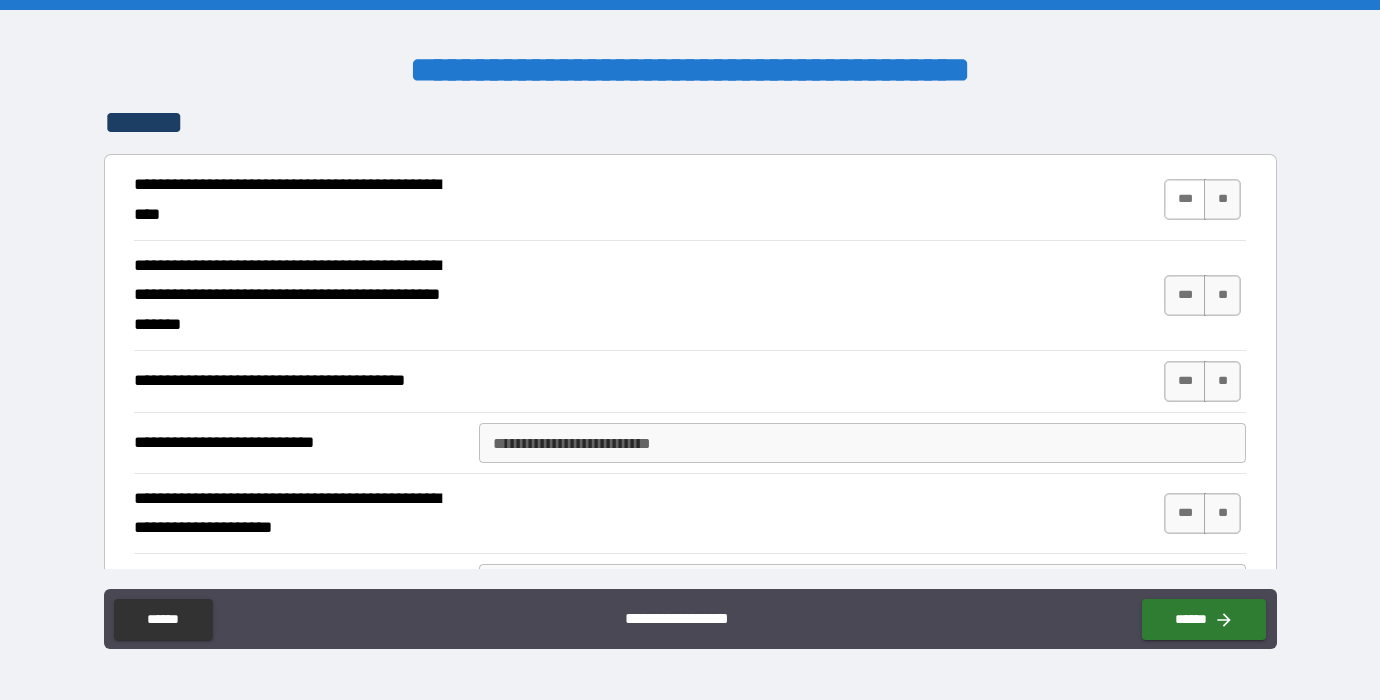 click on "***" at bounding box center (1185, 199) 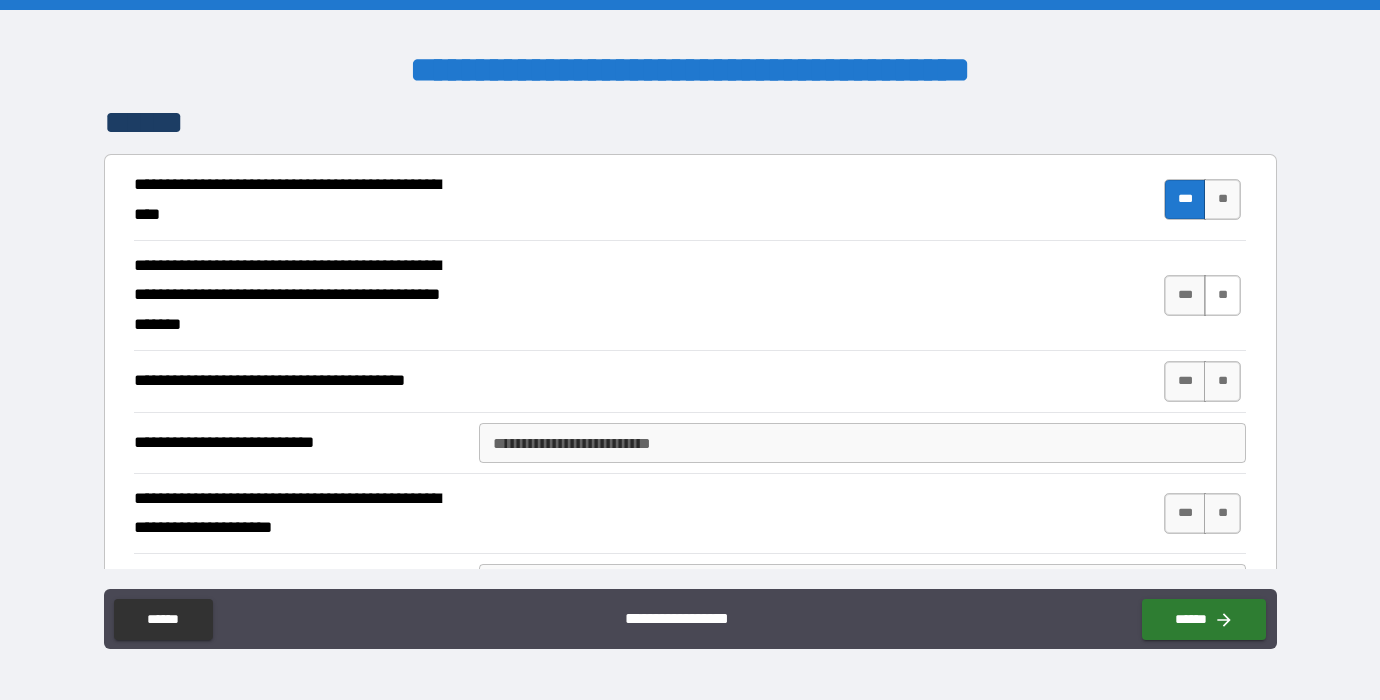 click on "**" at bounding box center [1222, 295] 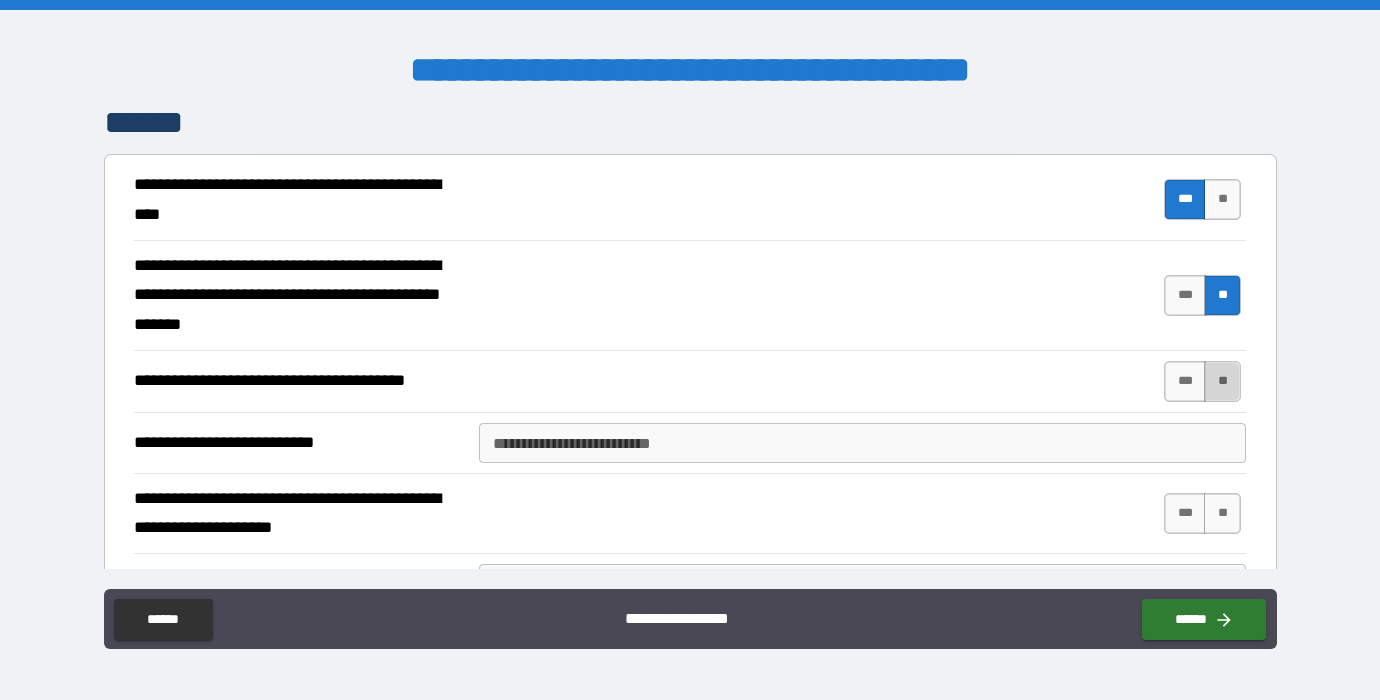 click on "**" at bounding box center (1222, 381) 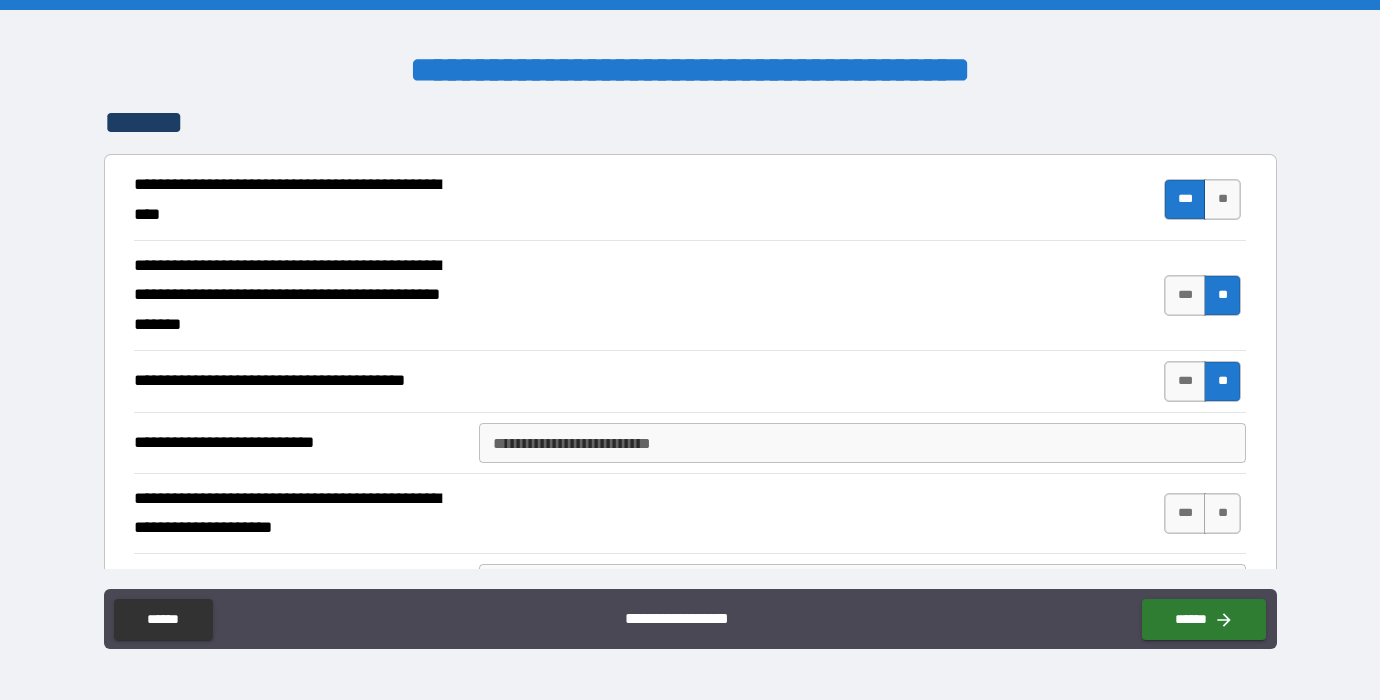 click on "**********" at bounding box center [863, 443] 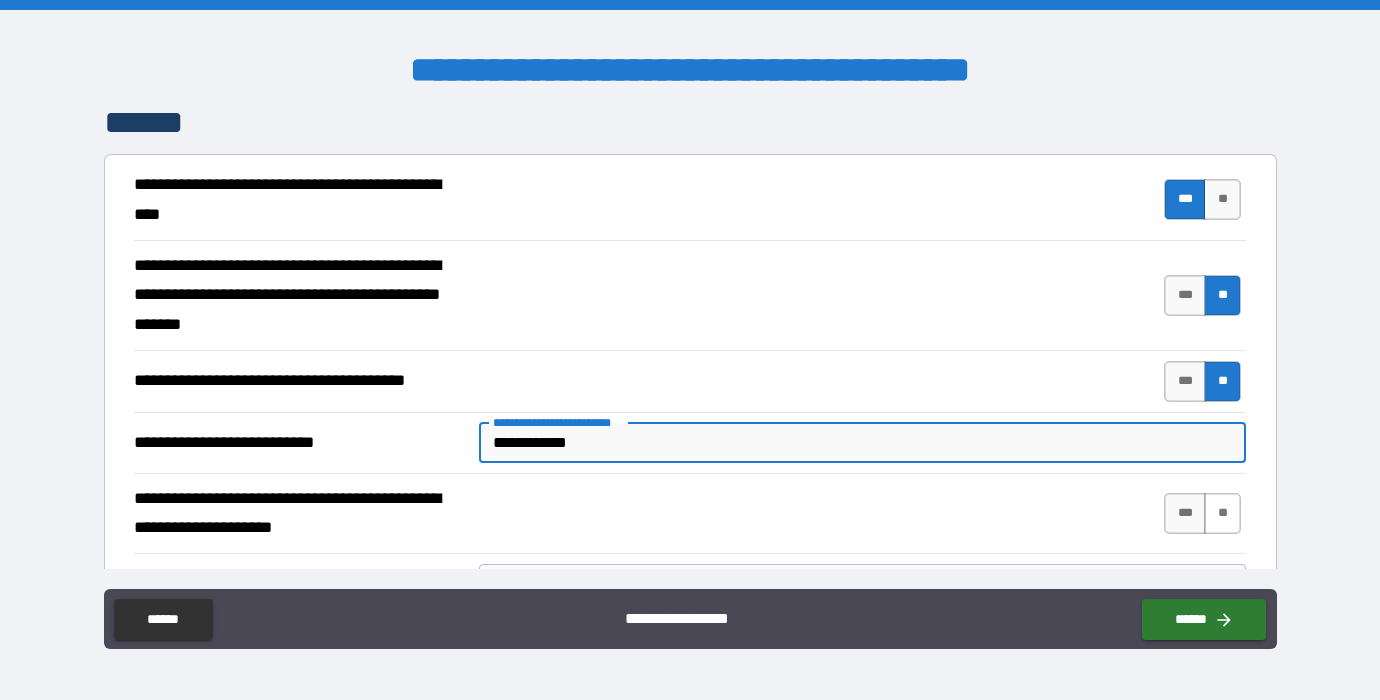 type on "**********" 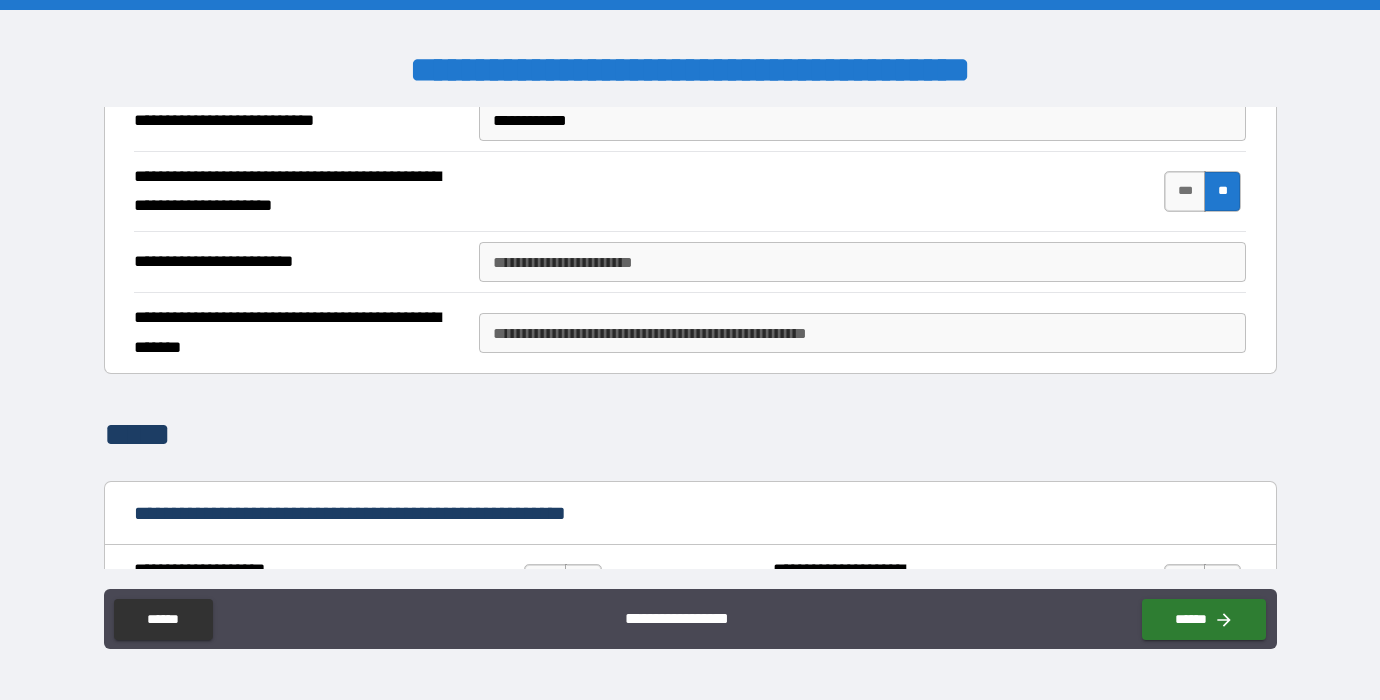 scroll, scrollTop: 689, scrollLeft: 0, axis: vertical 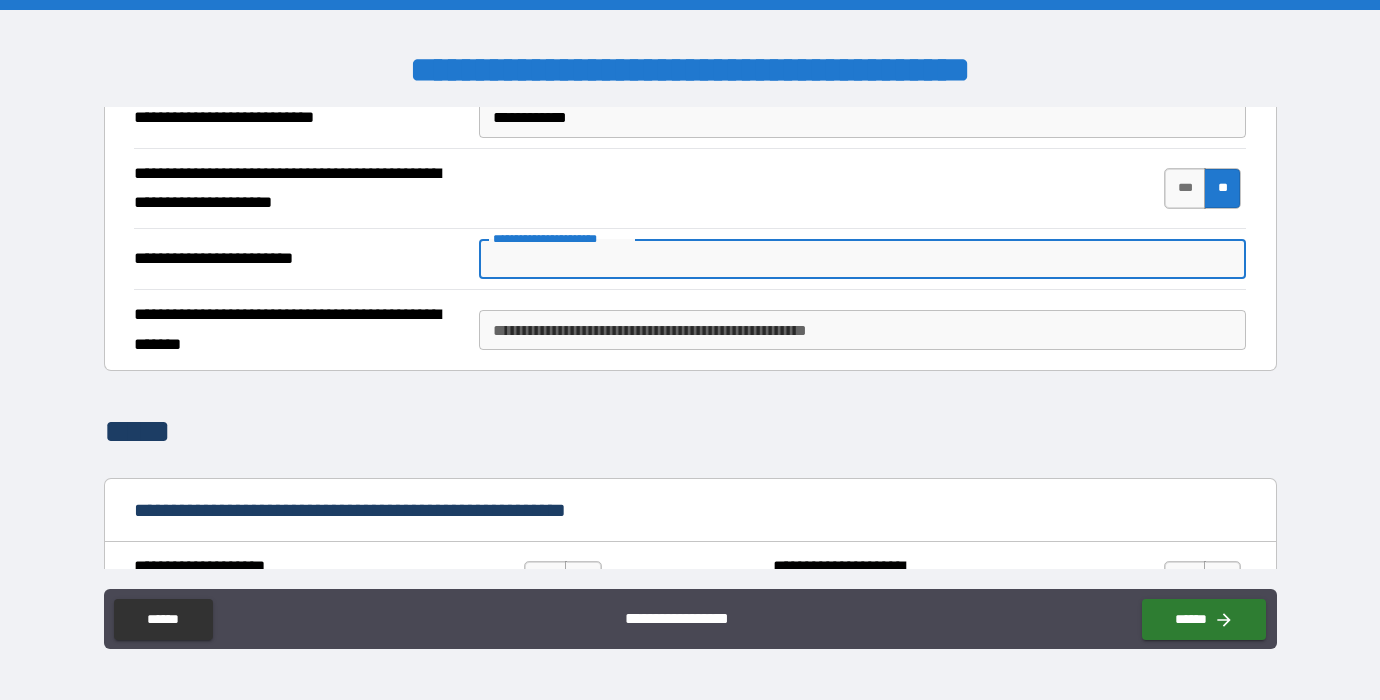 click on "**********" at bounding box center [863, 259] 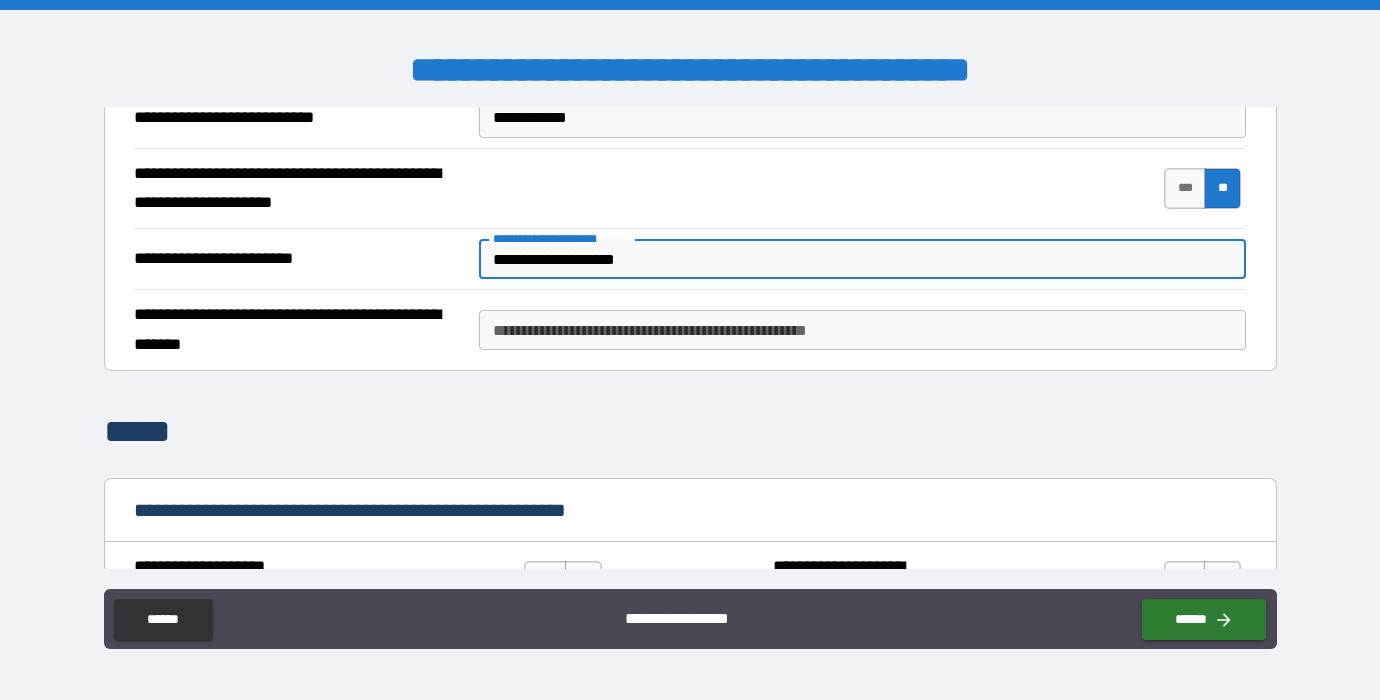 type on "**********" 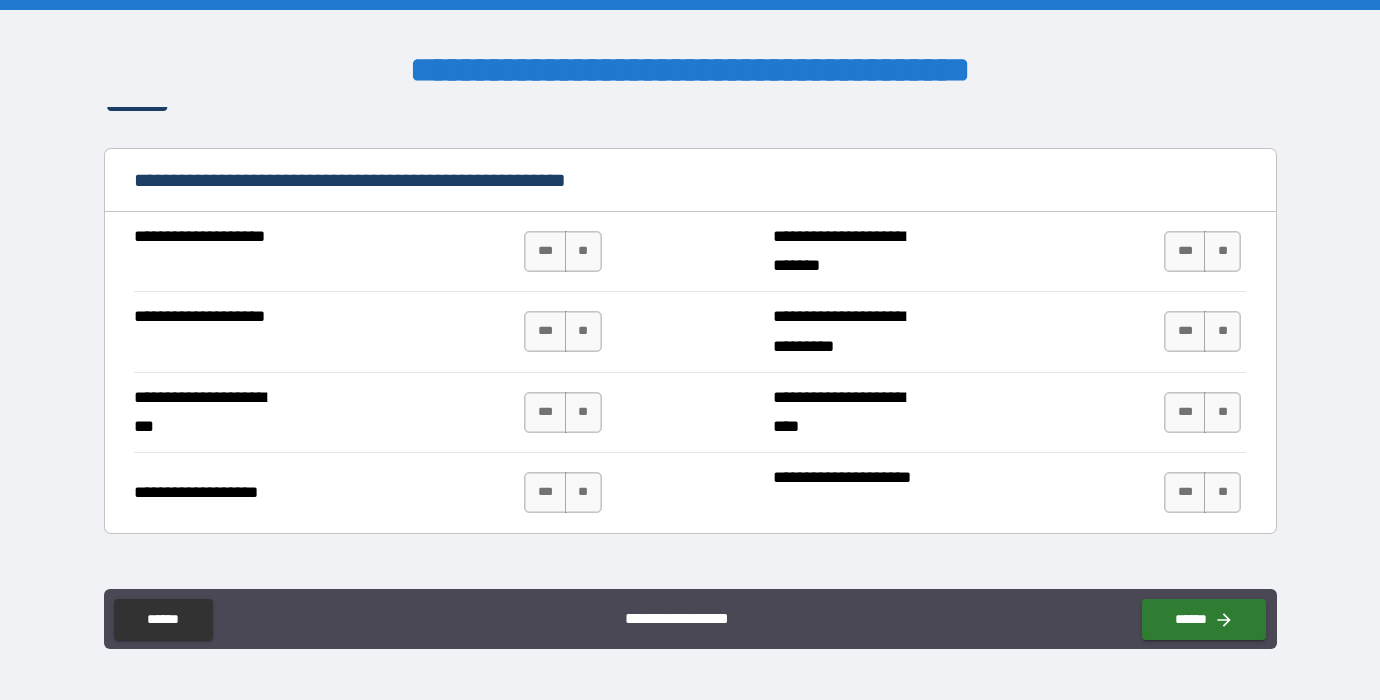 scroll, scrollTop: 1041, scrollLeft: 0, axis: vertical 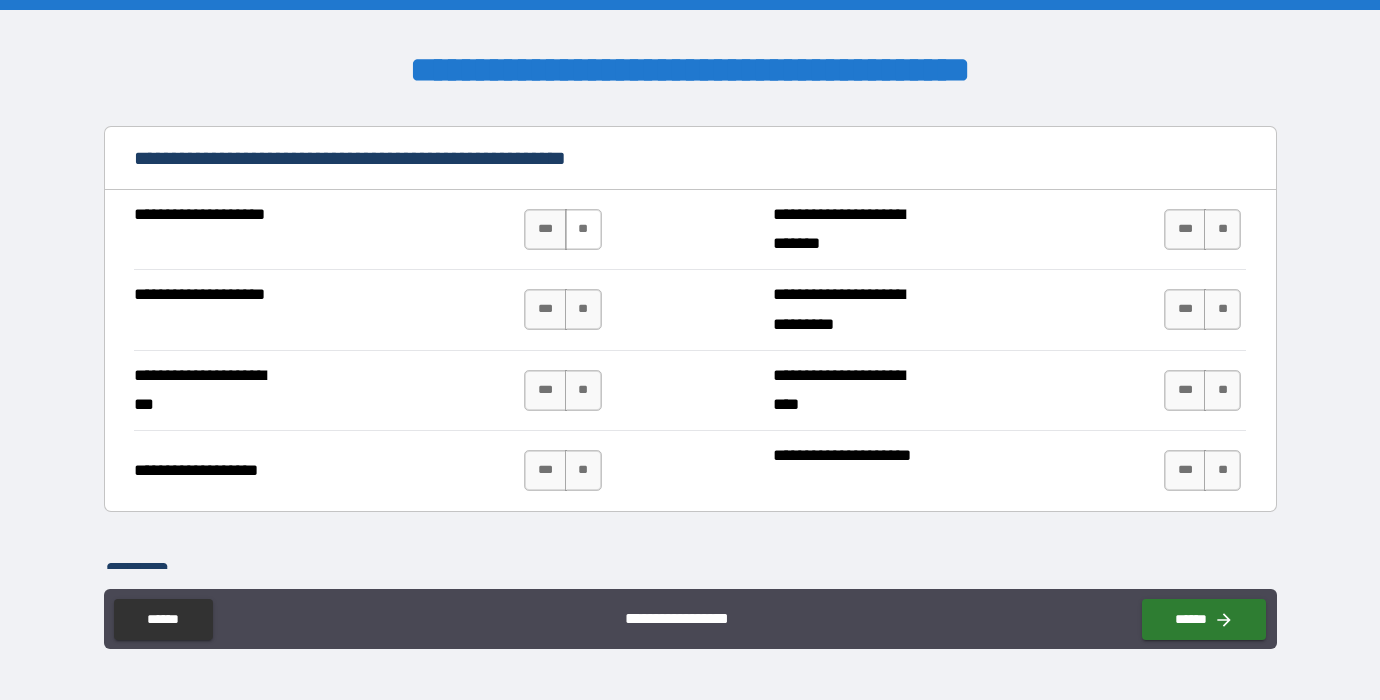 type on "****" 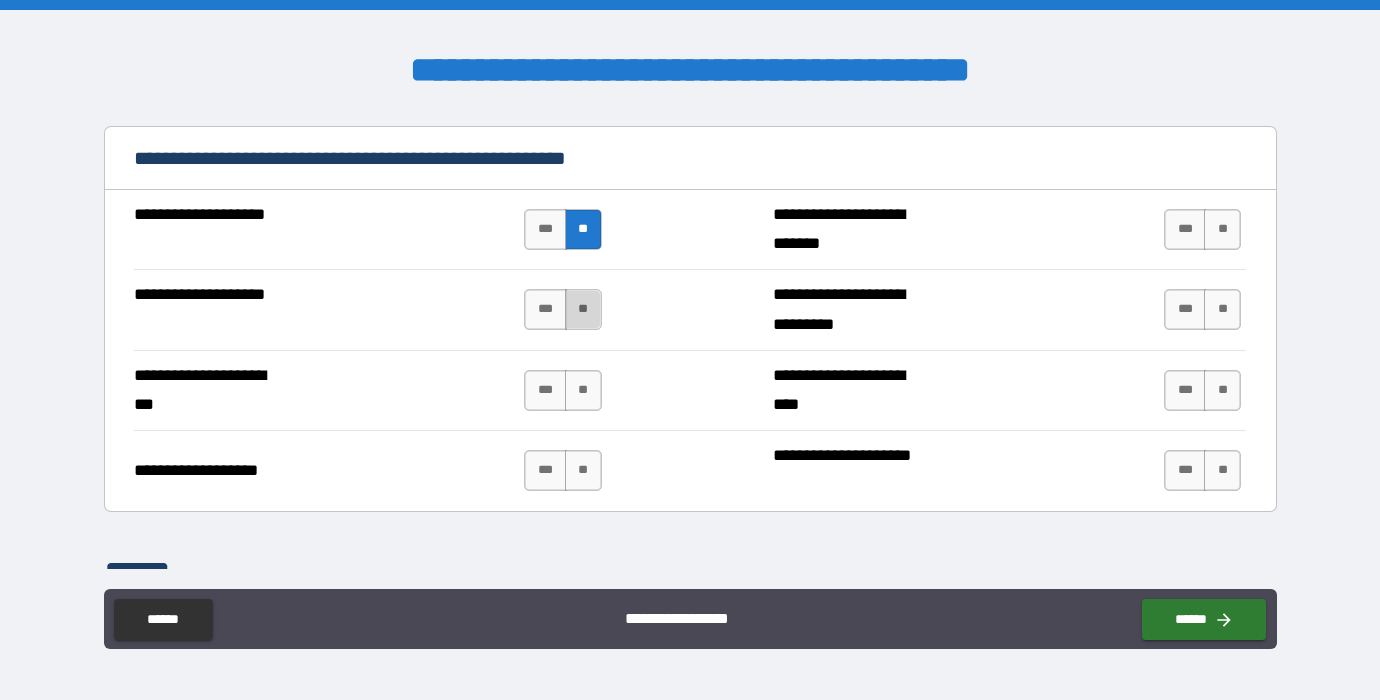 click on "**" at bounding box center (583, 309) 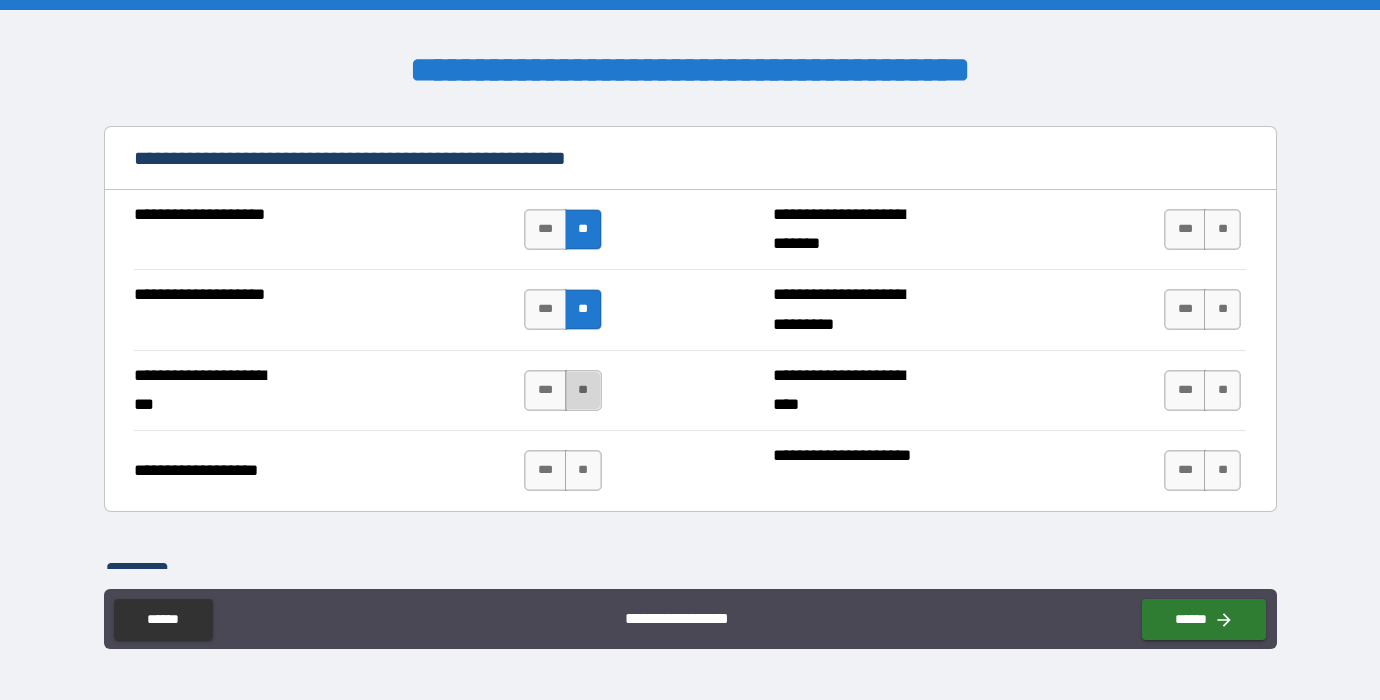 click on "**" at bounding box center [583, 390] 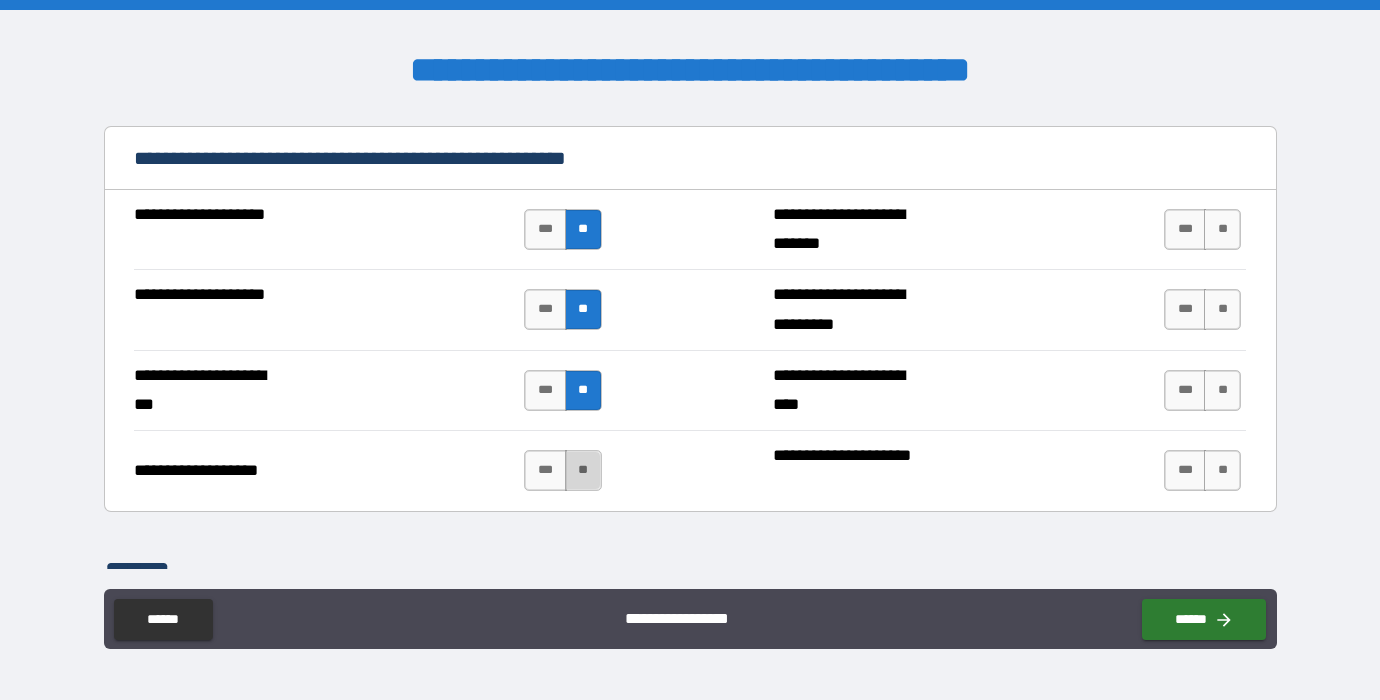 click on "**" at bounding box center [583, 470] 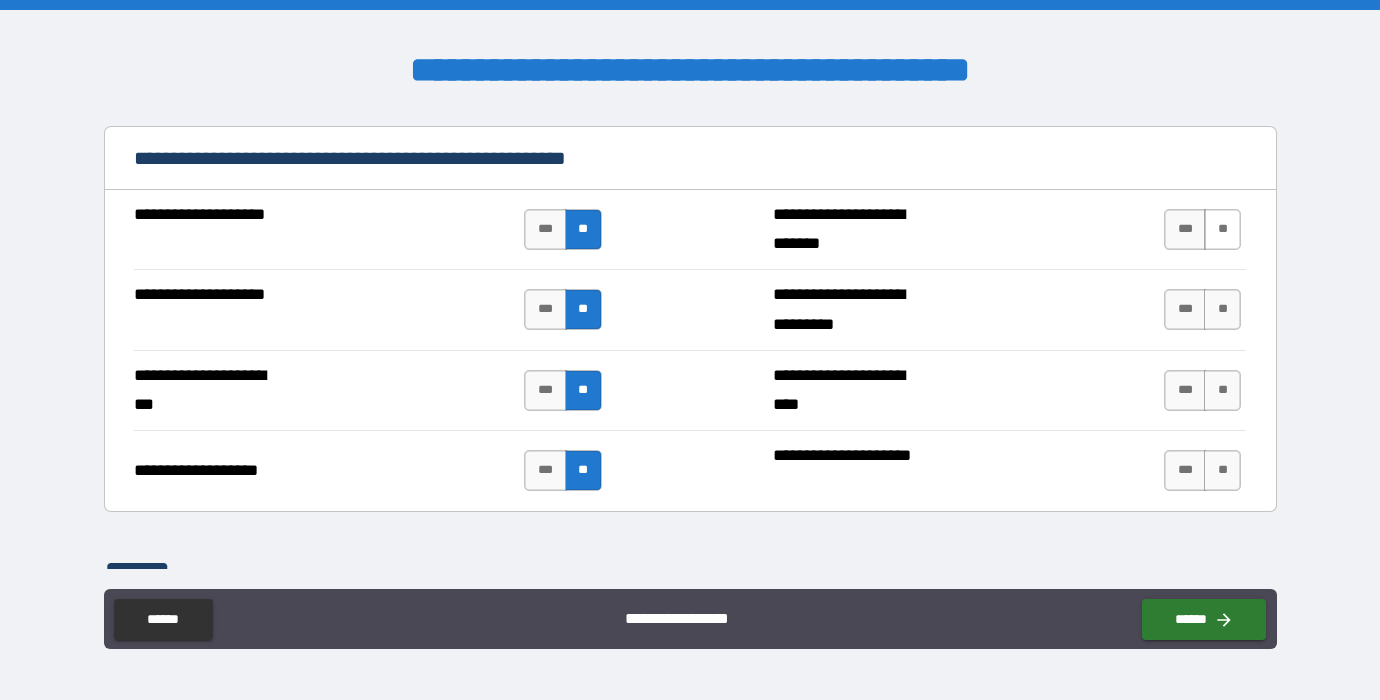 click on "**" at bounding box center (1222, 229) 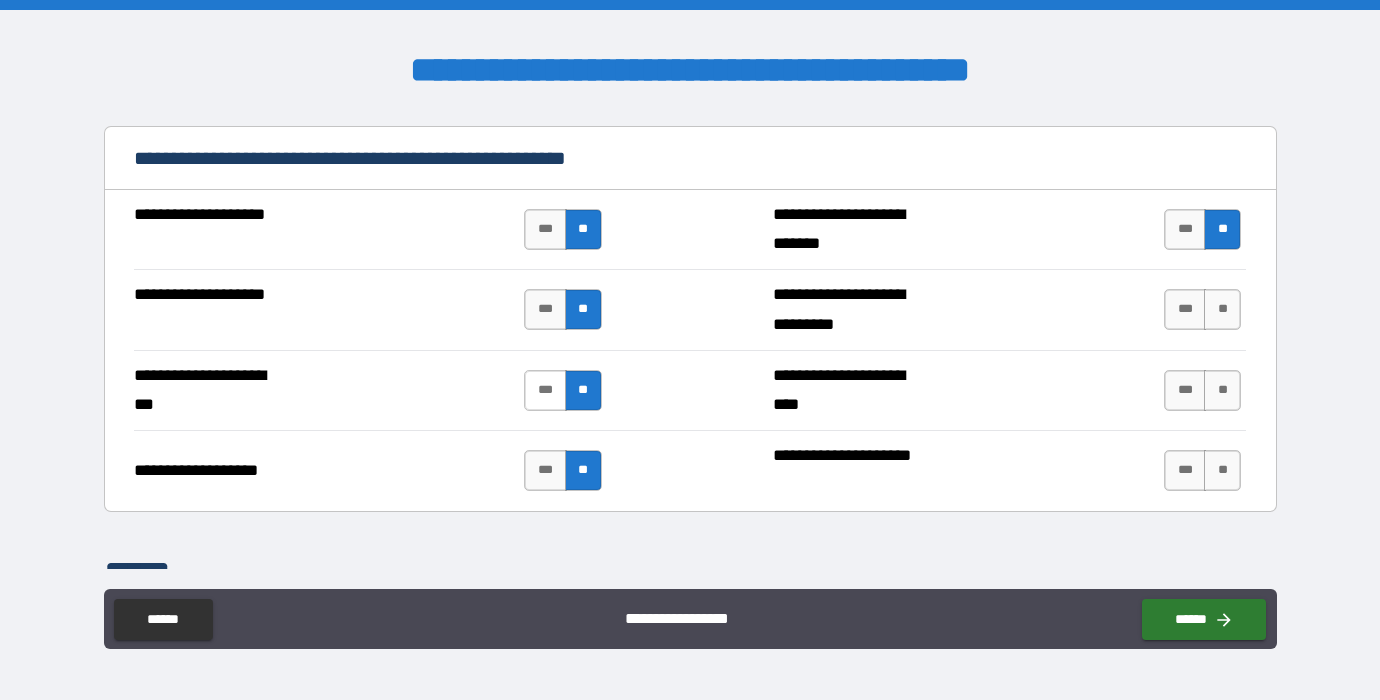 click on "***" at bounding box center (545, 390) 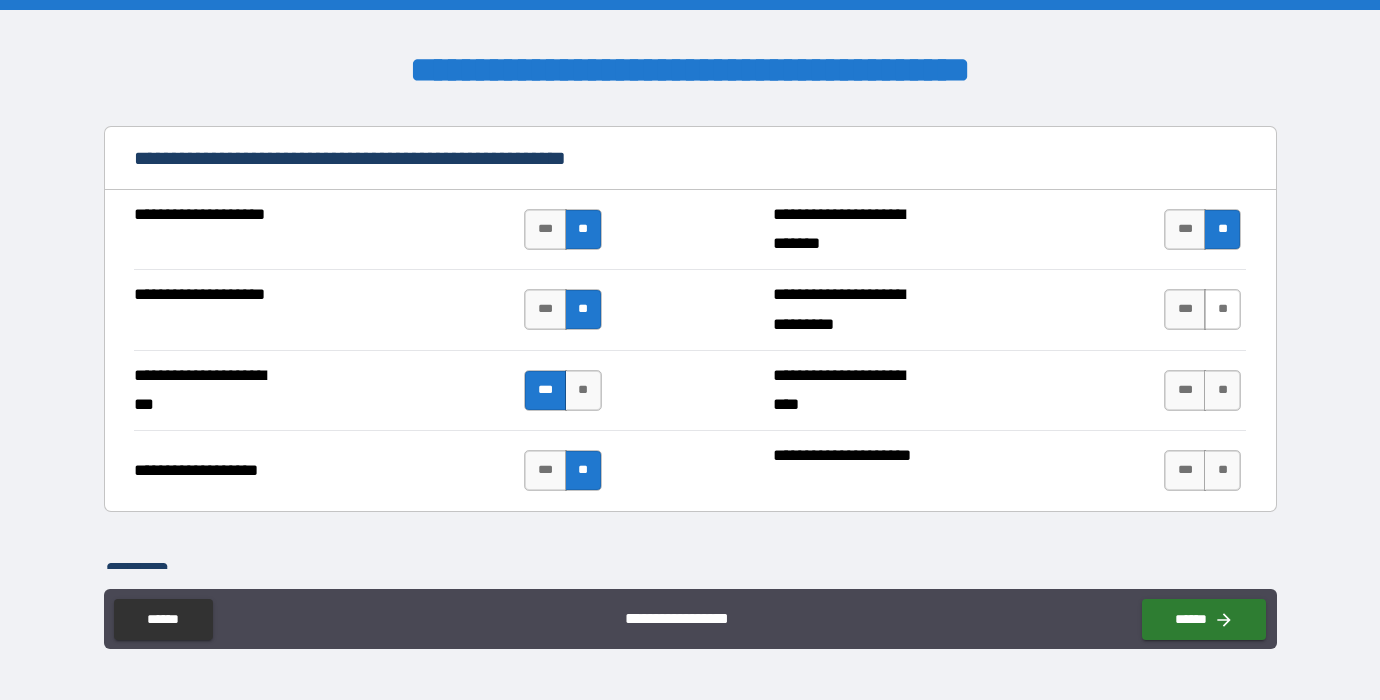 click on "**" at bounding box center (1222, 309) 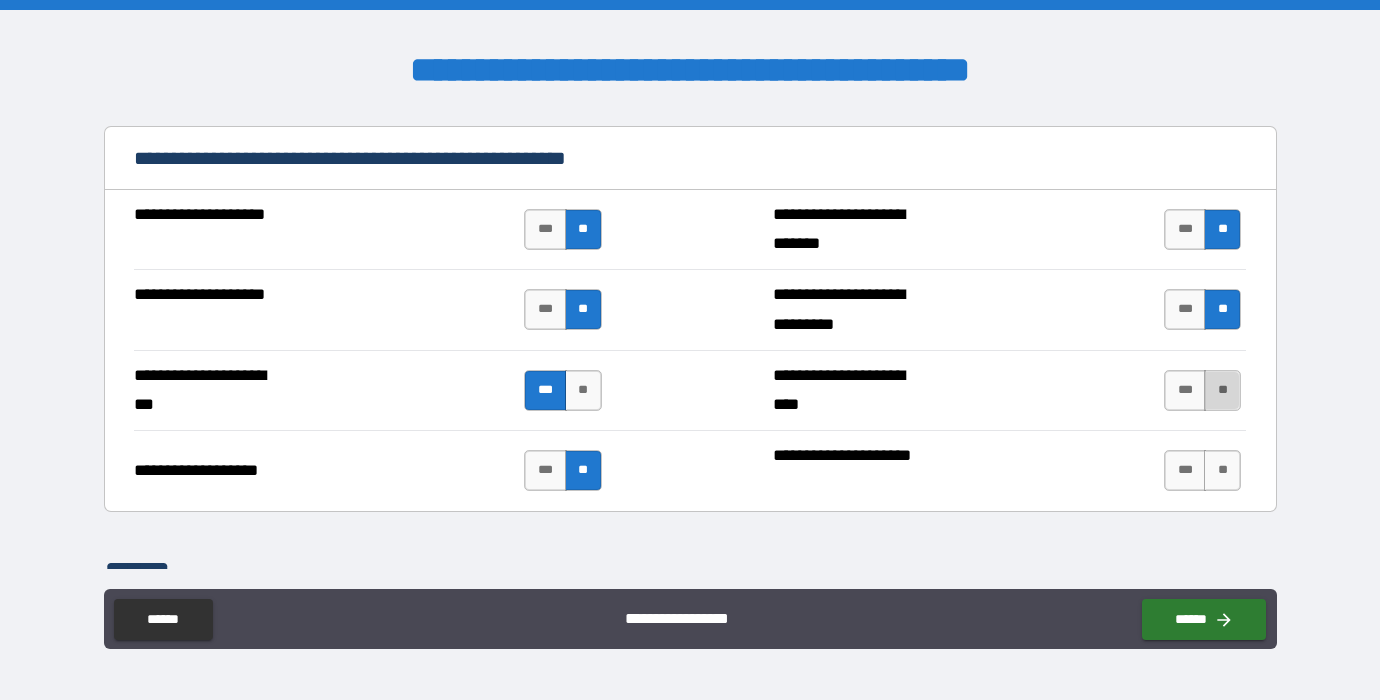 click on "**" at bounding box center (1222, 390) 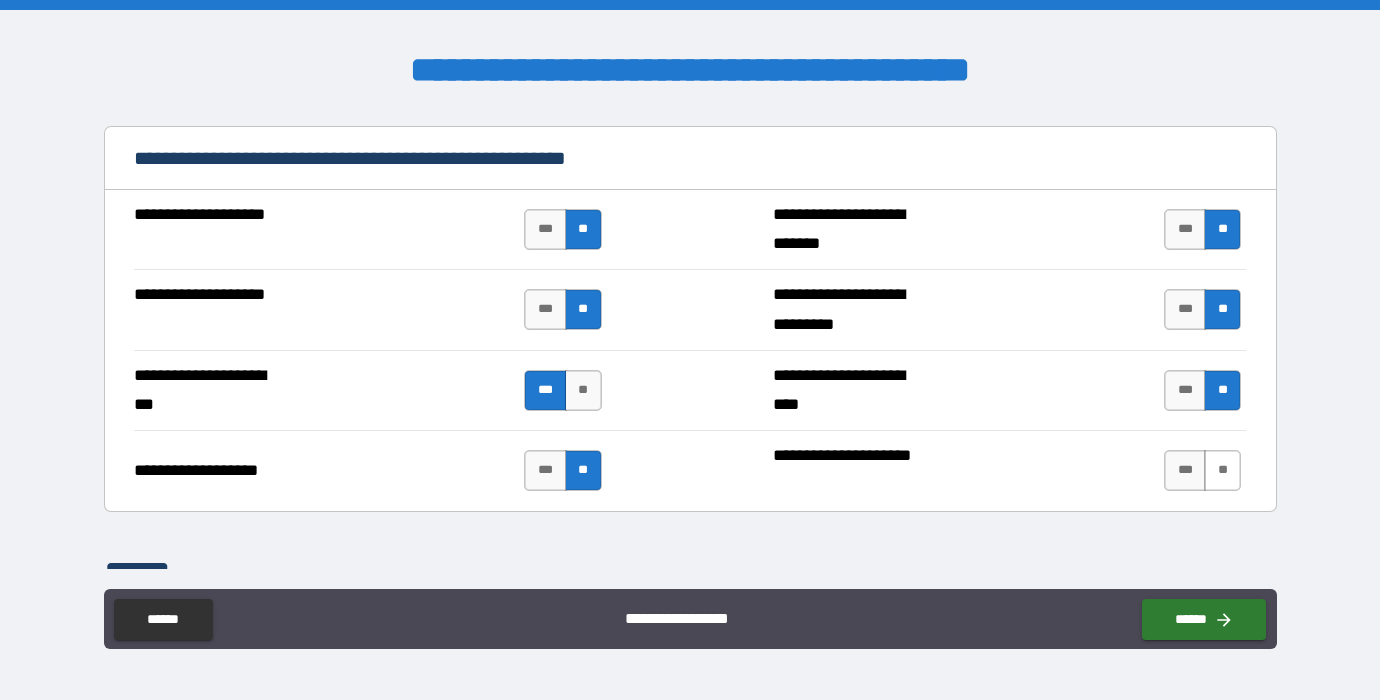 click on "**" at bounding box center [1222, 470] 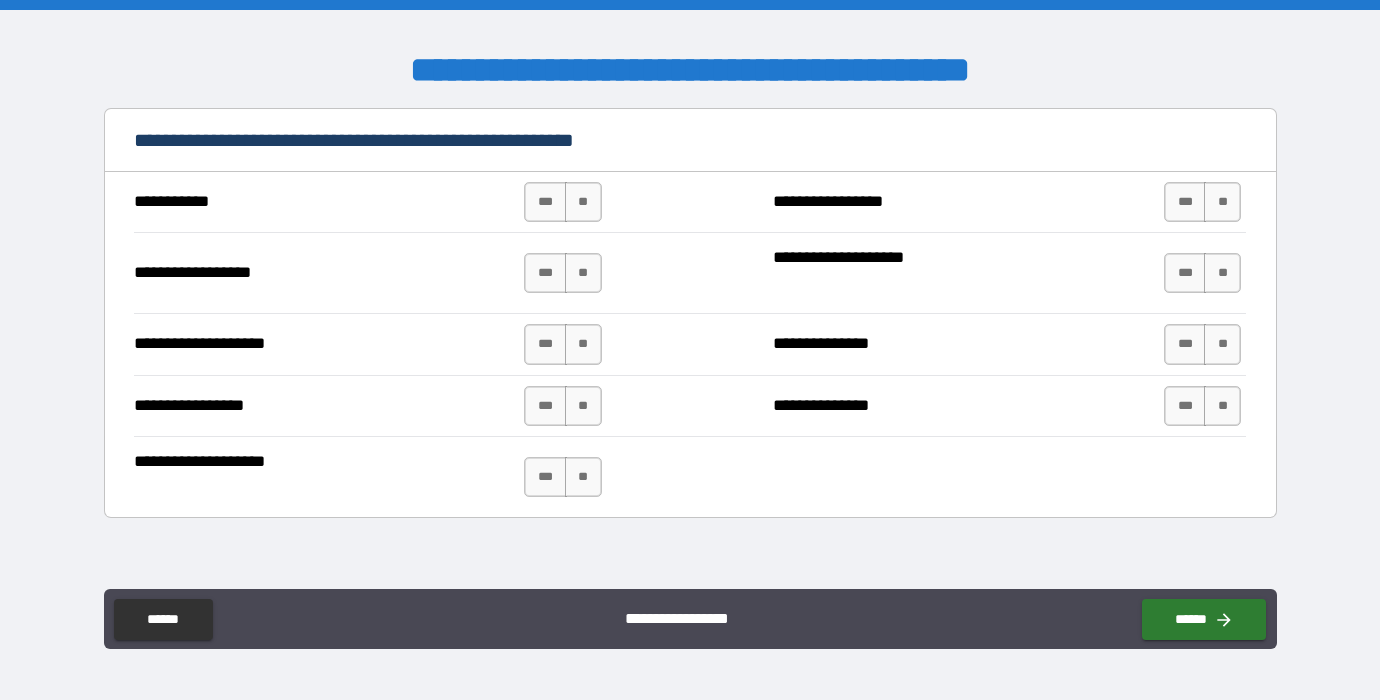 scroll, scrollTop: 1550, scrollLeft: 0, axis: vertical 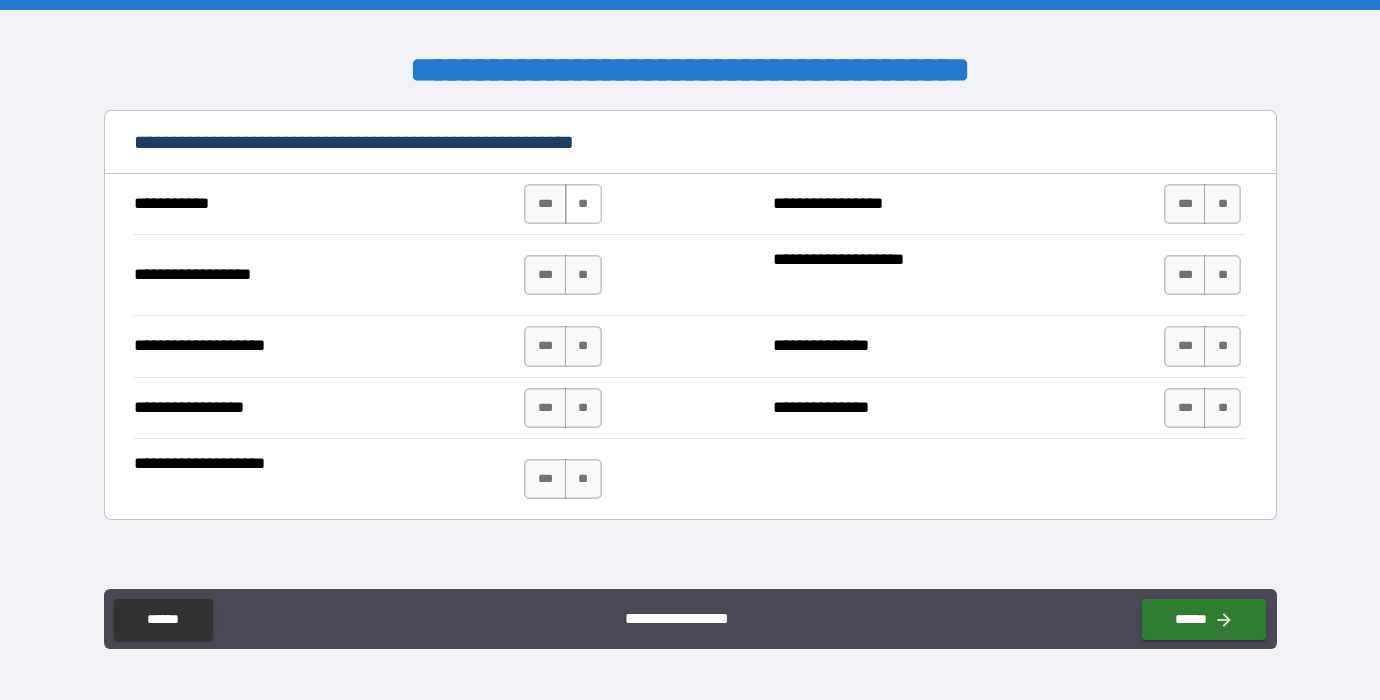 click on "**" at bounding box center [583, 204] 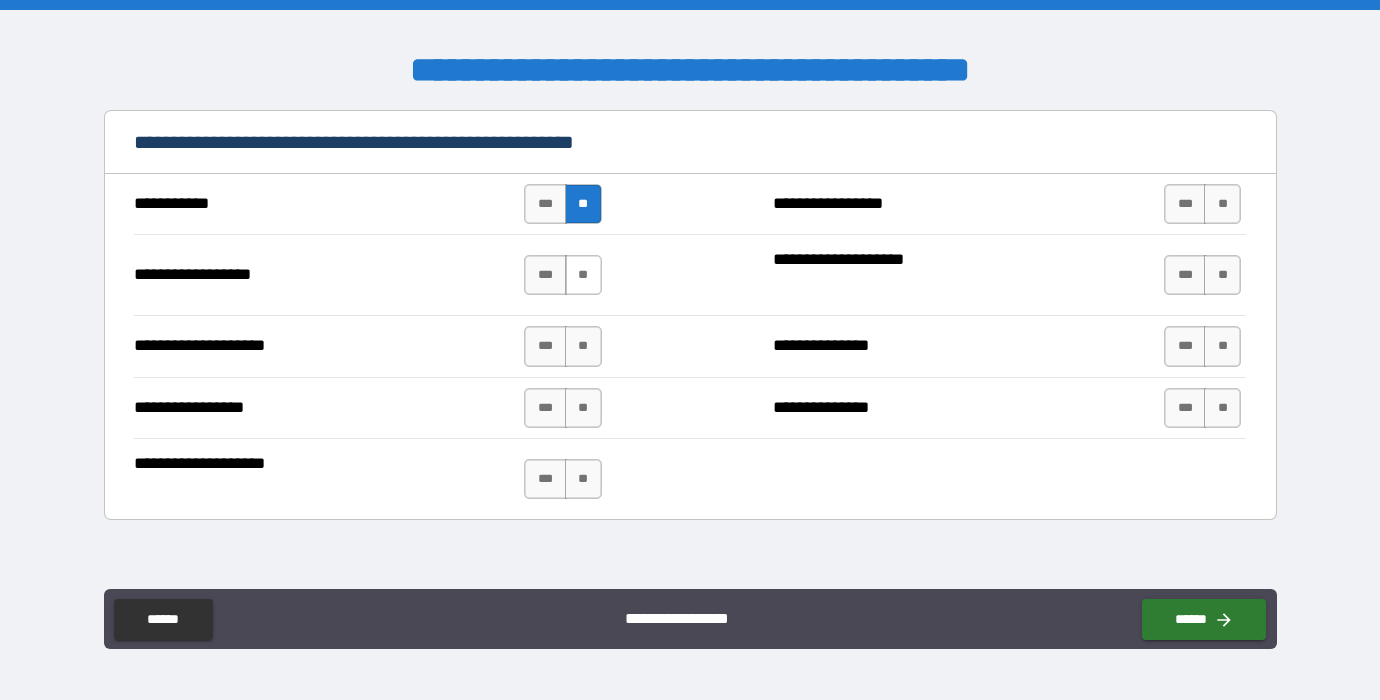 click on "**" at bounding box center [583, 275] 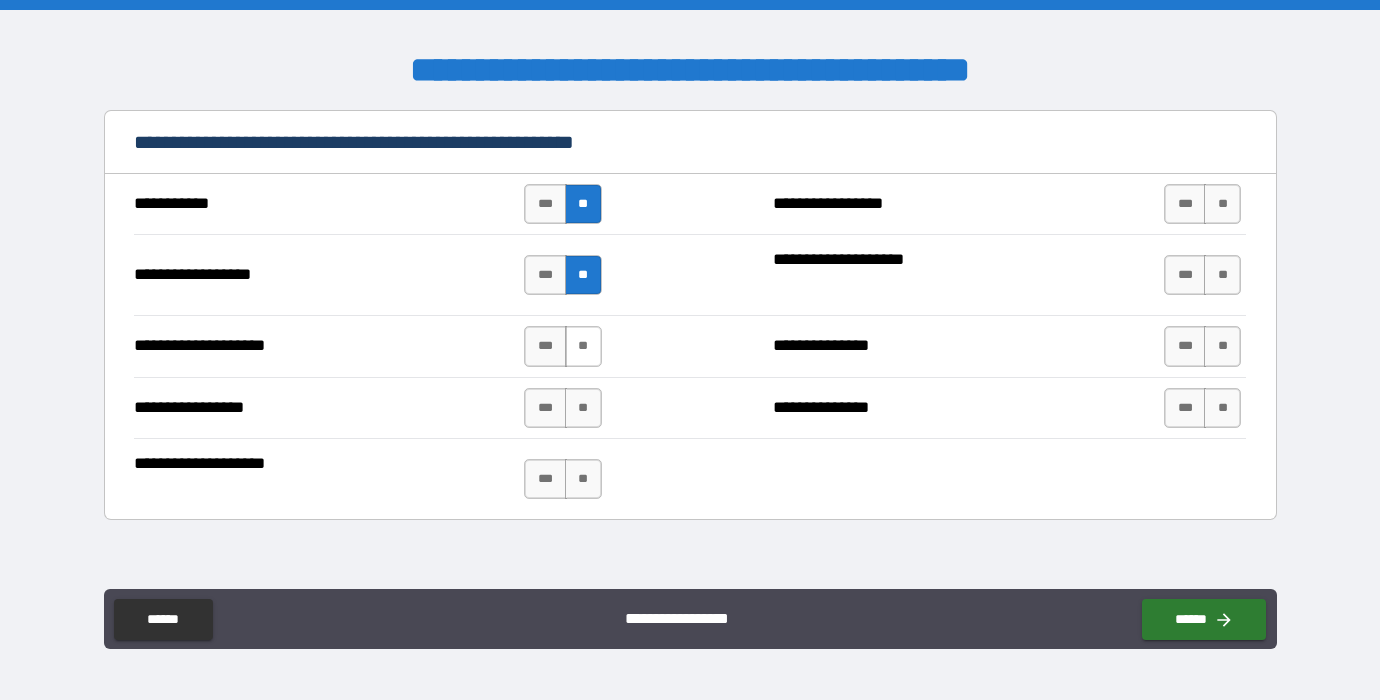 click on "**" at bounding box center [583, 346] 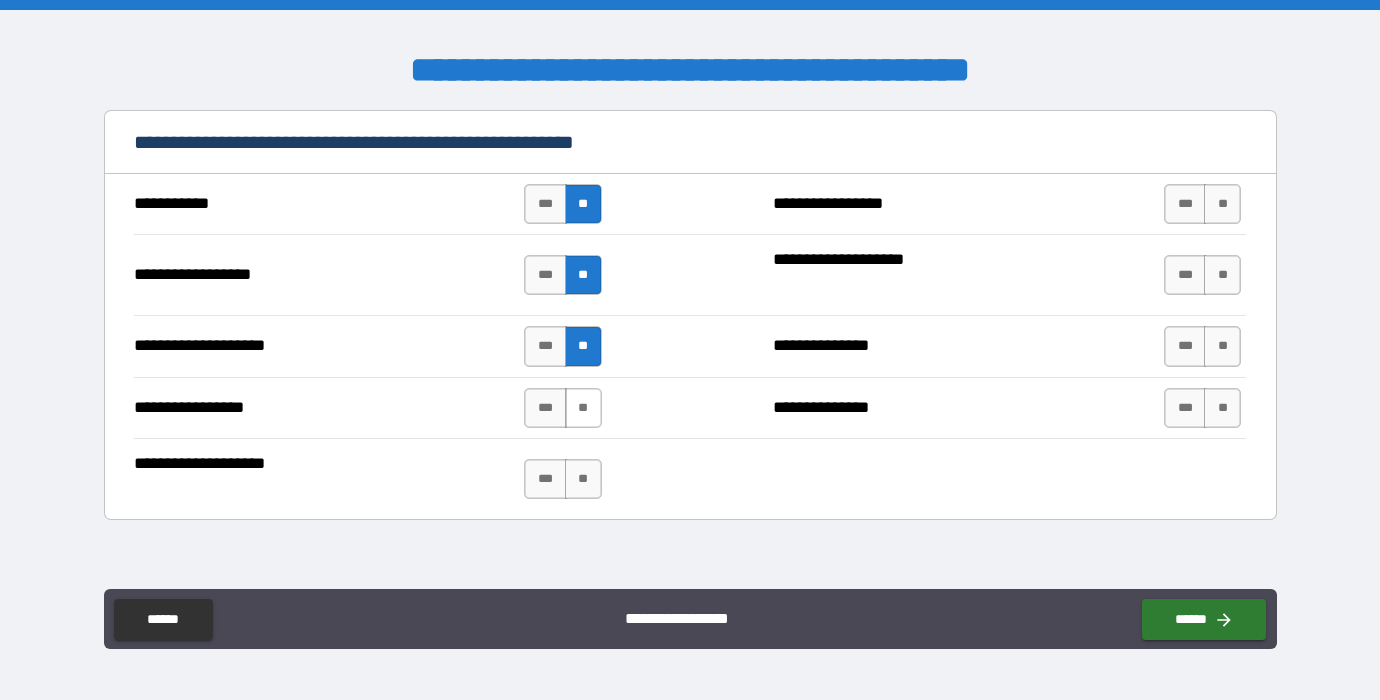 click on "**" at bounding box center [583, 408] 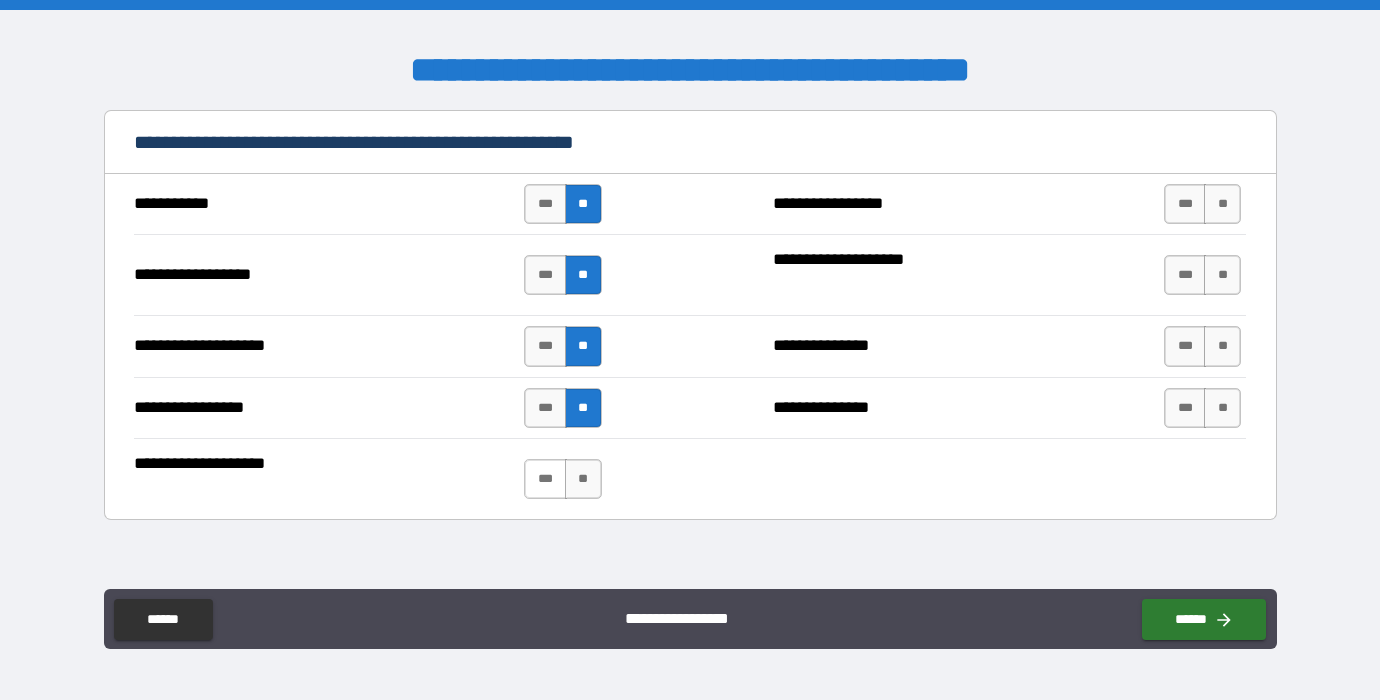 click on "***" at bounding box center [545, 479] 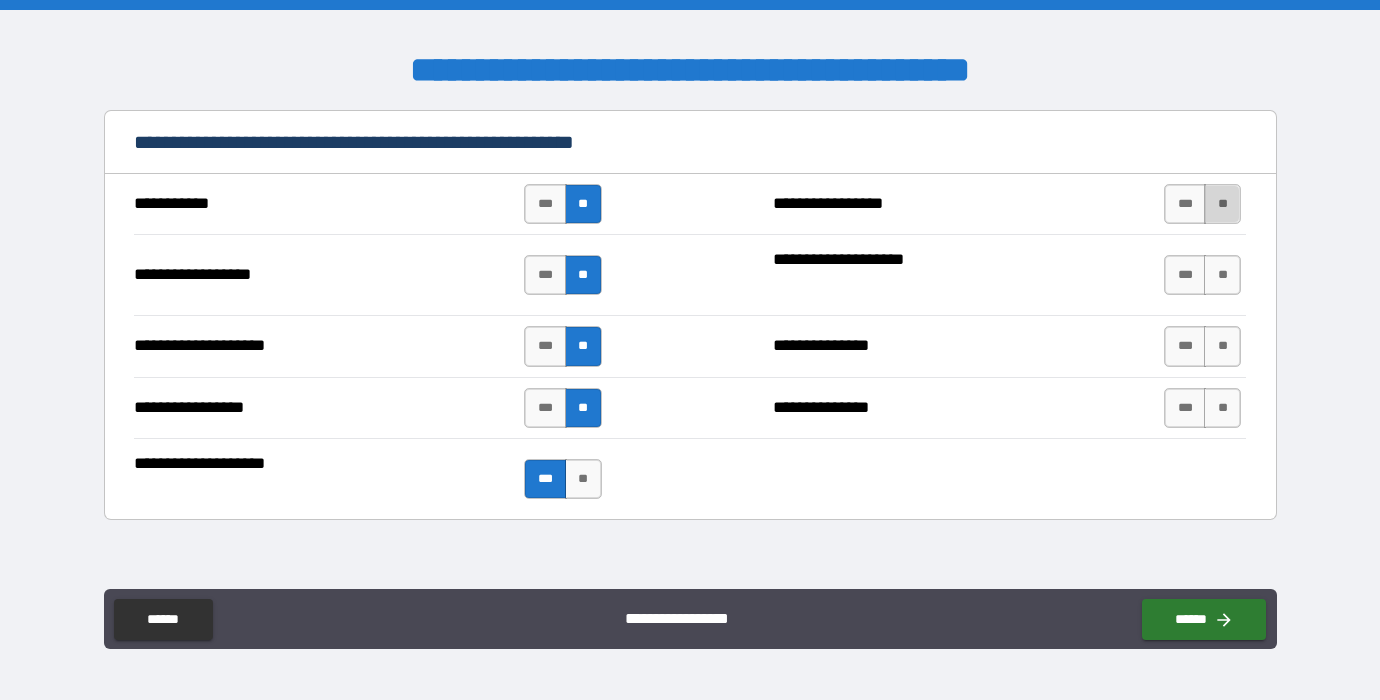 click on "**" at bounding box center (1222, 204) 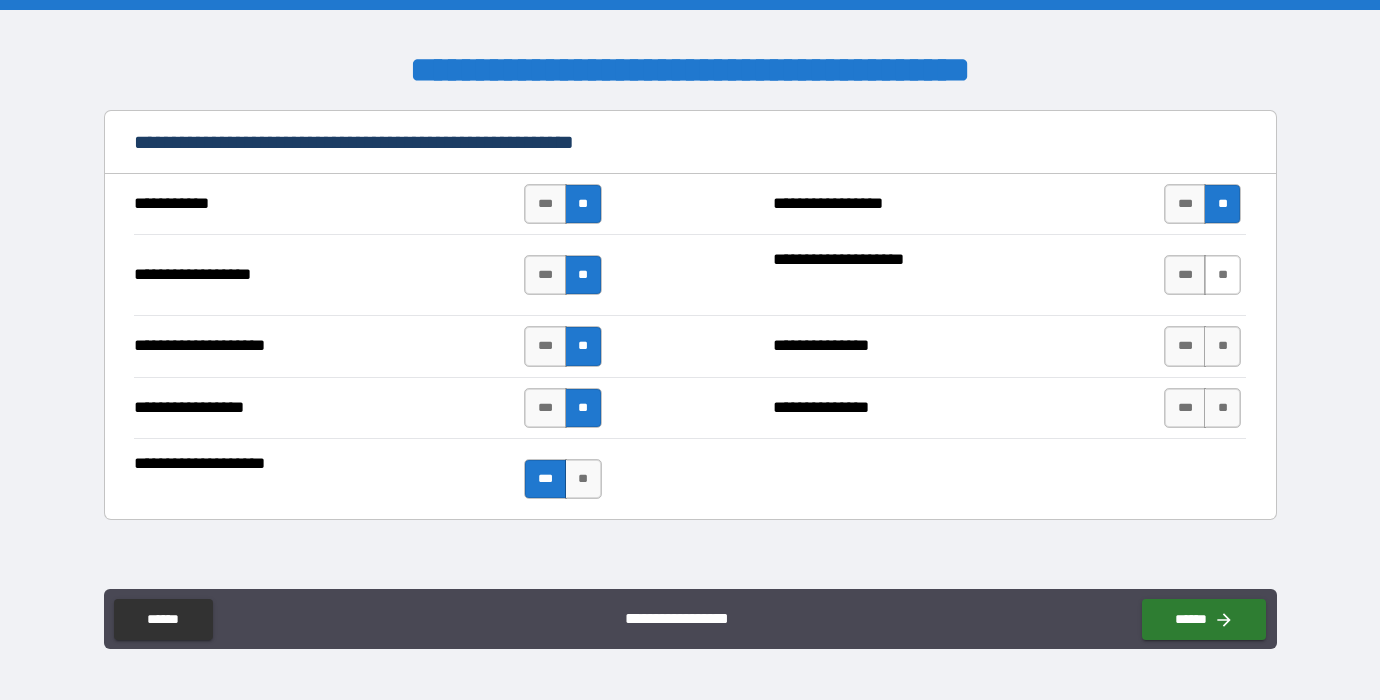 click on "**" at bounding box center (1222, 275) 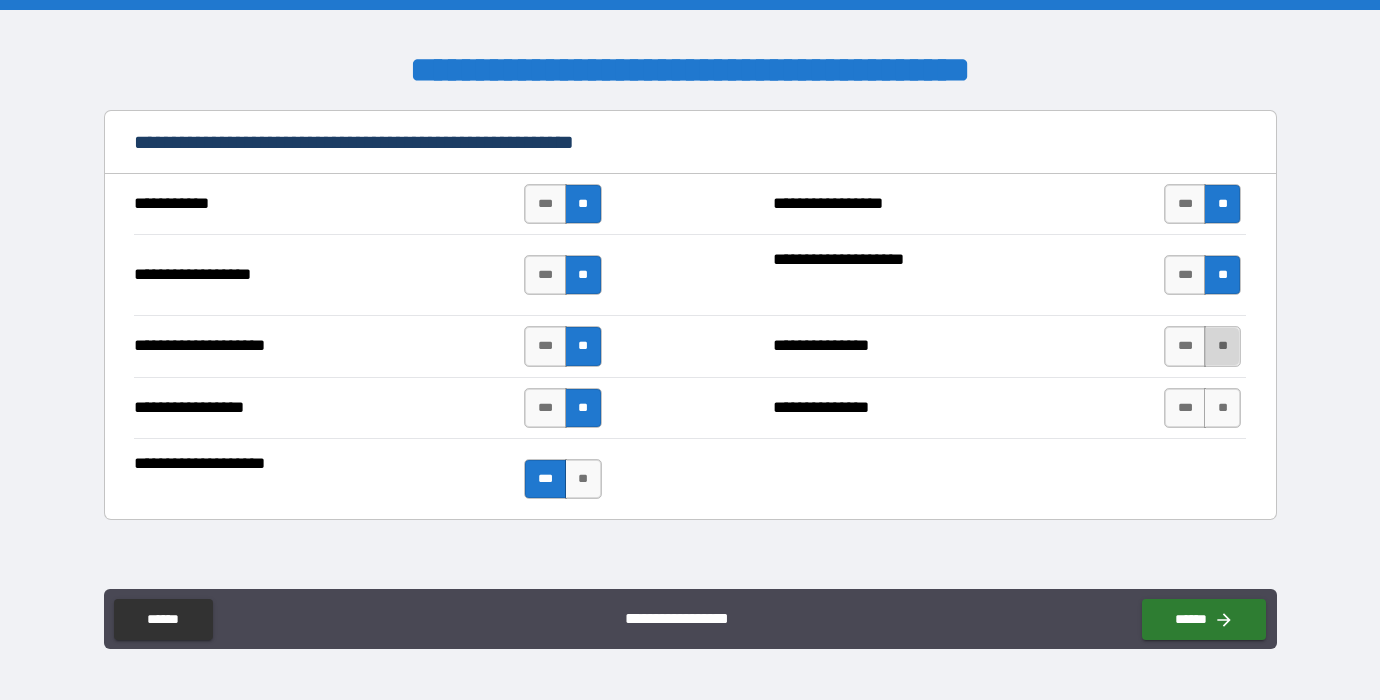 click on "**" at bounding box center (1222, 346) 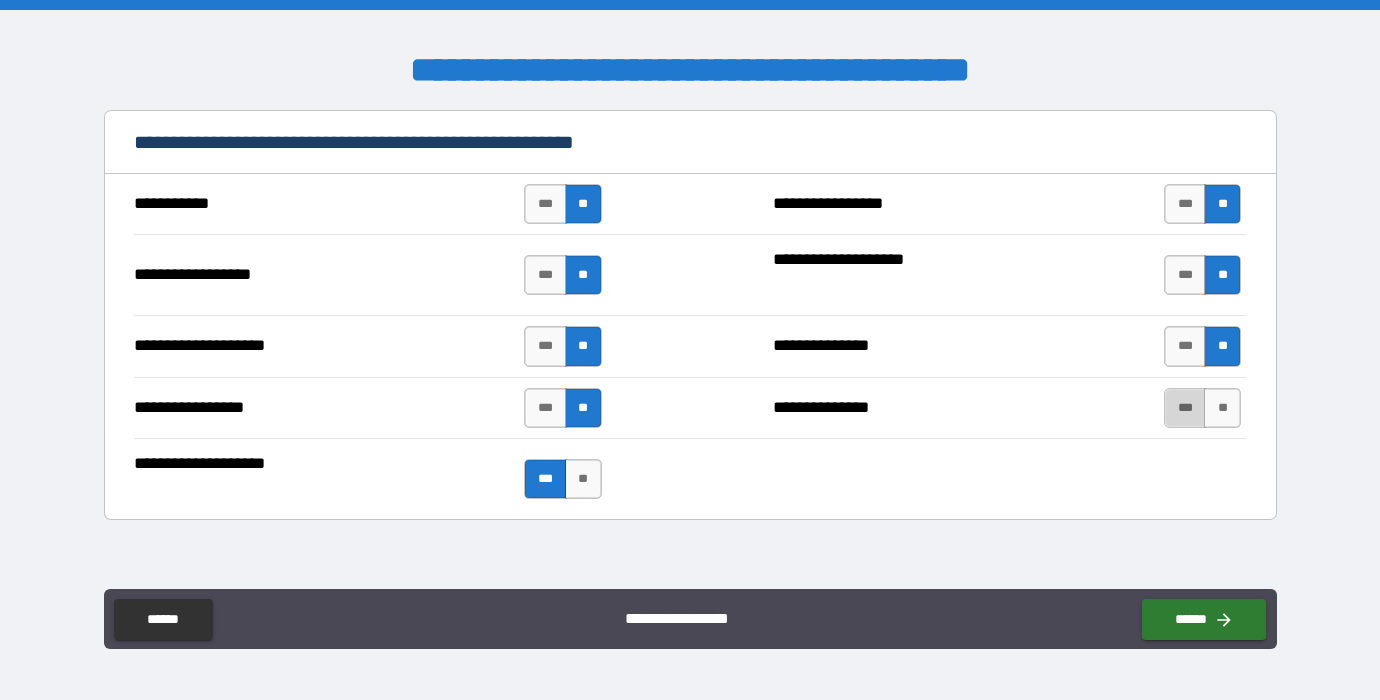 click on "***" at bounding box center [1185, 408] 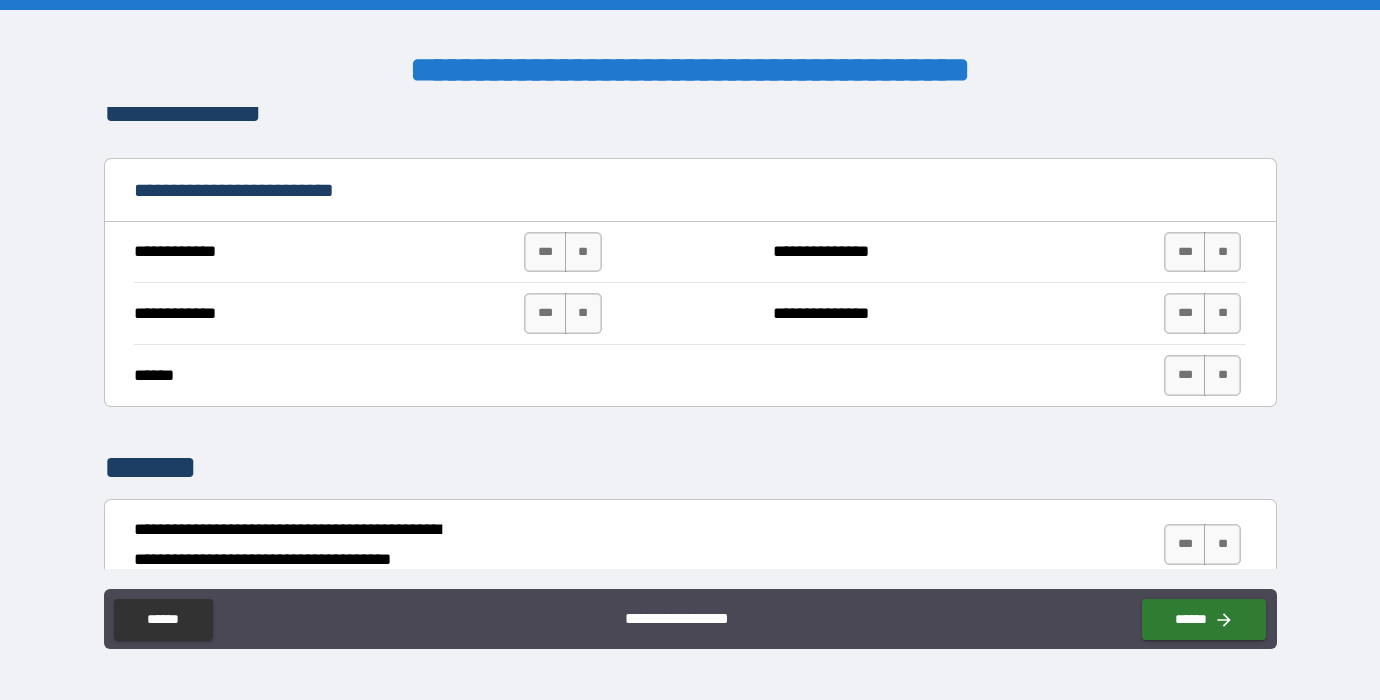 scroll, scrollTop: 2028, scrollLeft: 0, axis: vertical 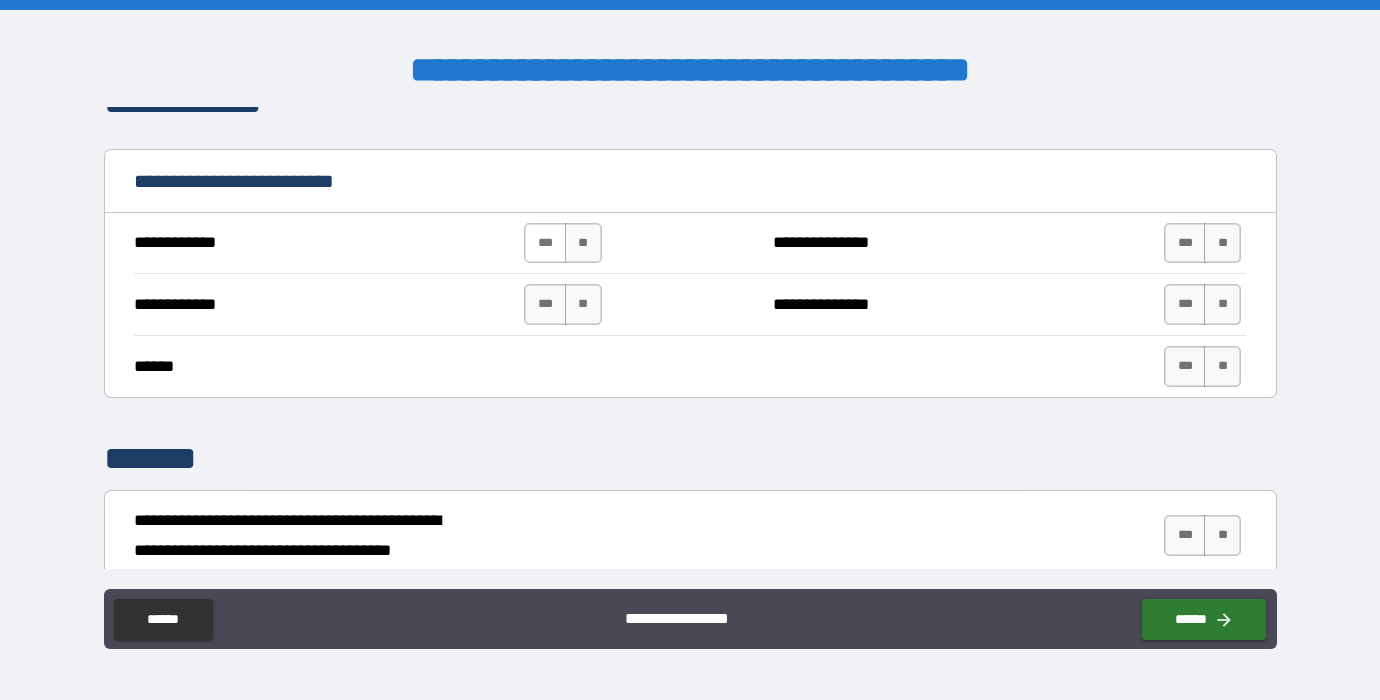 click on "***" at bounding box center (545, 243) 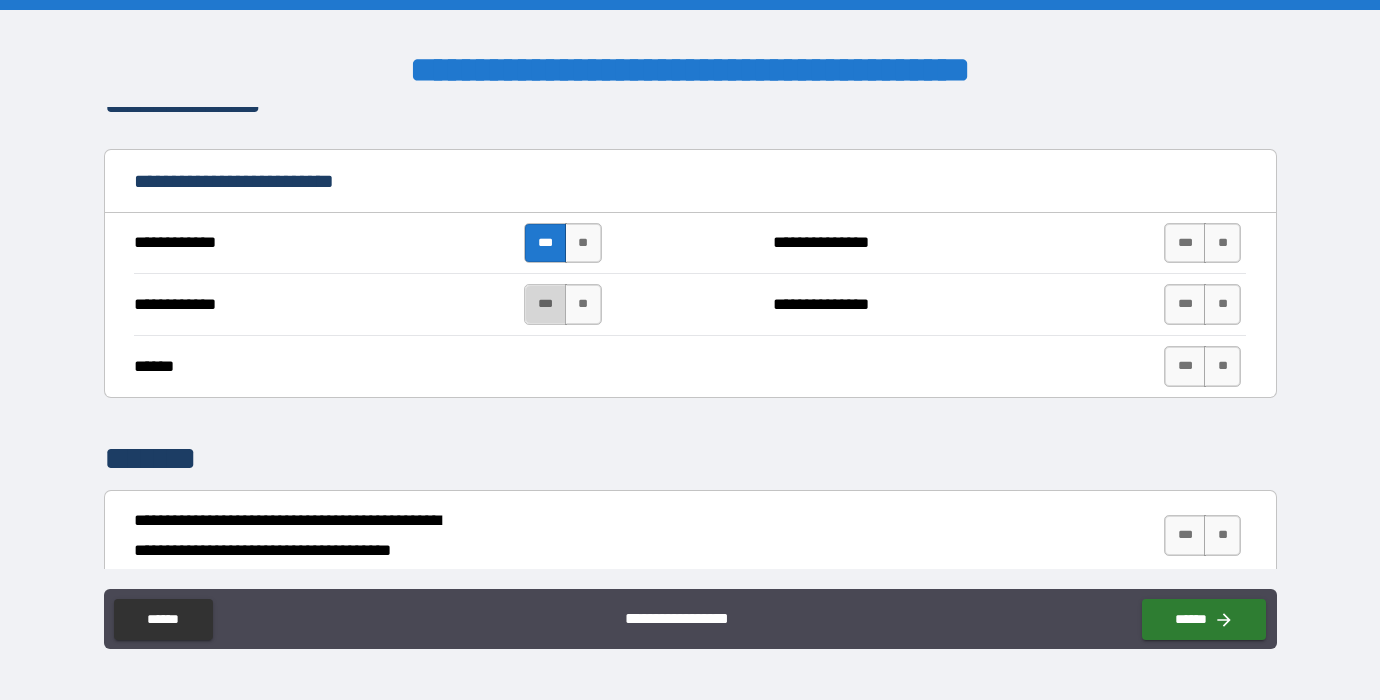 click on "***" at bounding box center [545, 304] 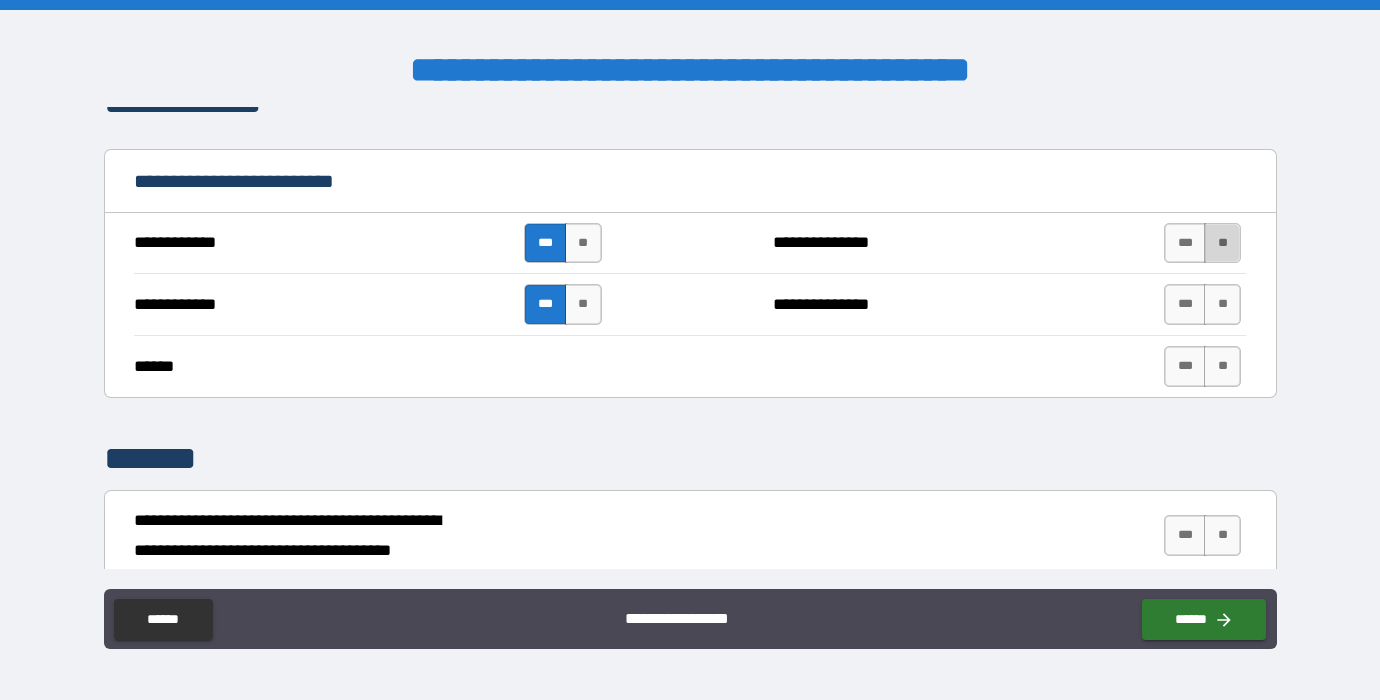 click on "**" at bounding box center [1222, 243] 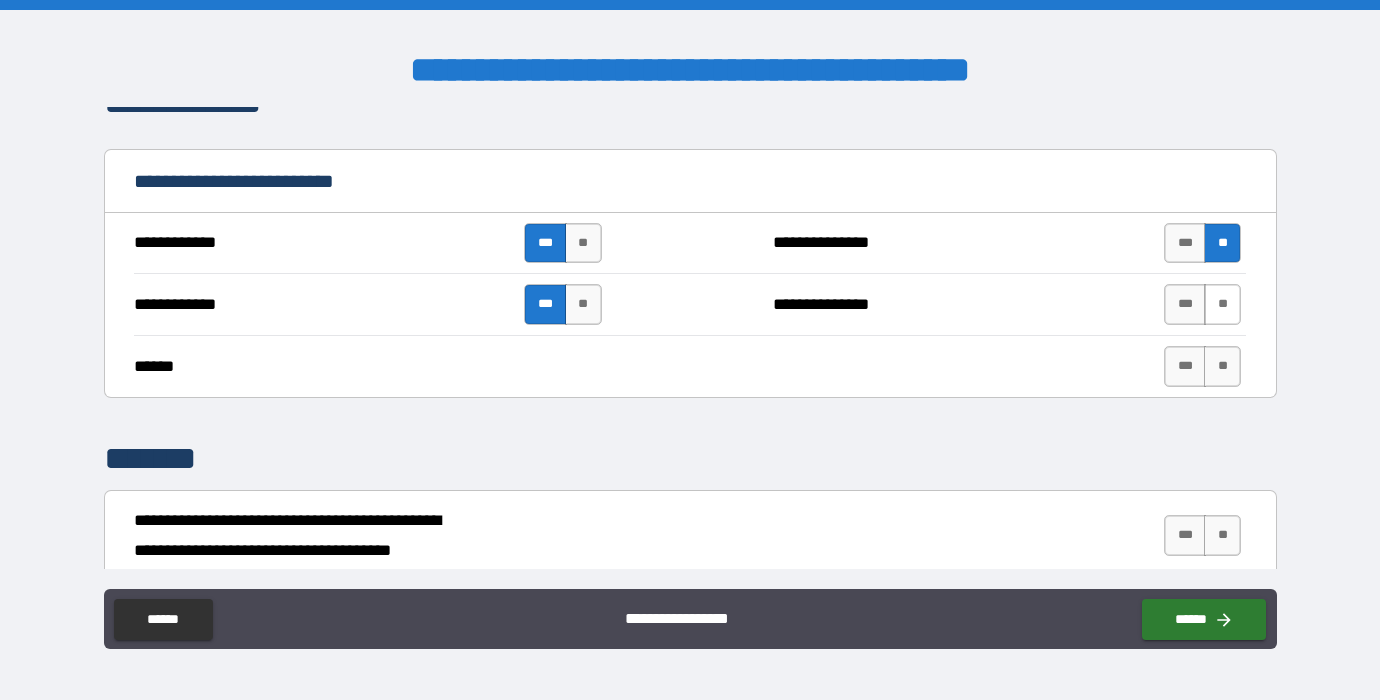 click on "**" at bounding box center (1222, 304) 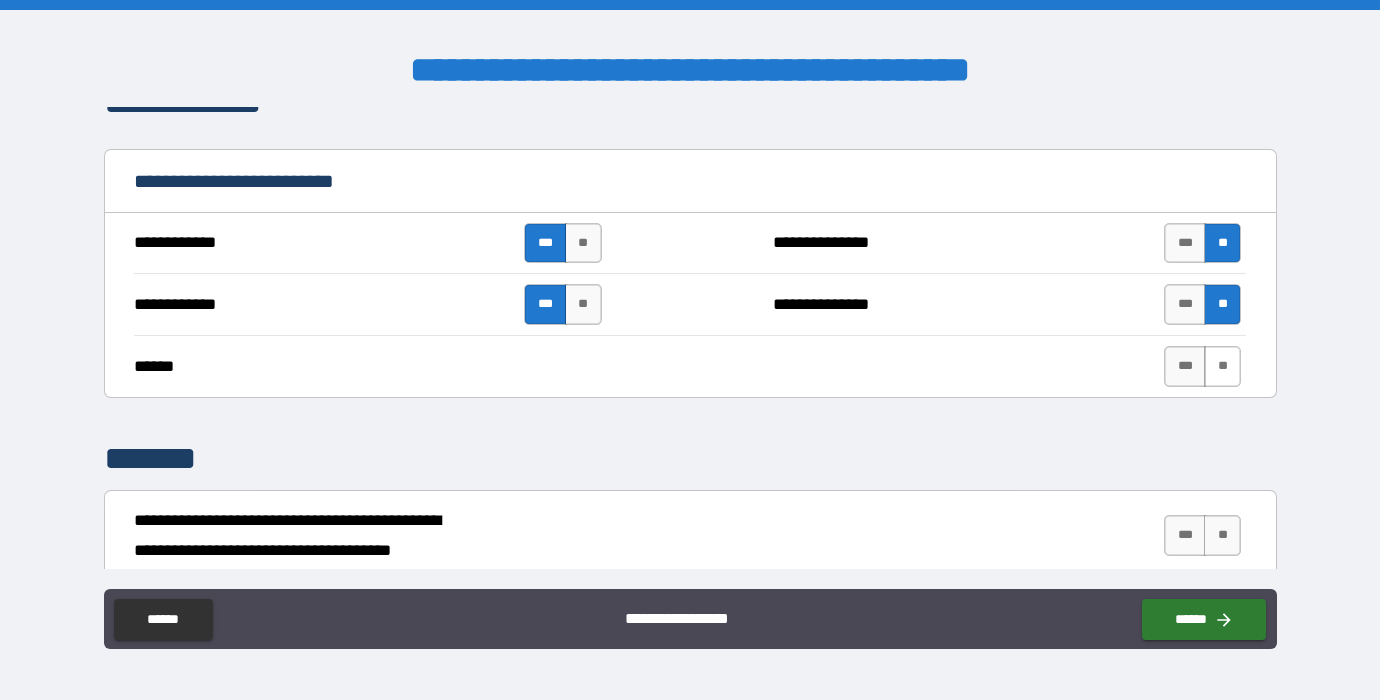 click on "**" at bounding box center [1222, 366] 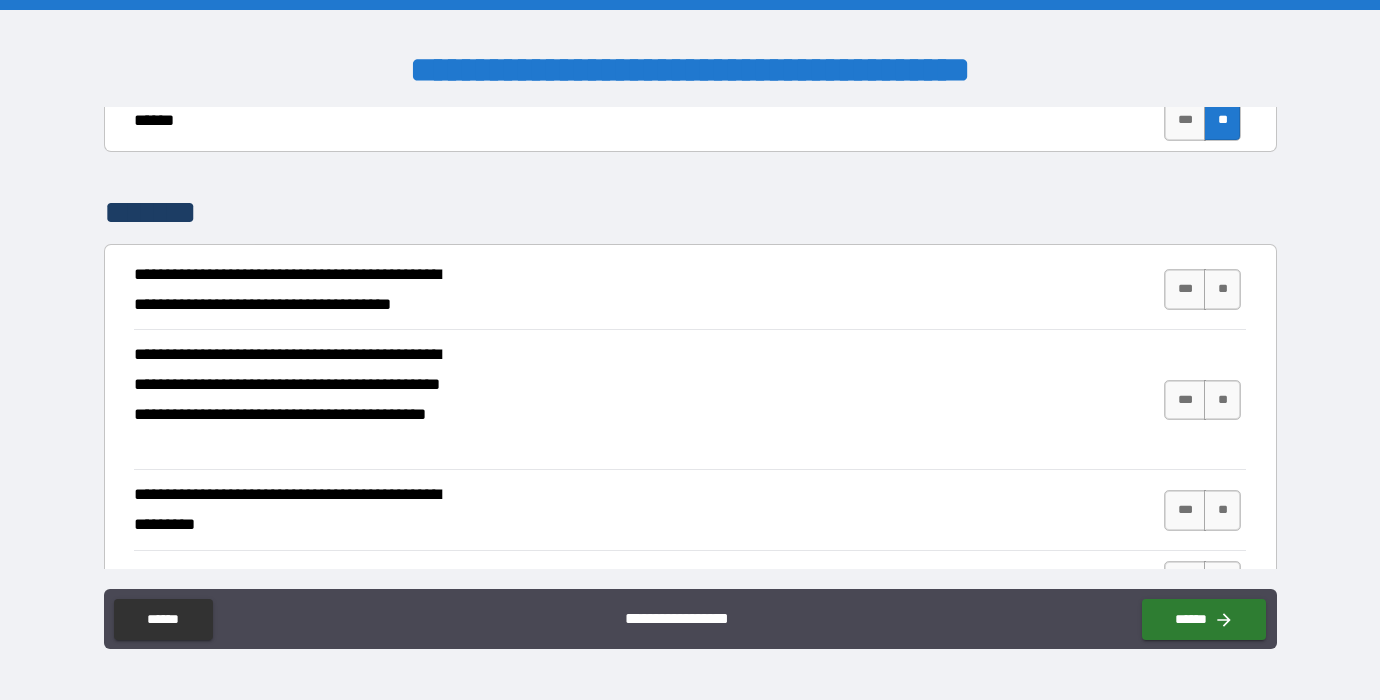 scroll, scrollTop: 2283, scrollLeft: 0, axis: vertical 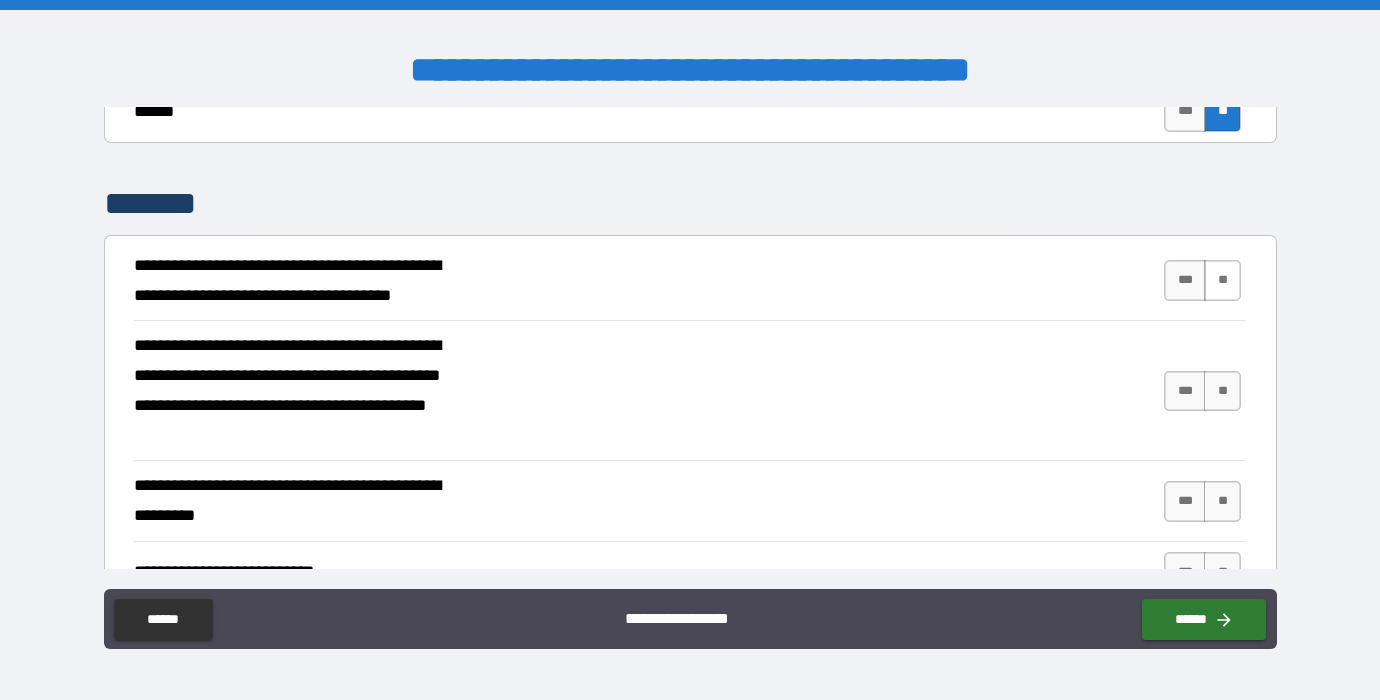click on "**" at bounding box center [1222, 280] 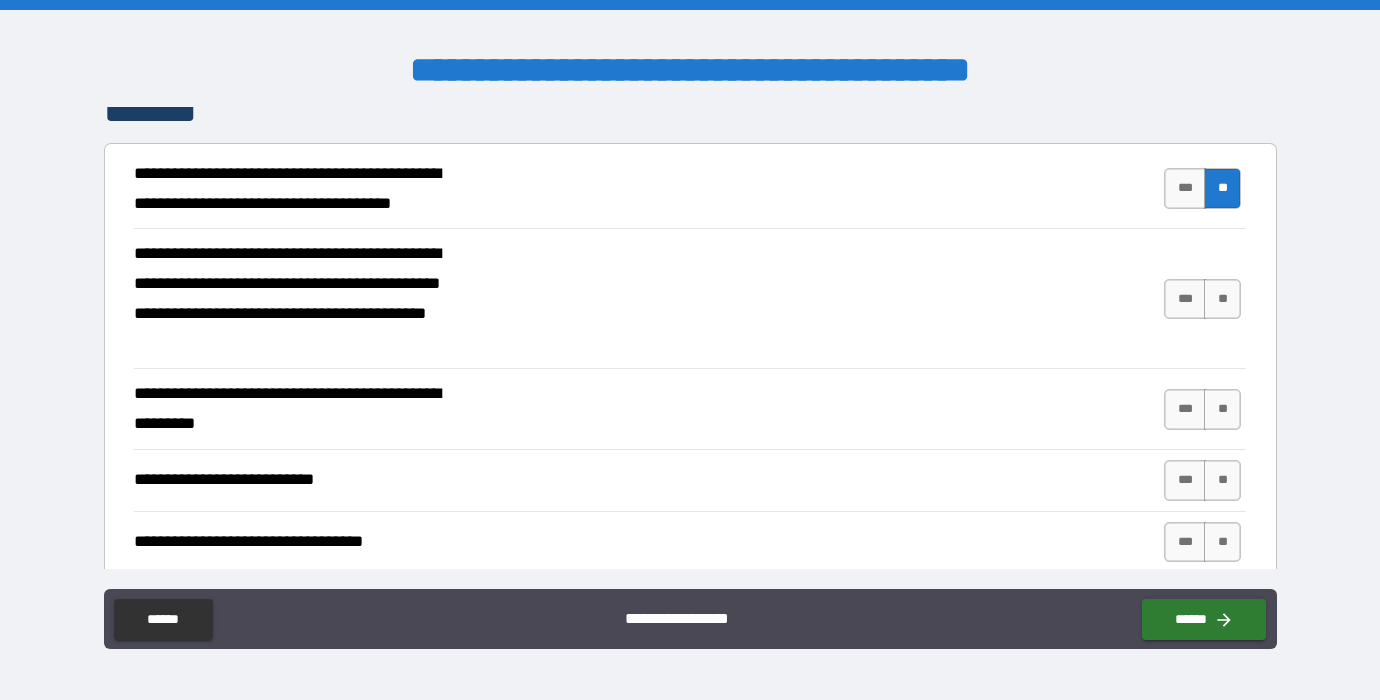 scroll, scrollTop: 2379, scrollLeft: 0, axis: vertical 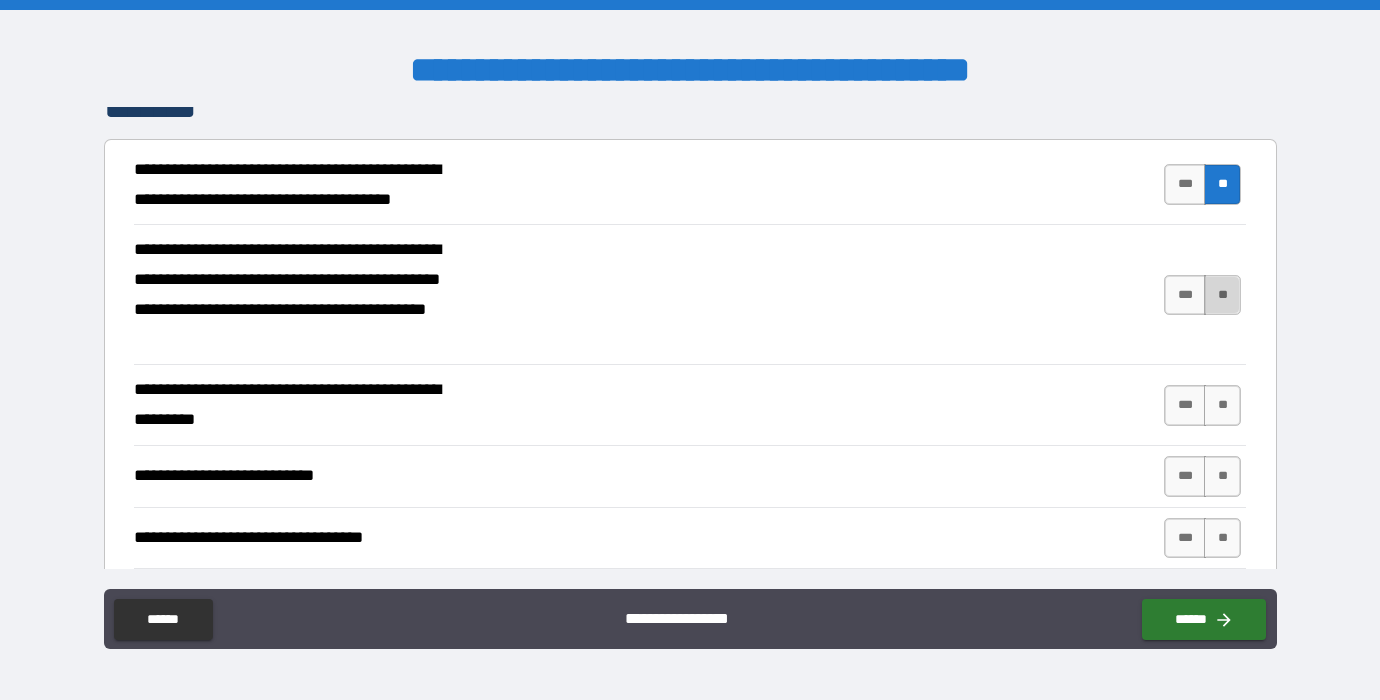 click on "**" at bounding box center [1222, 295] 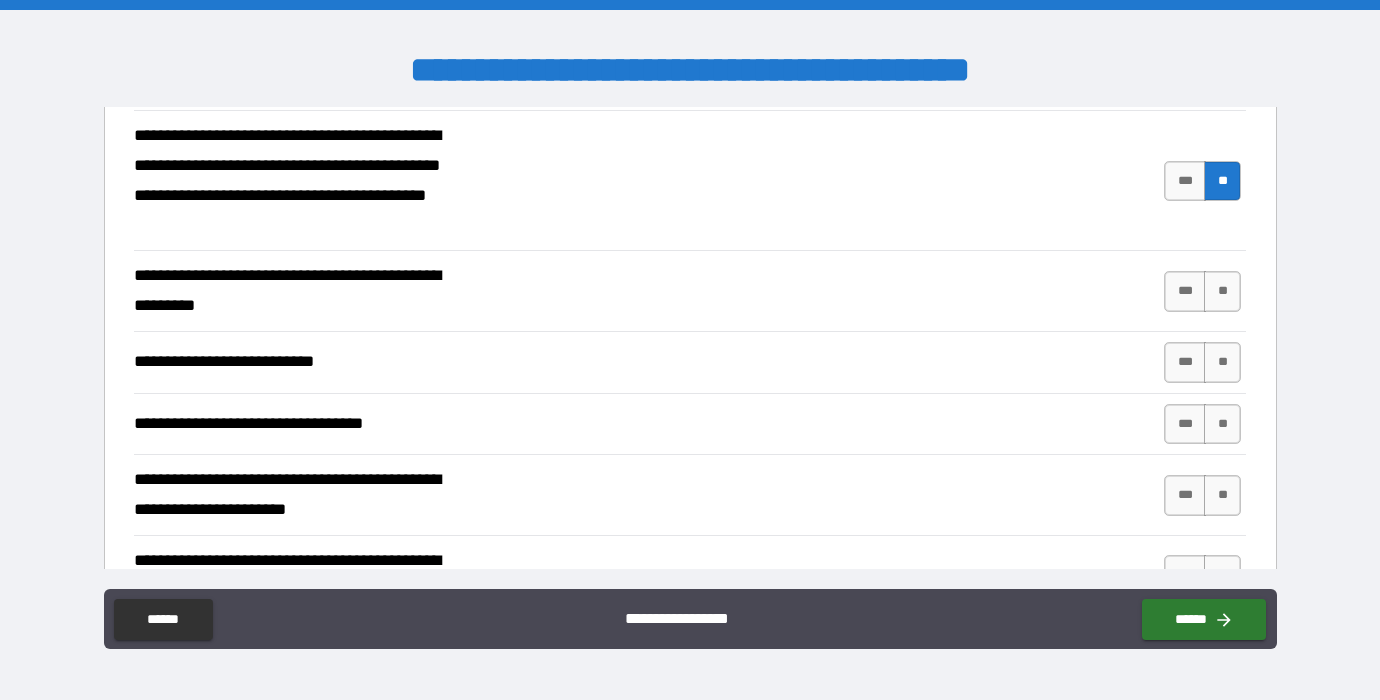 scroll, scrollTop: 2499, scrollLeft: 0, axis: vertical 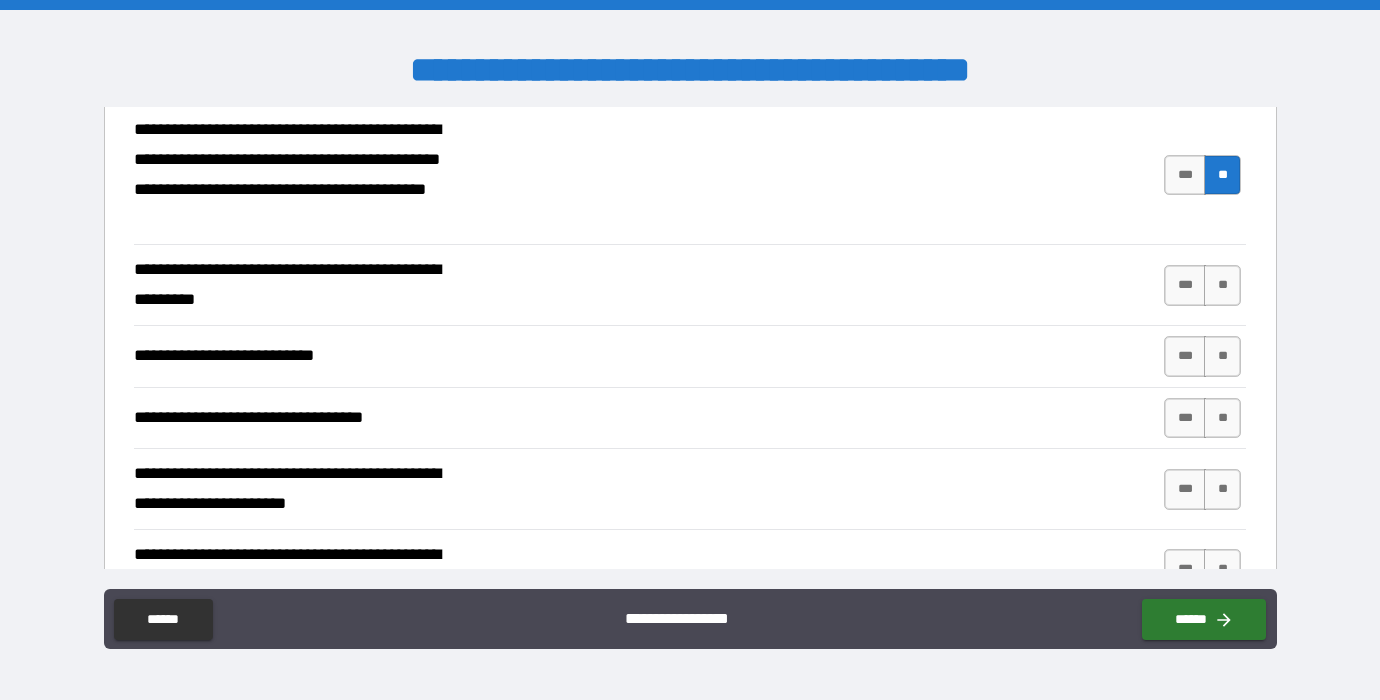 click on "**********" at bounding box center [301, 285] 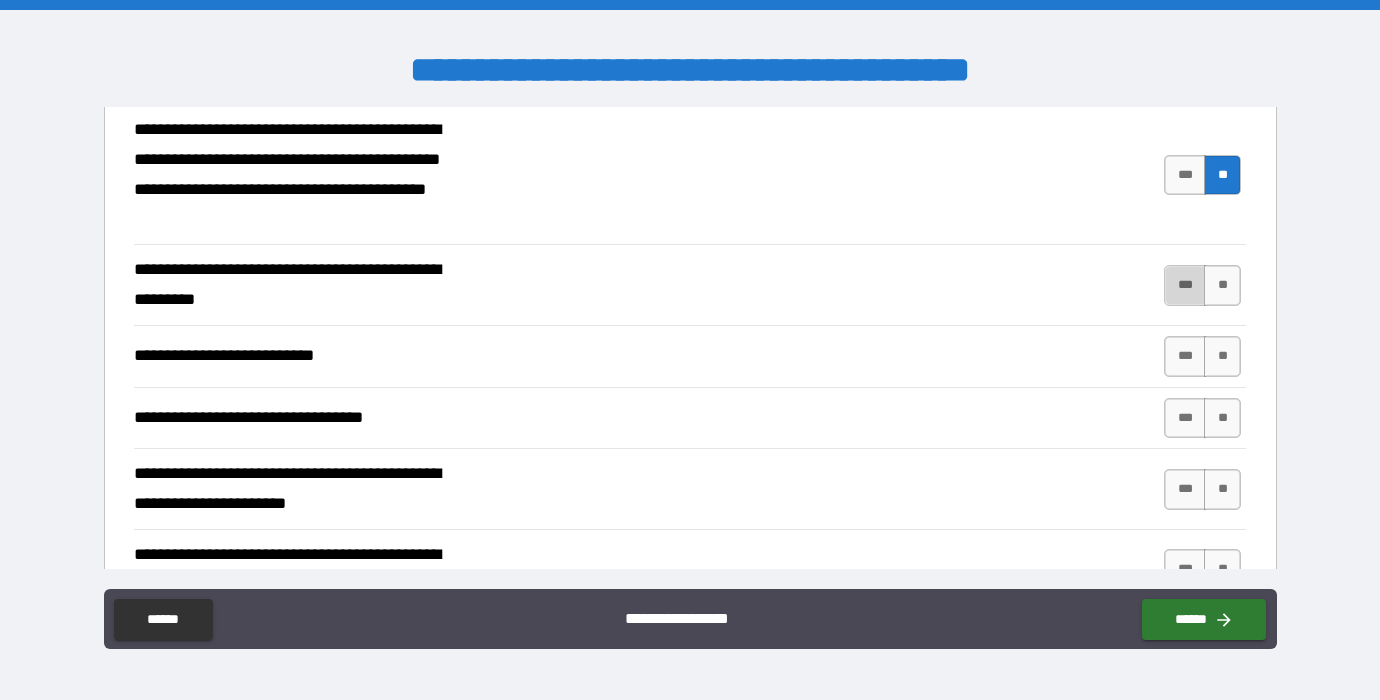 click on "***" at bounding box center (1185, 285) 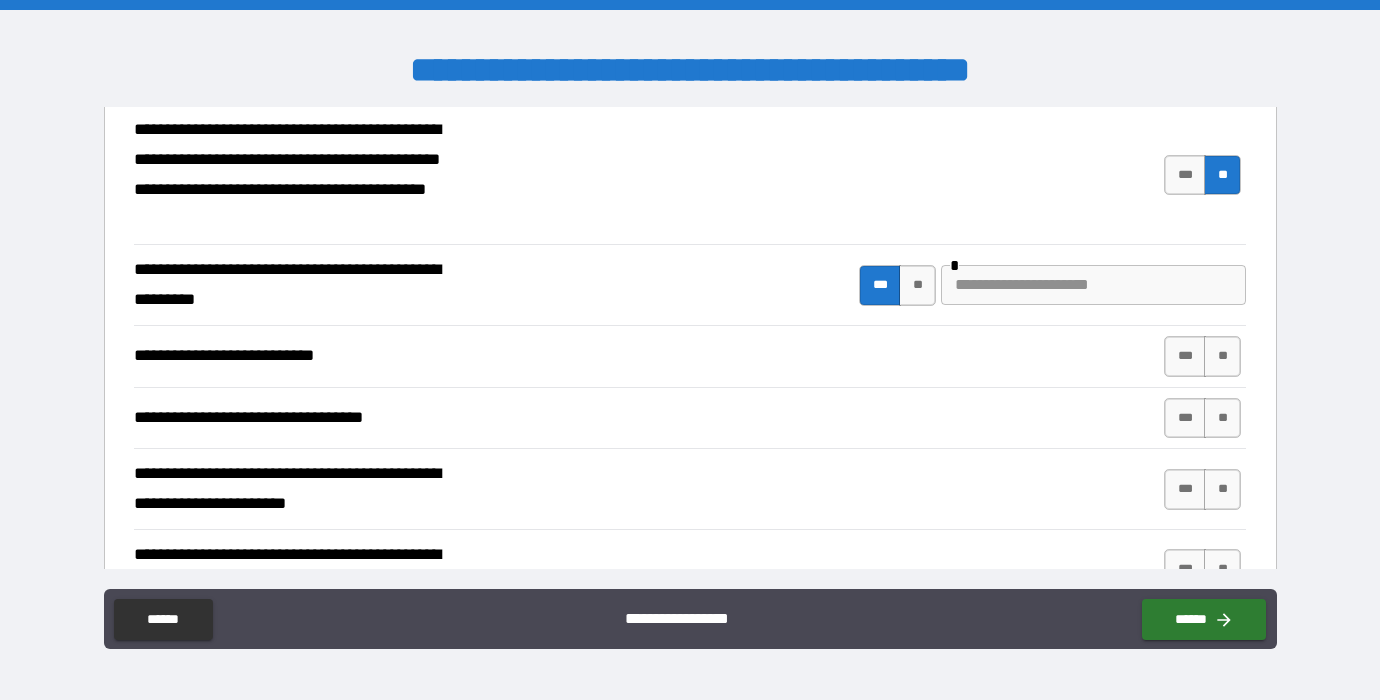 click at bounding box center [1093, 285] 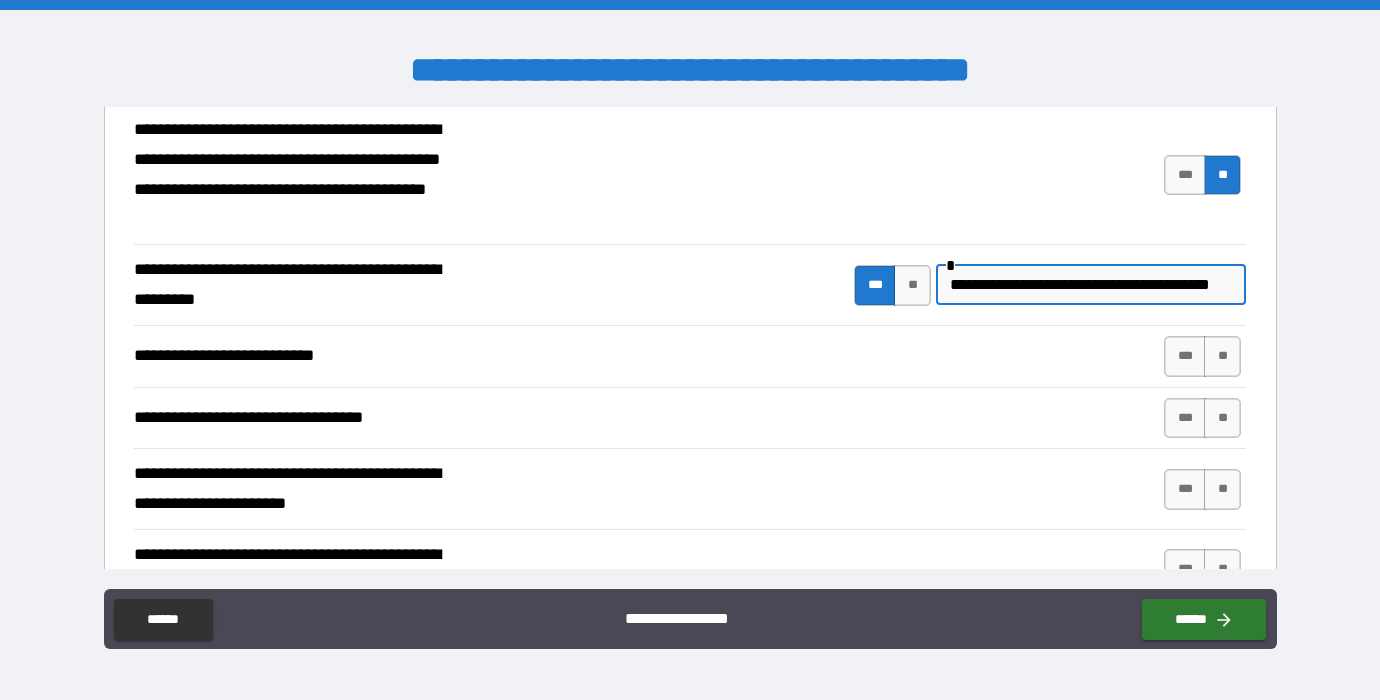 scroll, scrollTop: 0, scrollLeft: 50, axis: horizontal 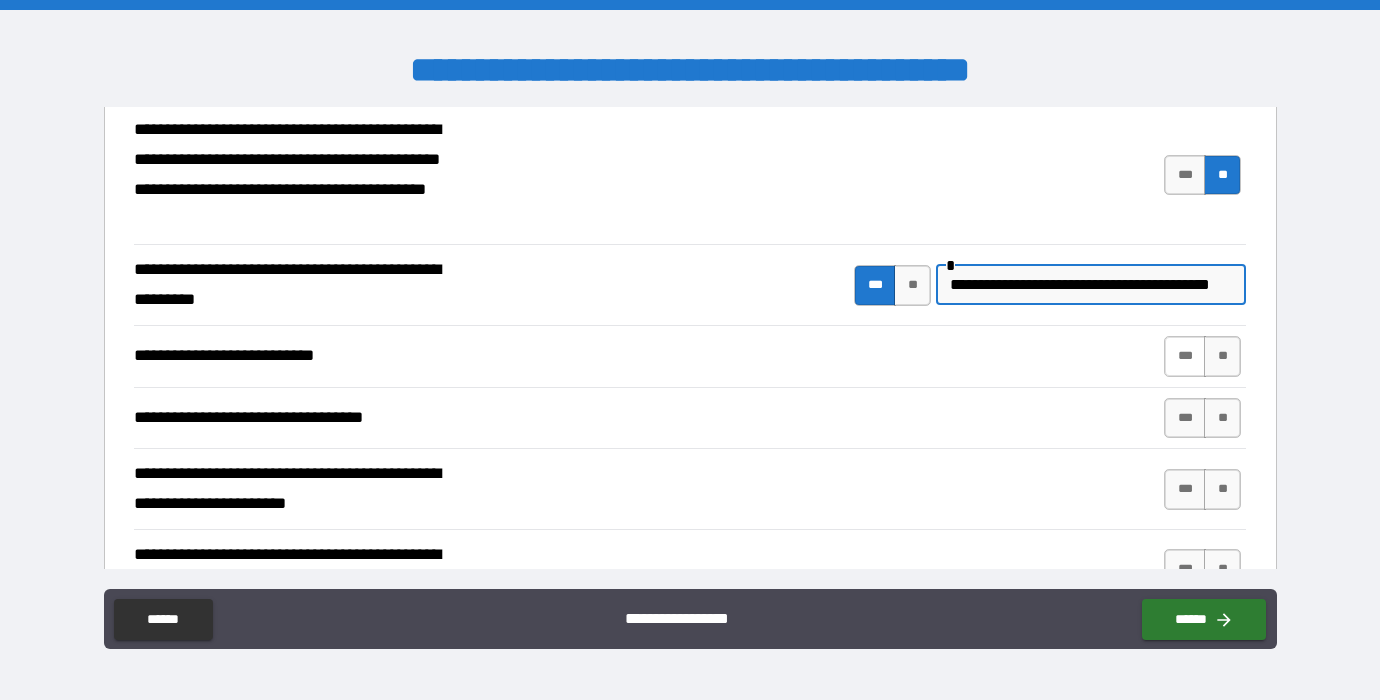 type on "**********" 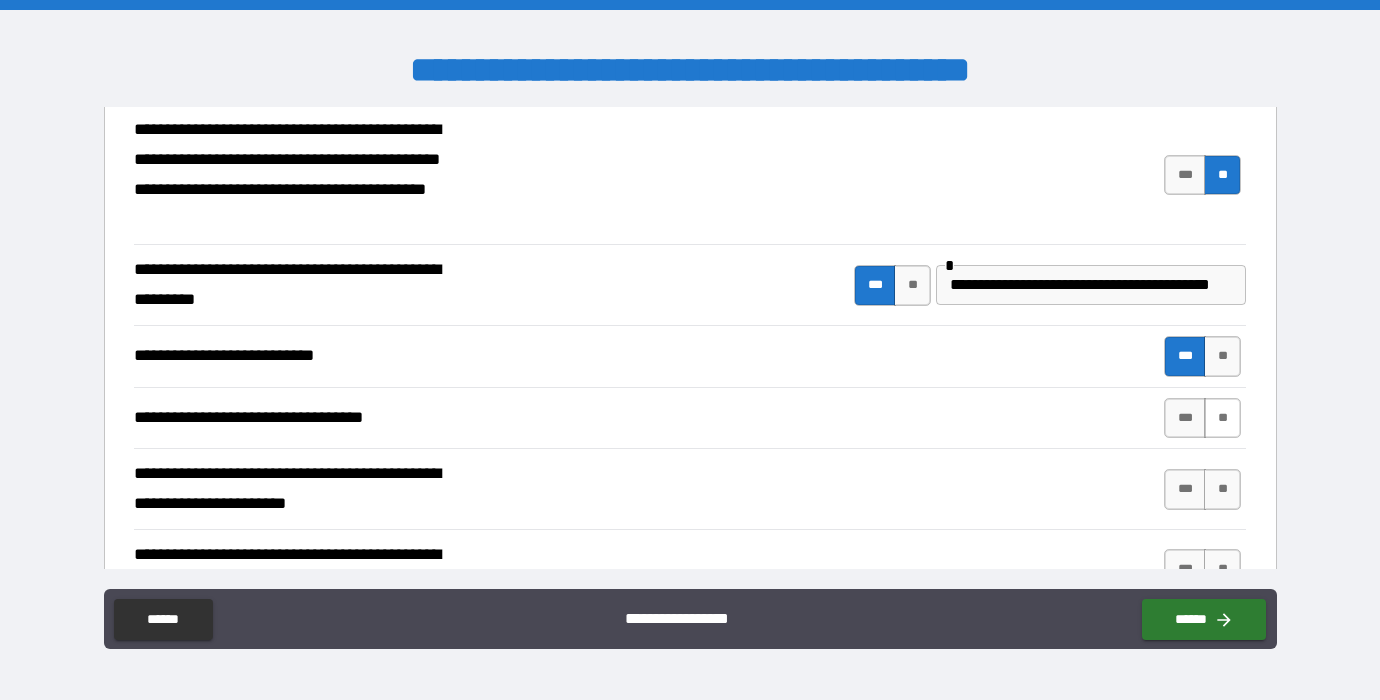 click on "**" at bounding box center (1222, 418) 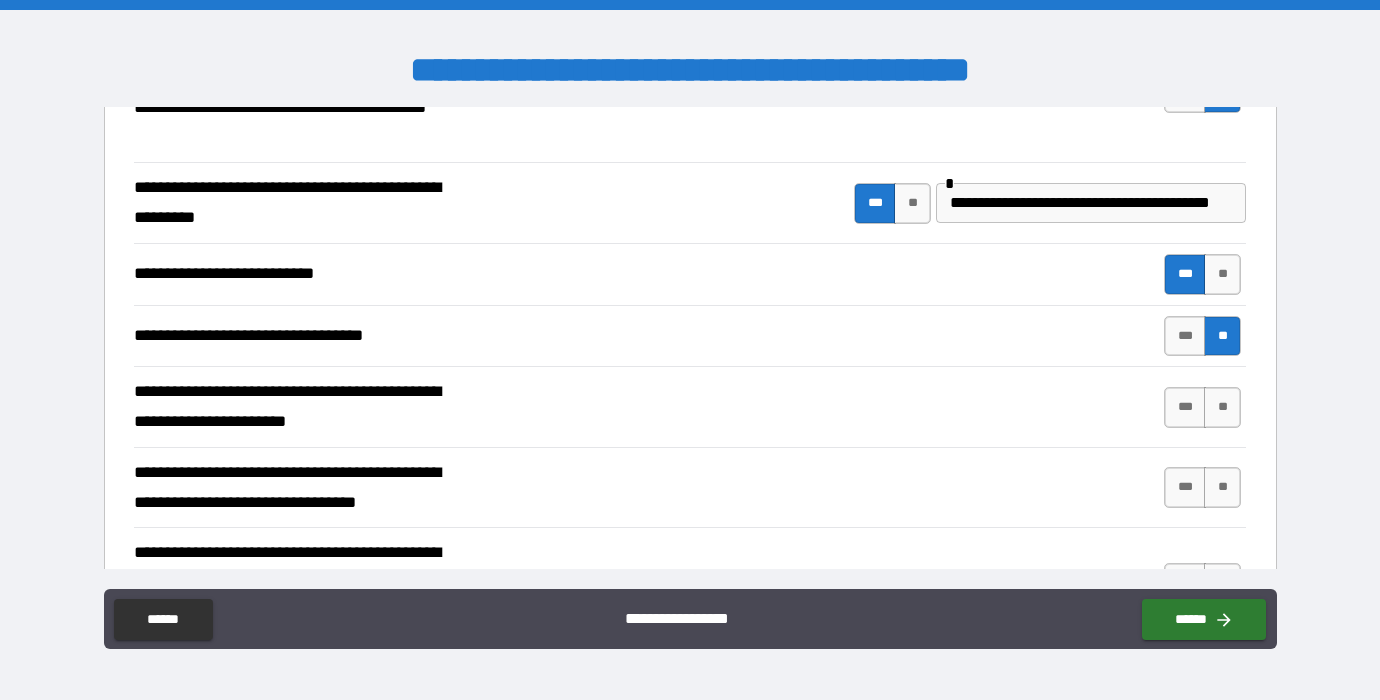scroll, scrollTop: 2594, scrollLeft: 0, axis: vertical 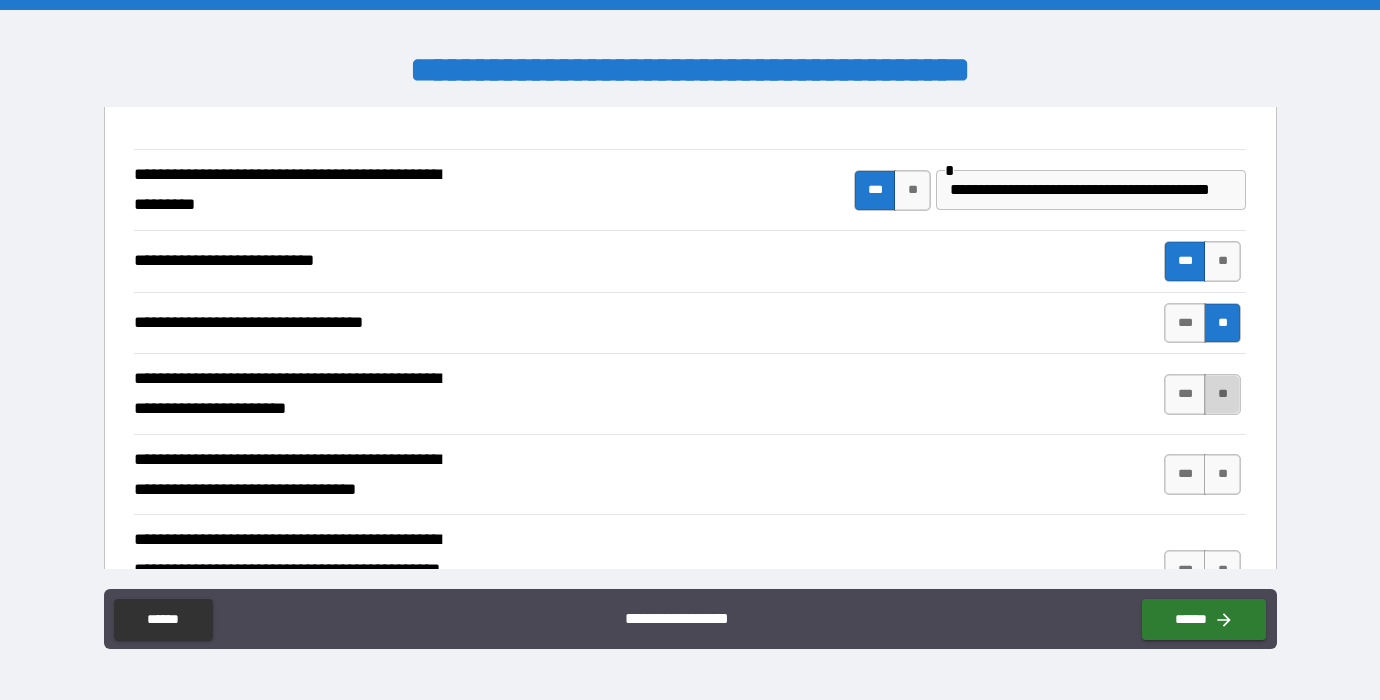 click on "**" at bounding box center (1222, 394) 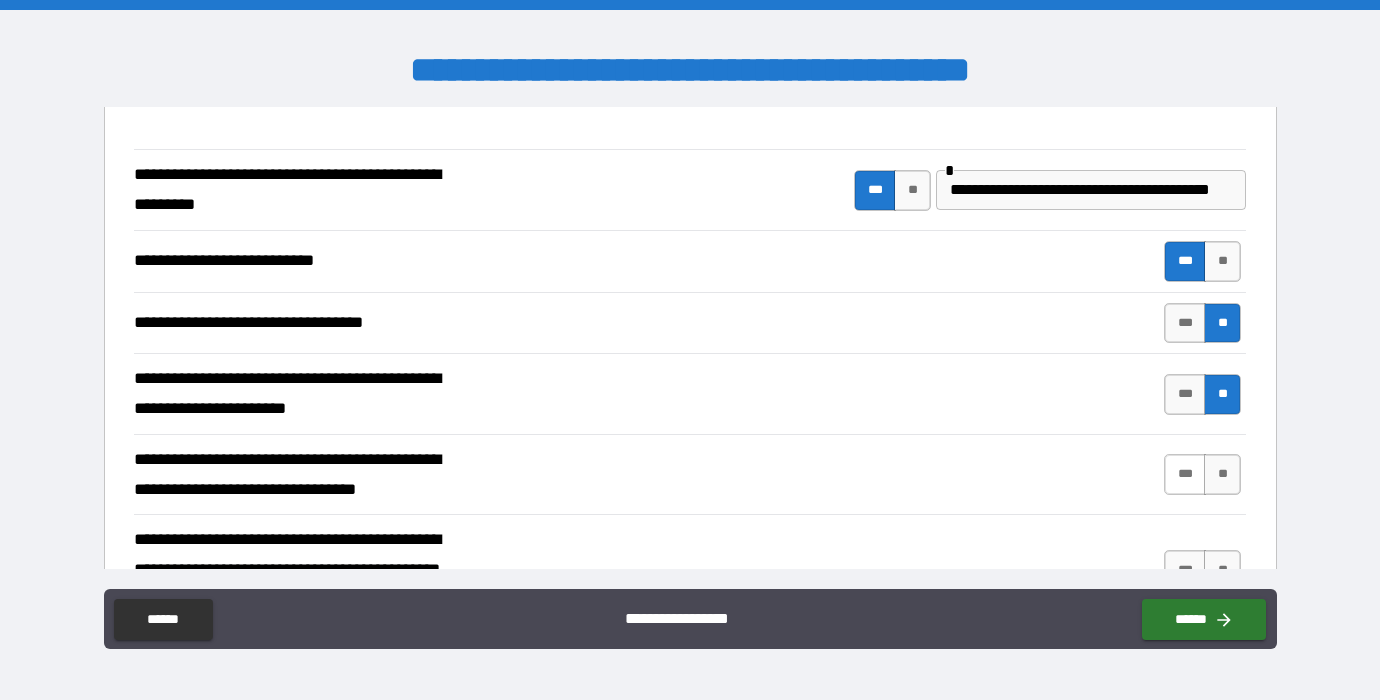 click on "***" at bounding box center [1185, 474] 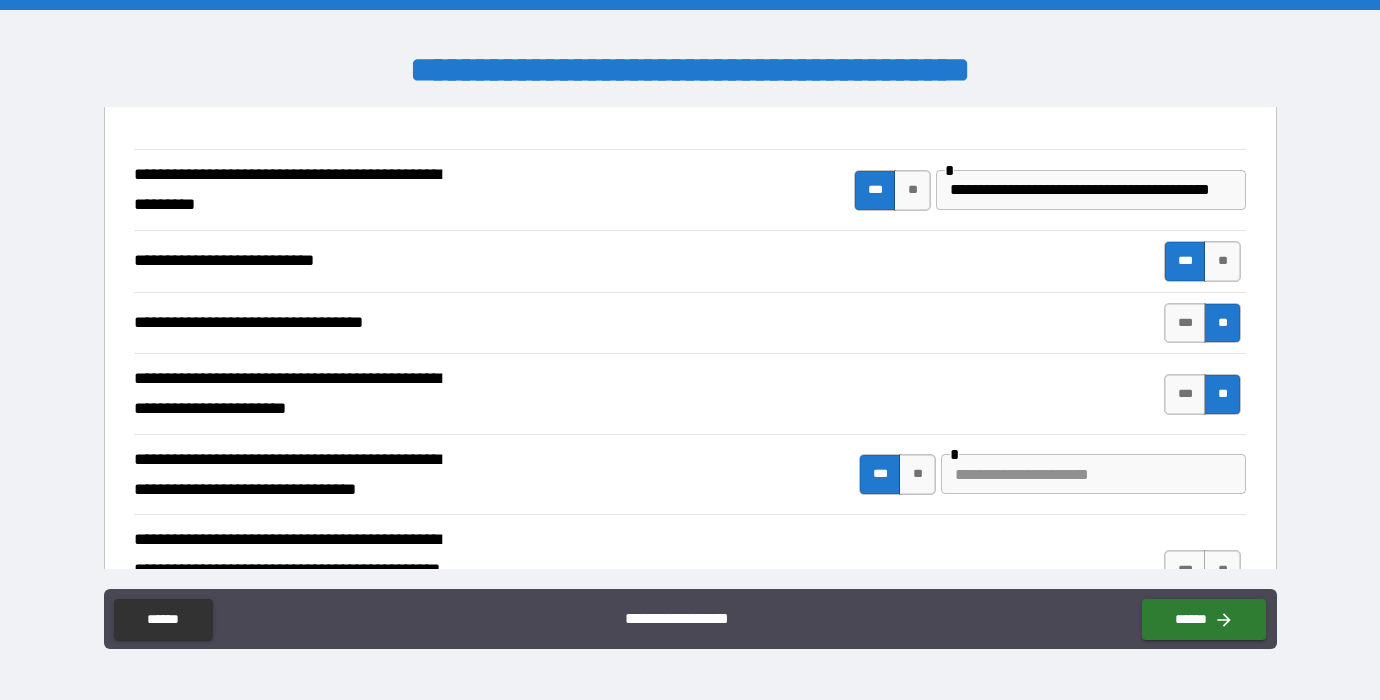 type on "****" 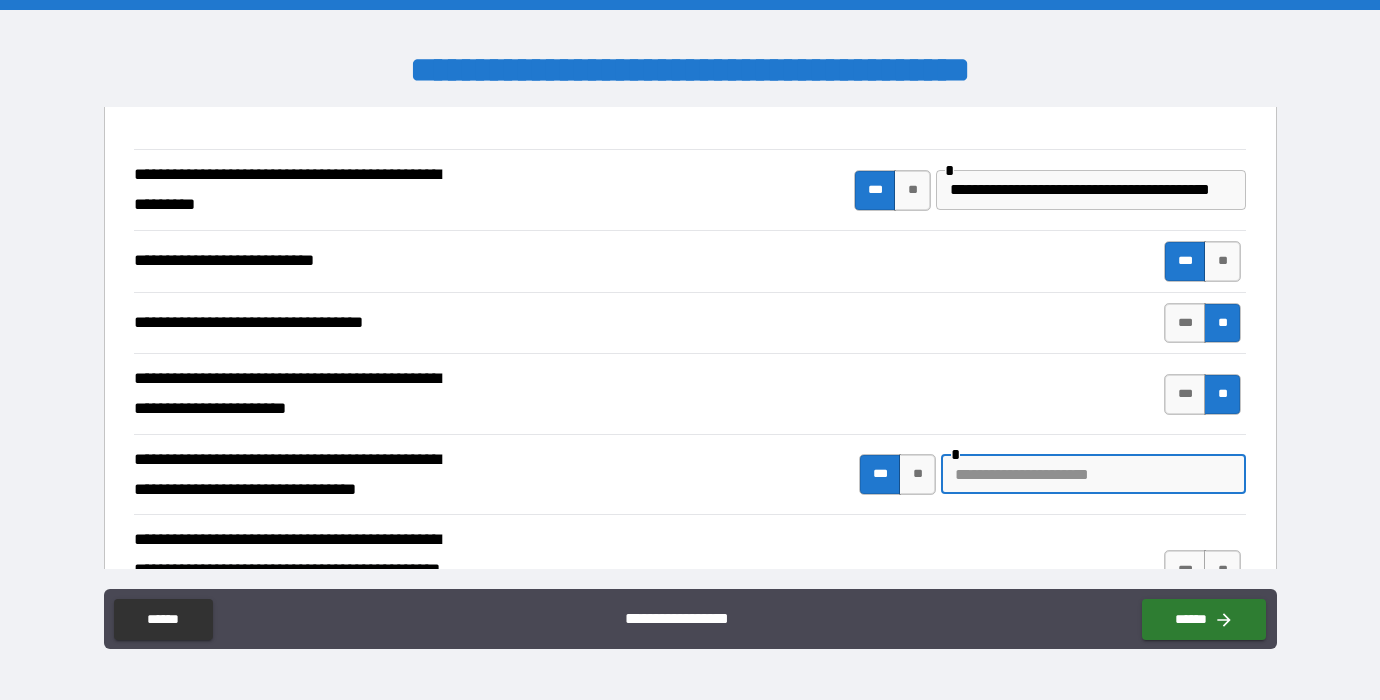 click at bounding box center [1093, 474] 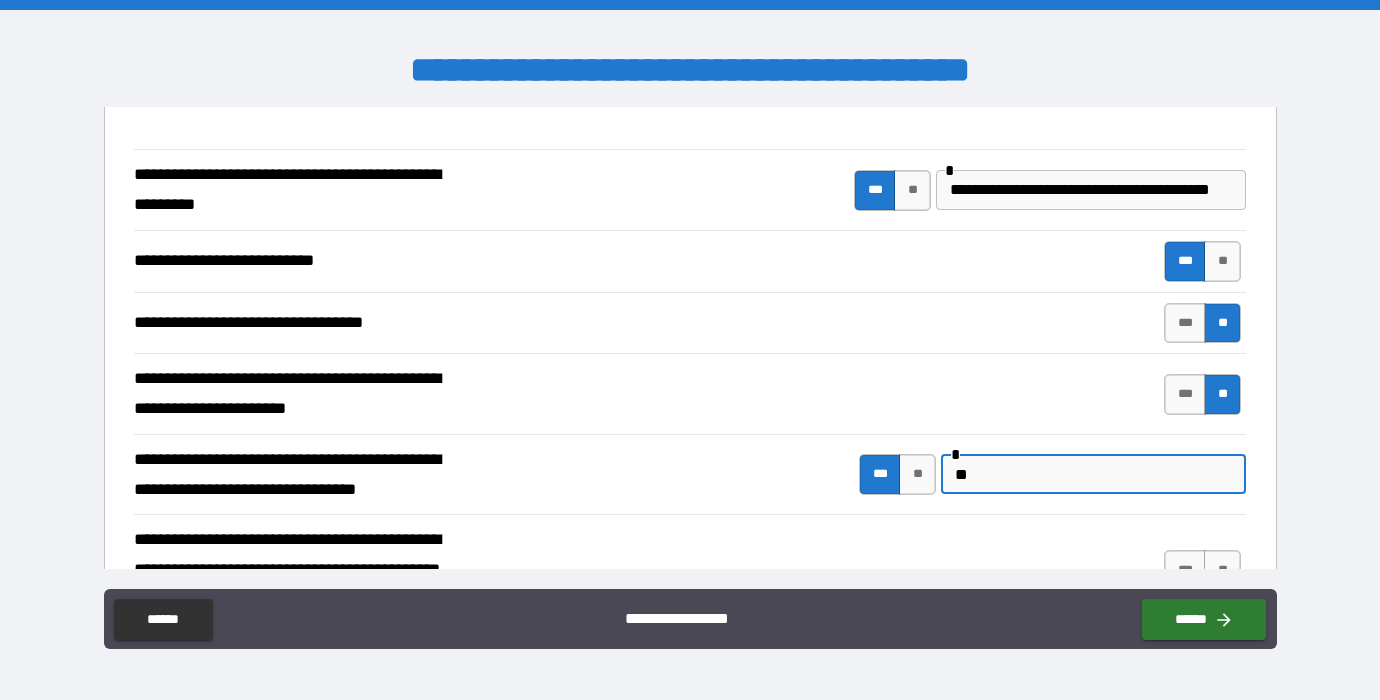 type on "*" 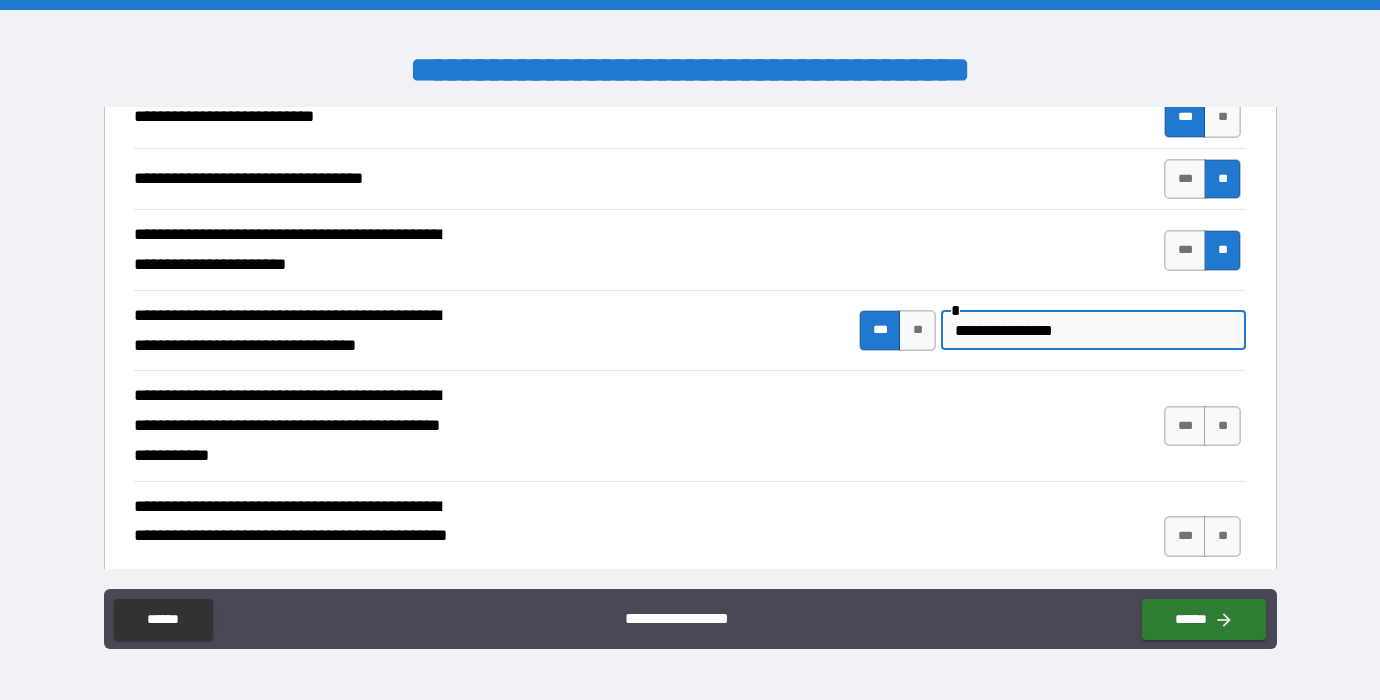 scroll, scrollTop: 2744, scrollLeft: 0, axis: vertical 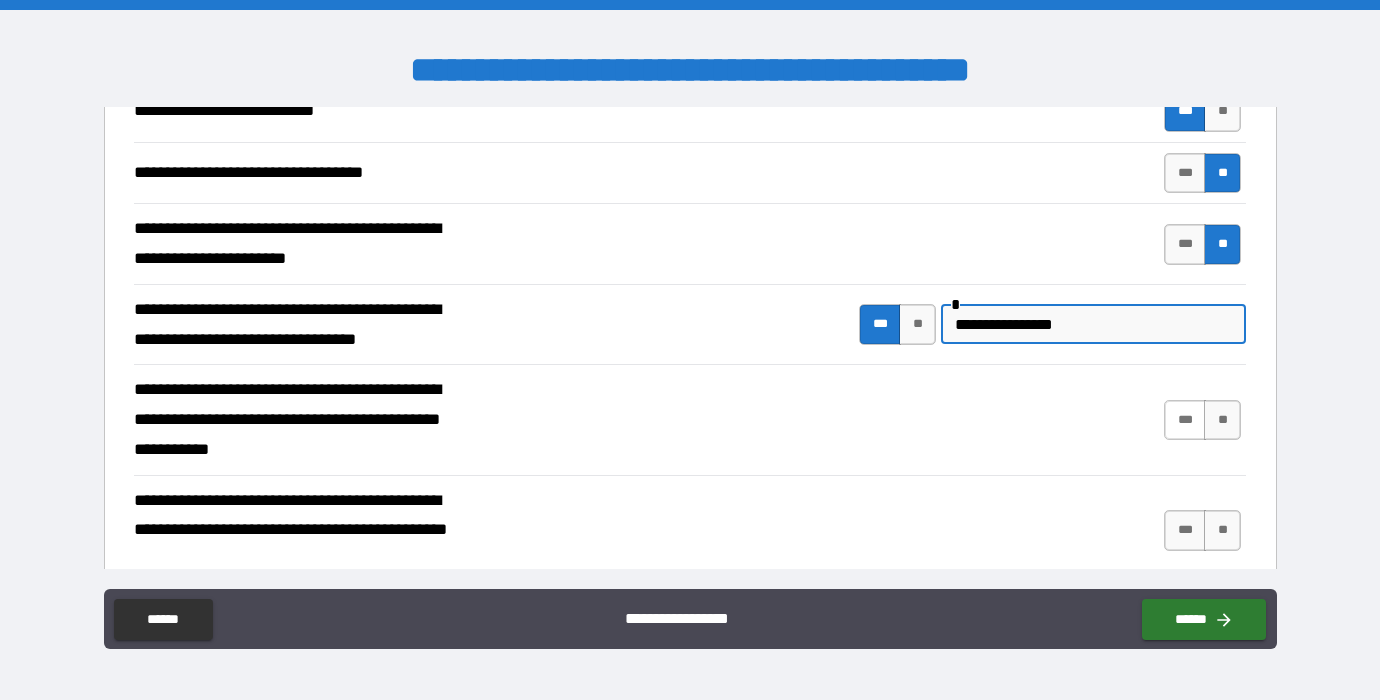 type on "**********" 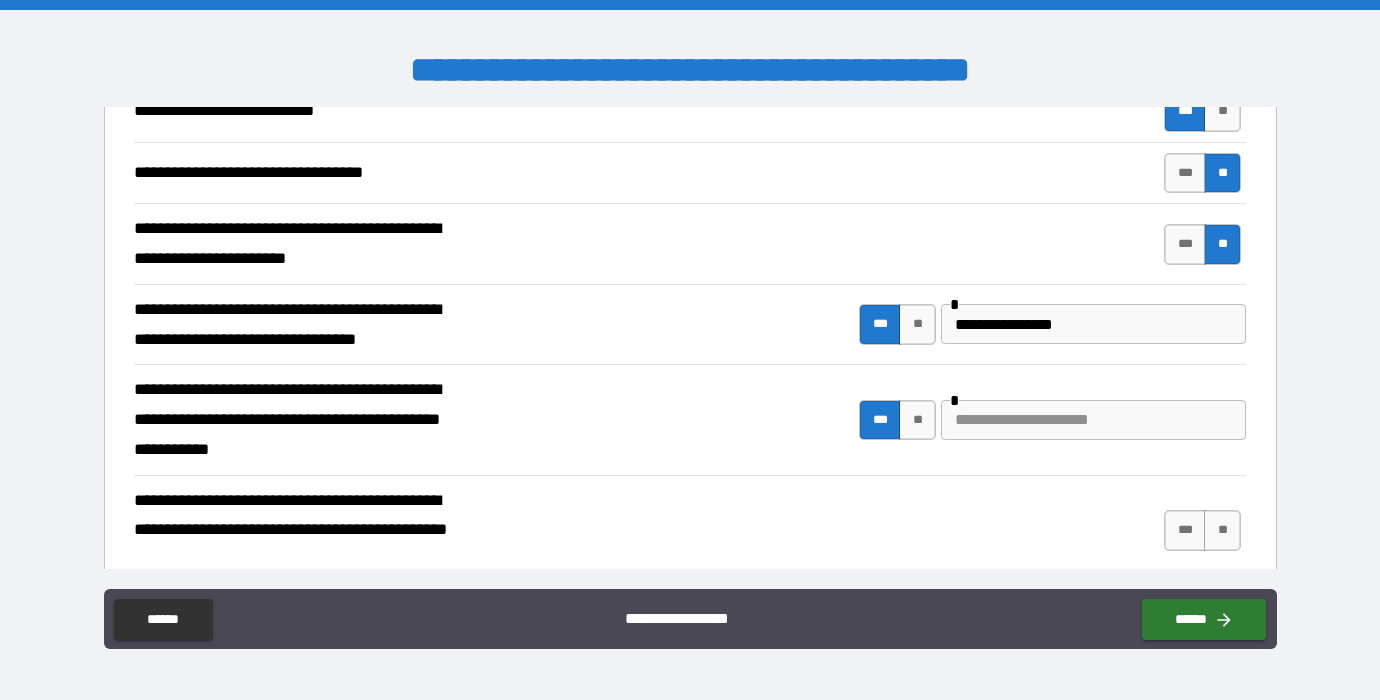click at bounding box center (1093, 420) 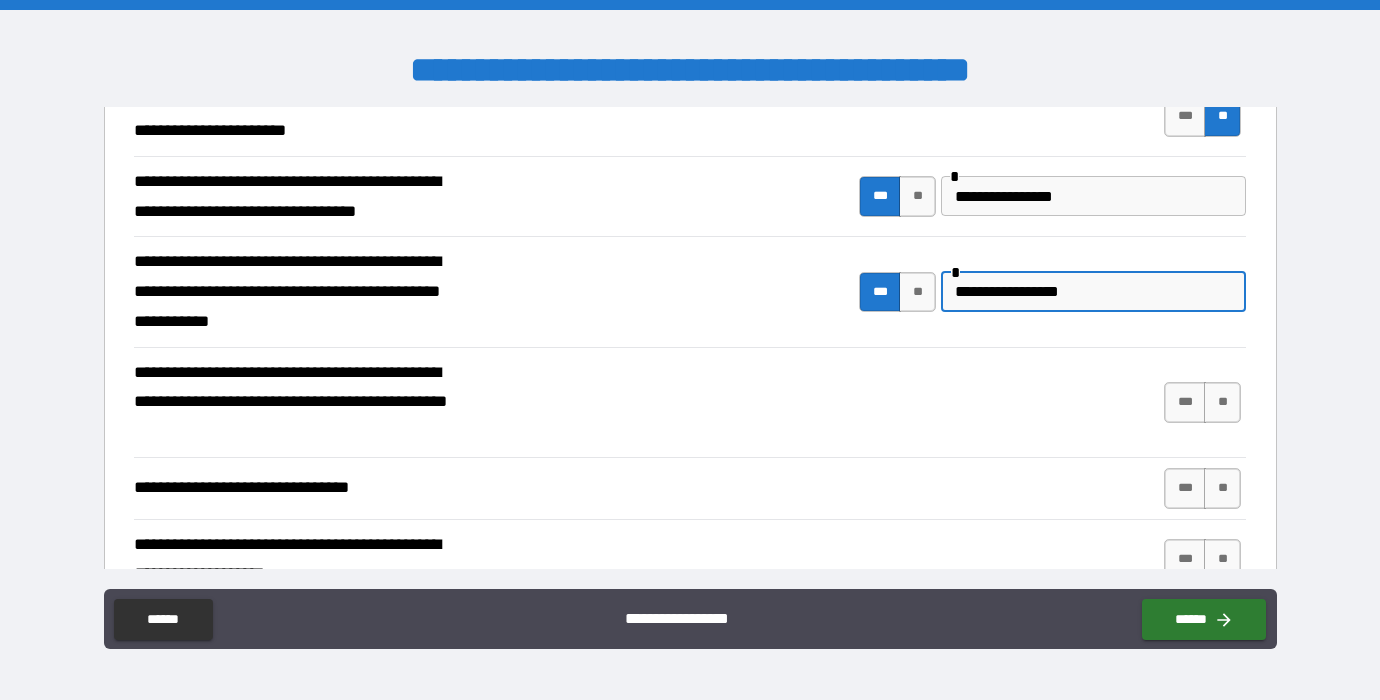 scroll, scrollTop: 2875, scrollLeft: 0, axis: vertical 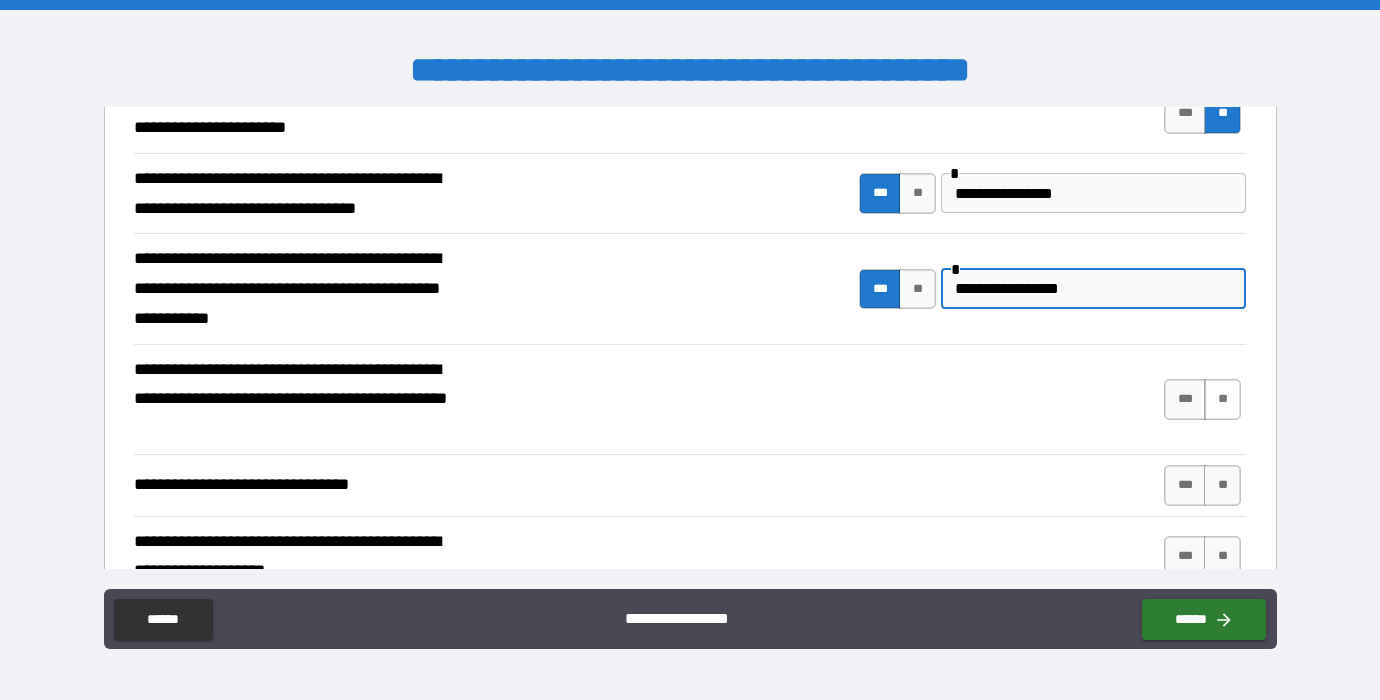 type on "**********" 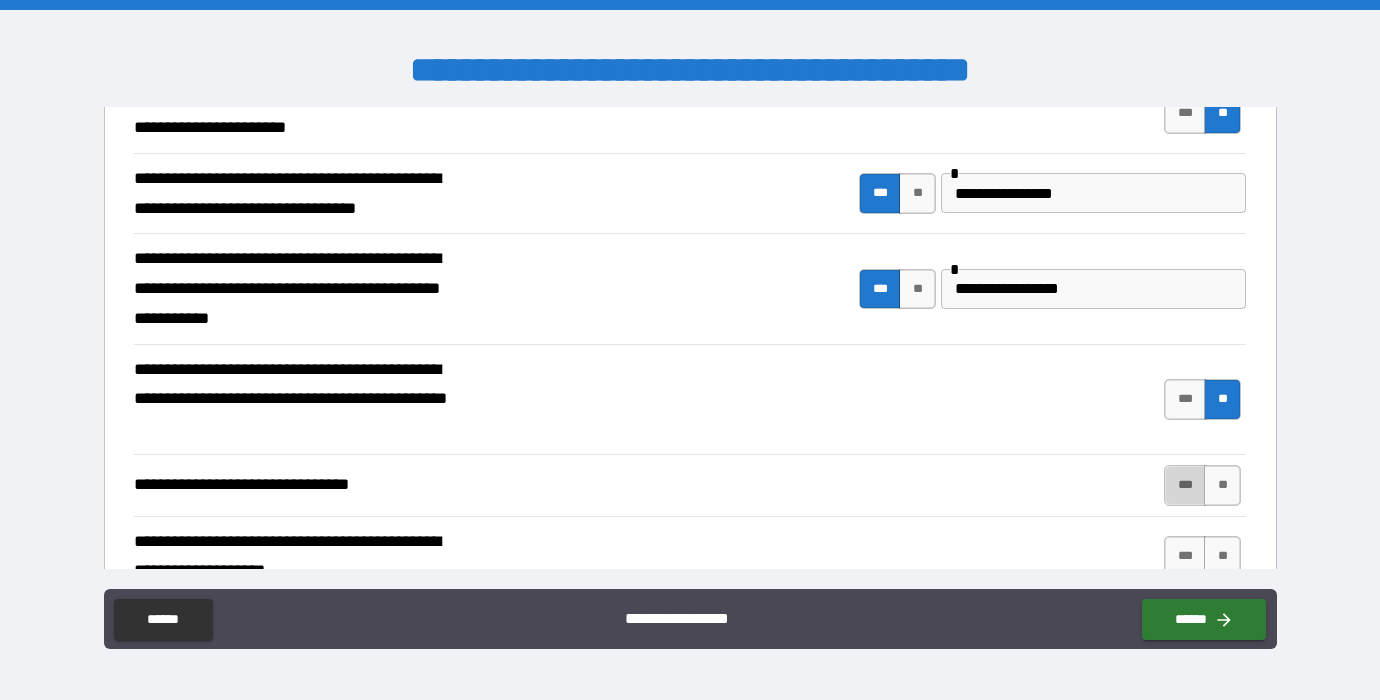 click on "***" at bounding box center (1185, 485) 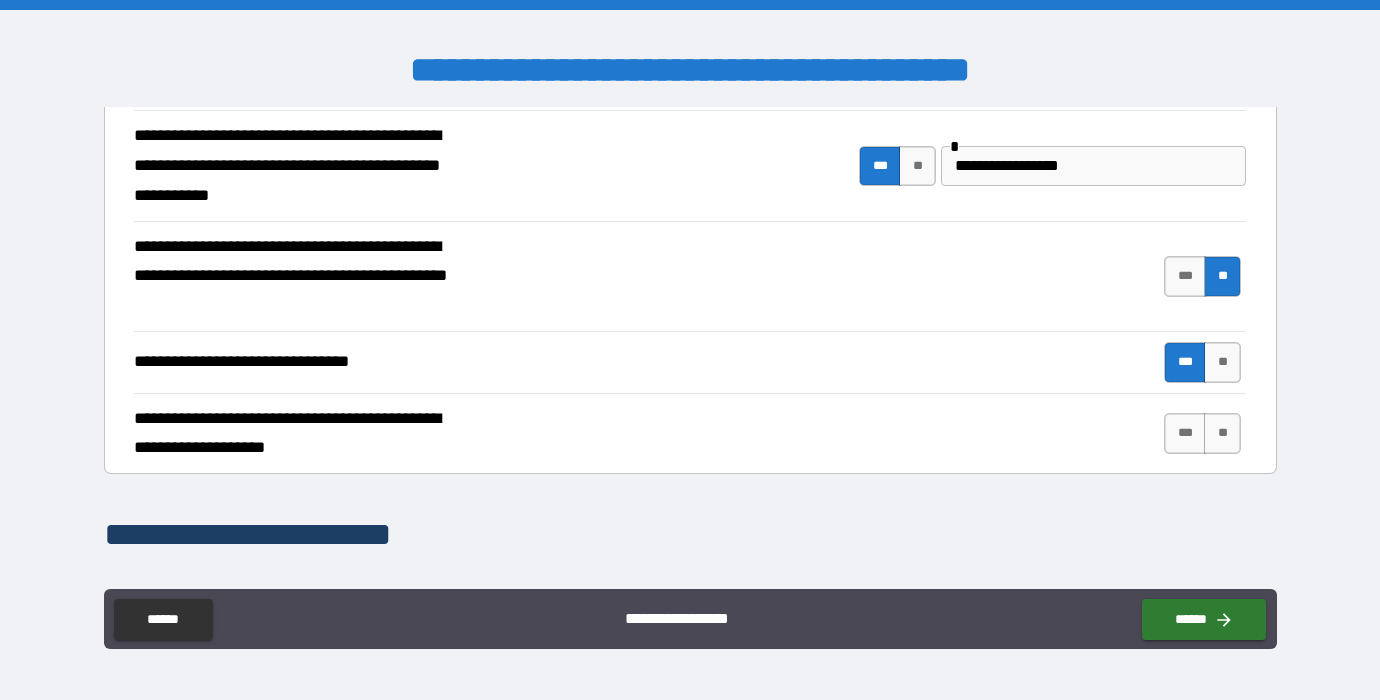 scroll, scrollTop: 3010, scrollLeft: 0, axis: vertical 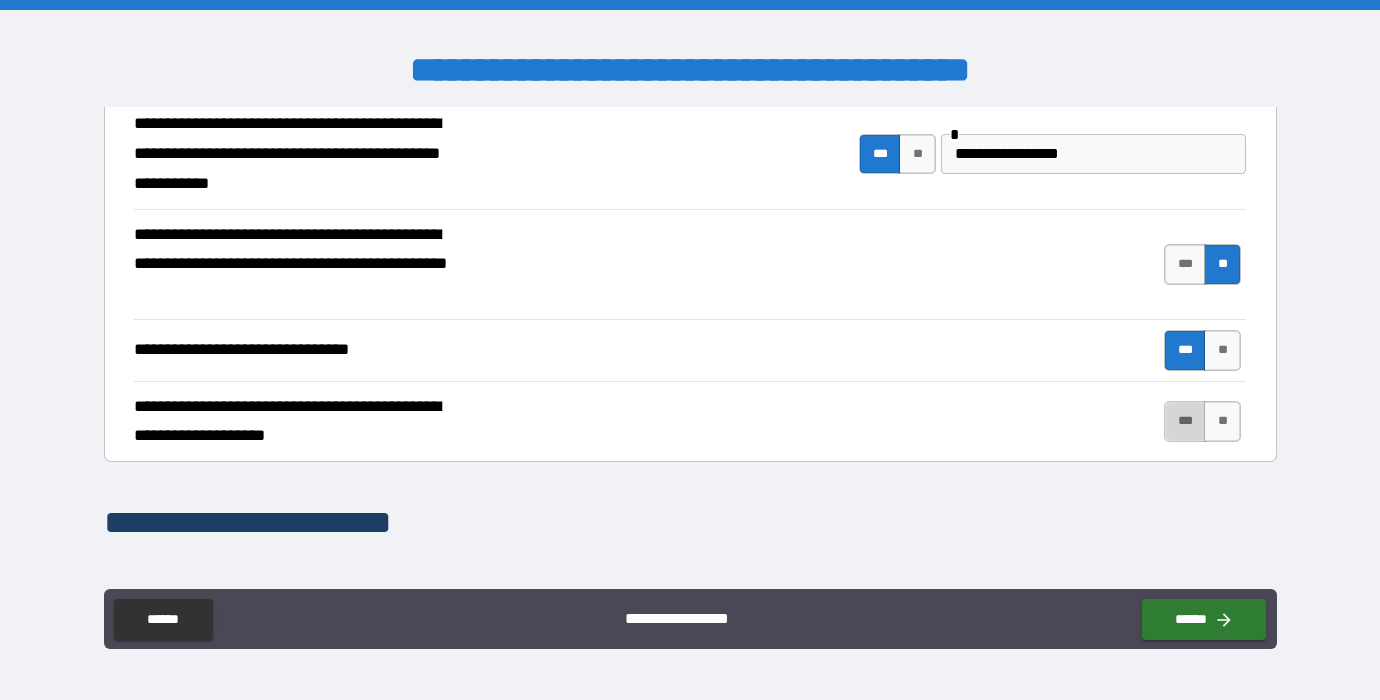 click on "***" at bounding box center (1185, 421) 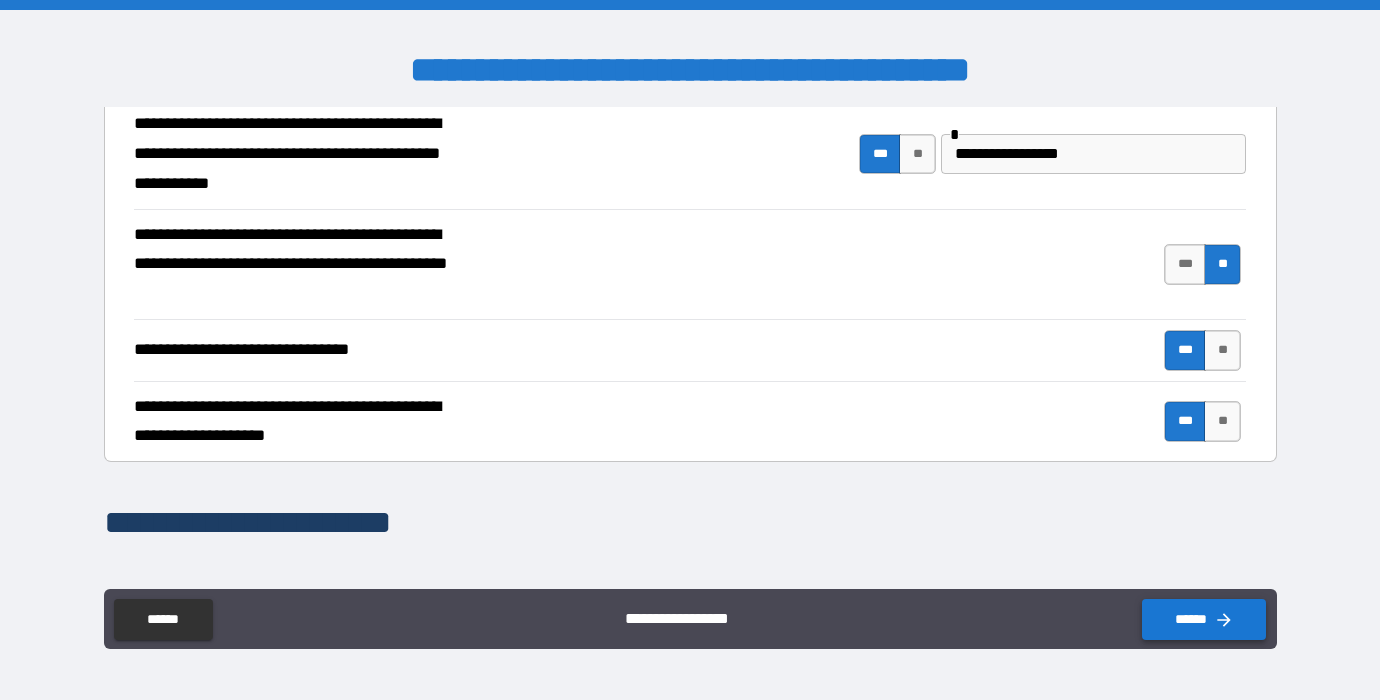 click on "******" at bounding box center [1204, 619] 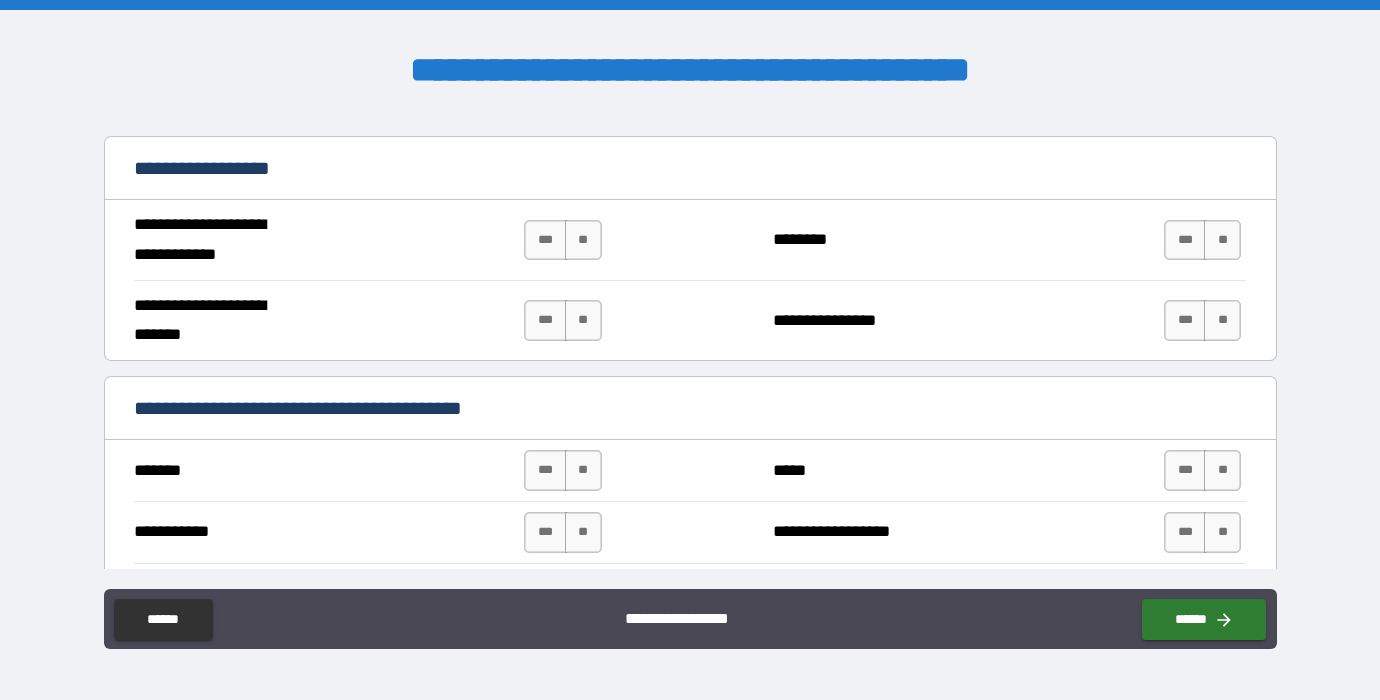 scroll, scrollTop: 3454, scrollLeft: 0, axis: vertical 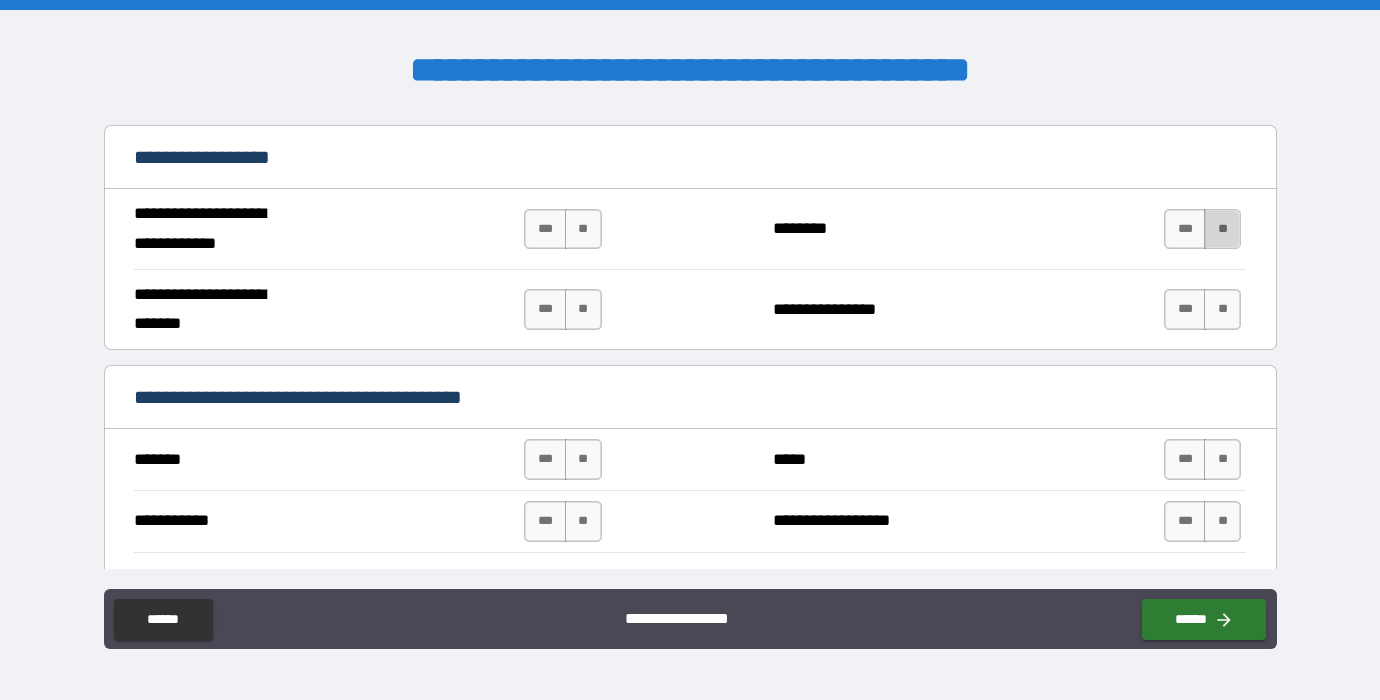 click on "**" at bounding box center (1222, 229) 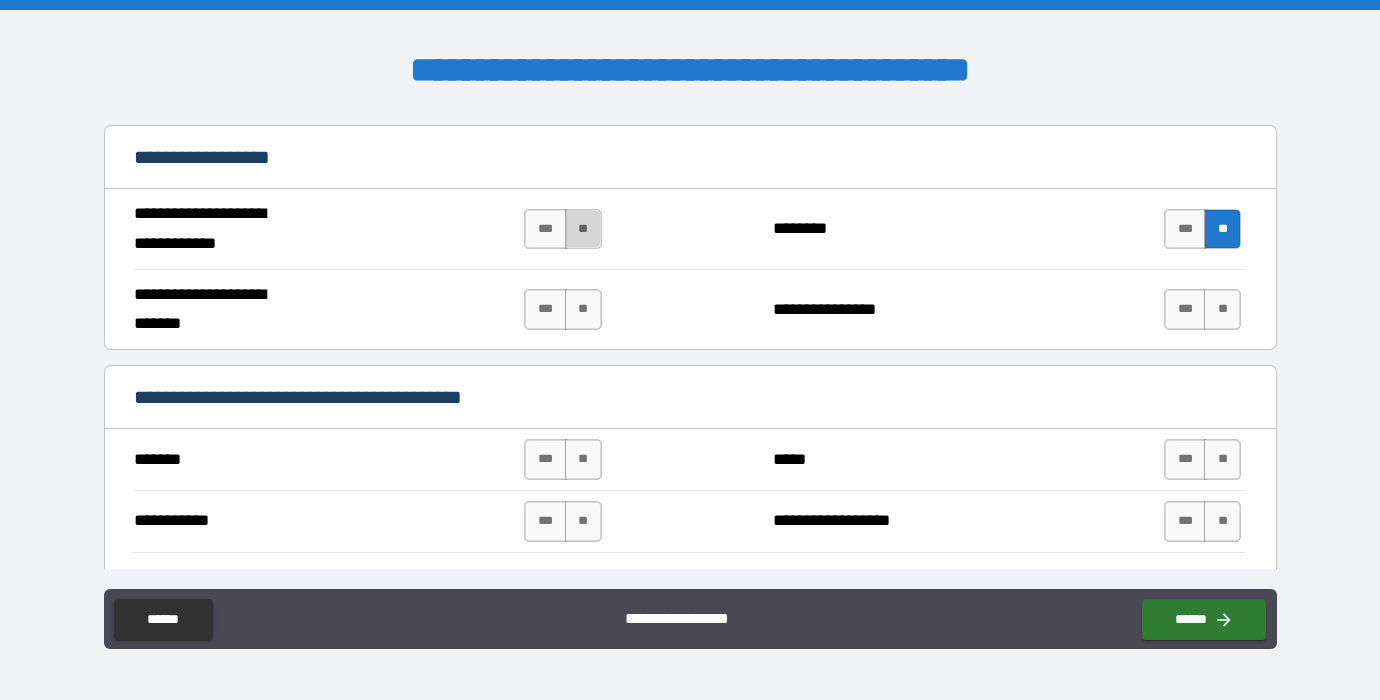 click on "**" at bounding box center [583, 229] 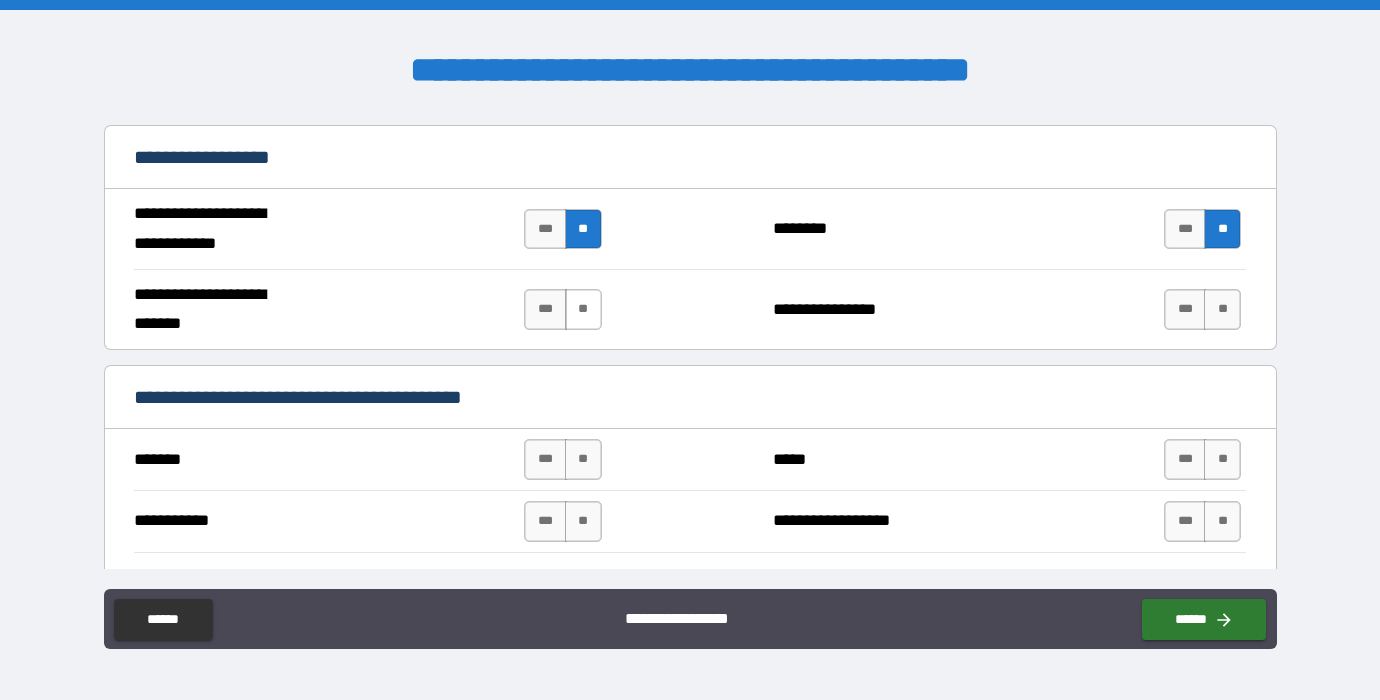 click on "**" at bounding box center [583, 309] 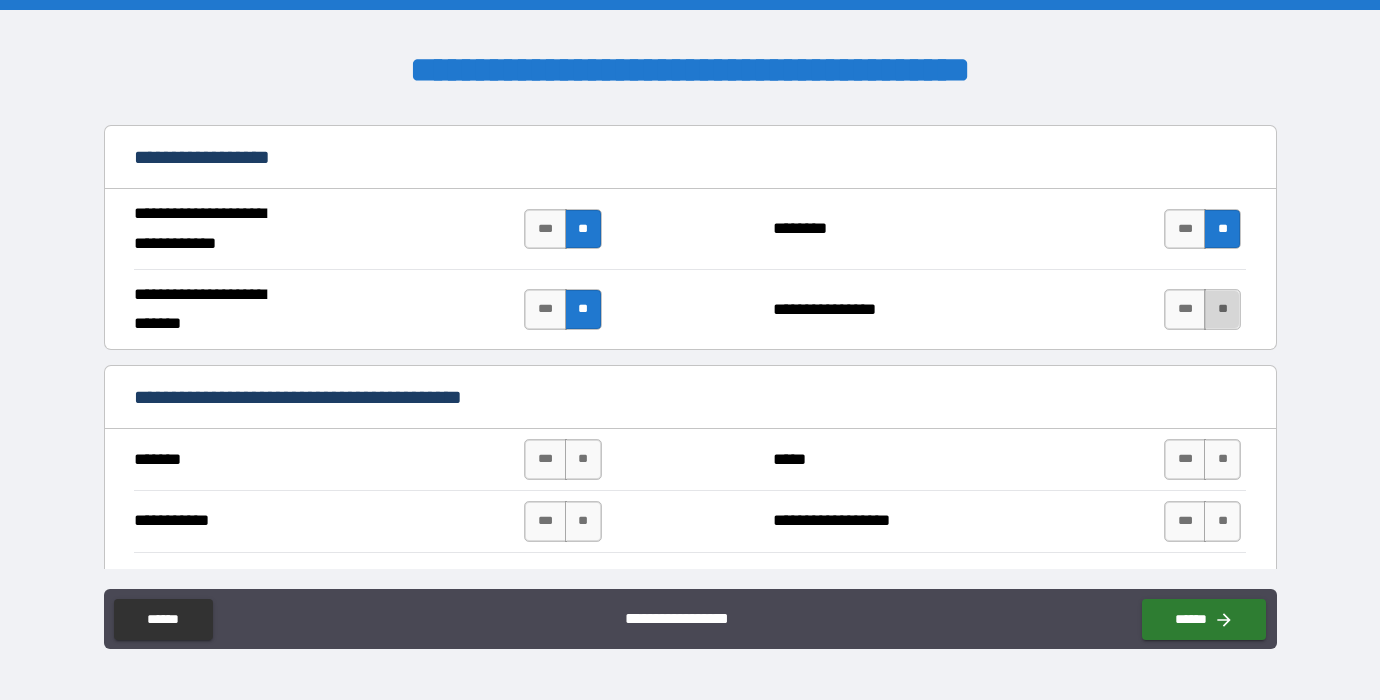 click on "**" at bounding box center (1222, 309) 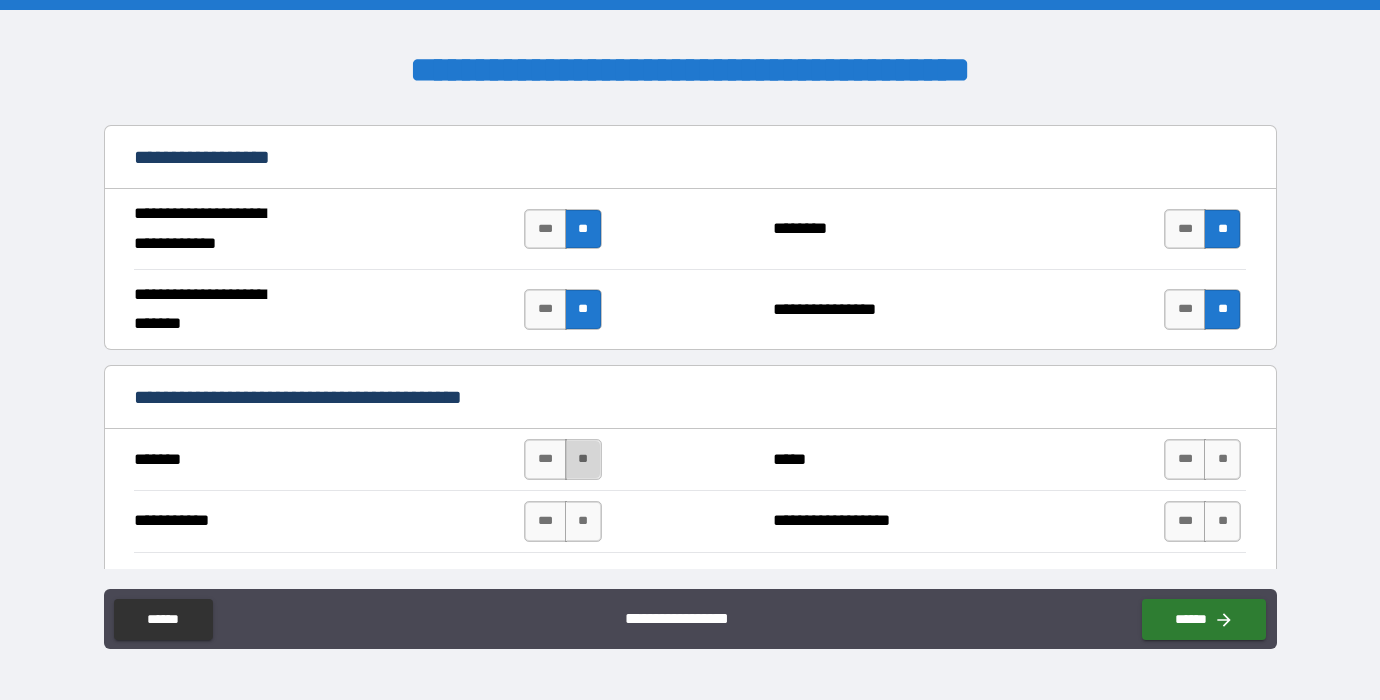 click on "**" at bounding box center [583, 459] 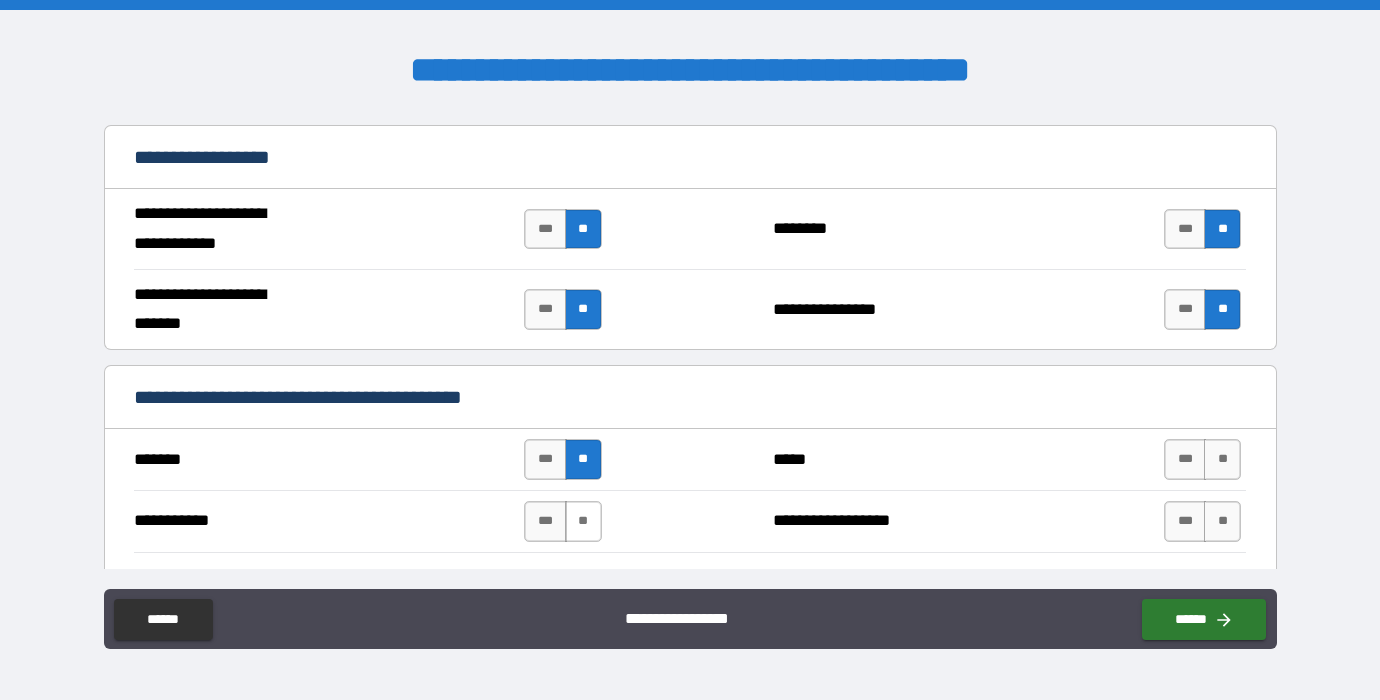 click on "**" at bounding box center [583, 521] 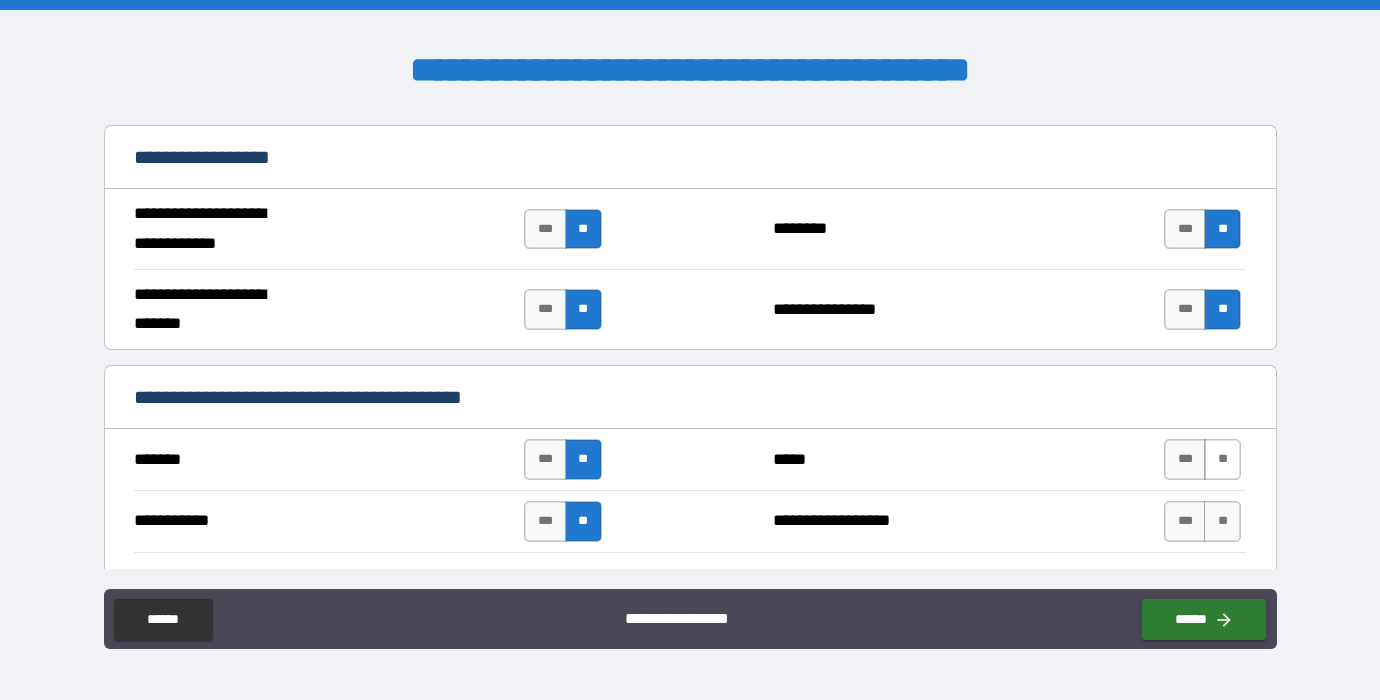 click on "**" at bounding box center [1222, 459] 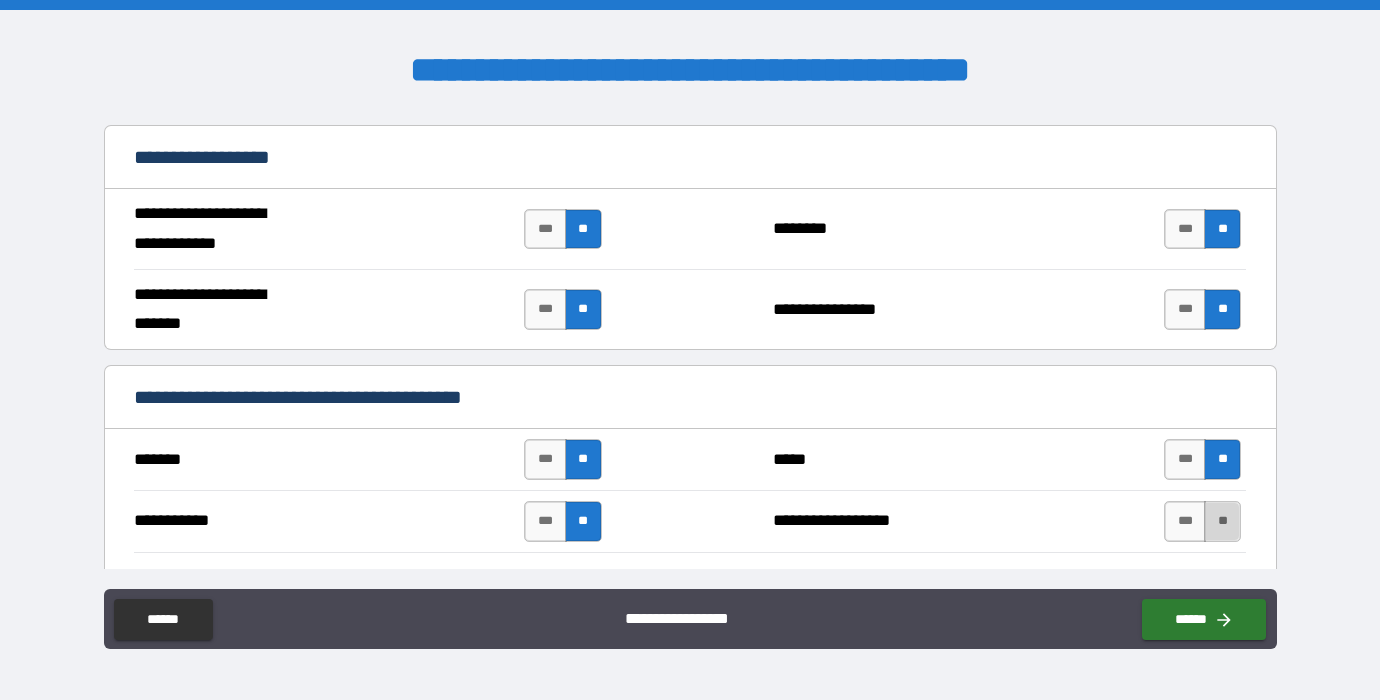 click on "**" at bounding box center [1222, 521] 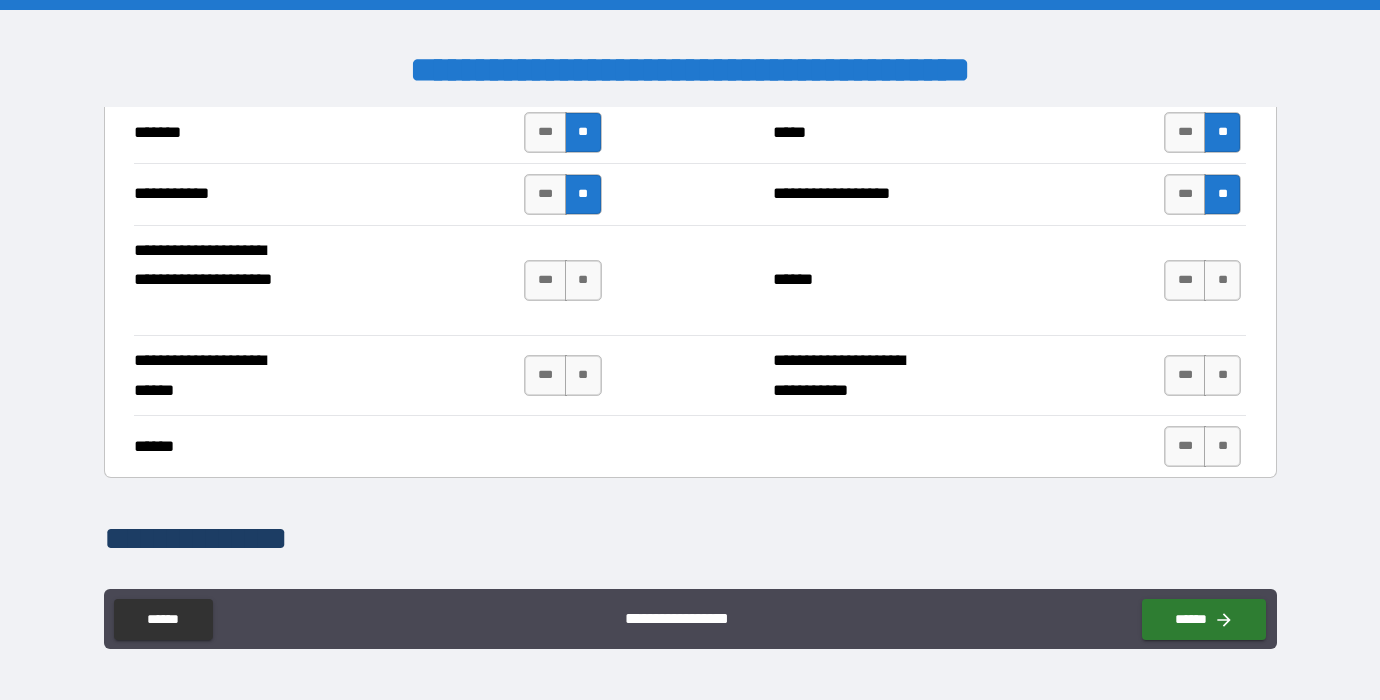 scroll, scrollTop: 3785, scrollLeft: 0, axis: vertical 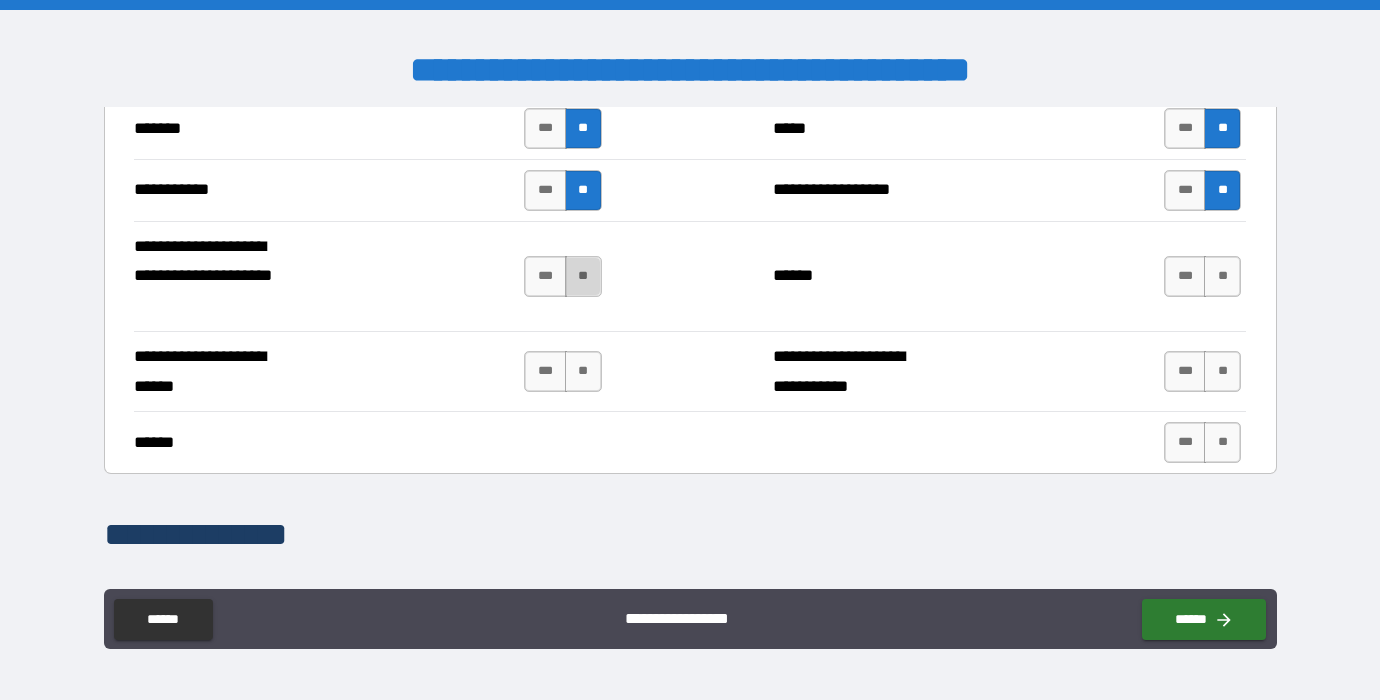click on "**" at bounding box center [583, 276] 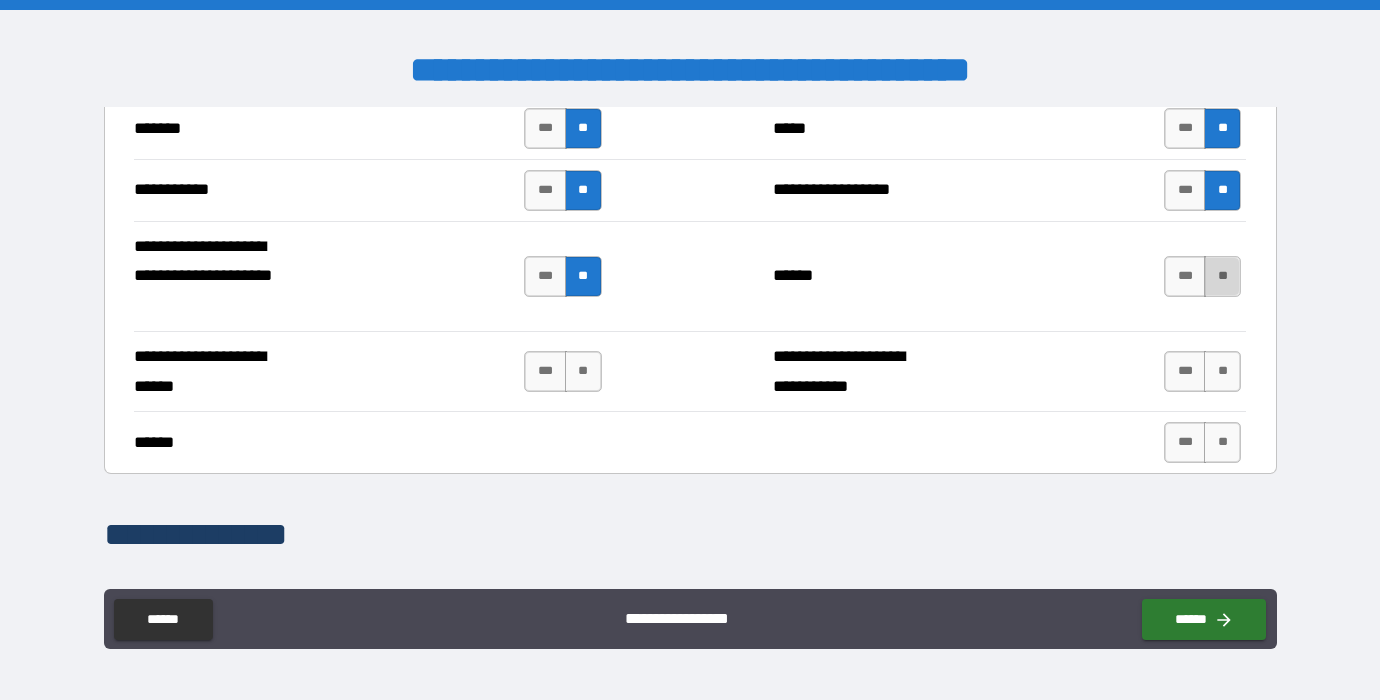 click on "**" at bounding box center (1222, 276) 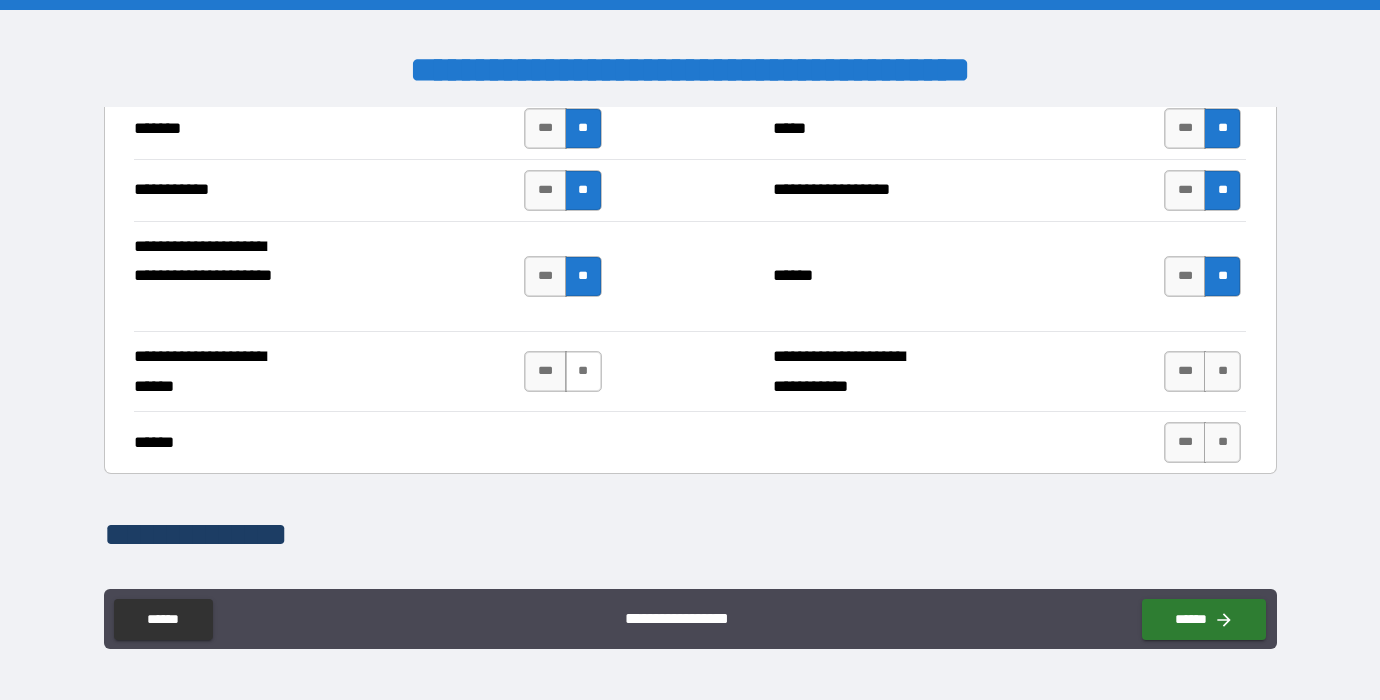 click on "**" at bounding box center [583, 371] 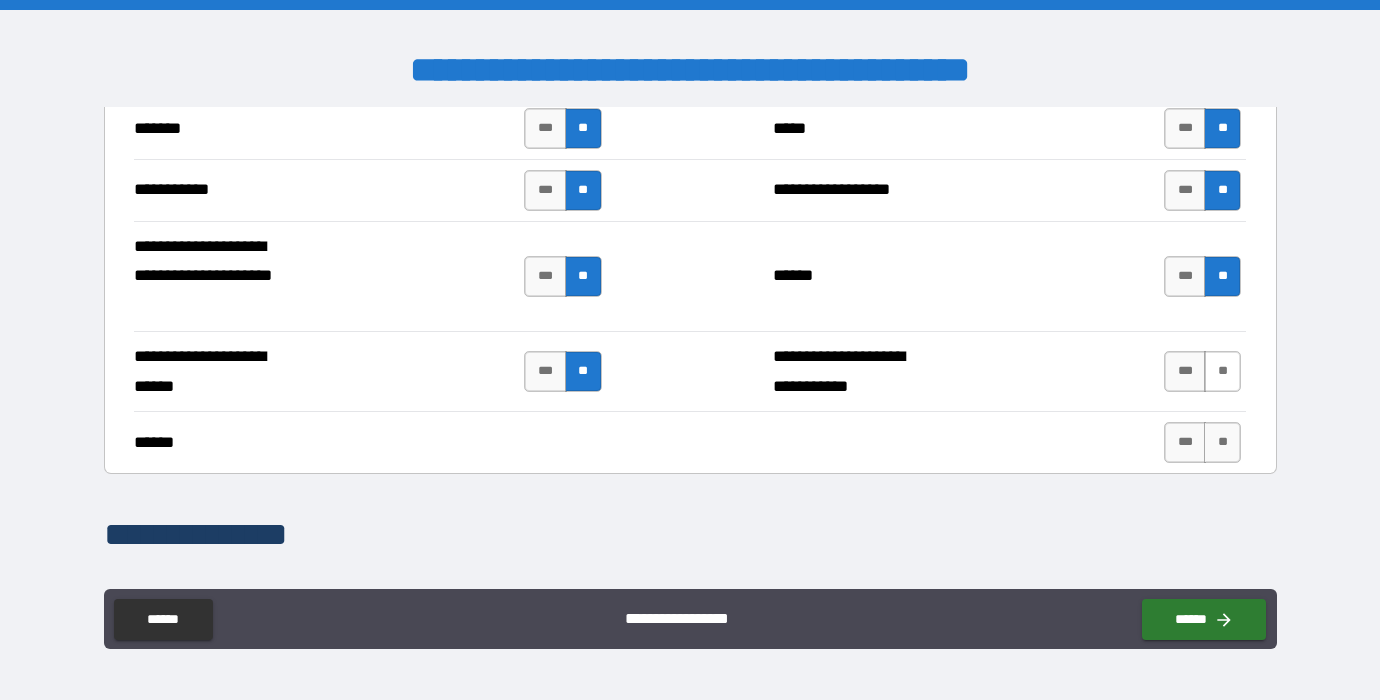 click on "**" at bounding box center (1222, 371) 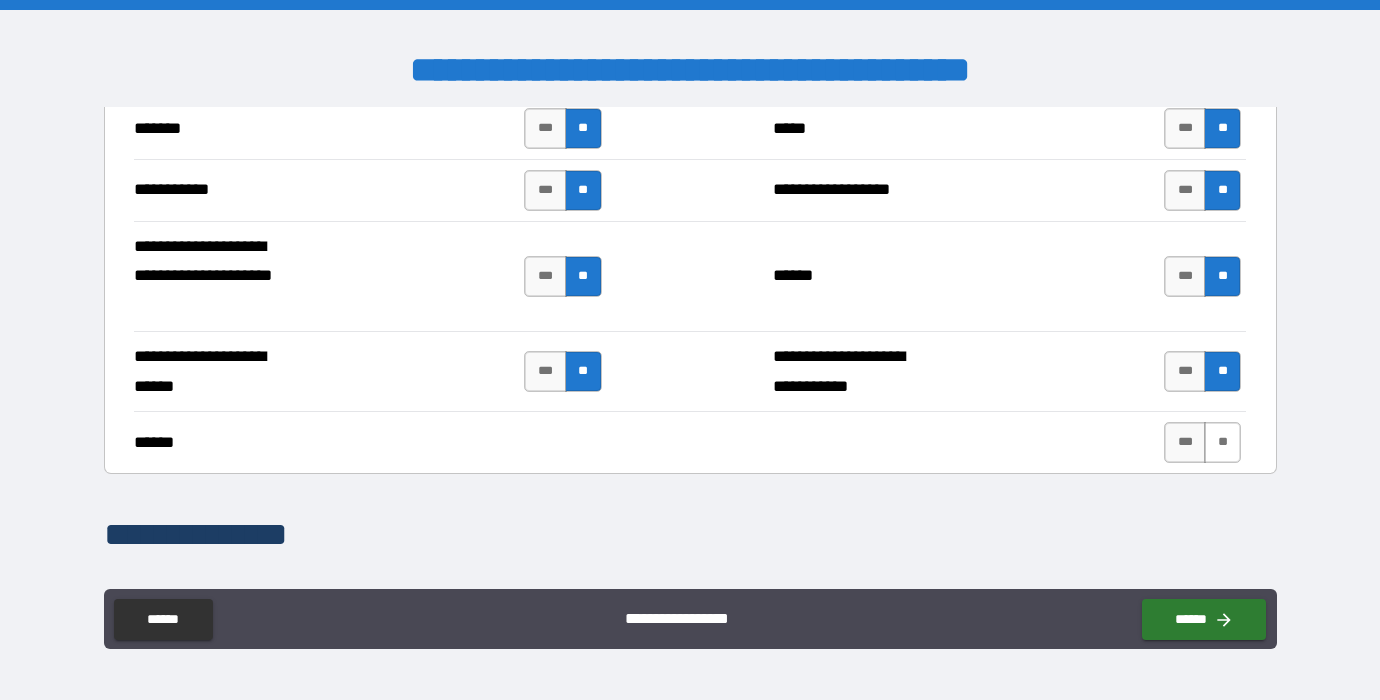 click on "**" at bounding box center [1222, 442] 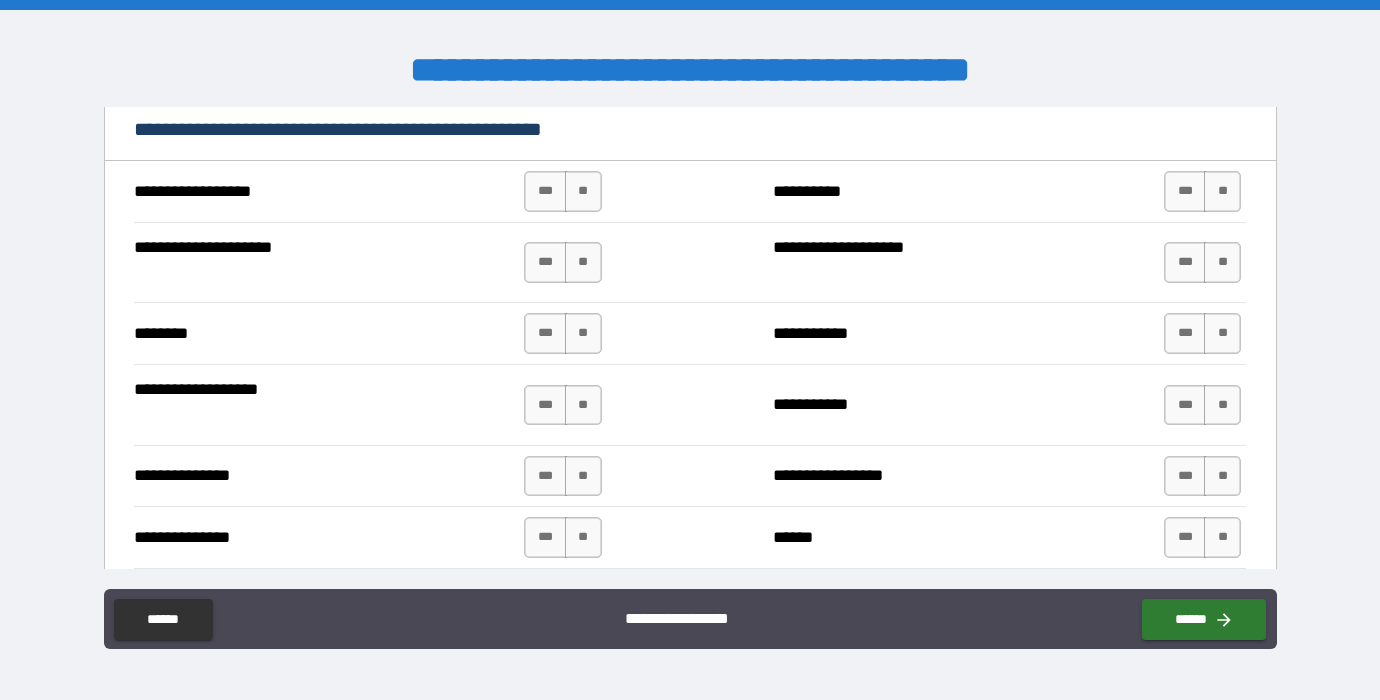 scroll, scrollTop: 4271, scrollLeft: 0, axis: vertical 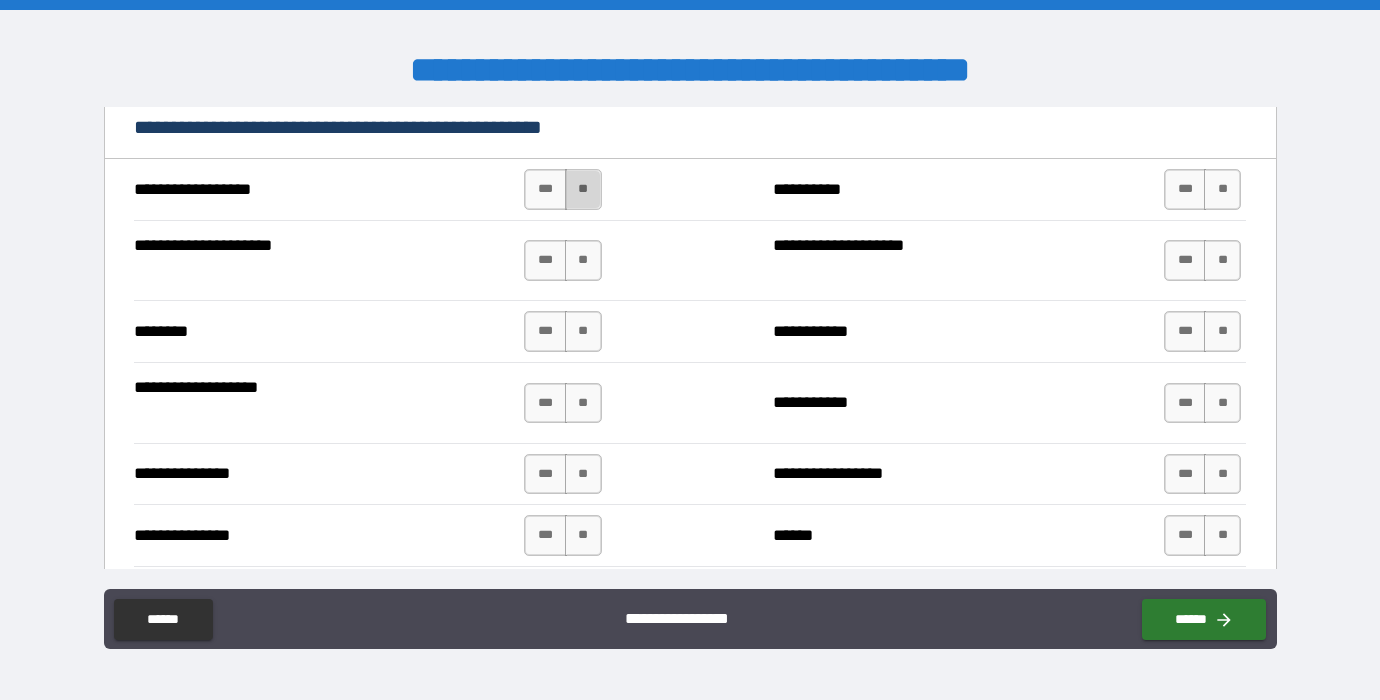 click on "**" at bounding box center [583, 189] 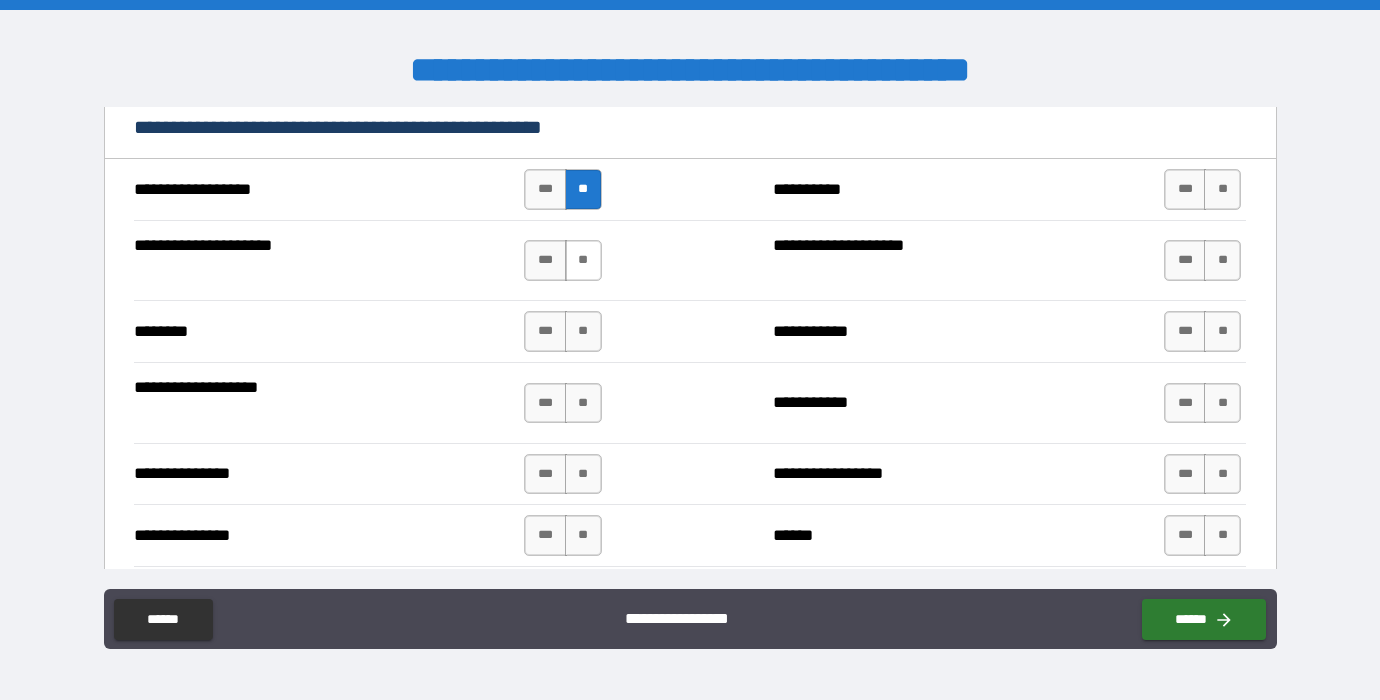 click on "**" at bounding box center [583, 260] 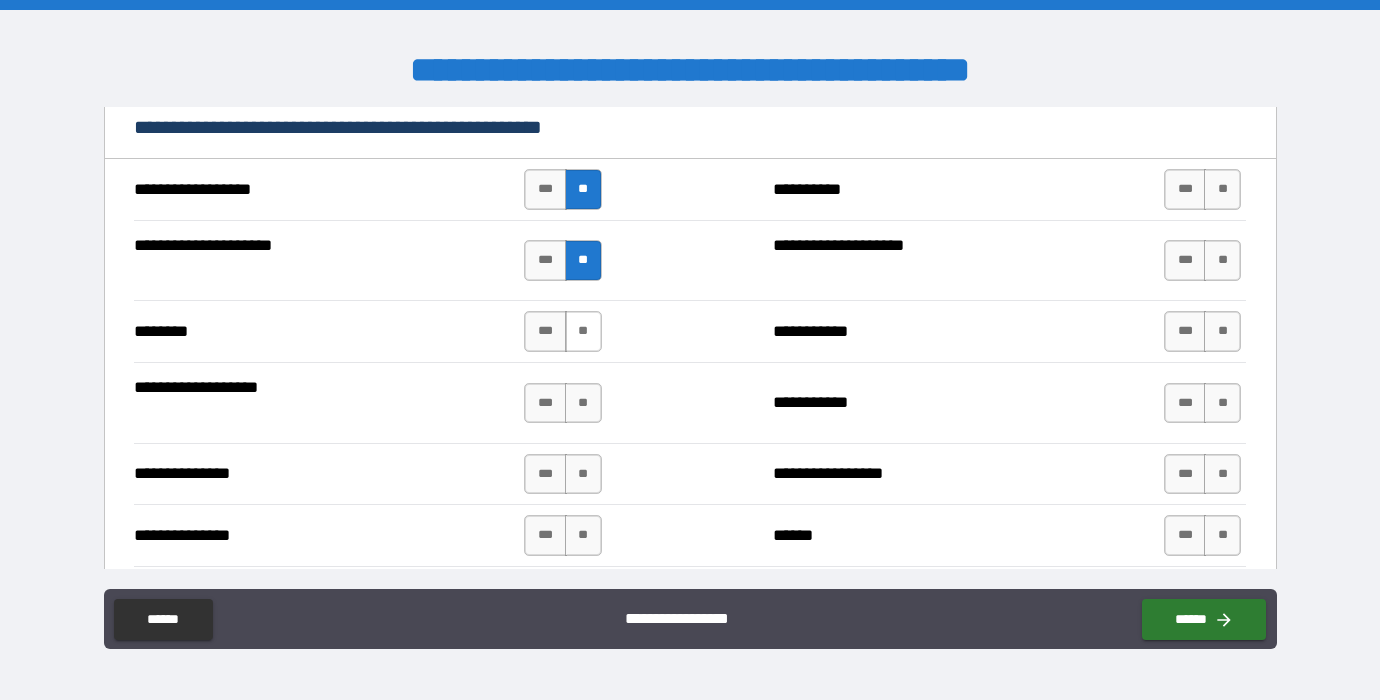 click on "**" at bounding box center (583, 331) 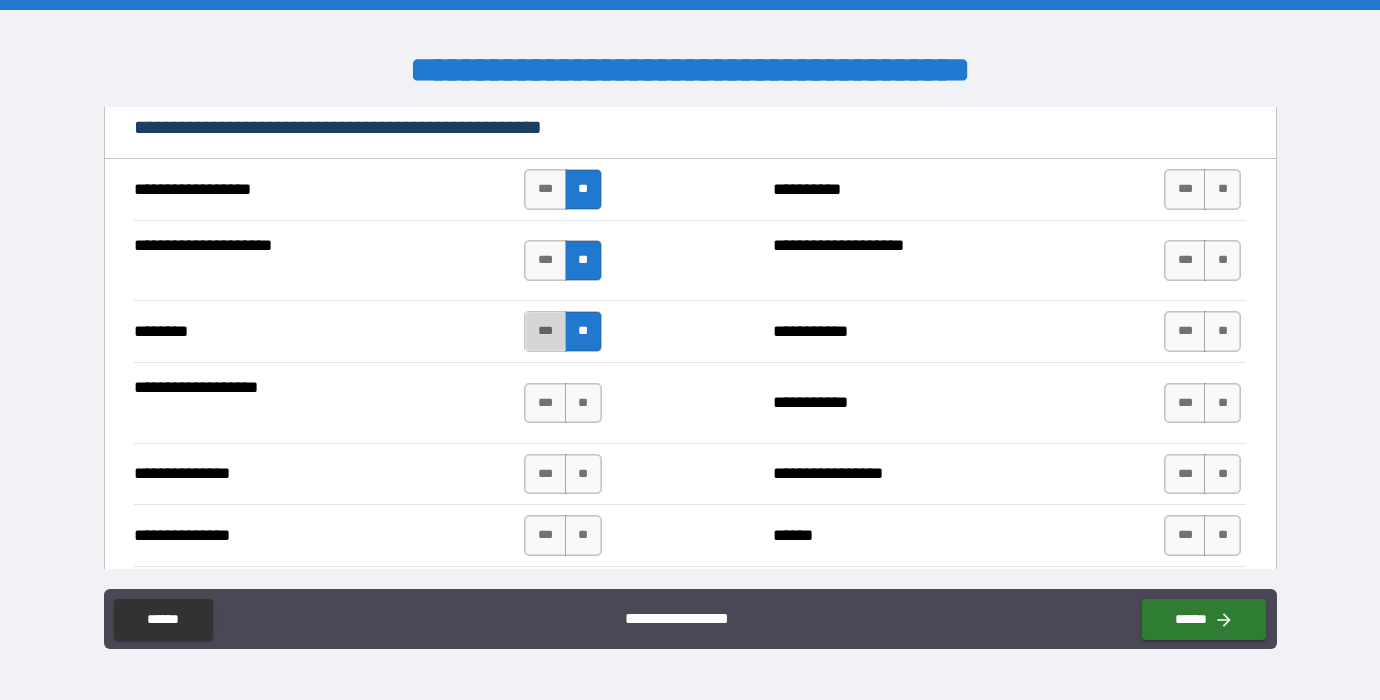 click on "***" at bounding box center (545, 331) 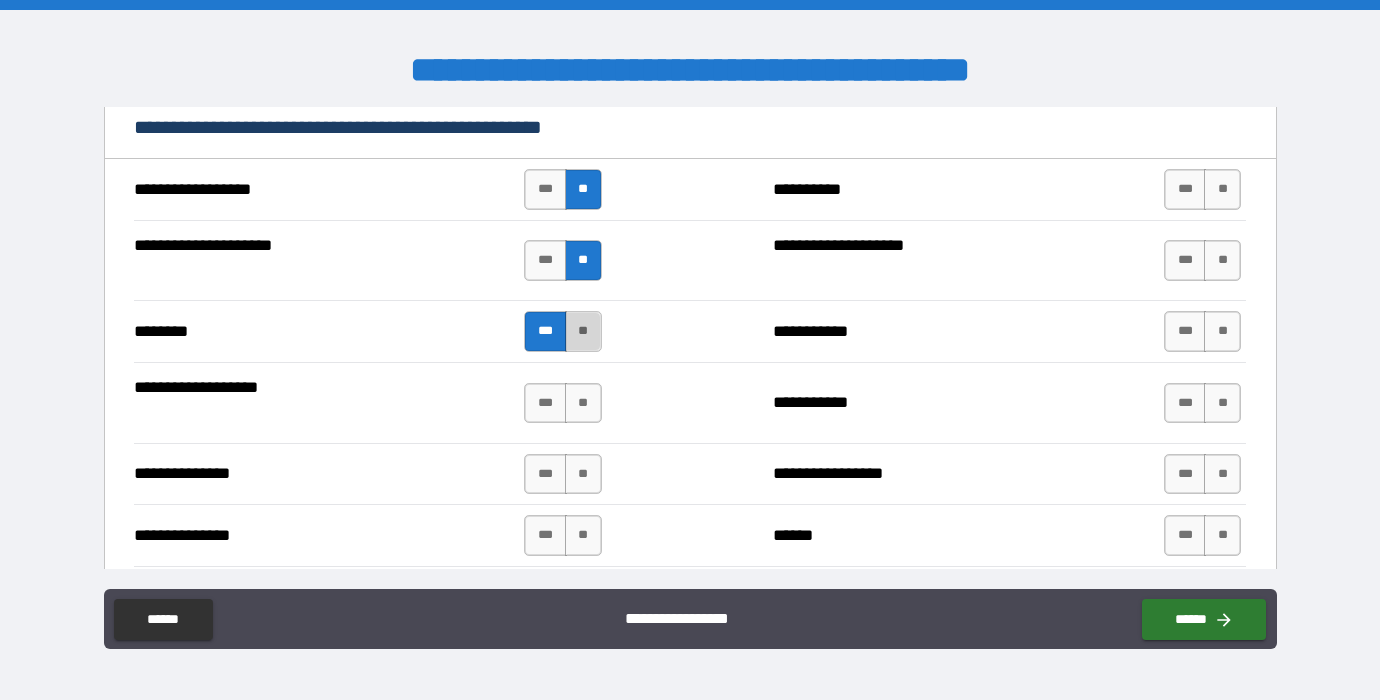 click on "**" at bounding box center [583, 331] 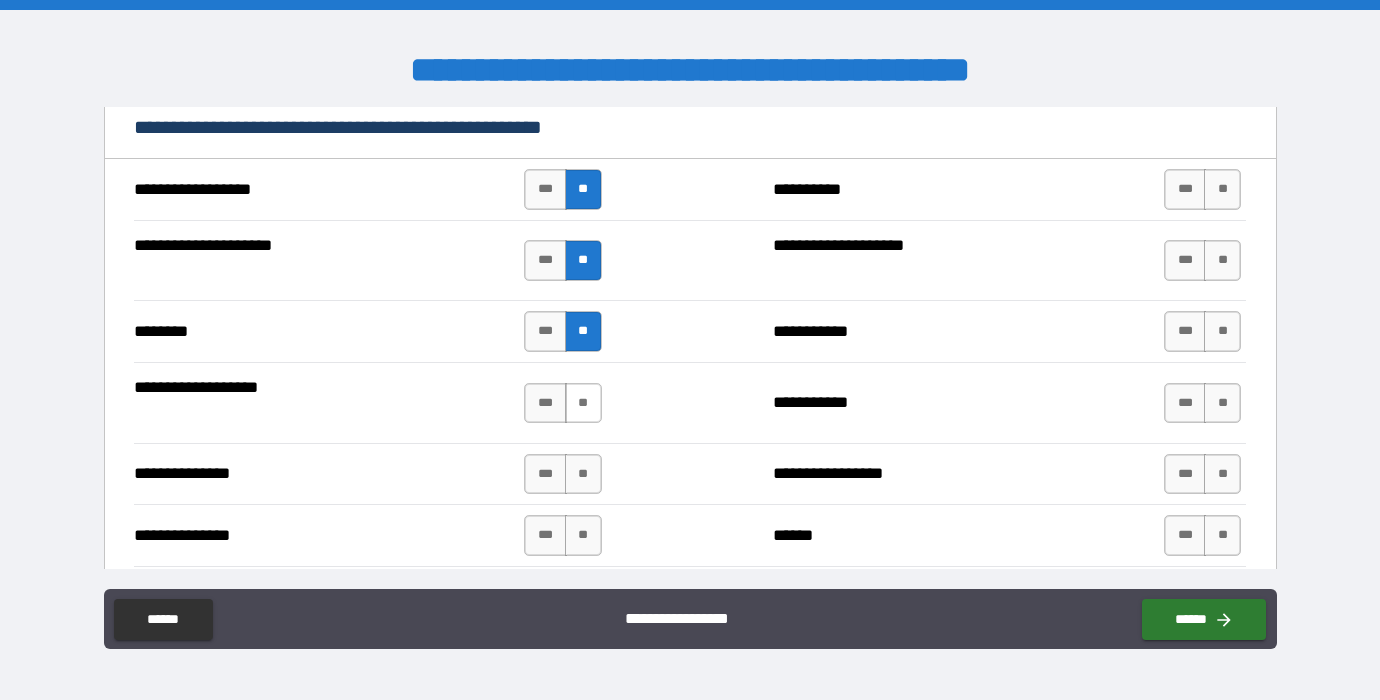 click on "**" at bounding box center (583, 403) 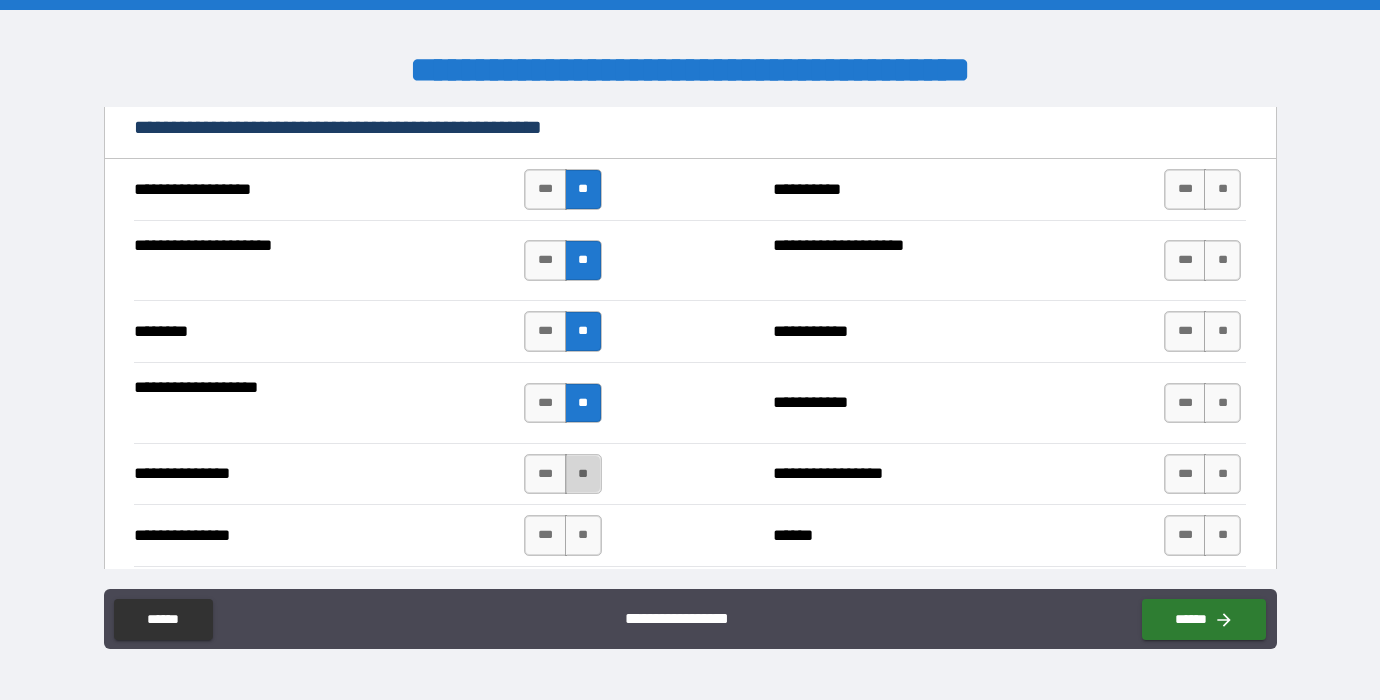 click on "**" at bounding box center [583, 474] 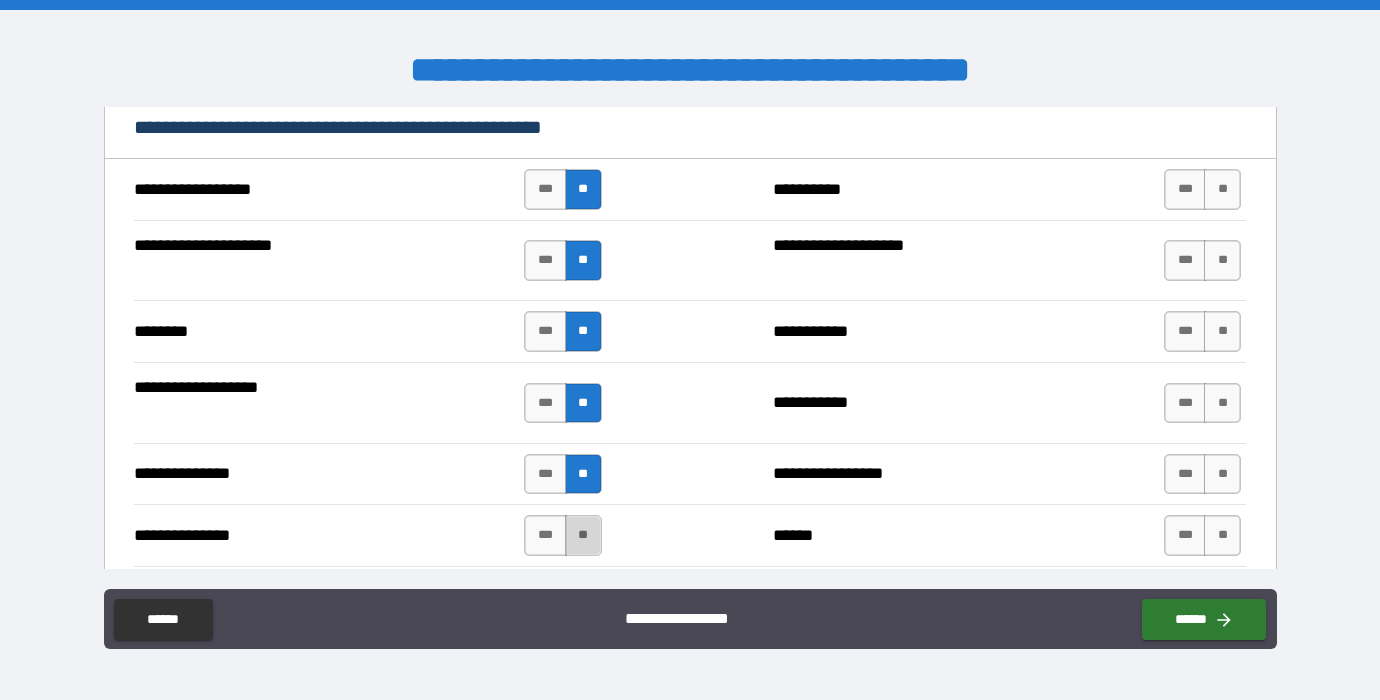 click on "**" at bounding box center (583, 535) 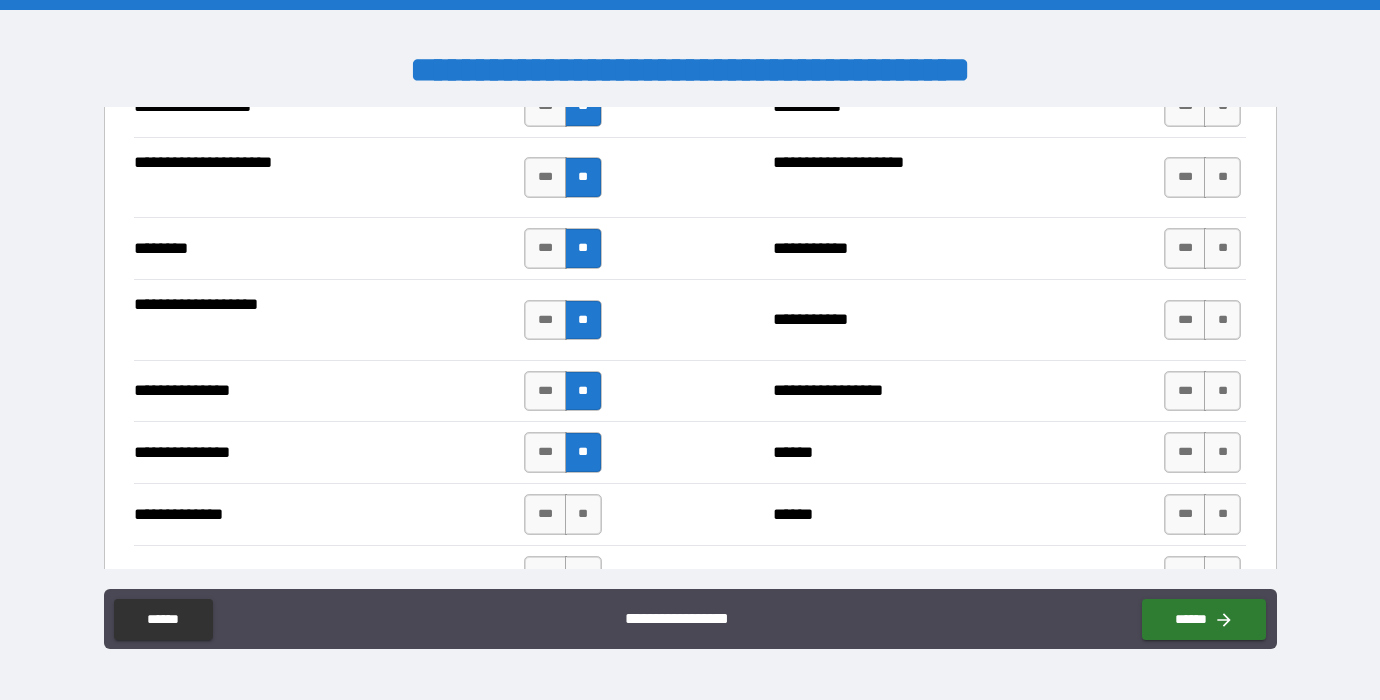 scroll, scrollTop: 4360, scrollLeft: 0, axis: vertical 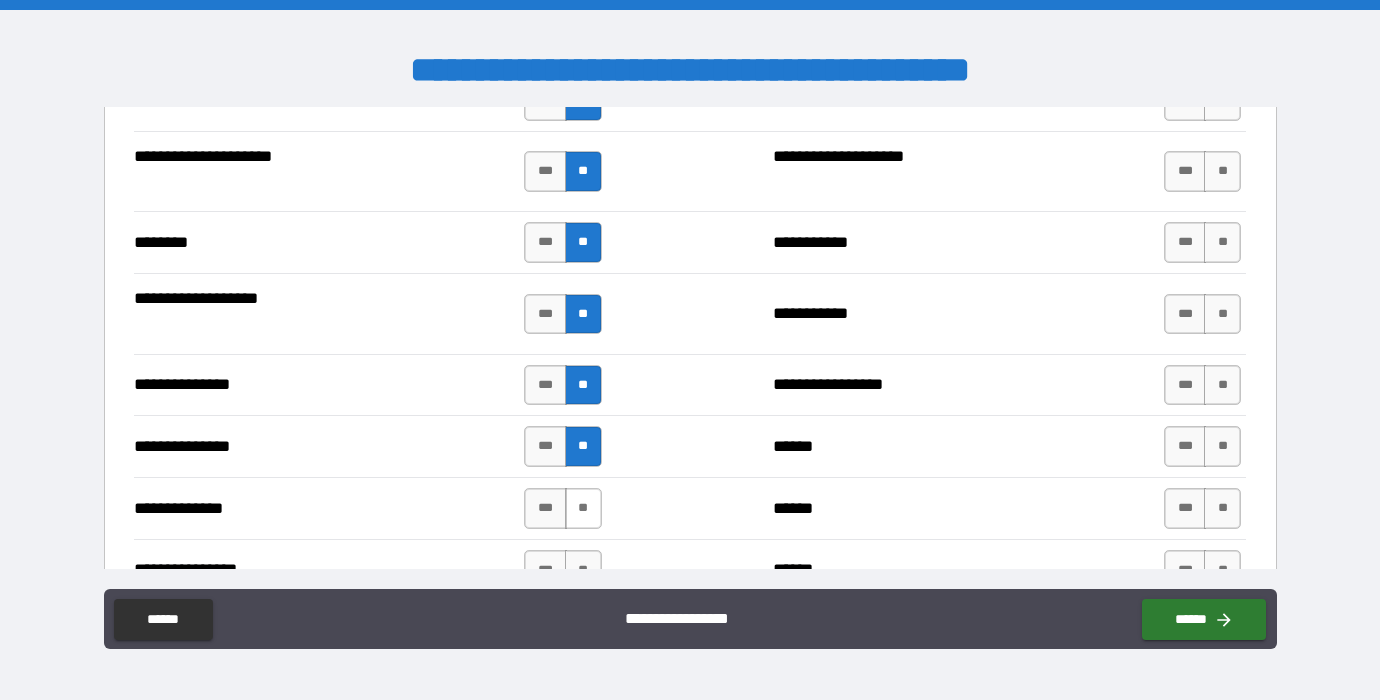 click on "**" at bounding box center (583, 508) 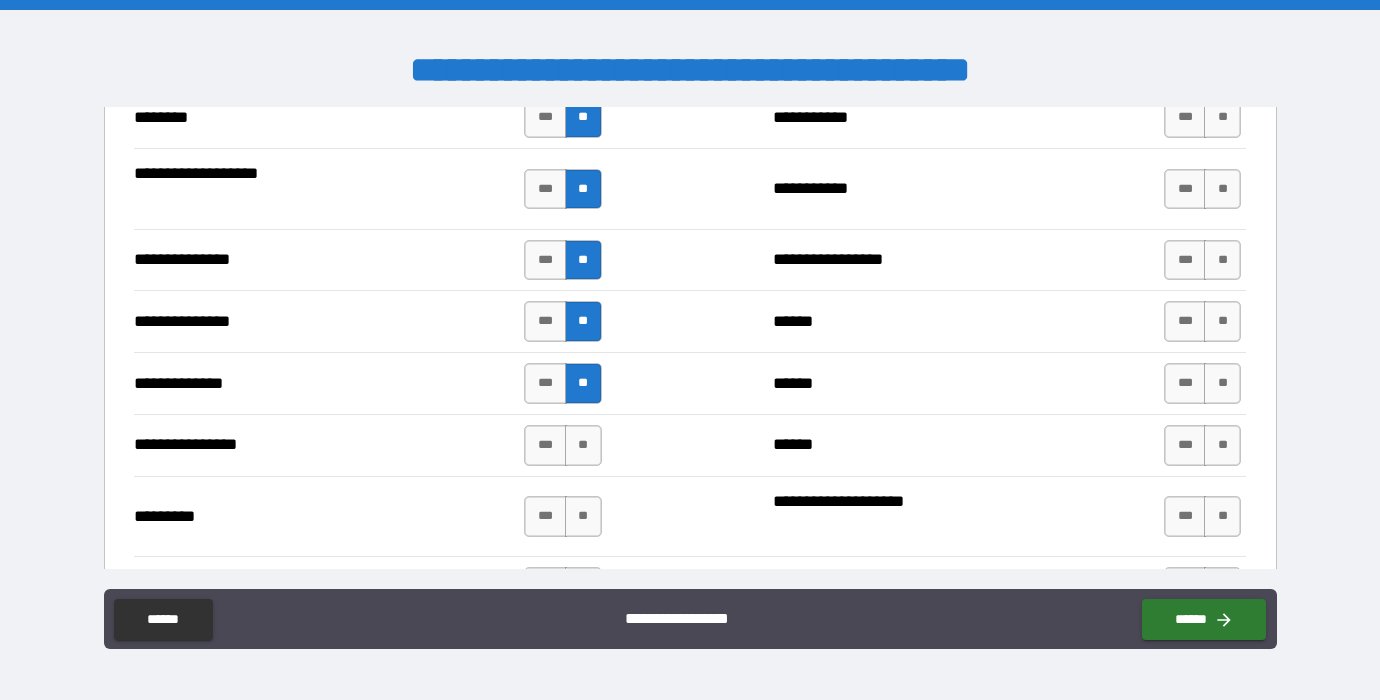 scroll, scrollTop: 4486, scrollLeft: 0, axis: vertical 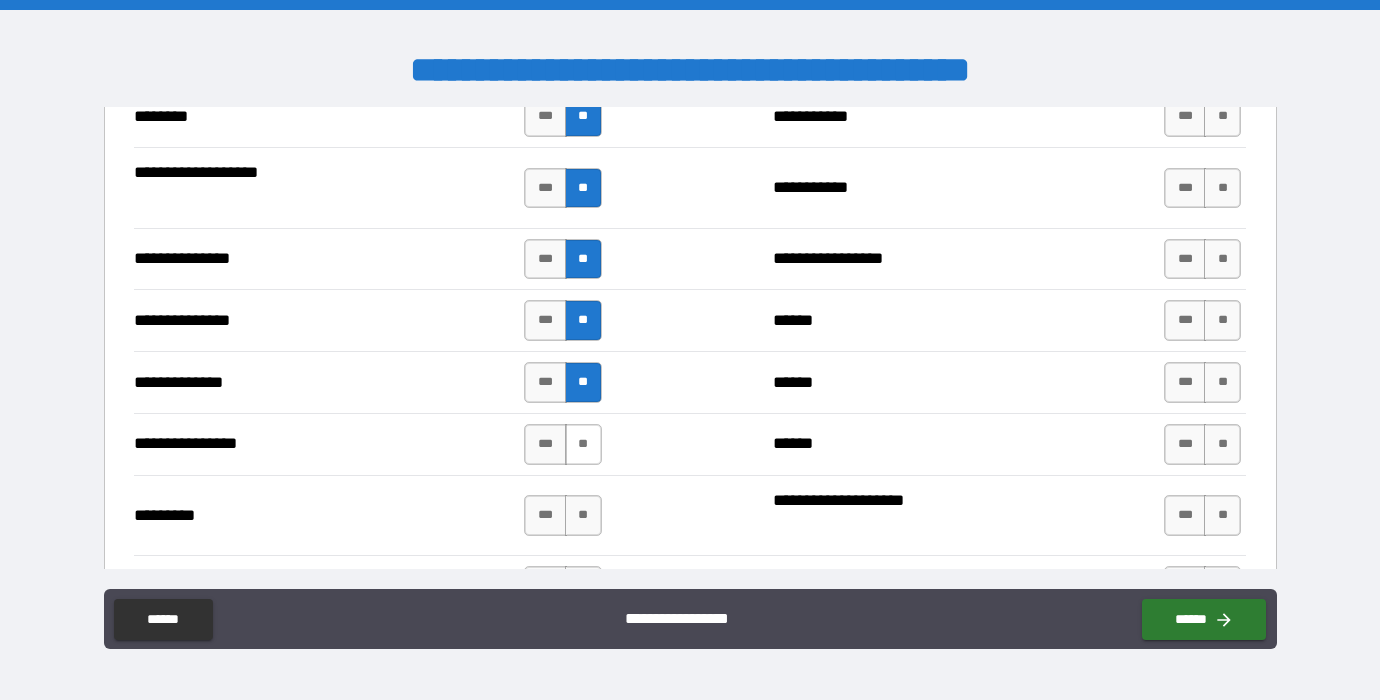 click on "**" at bounding box center (583, 444) 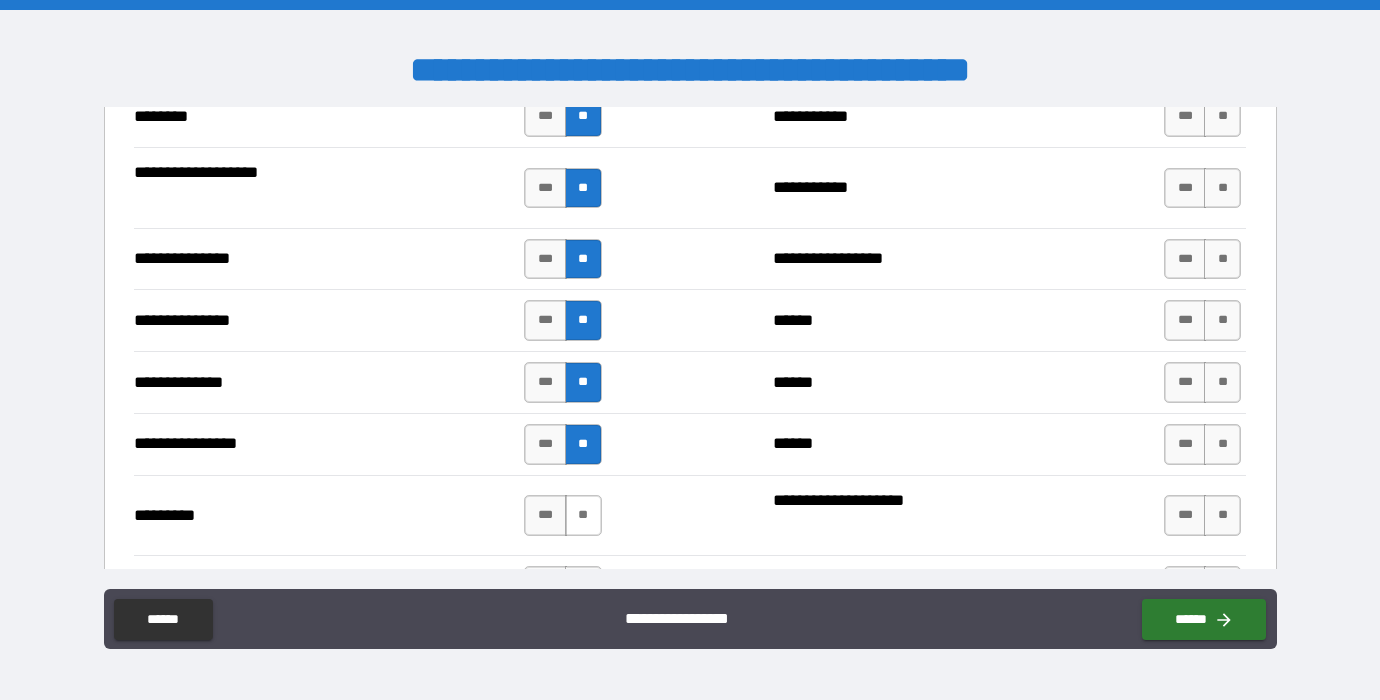 click on "**" at bounding box center (583, 515) 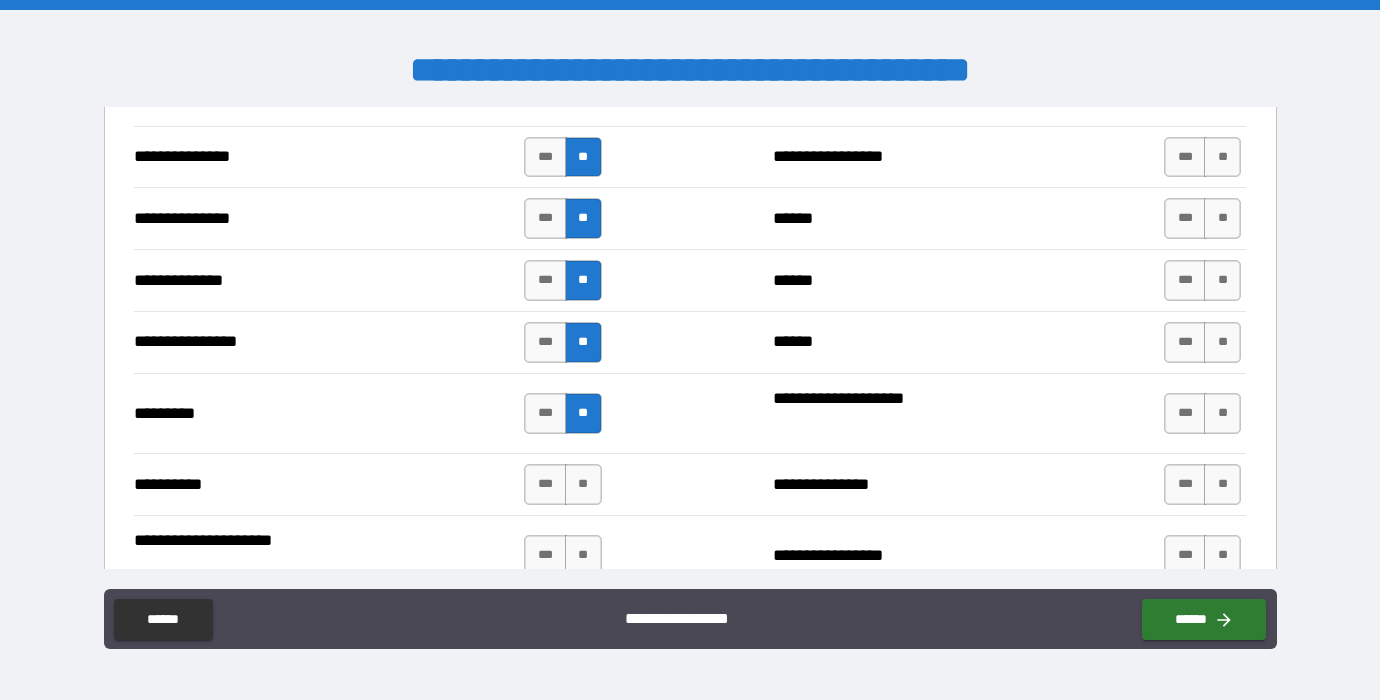 scroll, scrollTop: 4592, scrollLeft: 0, axis: vertical 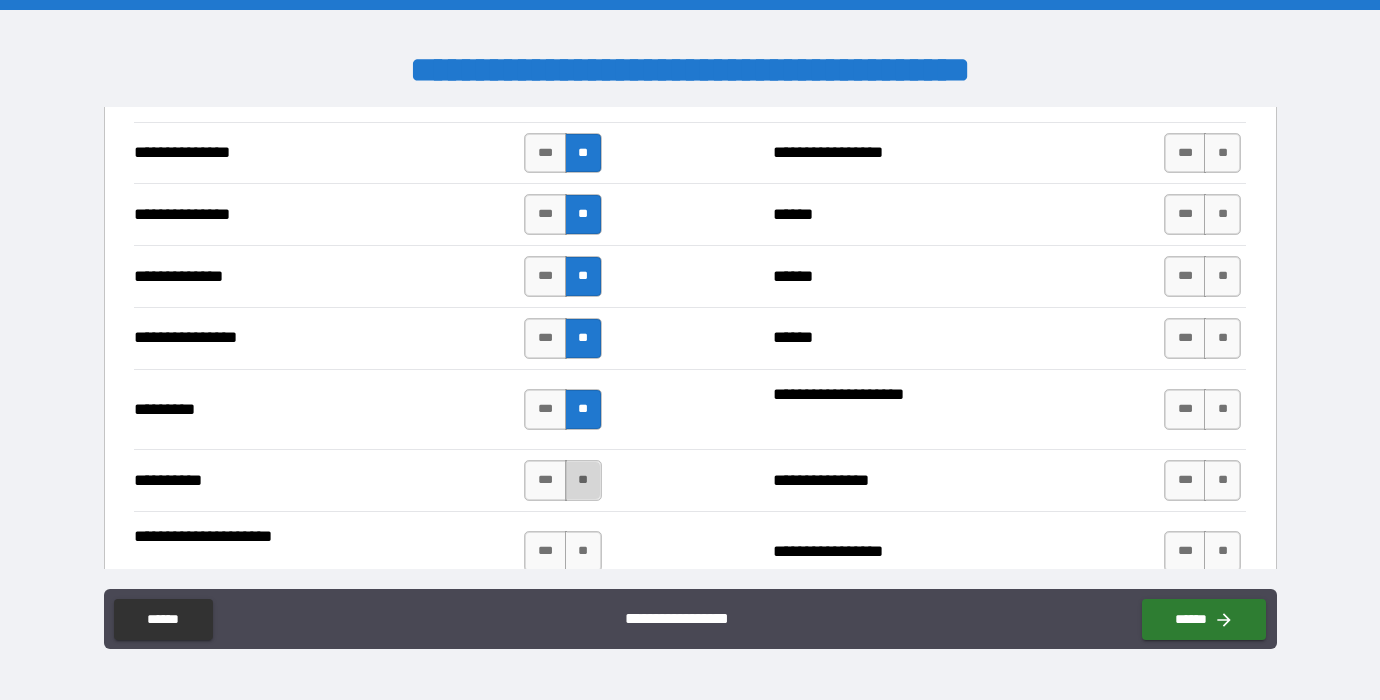 click on "**" at bounding box center (583, 480) 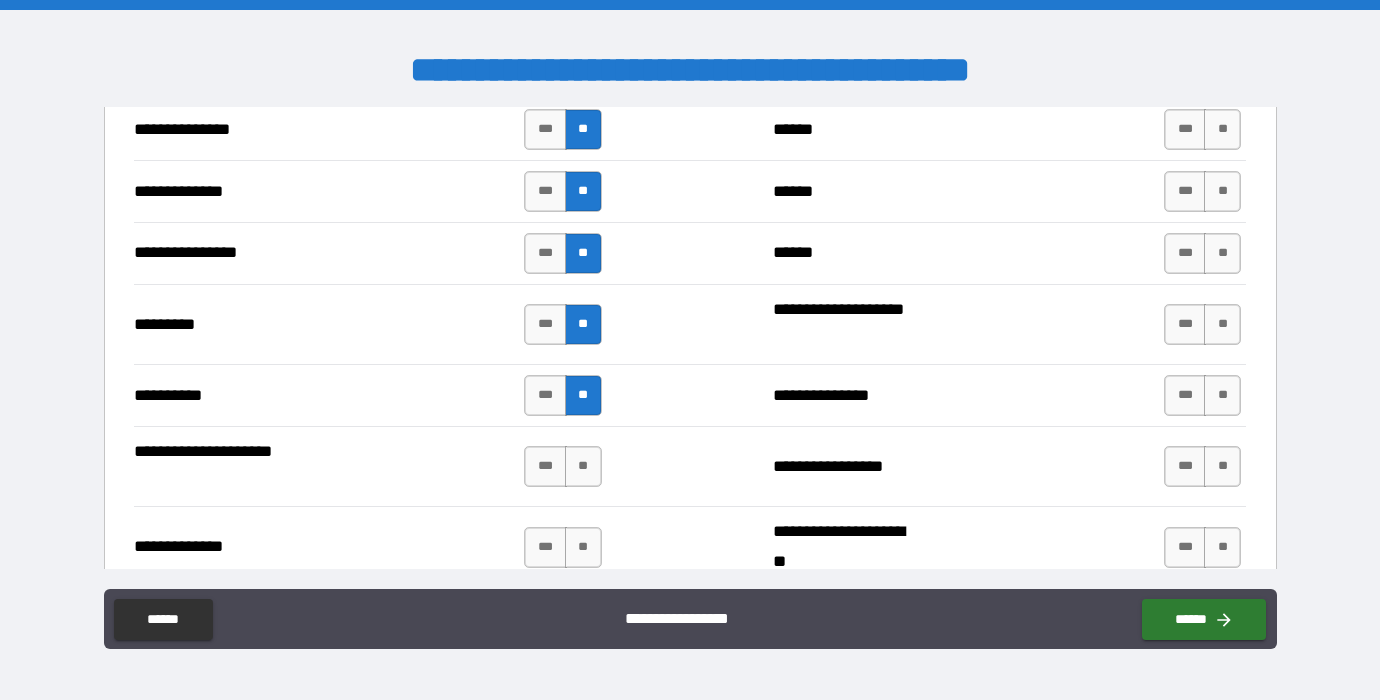 scroll, scrollTop: 4687, scrollLeft: 0, axis: vertical 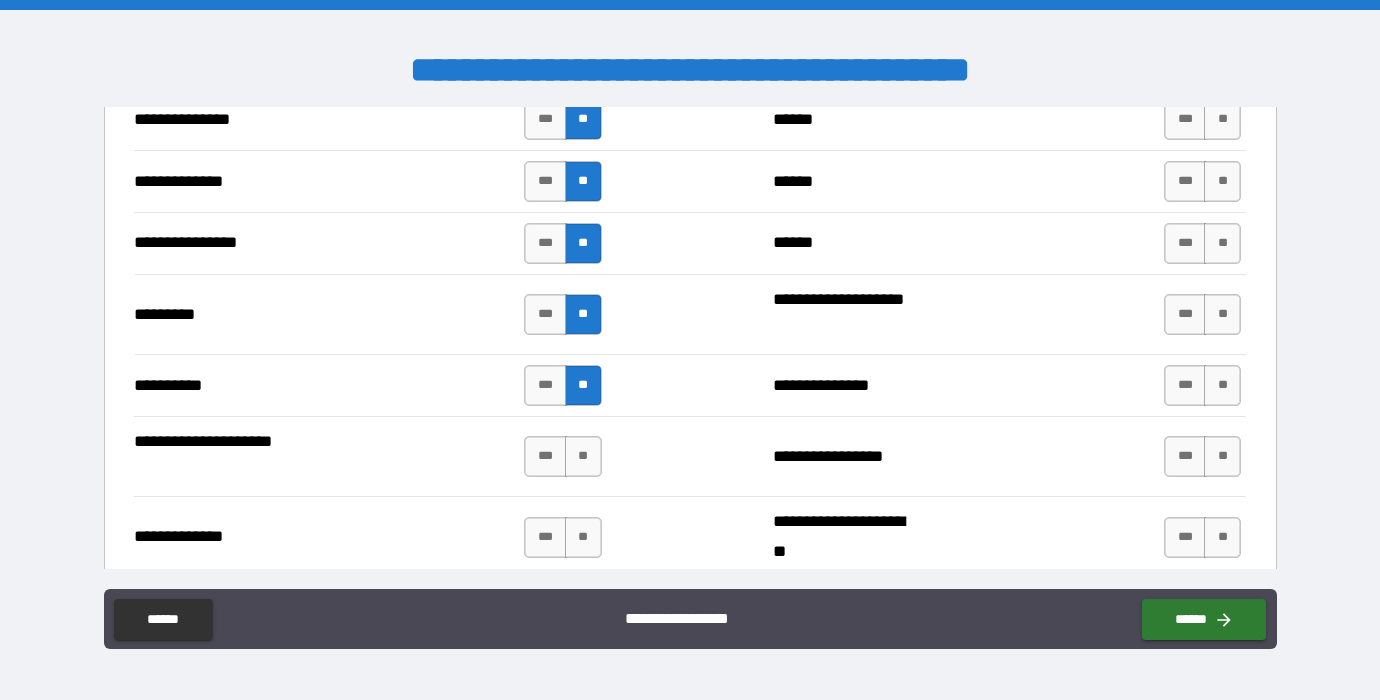 click on "**" at bounding box center [583, 456] 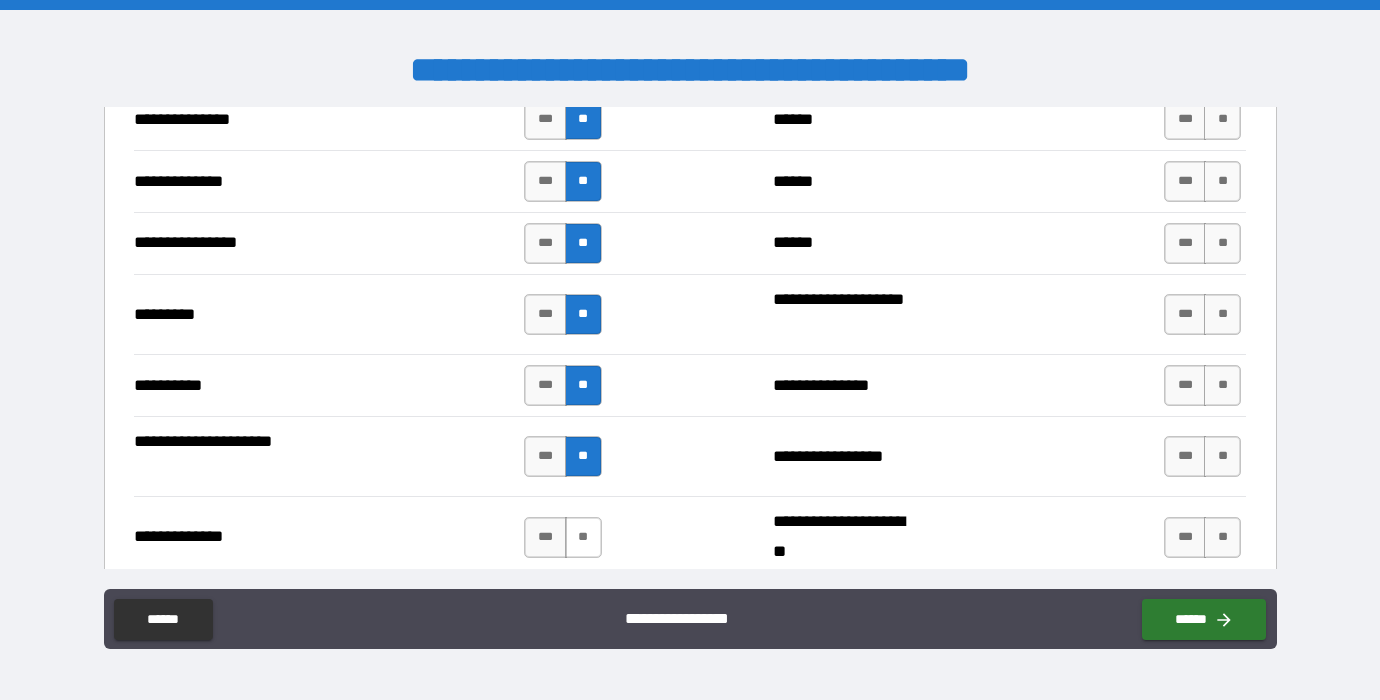 click on "**" at bounding box center (583, 537) 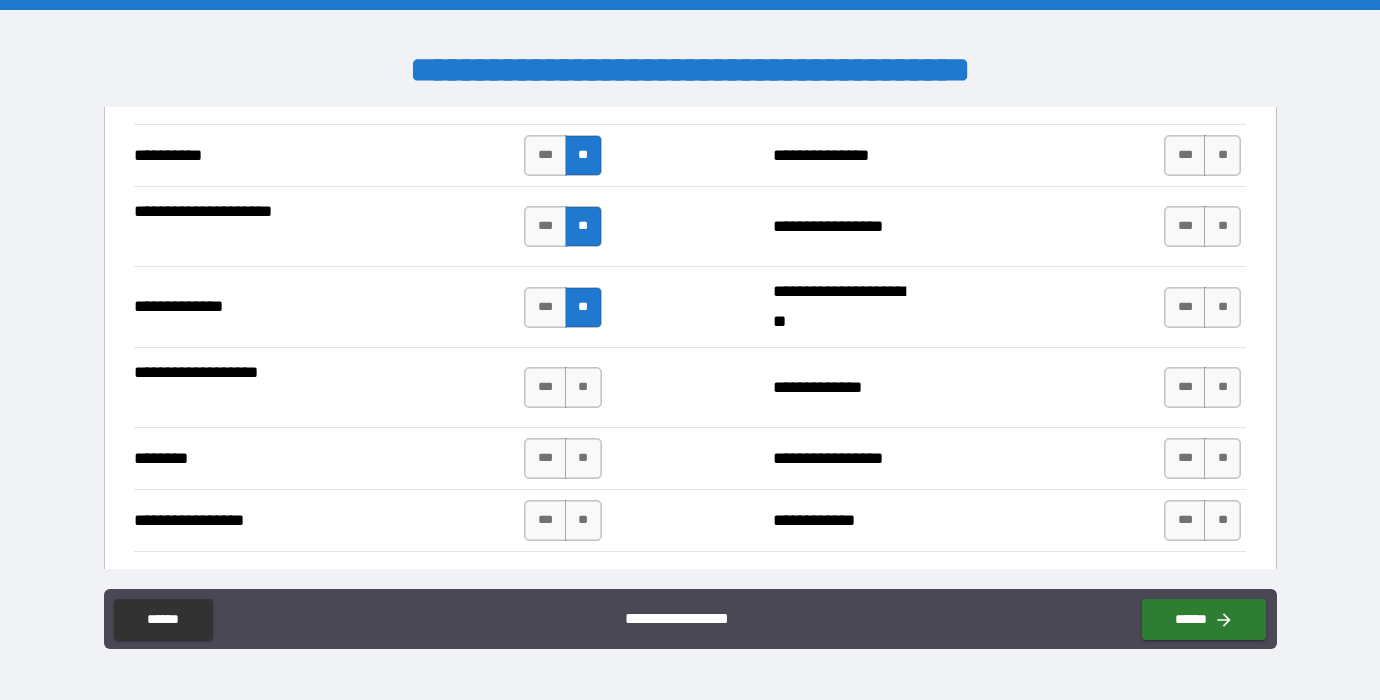 scroll, scrollTop: 4923, scrollLeft: 0, axis: vertical 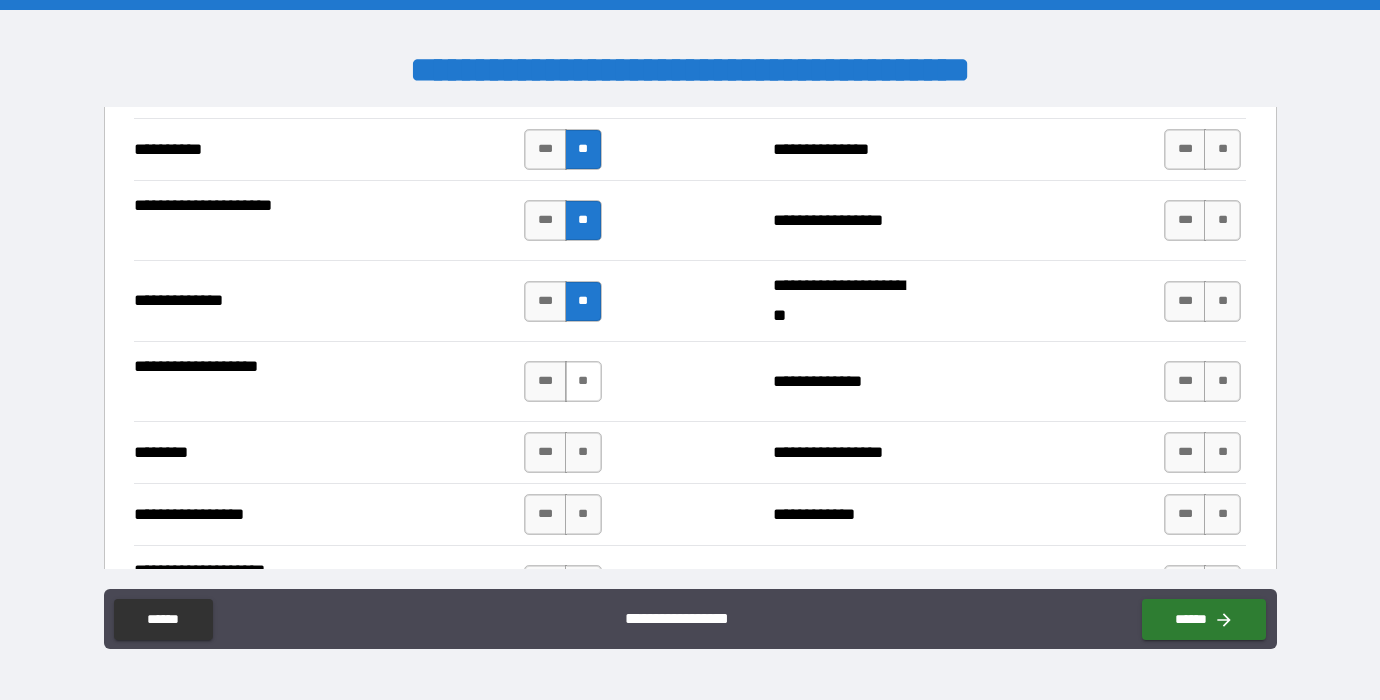 click on "**" at bounding box center [583, 381] 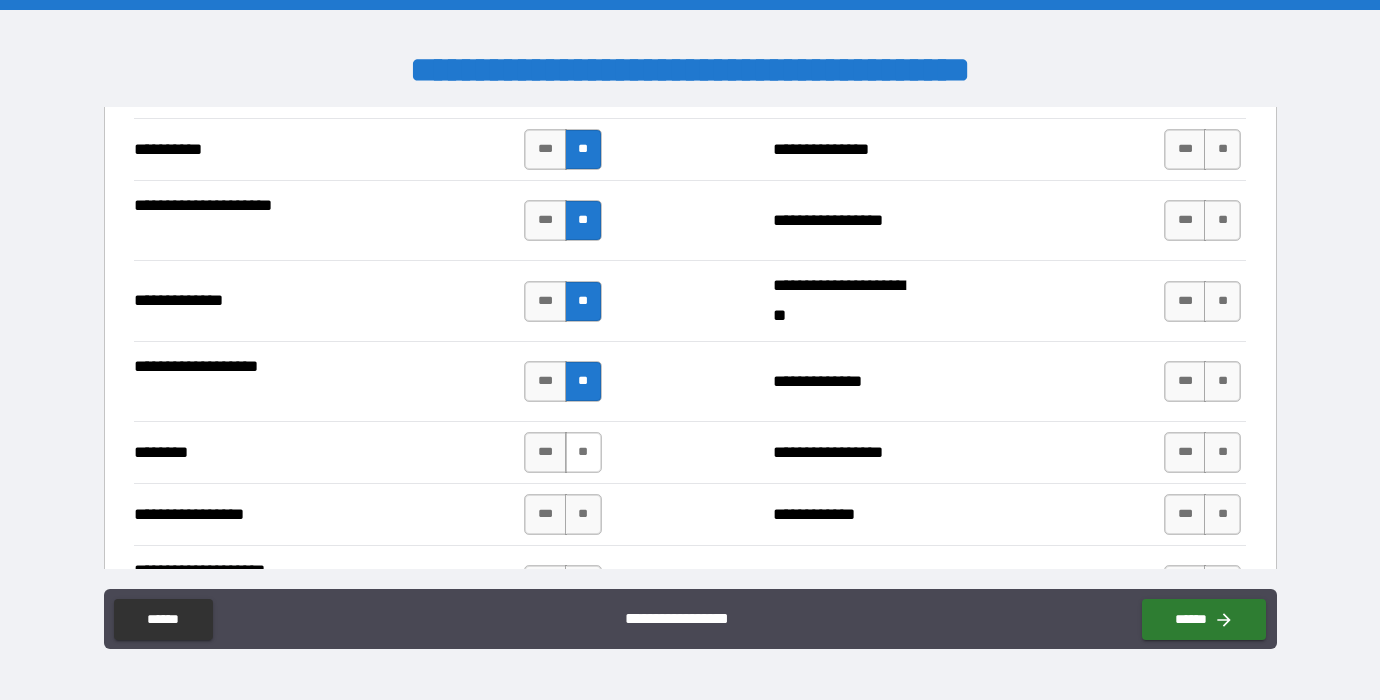 click on "**" at bounding box center [583, 452] 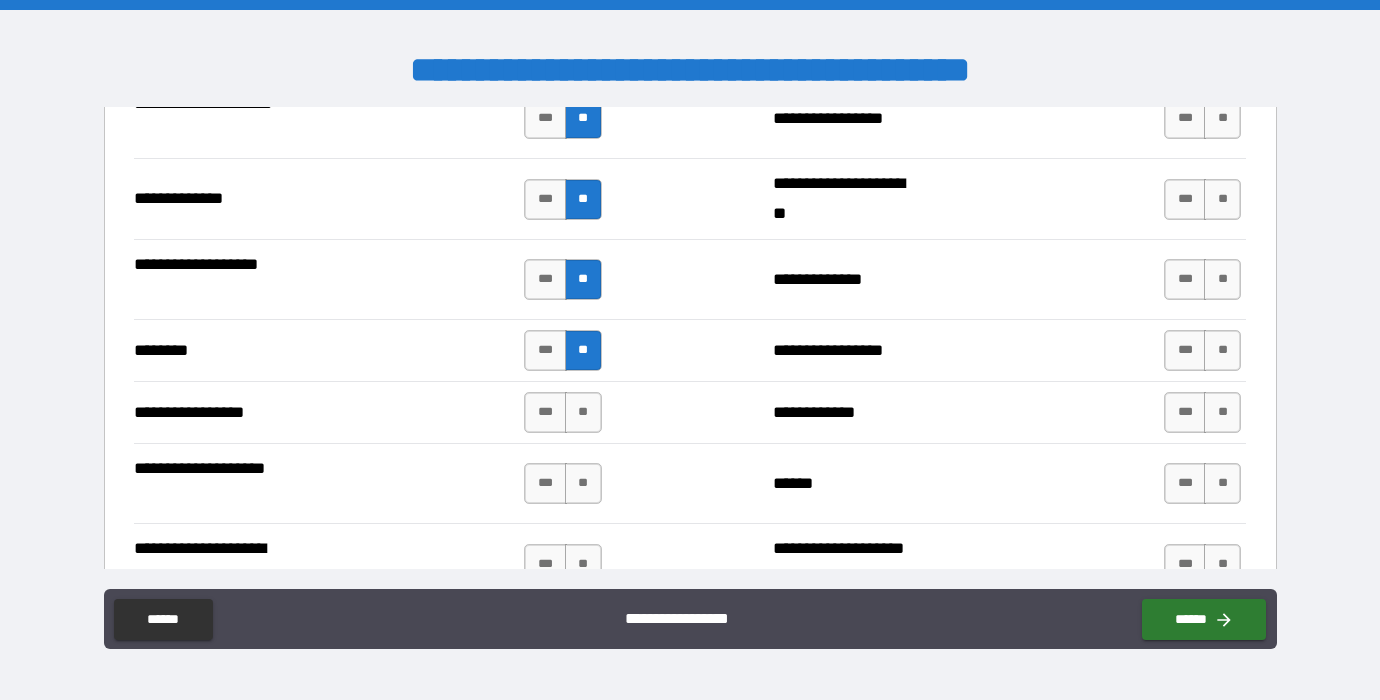 scroll, scrollTop: 5027, scrollLeft: 0, axis: vertical 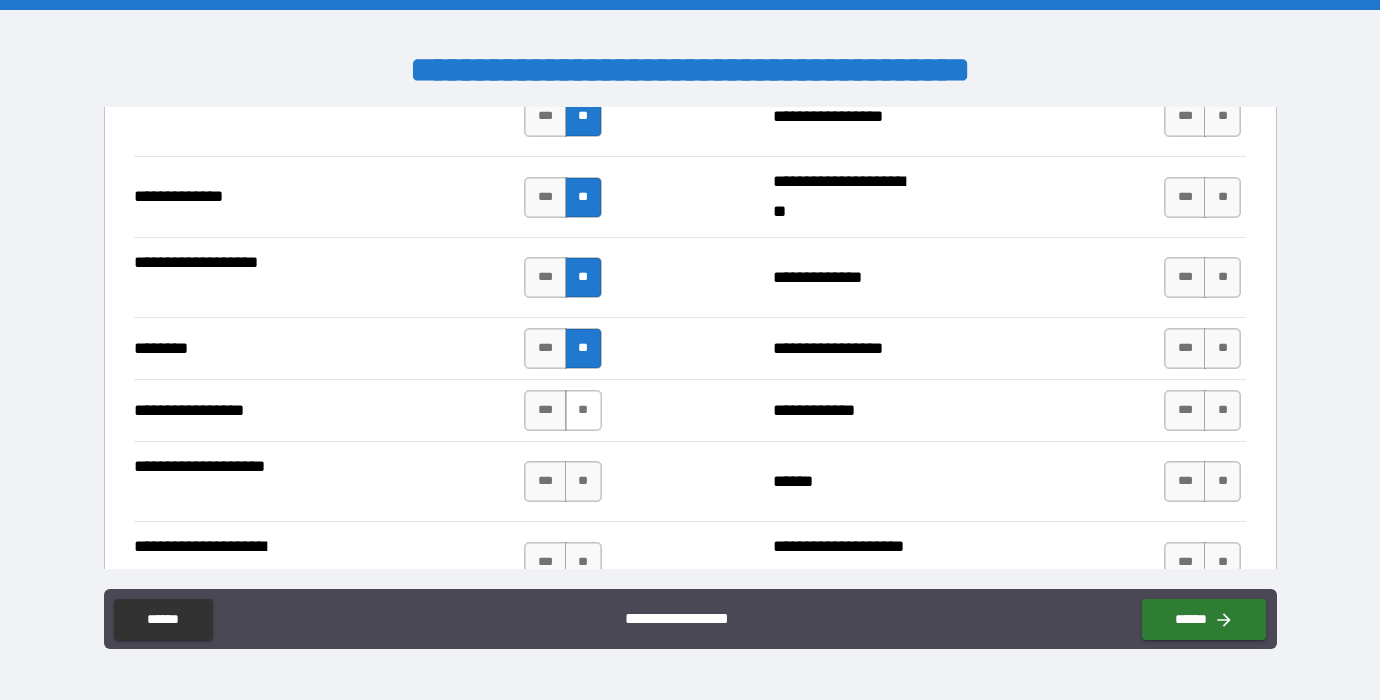 click on "**" at bounding box center [583, 410] 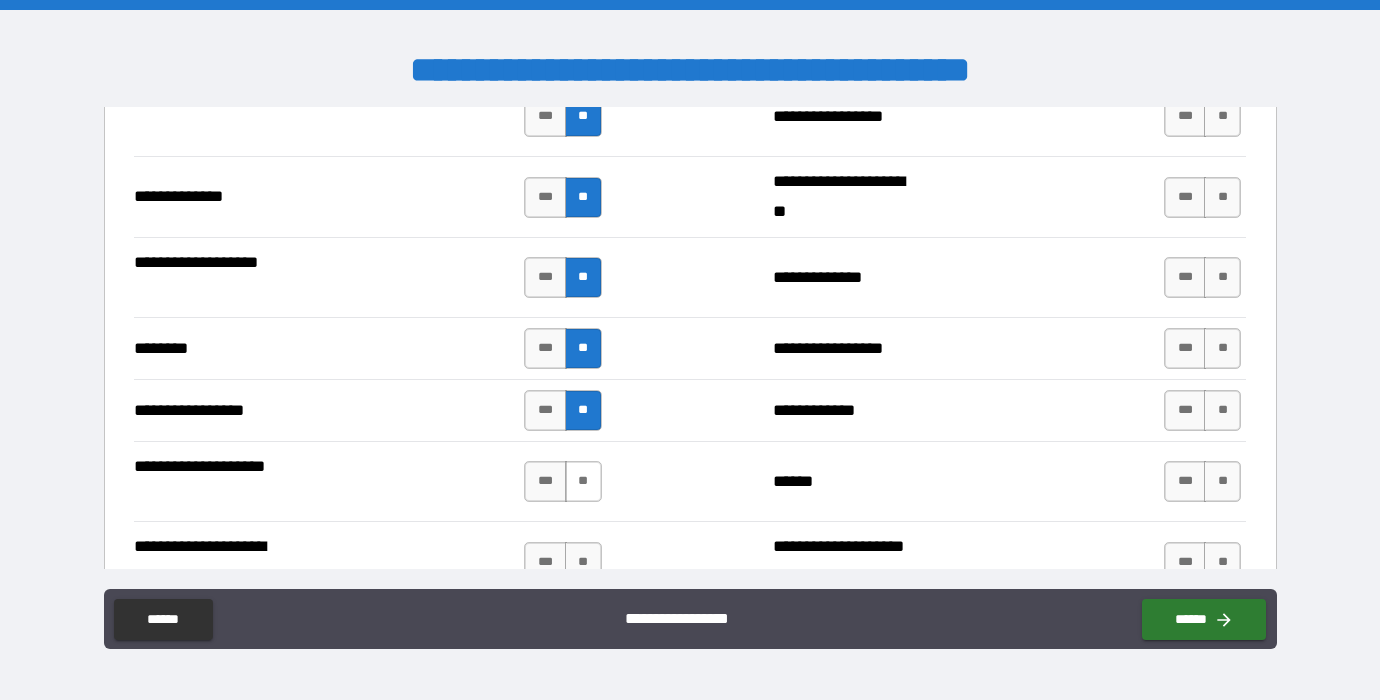 click on "**" at bounding box center (583, 481) 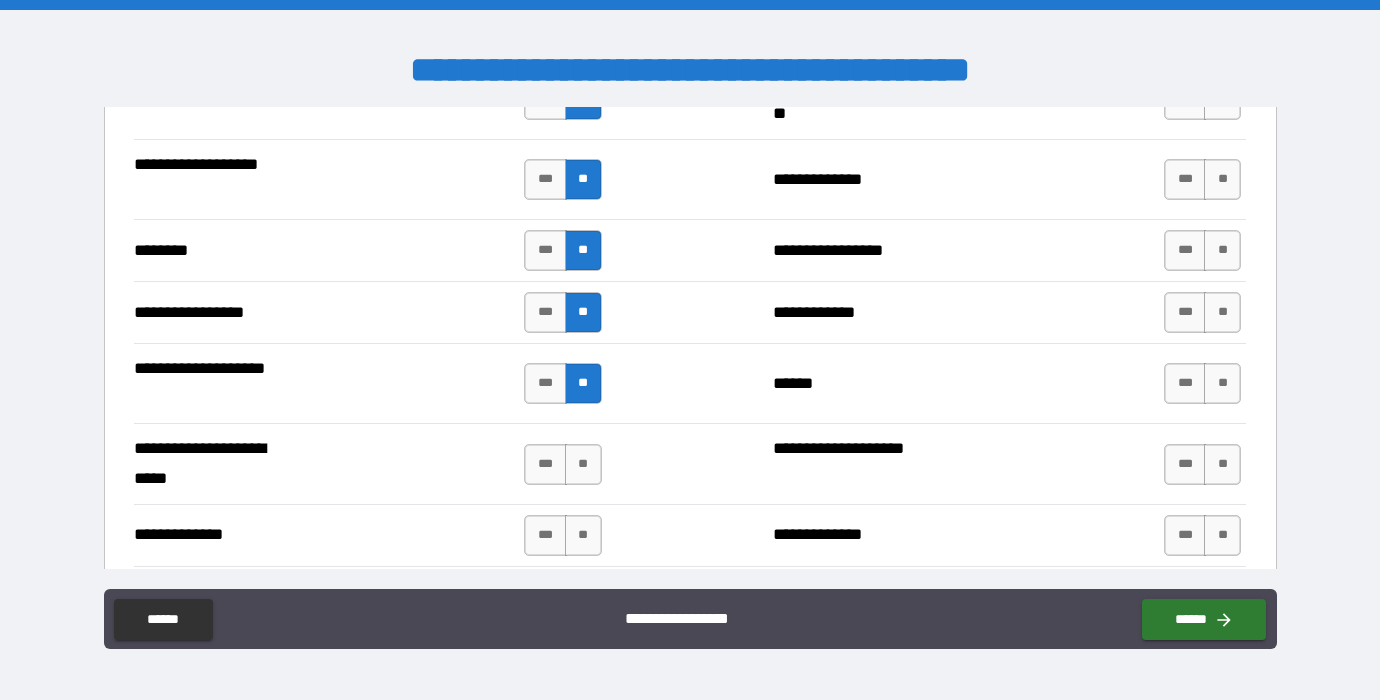 scroll, scrollTop: 5135, scrollLeft: 0, axis: vertical 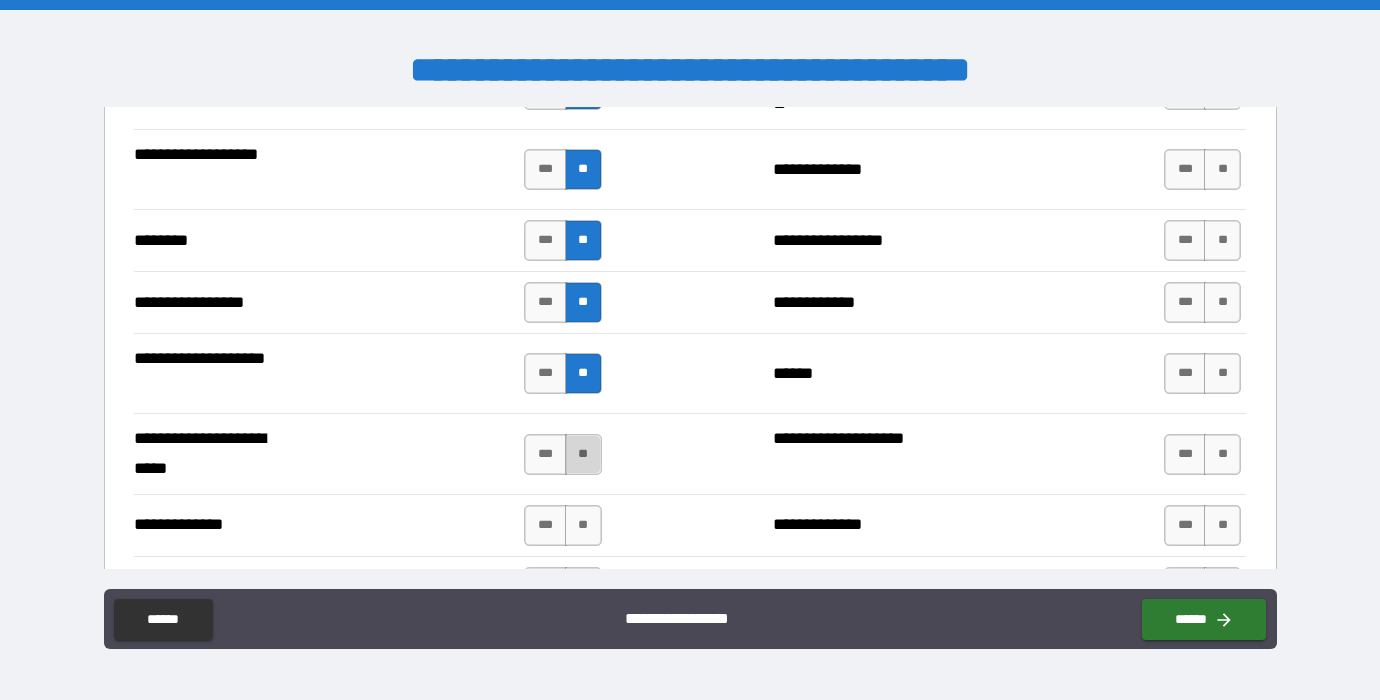 click on "**" at bounding box center [583, 454] 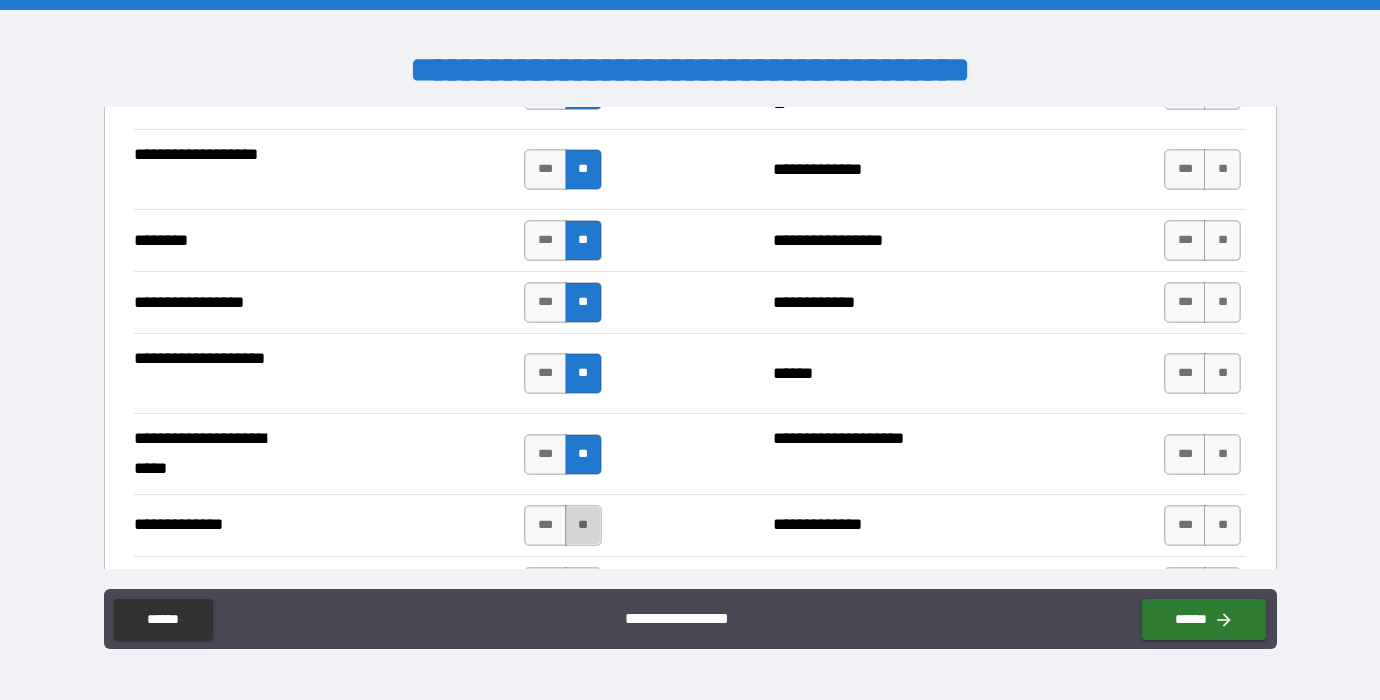 click on "**" at bounding box center (583, 525) 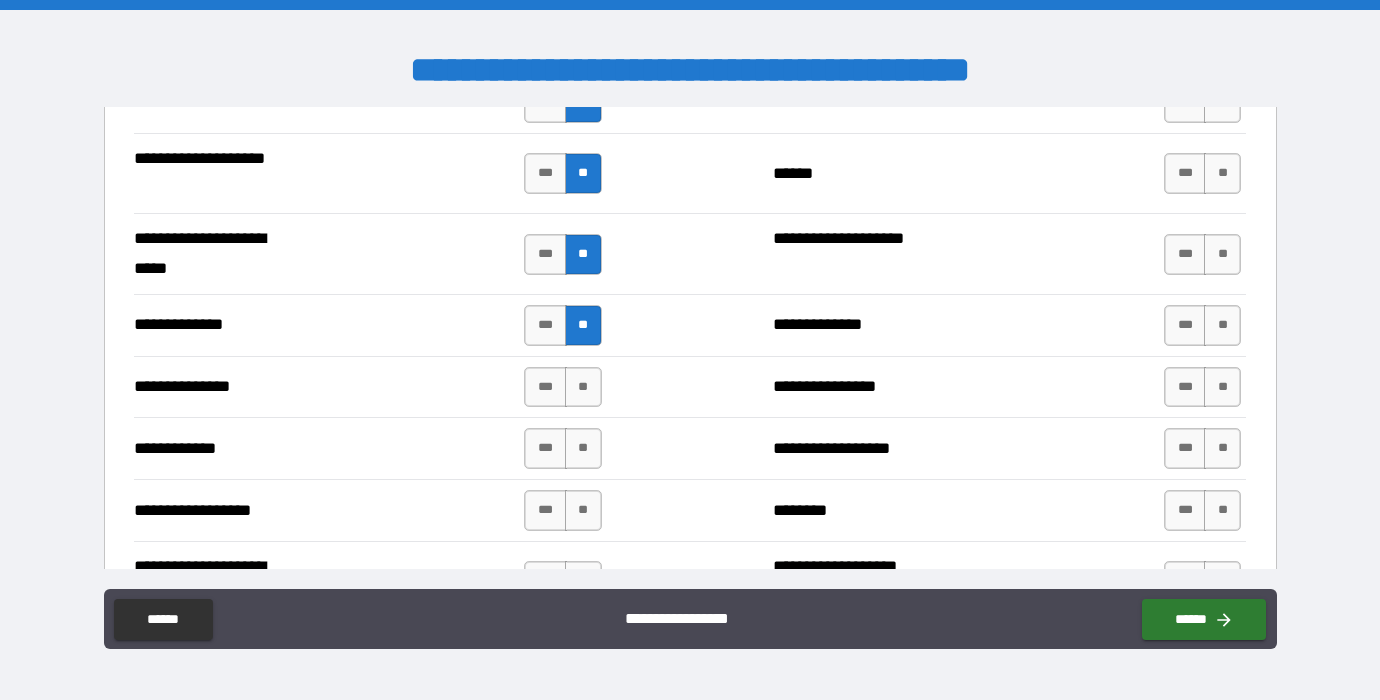 scroll, scrollTop: 5339, scrollLeft: 0, axis: vertical 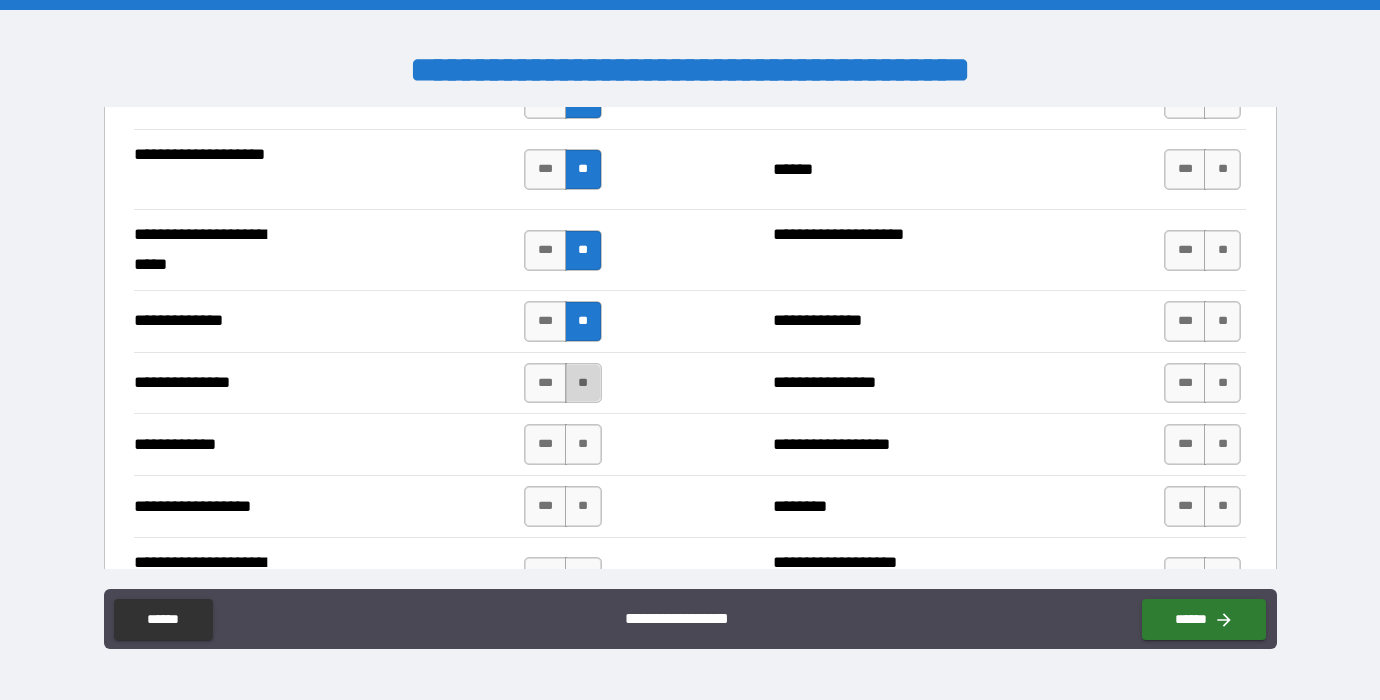 click on "**" at bounding box center (583, 383) 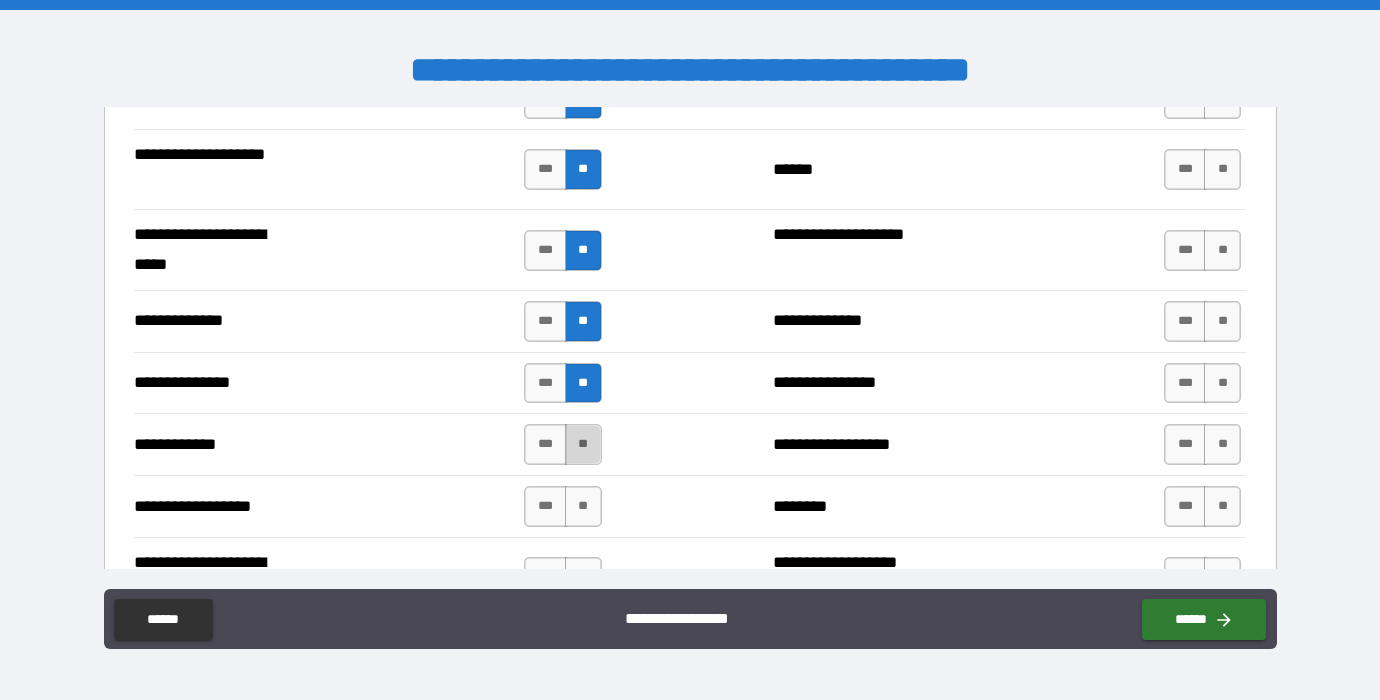 click on "**" at bounding box center [583, 444] 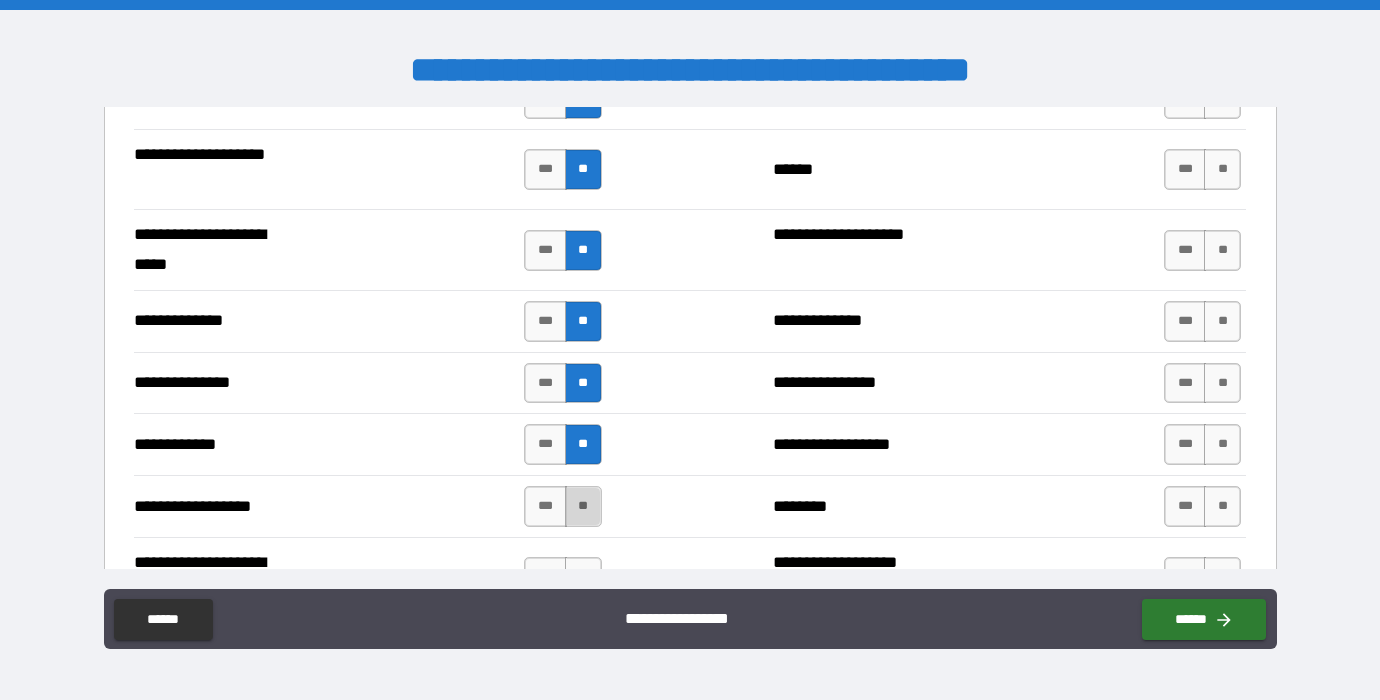 click on "**" at bounding box center [583, 506] 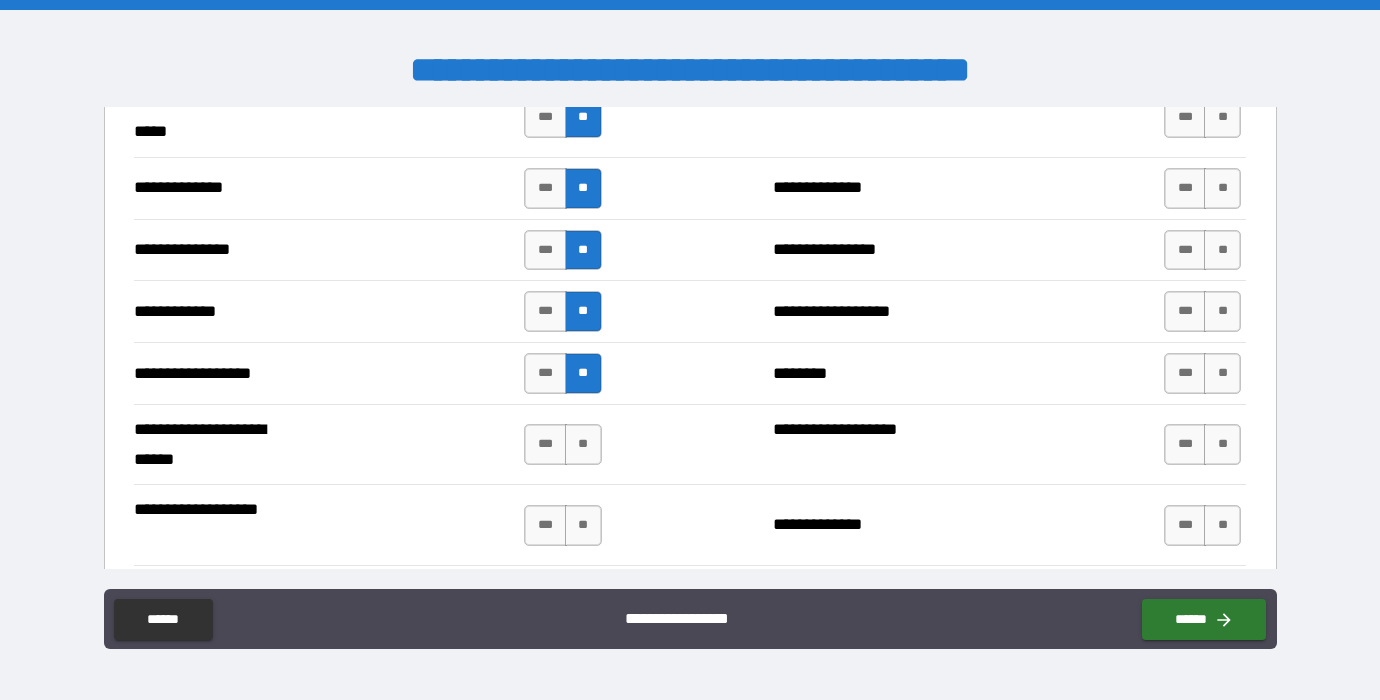 scroll, scrollTop: 5474, scrollLeft: 0, axis: vertical 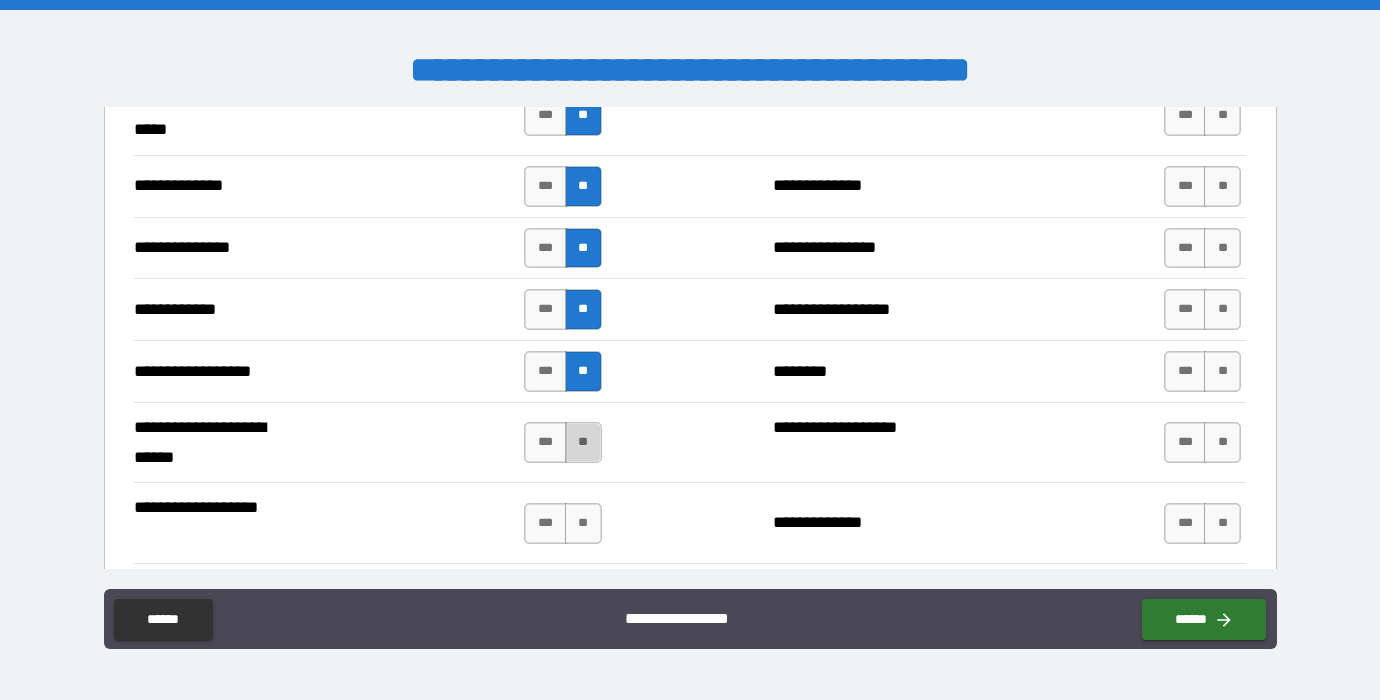 click on "**" at bounding box center (583, 442) 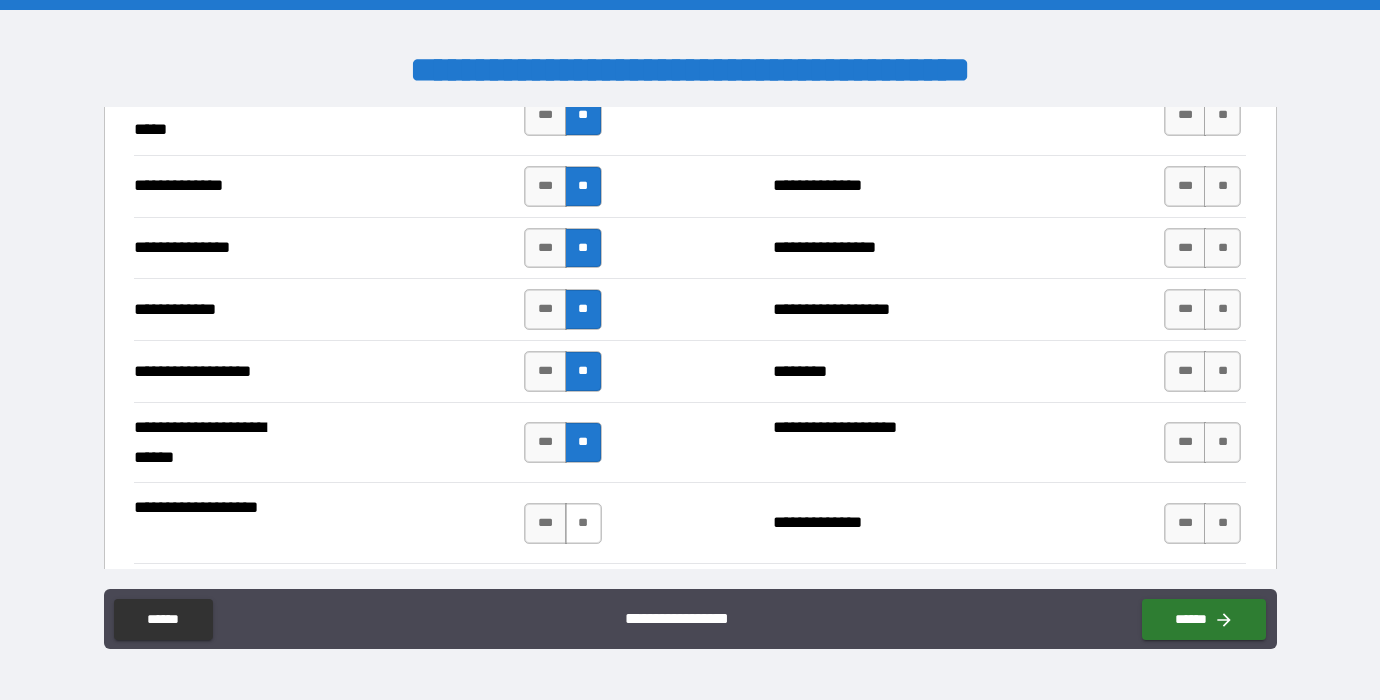 click on "**" at bounding box center [583, 523] 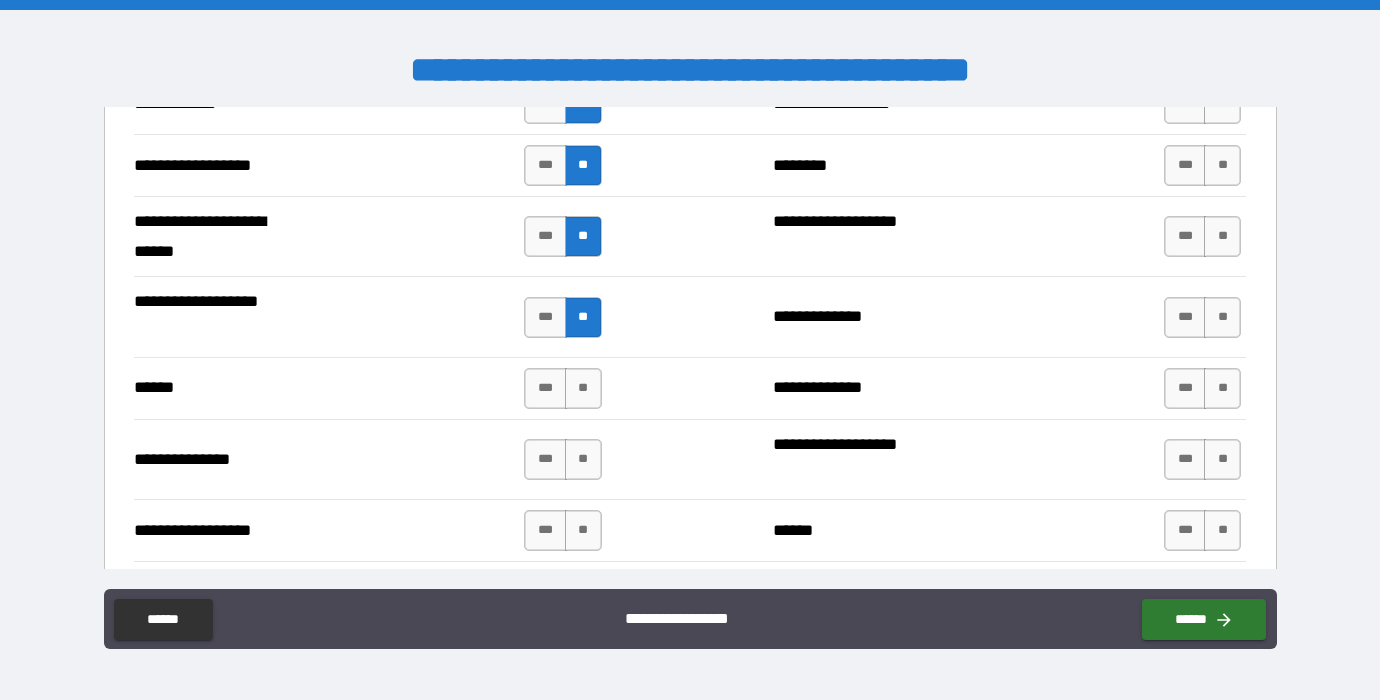 scroll, scrollTop: 5692, scrollLeft: 0, axis: vertical 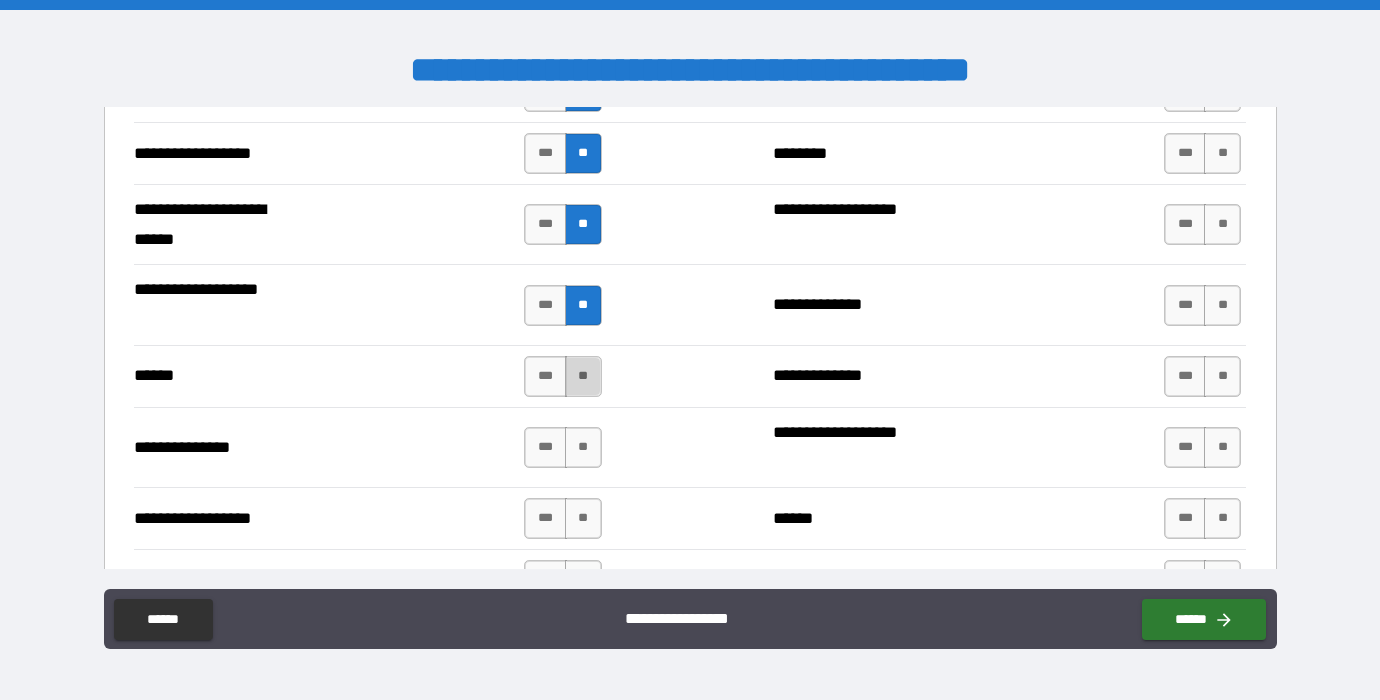 click on "**" at bounding box center (583, 376) 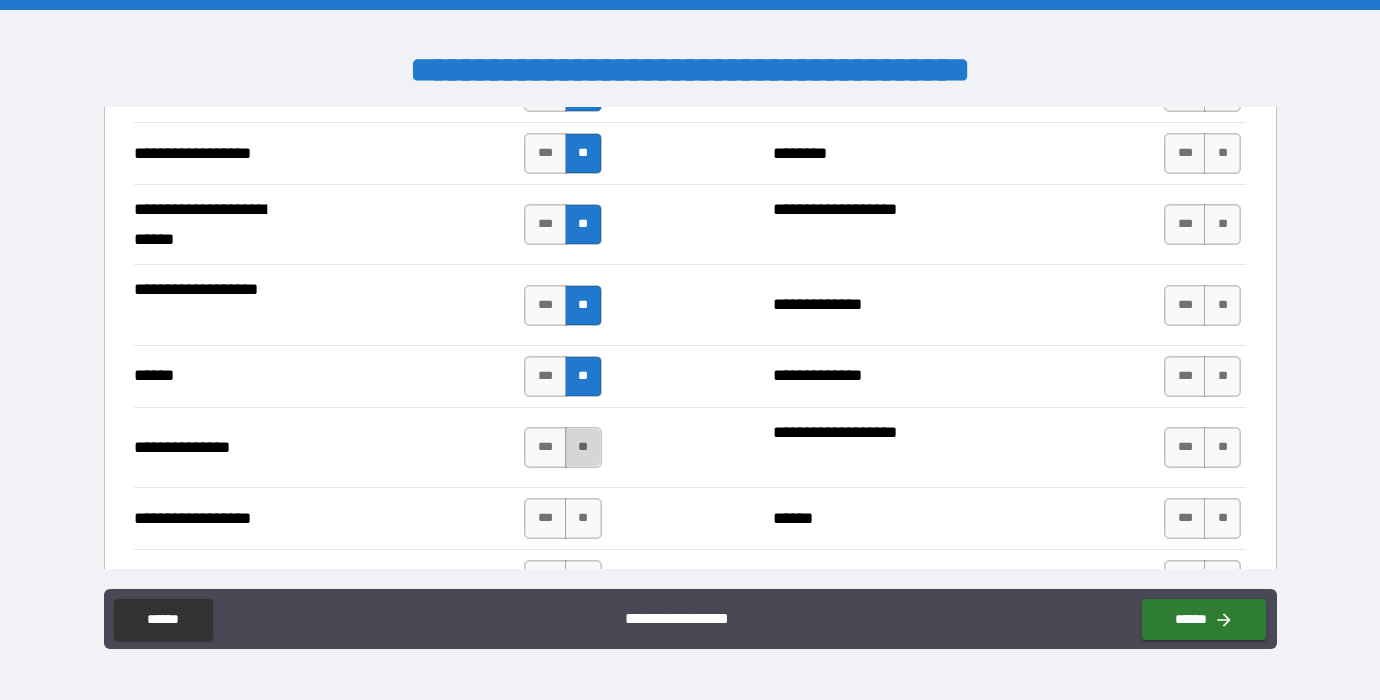click on "**" at bounding box center (583, 447) 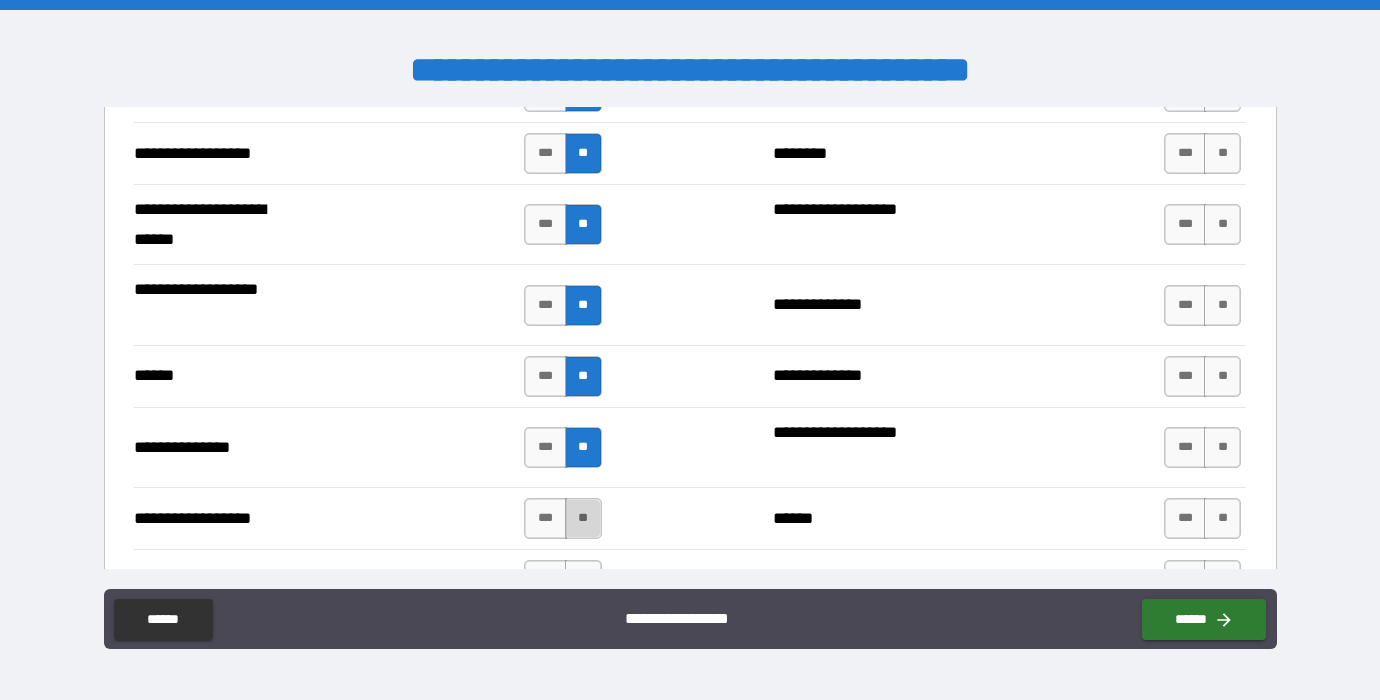 click on "**" at bounding box center (583, 518) 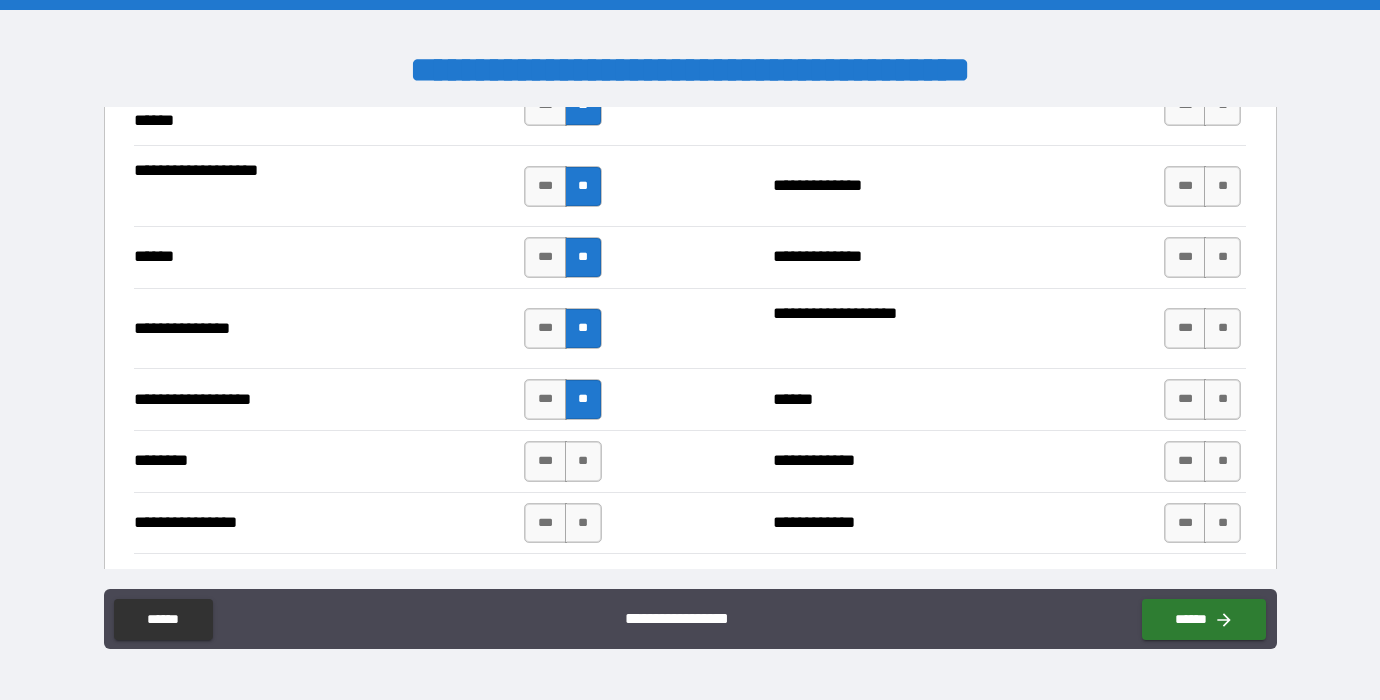 scroll, scrollTop: 5816, scrollLeft: 0, axis: vertical 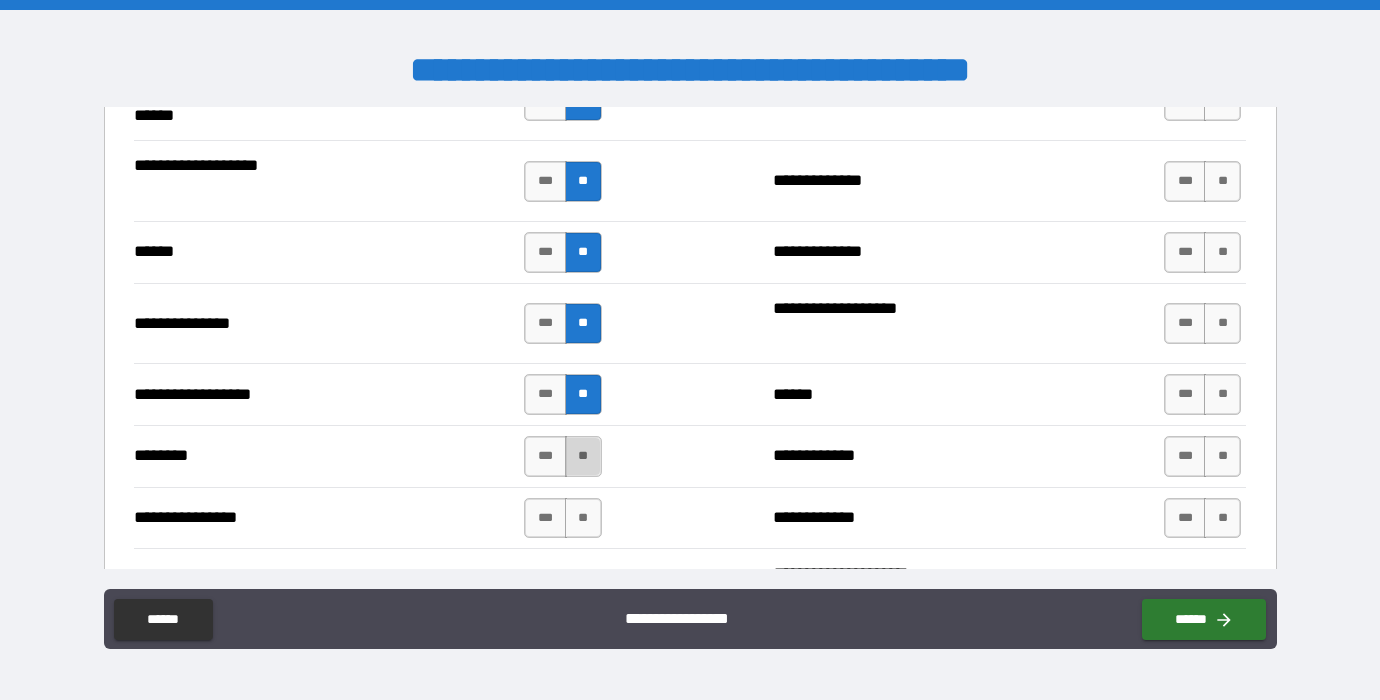 click on "**" at bounding box center (583, 456) 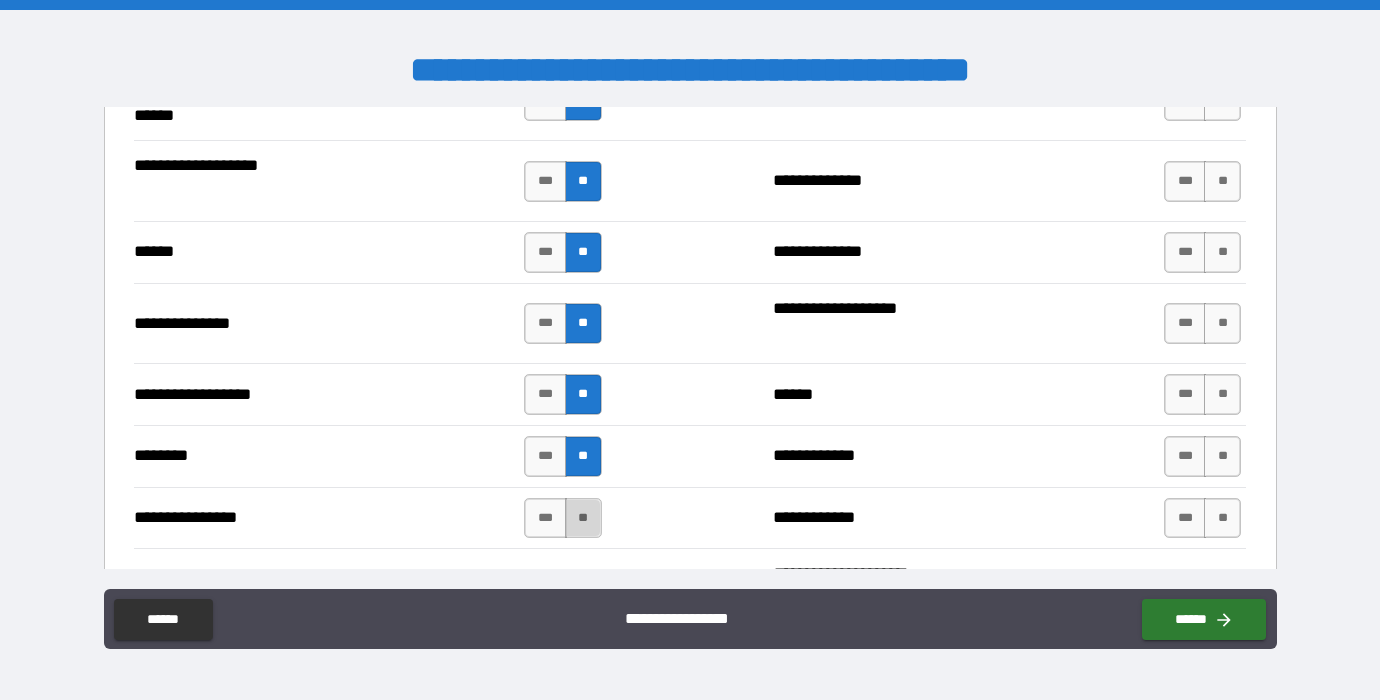 click on "**" at bounding box center [583, 518] 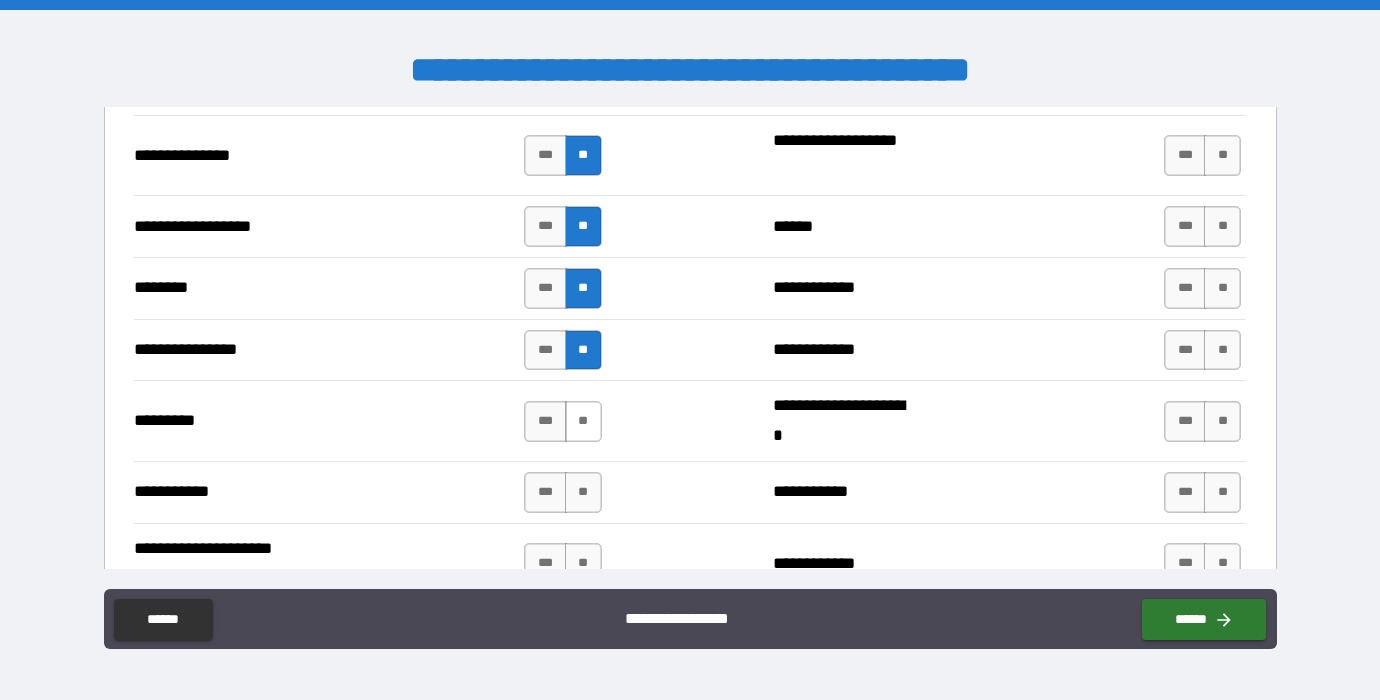scroll, scrollTop: 5985, scrollLeft: 0, axis: vertical 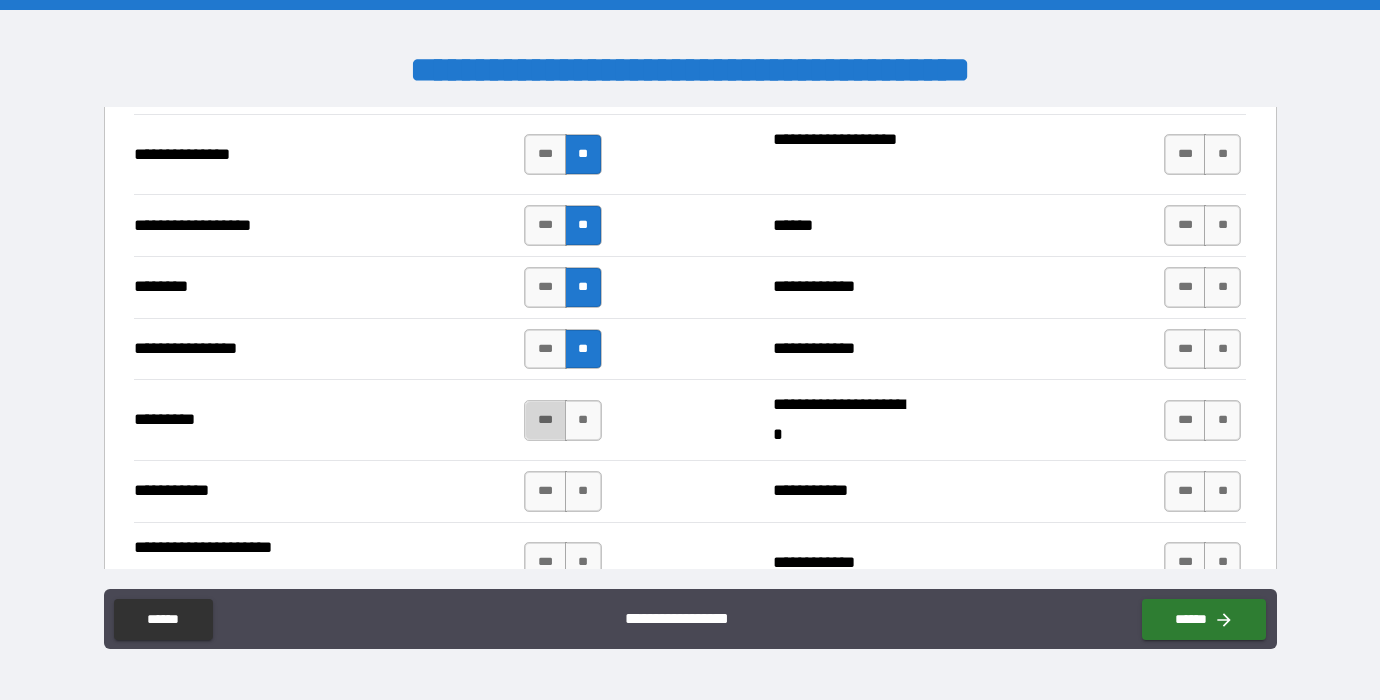 click on "***" at bounding box center [545, 420] 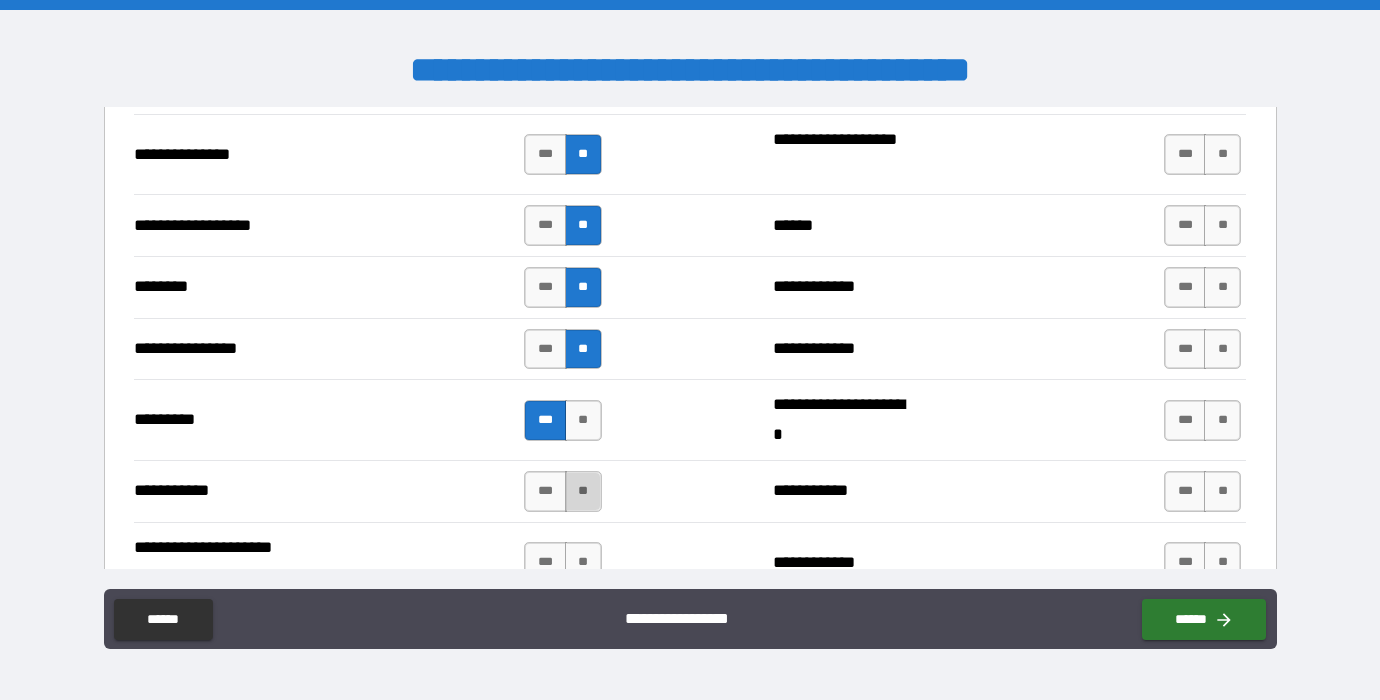 click on "**" at bounding box center (583, 491) 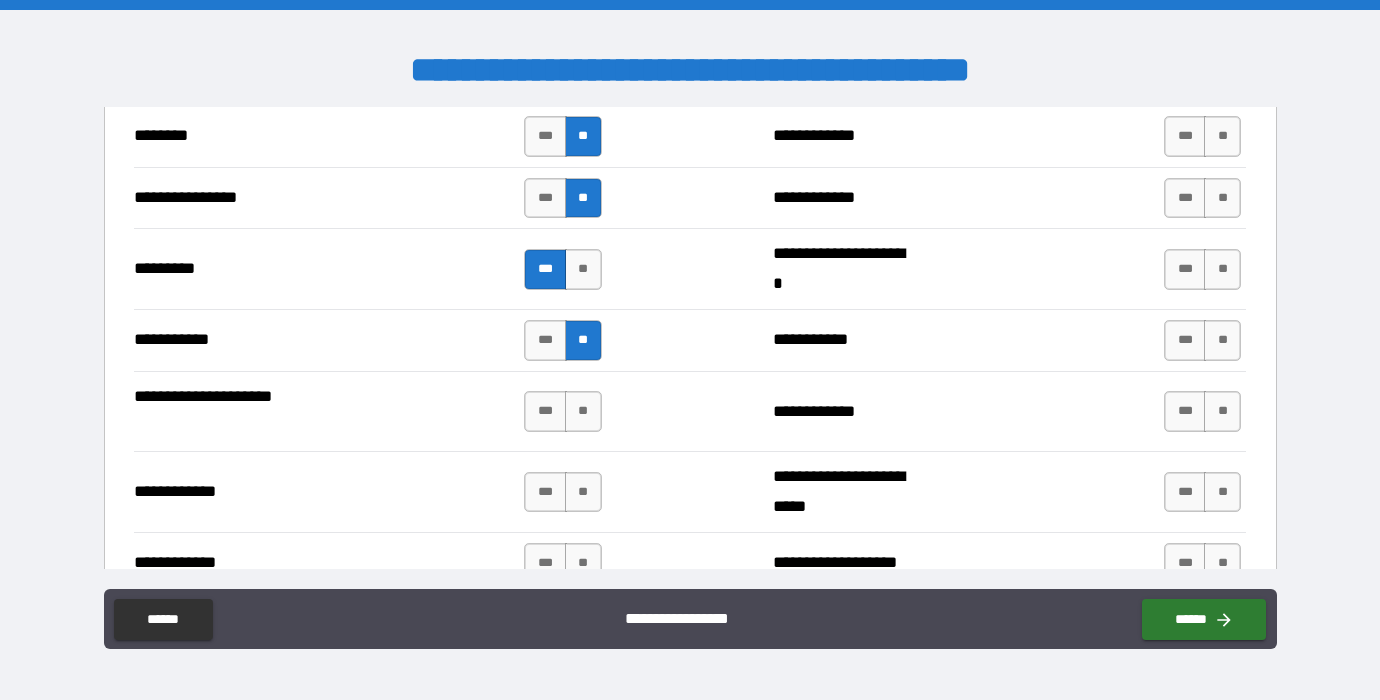 scroll, scrollTop: 6231, scrollLeft: 0, axis: vertical 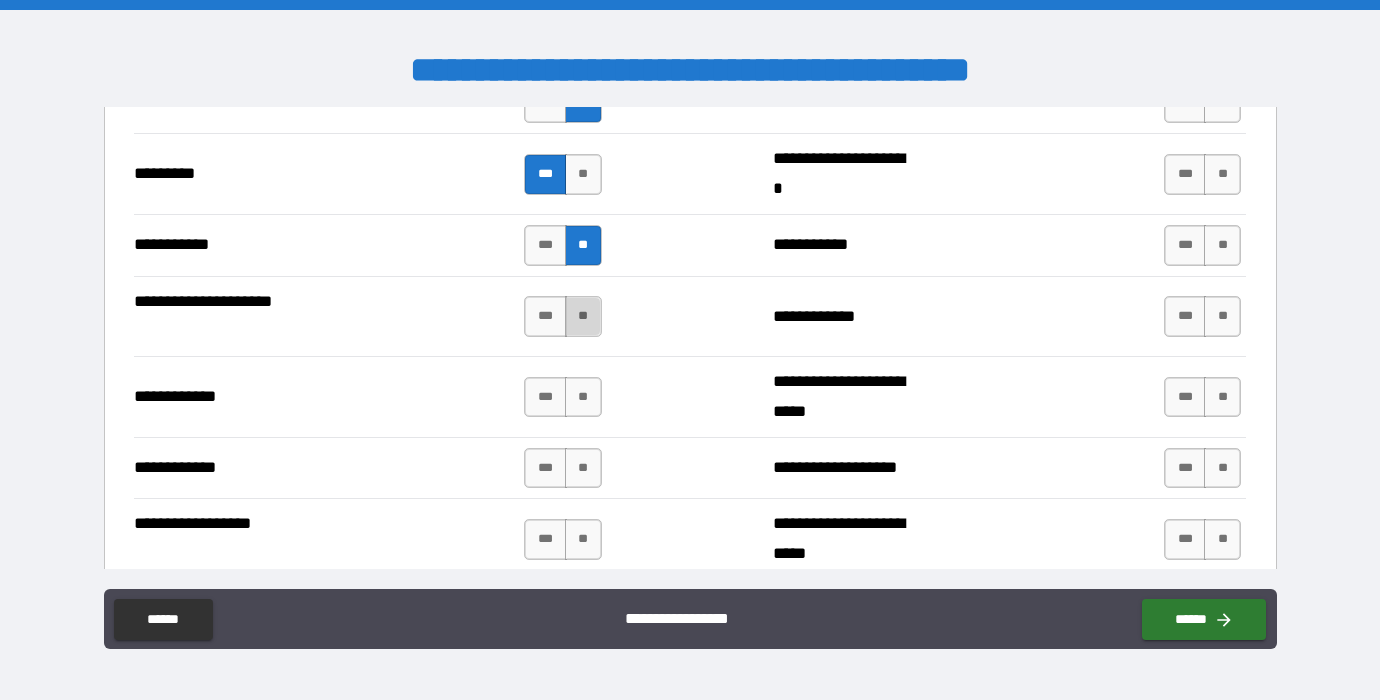 click on "**" at bounding box center [583, 316] 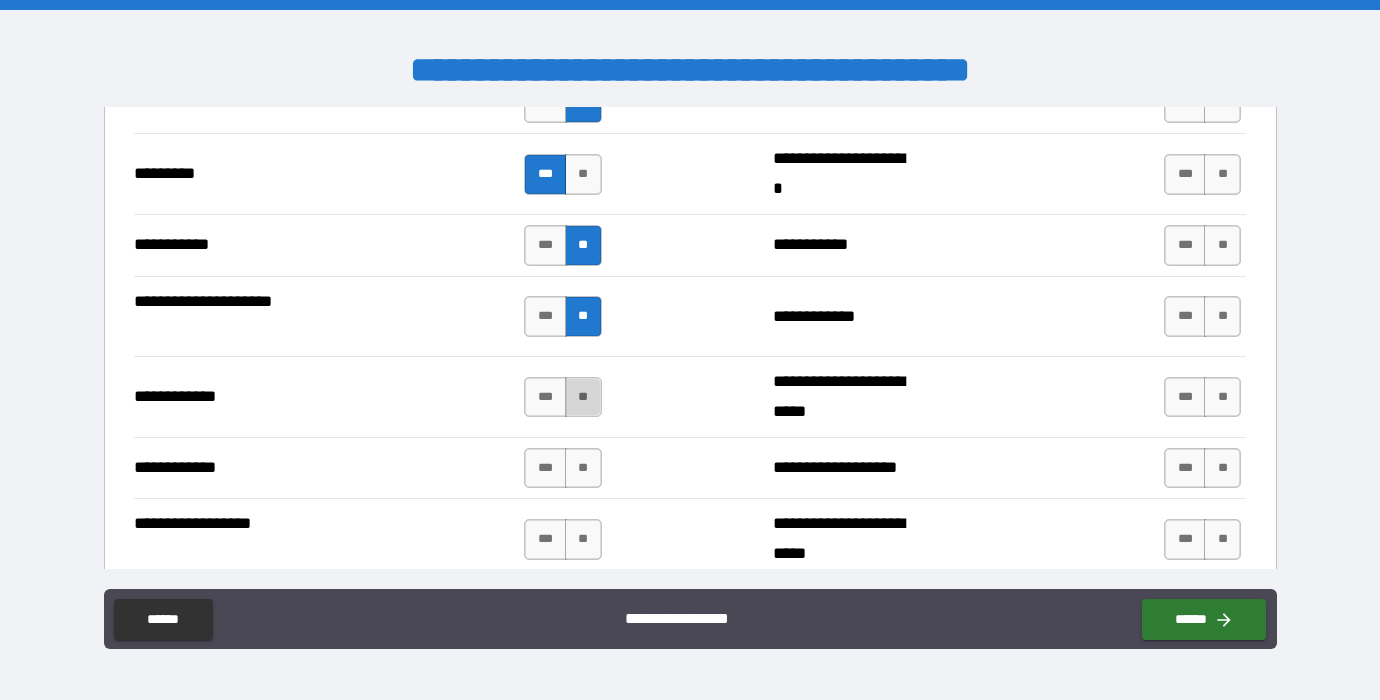 click on "**" at bounding box center [583, 397] 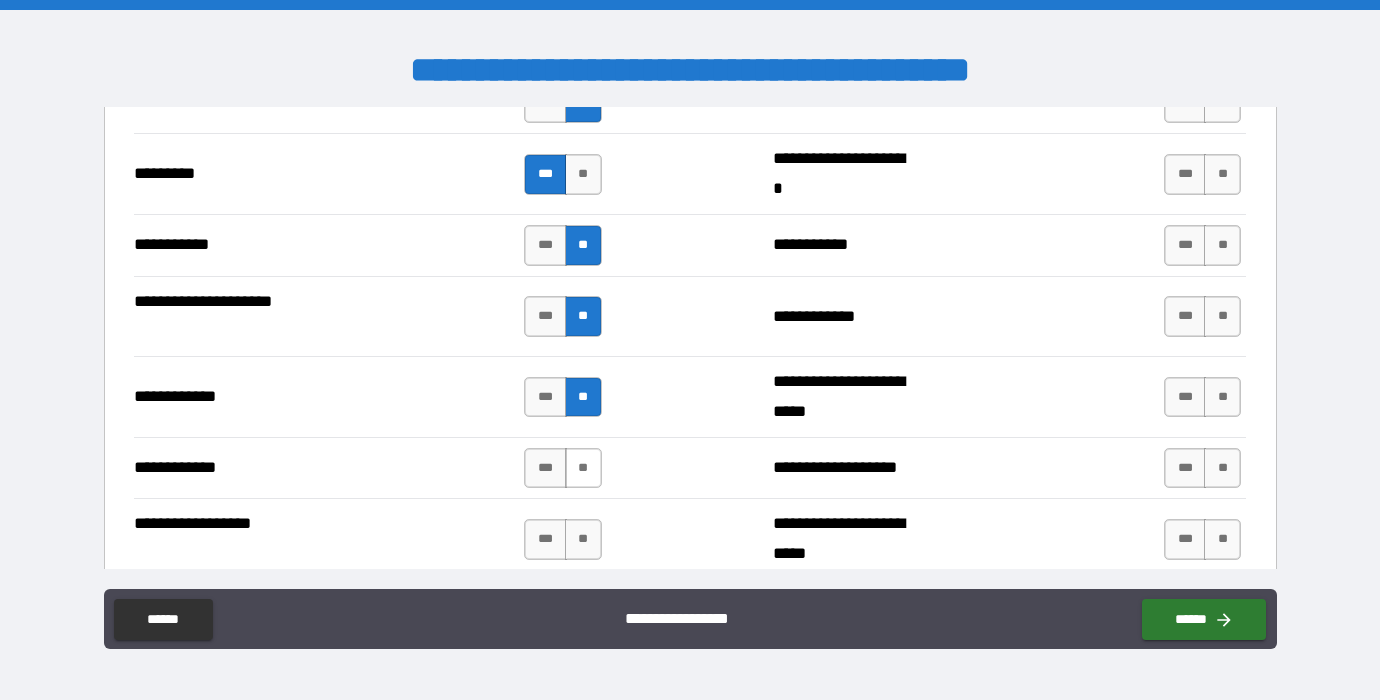 click on "**" at bounding box center [583, 468] 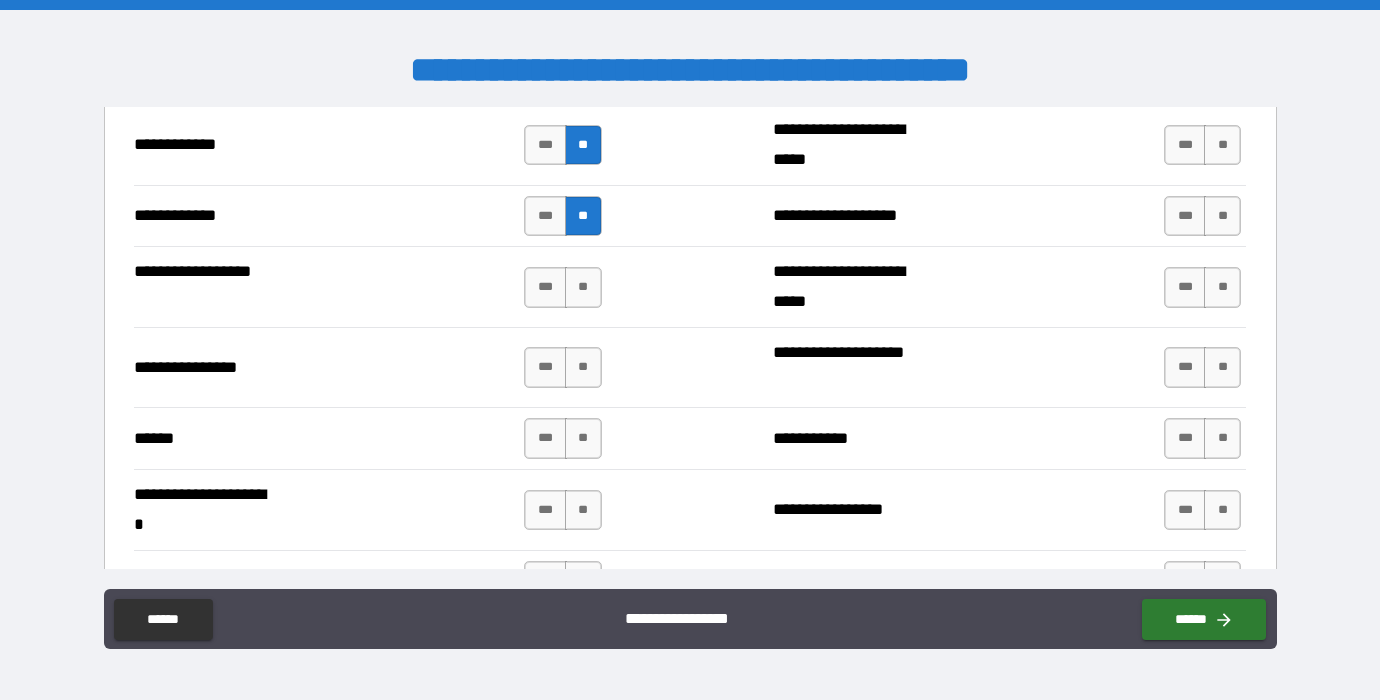 scroll, scrollTop: 6488, scrollLeft: 0, axis: vertical 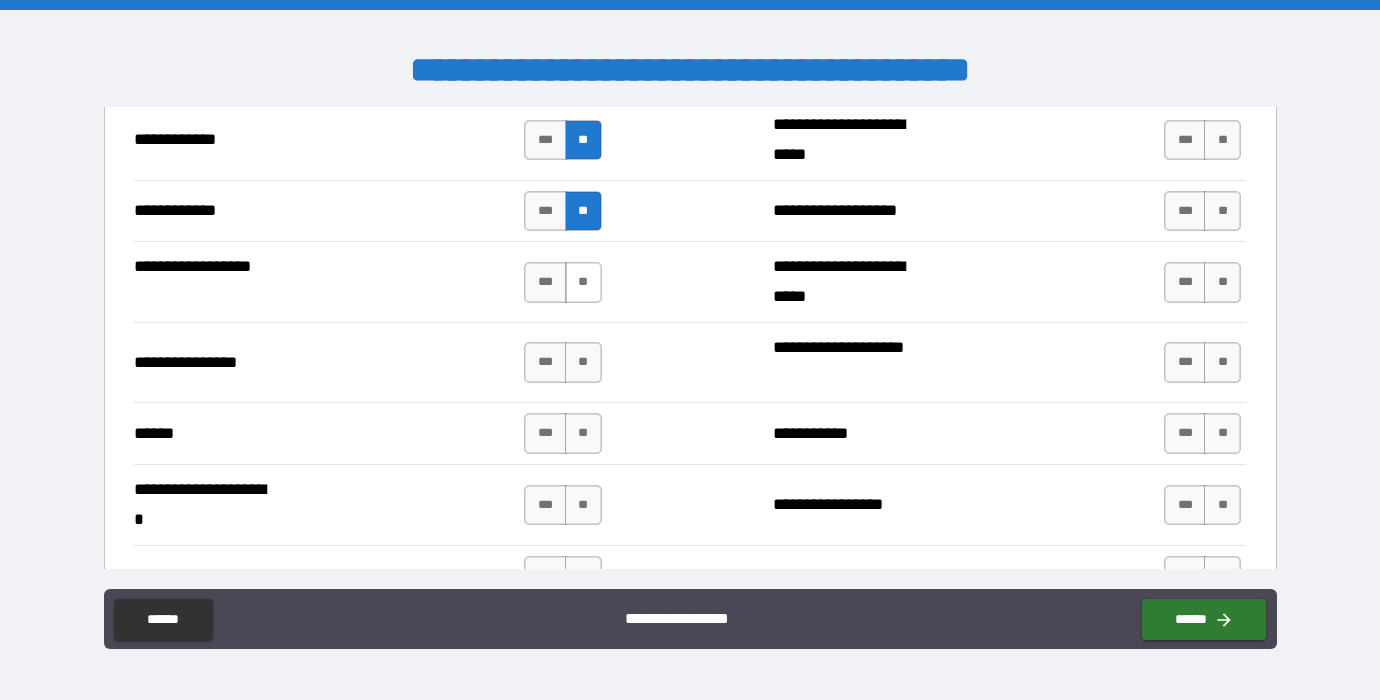 click on "**" at bounding box center [583, 282] 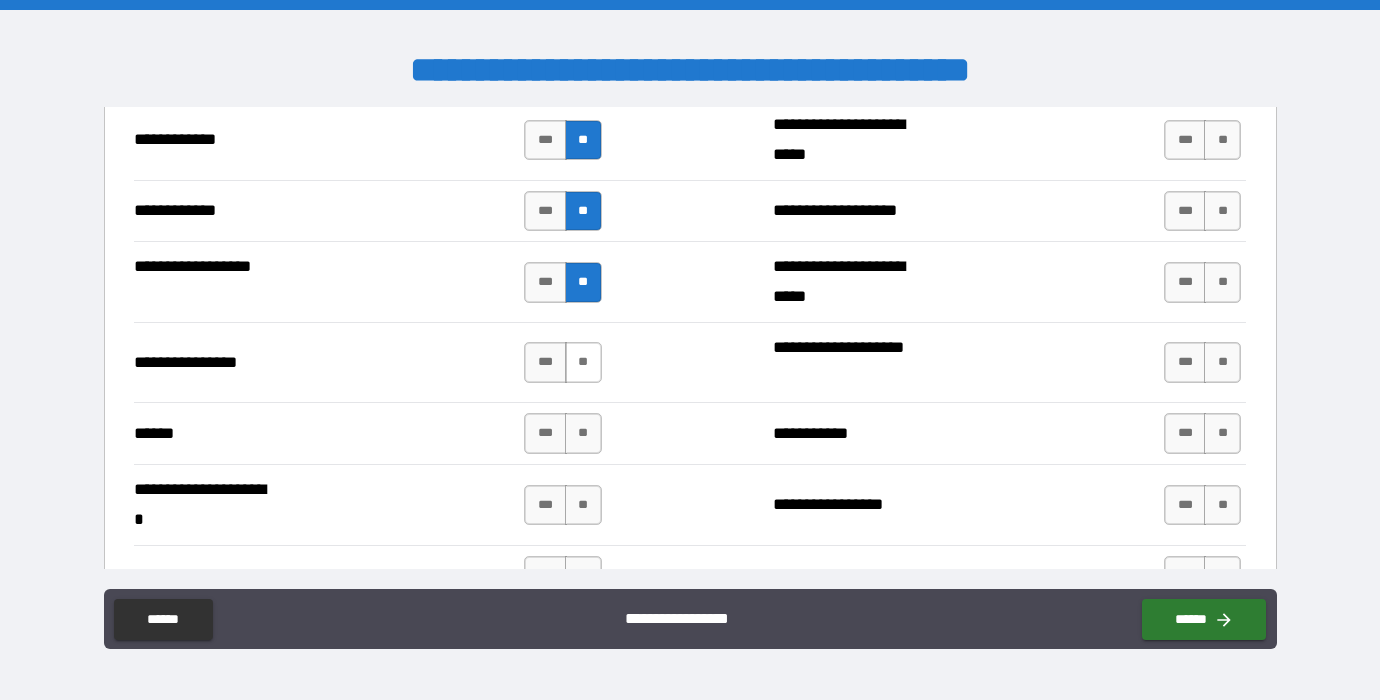 click on "**" at bounding box center [583, 362] 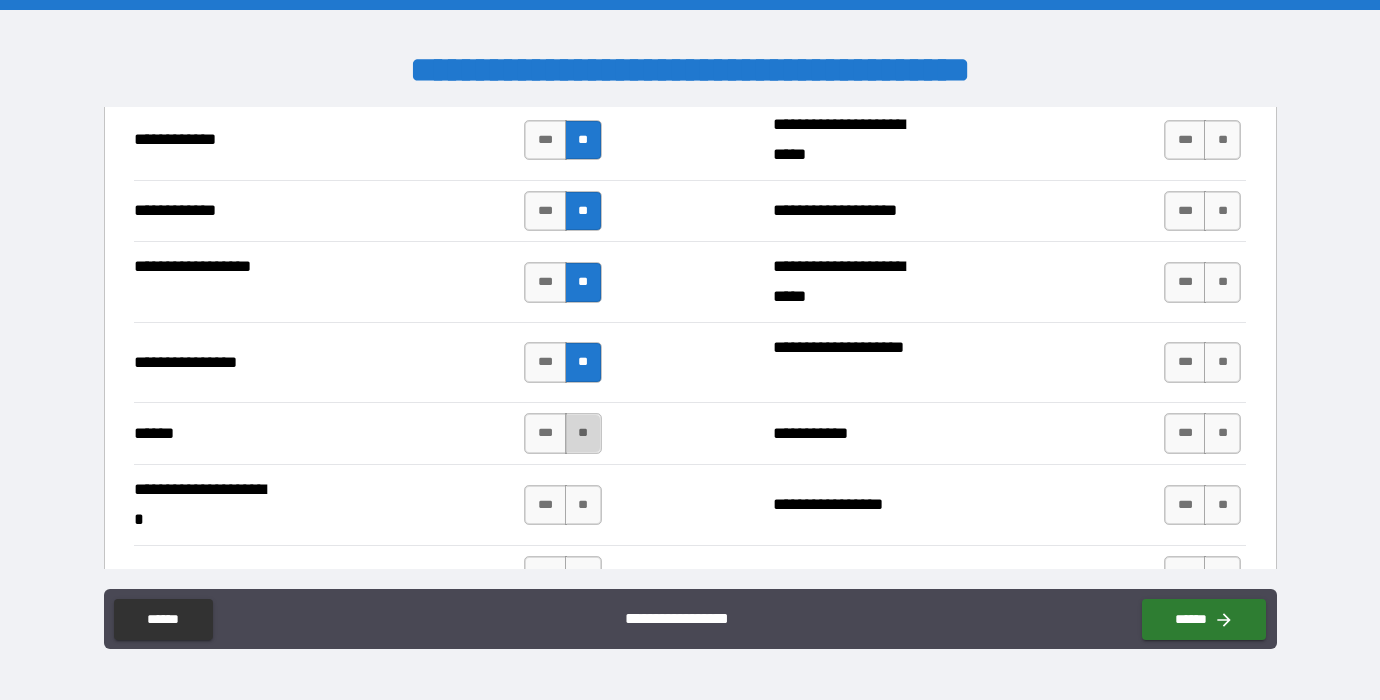 click on "**" at bounding box center [583, 433] 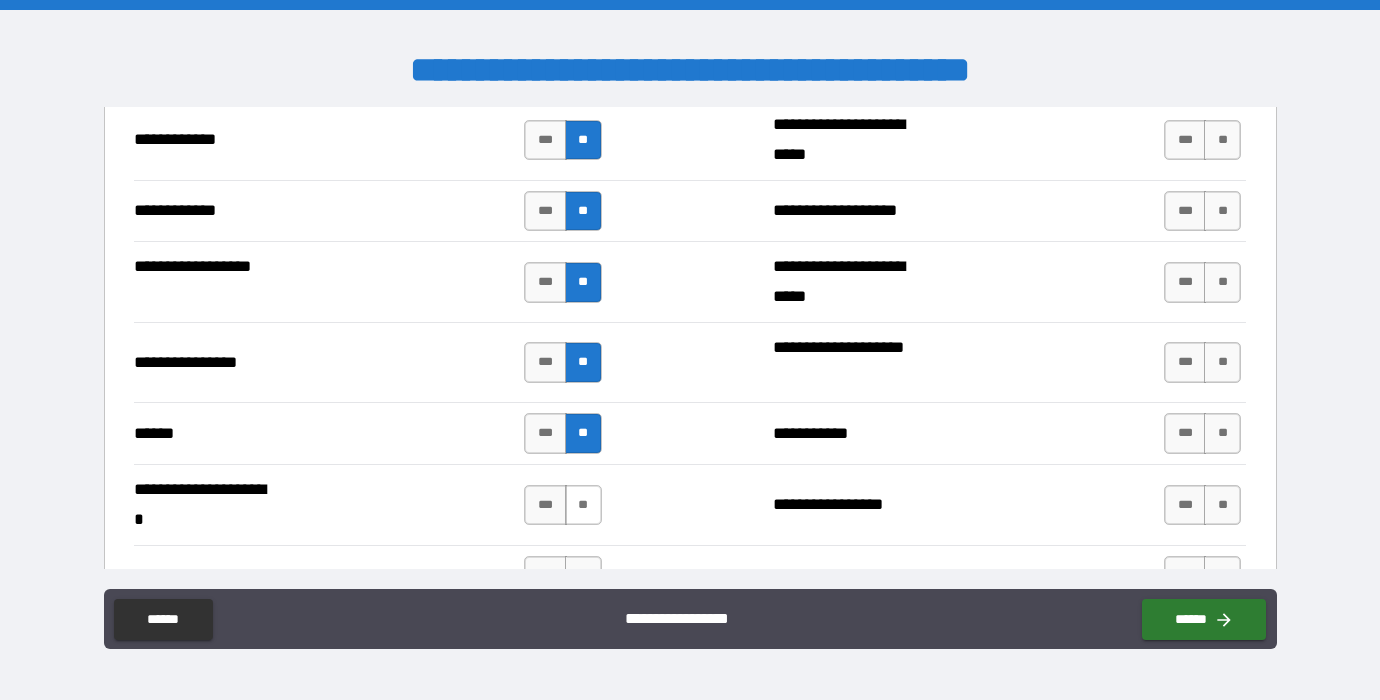 click on "**" at bounding box center (583, 505) 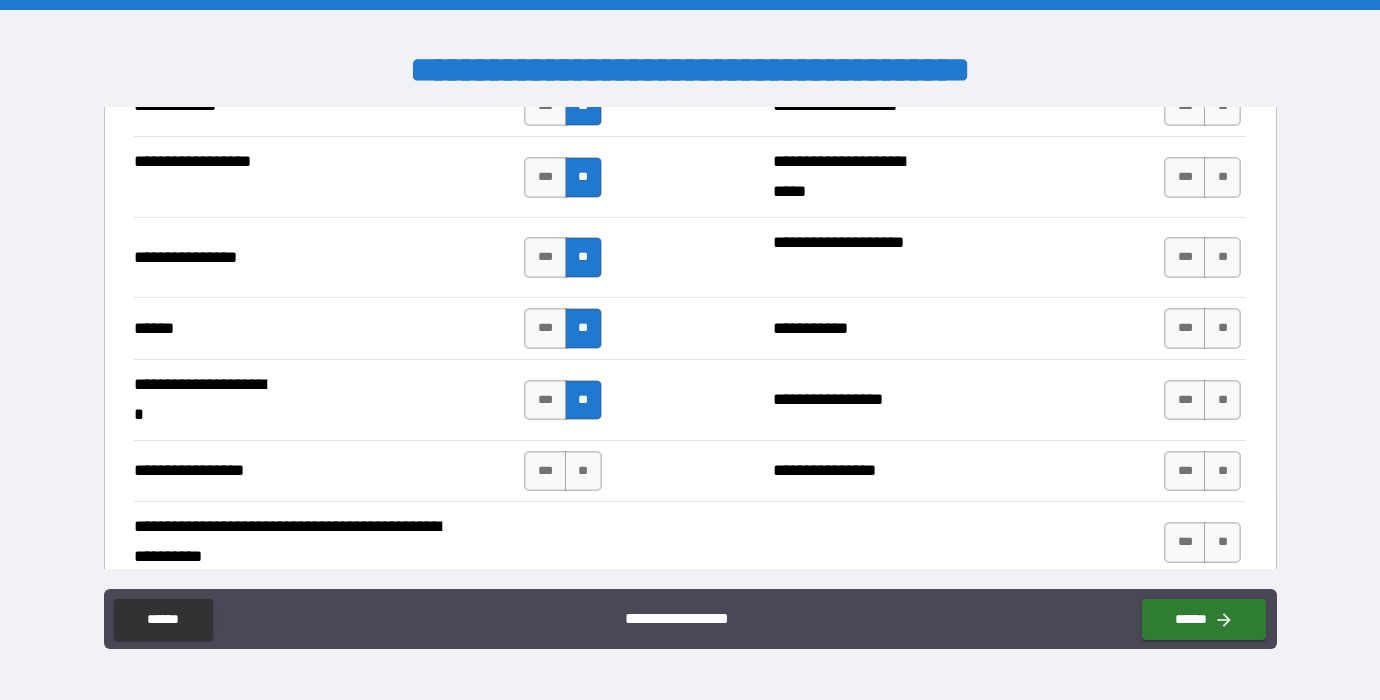 scroll, scrollTop: 6623, scrollLeft: 0, axis: vertical 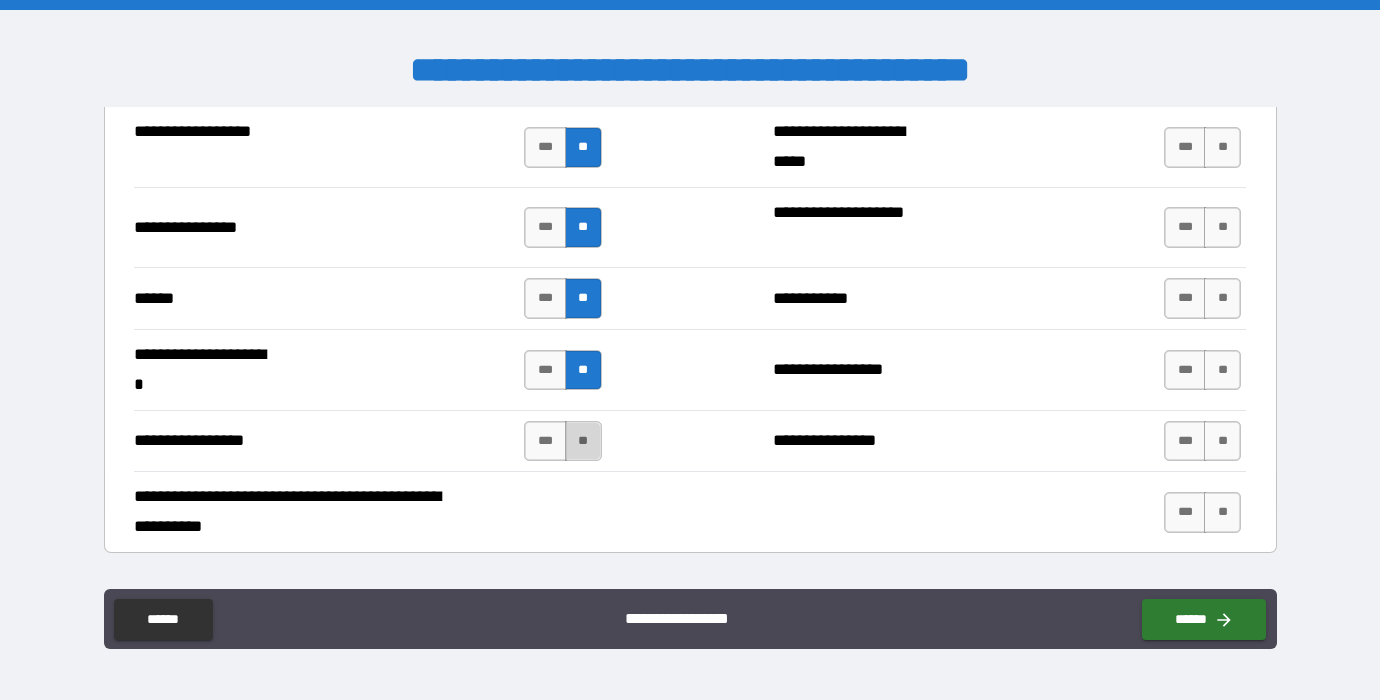 click on "**" at bounding box center (583, 441) 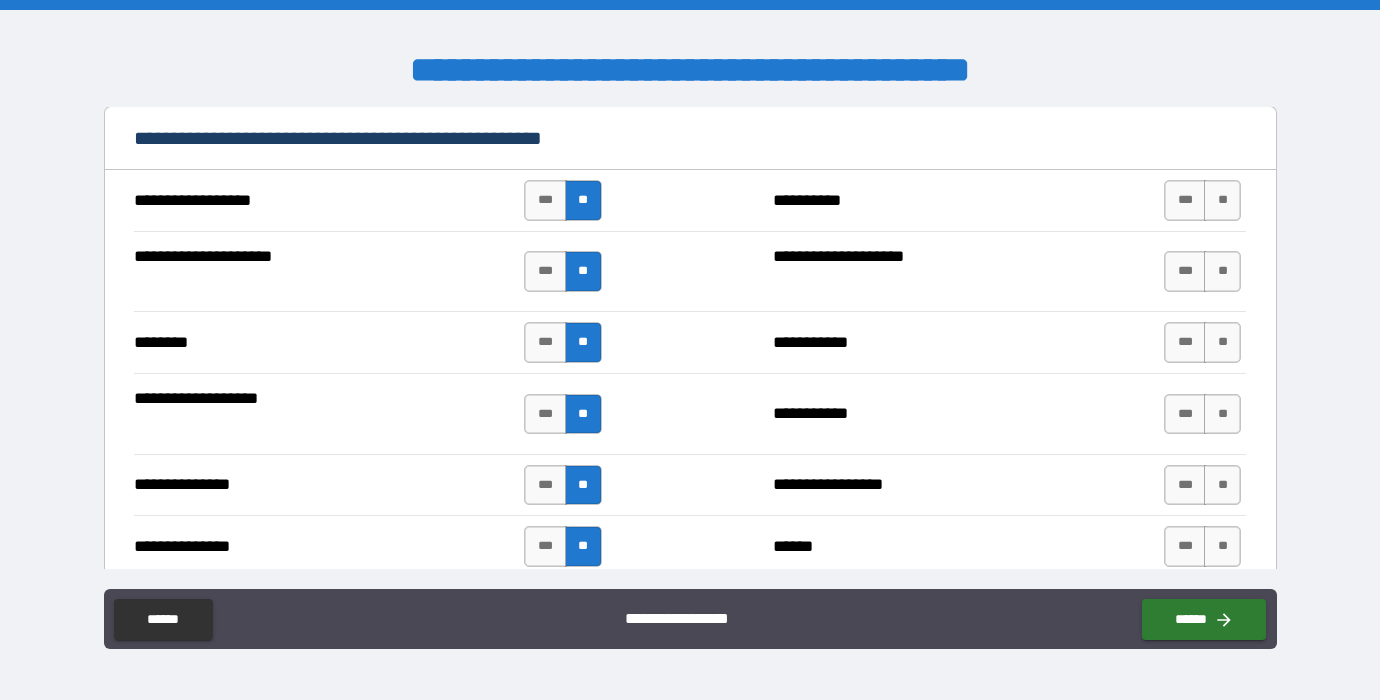 scroll, scrollTop: 4289, scrollLeft: 0, axis: vertical 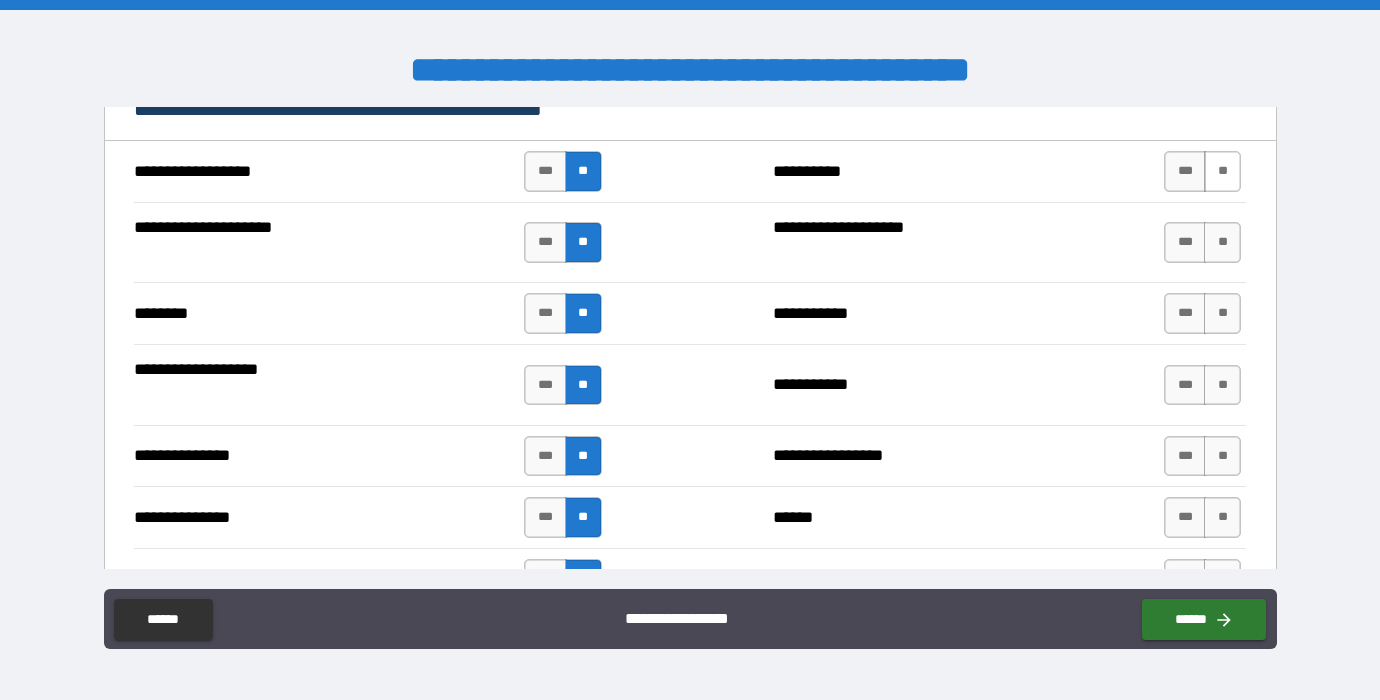 click on "**" at bounding box center [1222, 171] 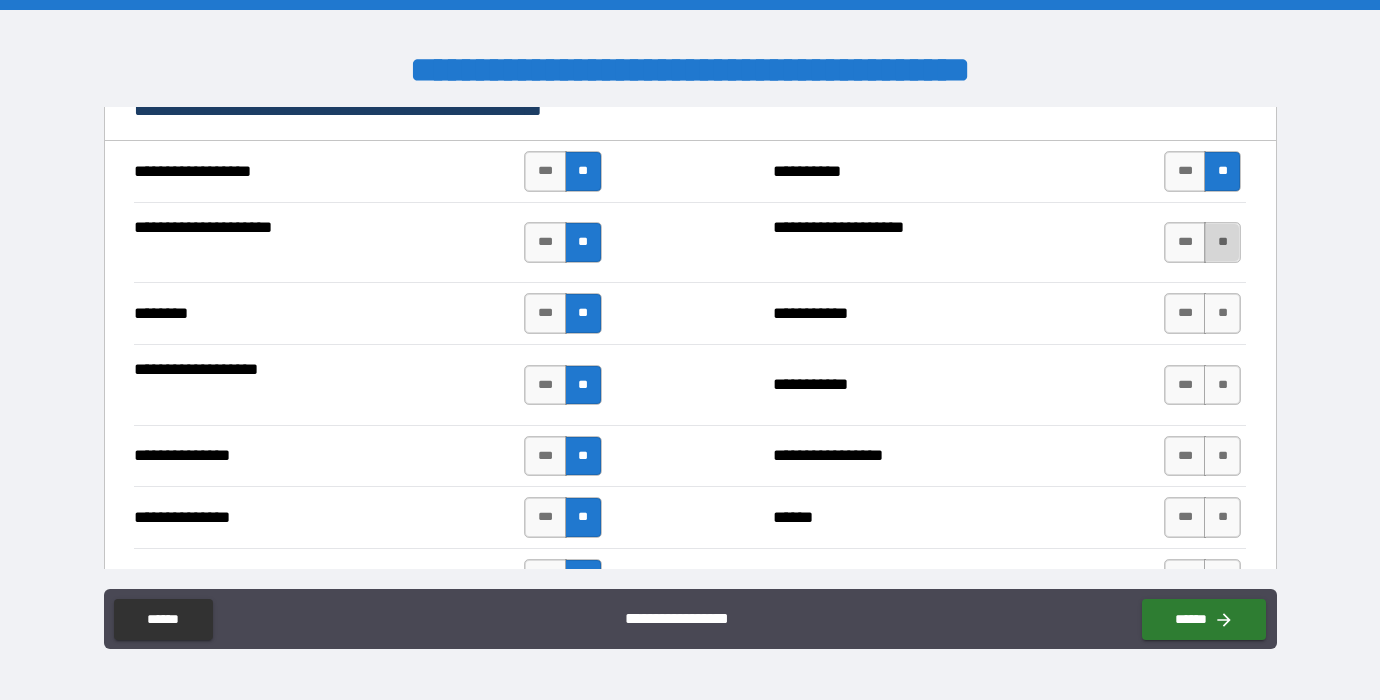 click on "**" at bounding box center [1222, 242] 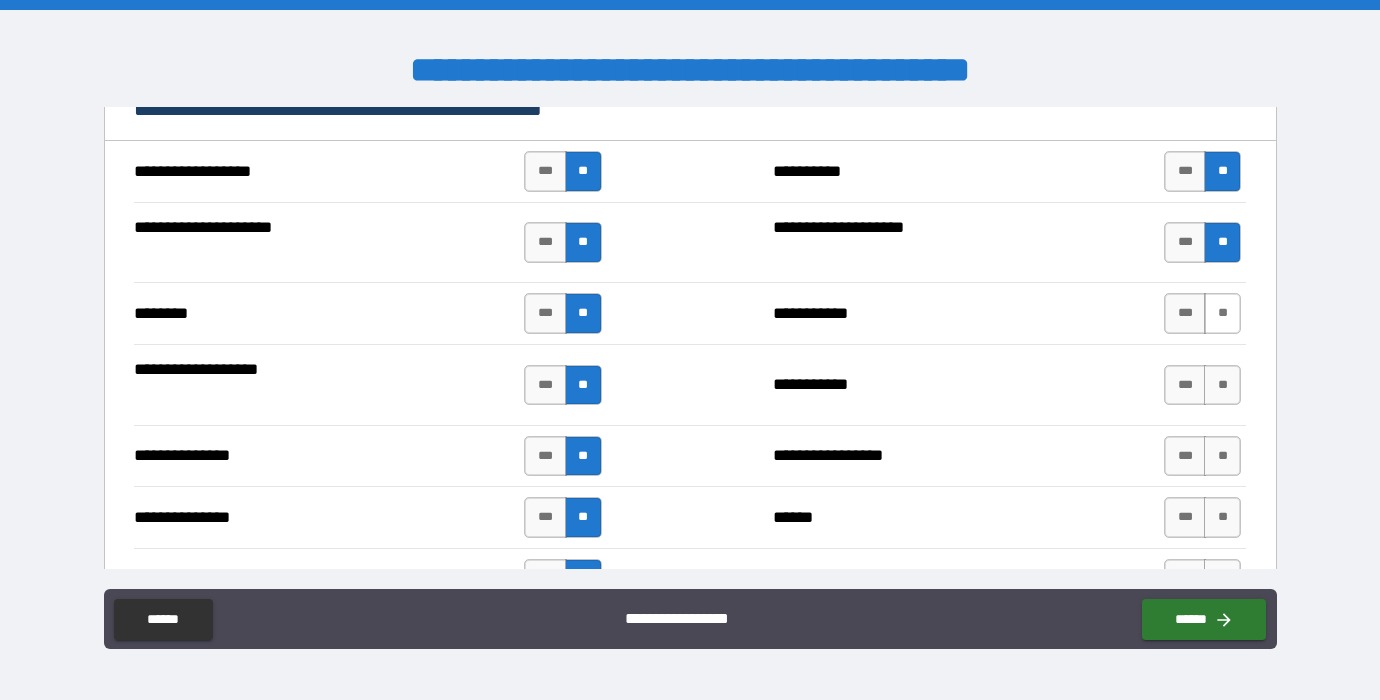 click on "**" at bounding box center [1222, 313] 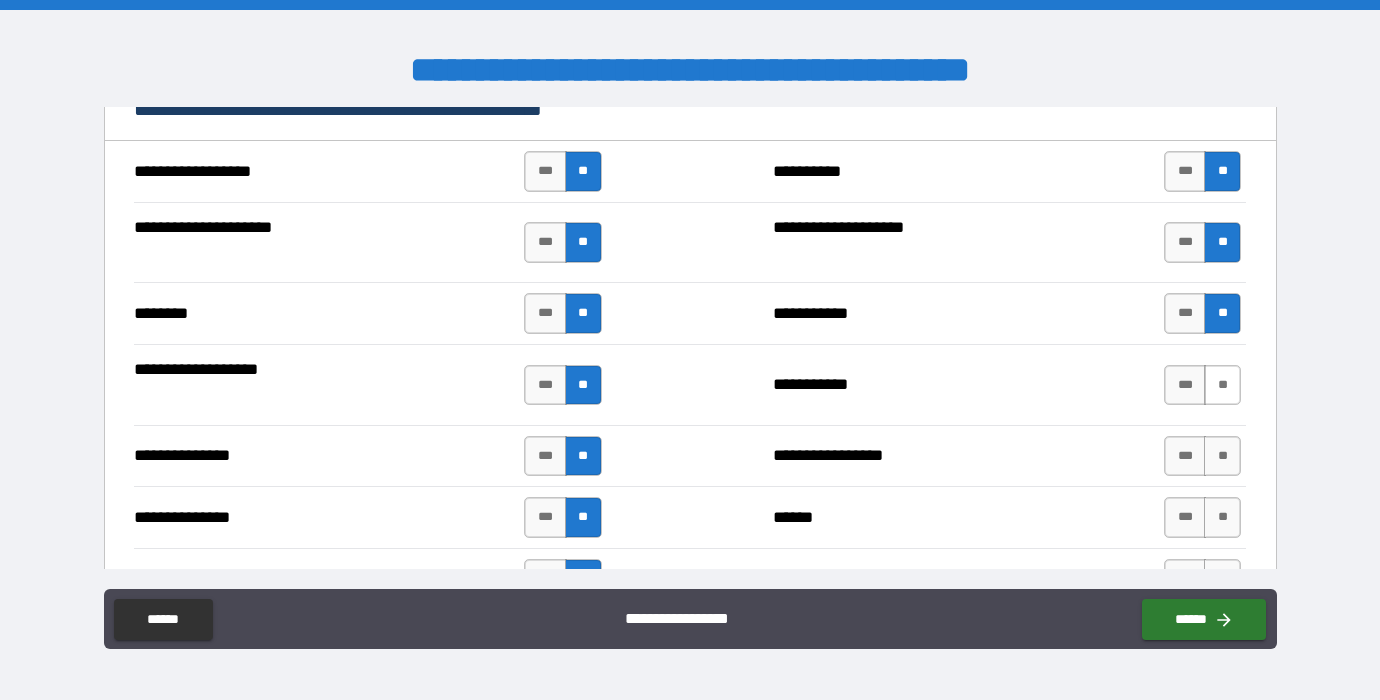 click on "**" at bounding box center (1222, 385) 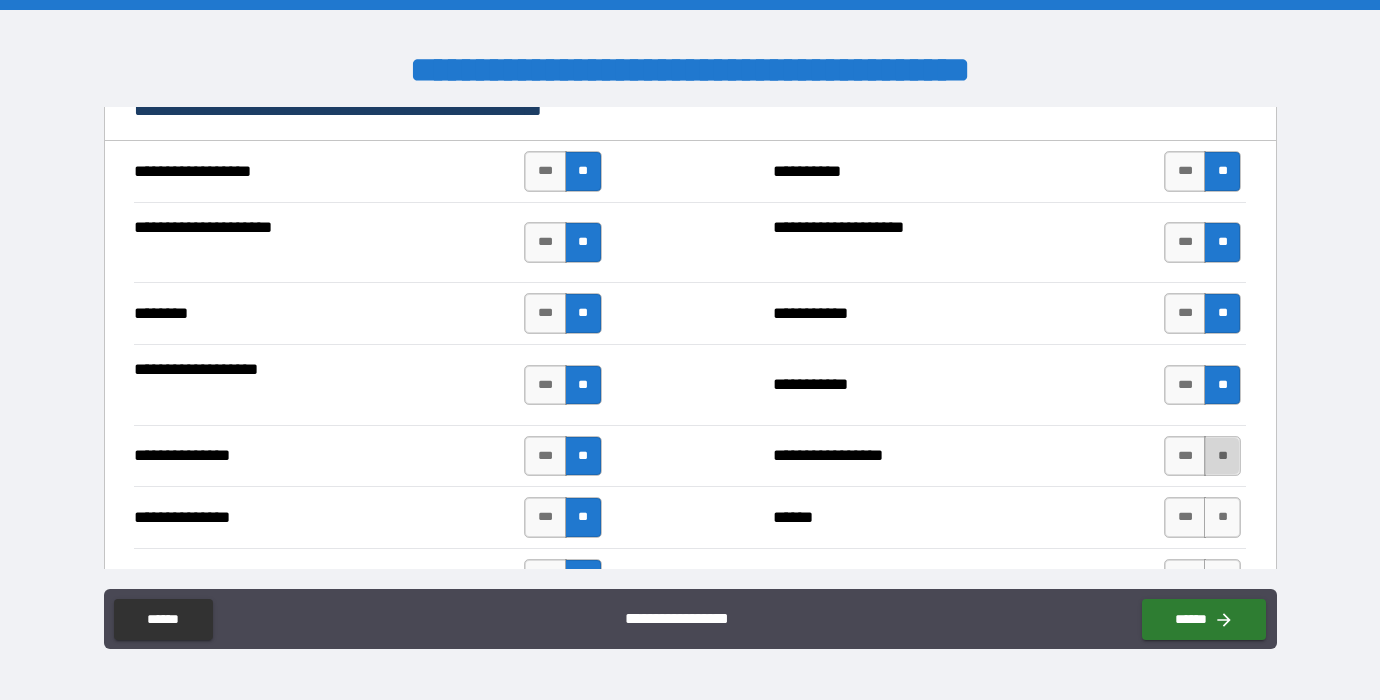 click on "**" at bounding box center (1222, 456) 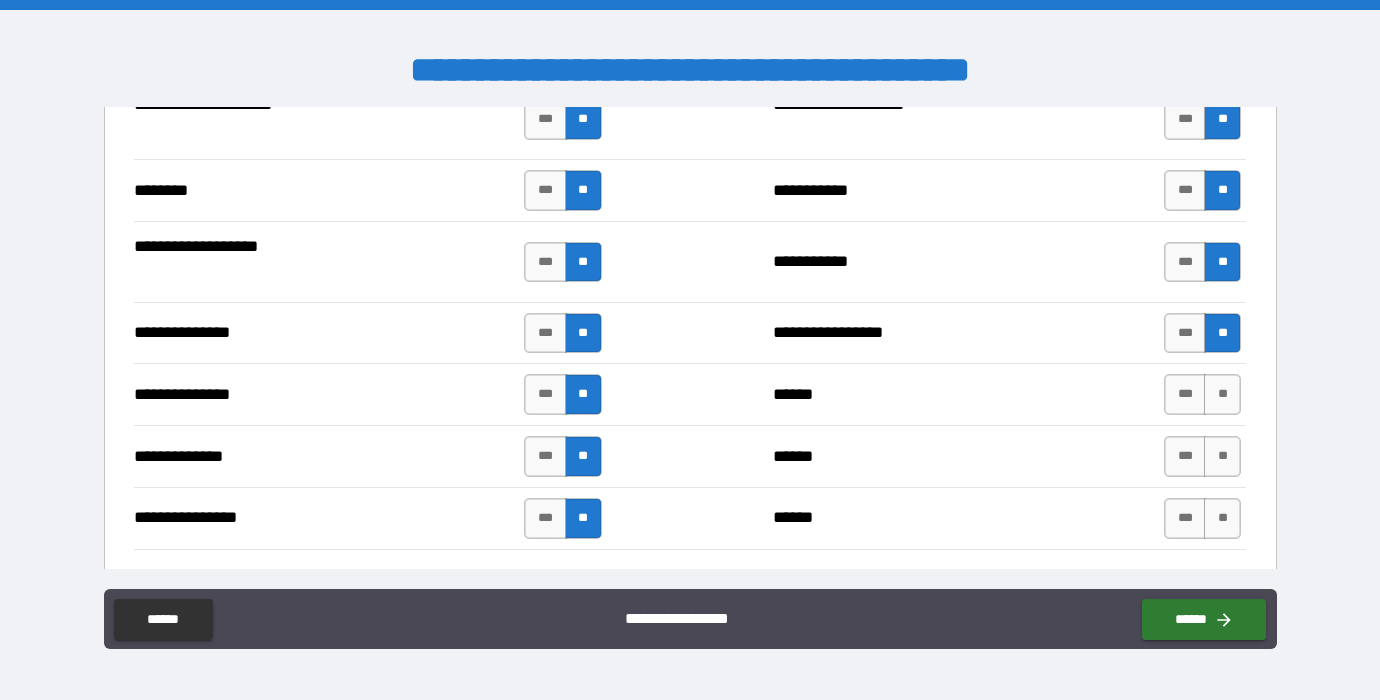 scroll, scrollTop: 4415, scrollLeft: 0, axis: vertical 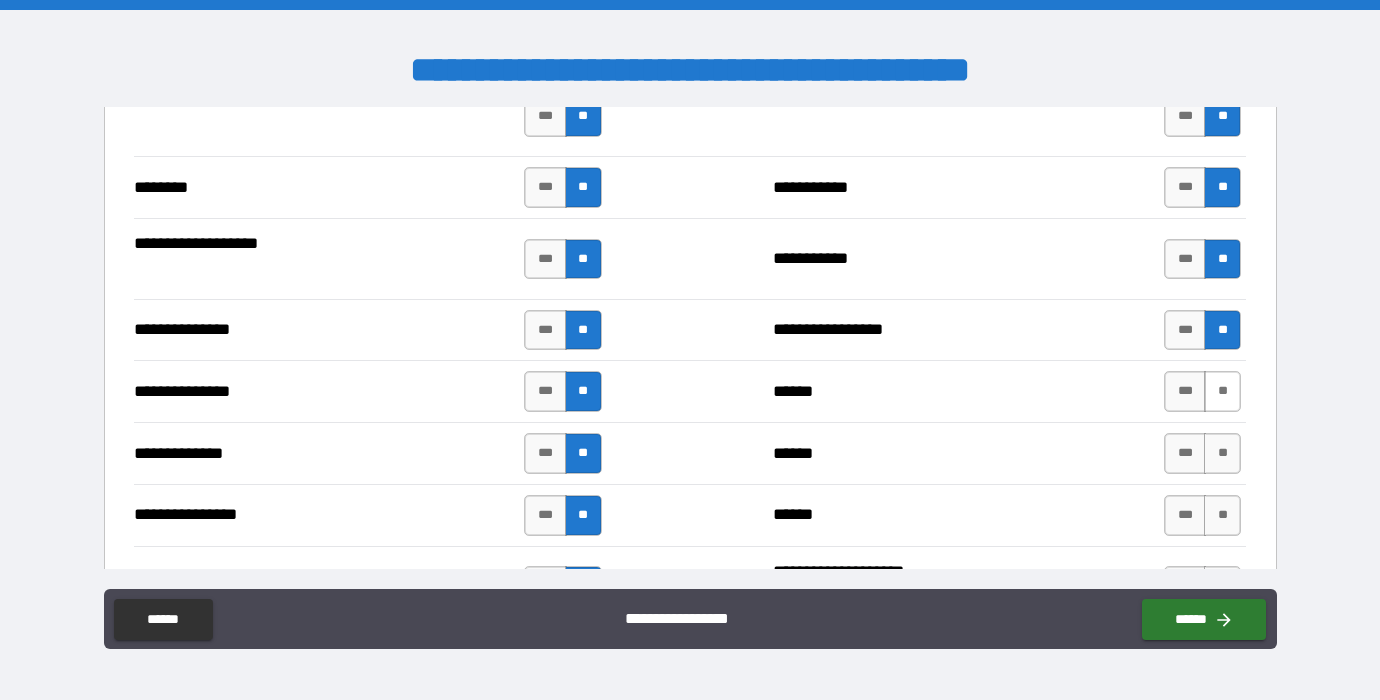 click on "**" at bounding box center (1222, 391) 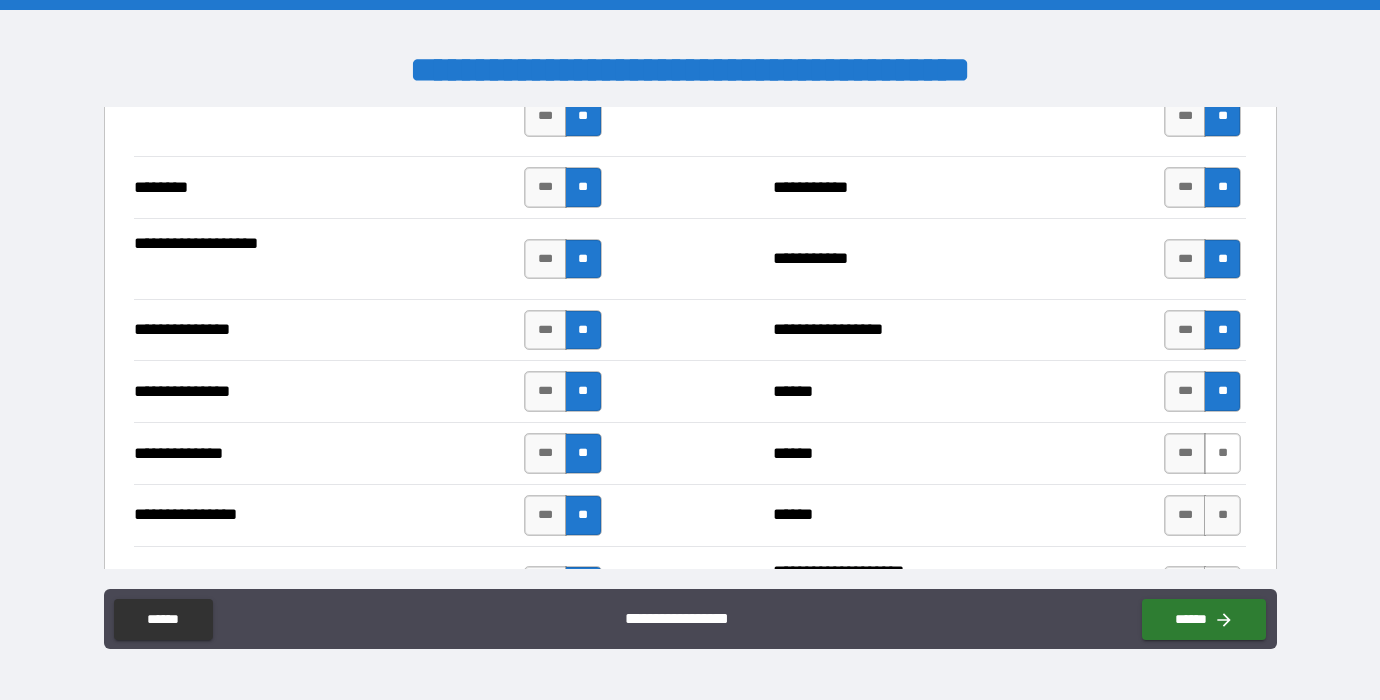 click on "**" at bounding box center (1222, 453) 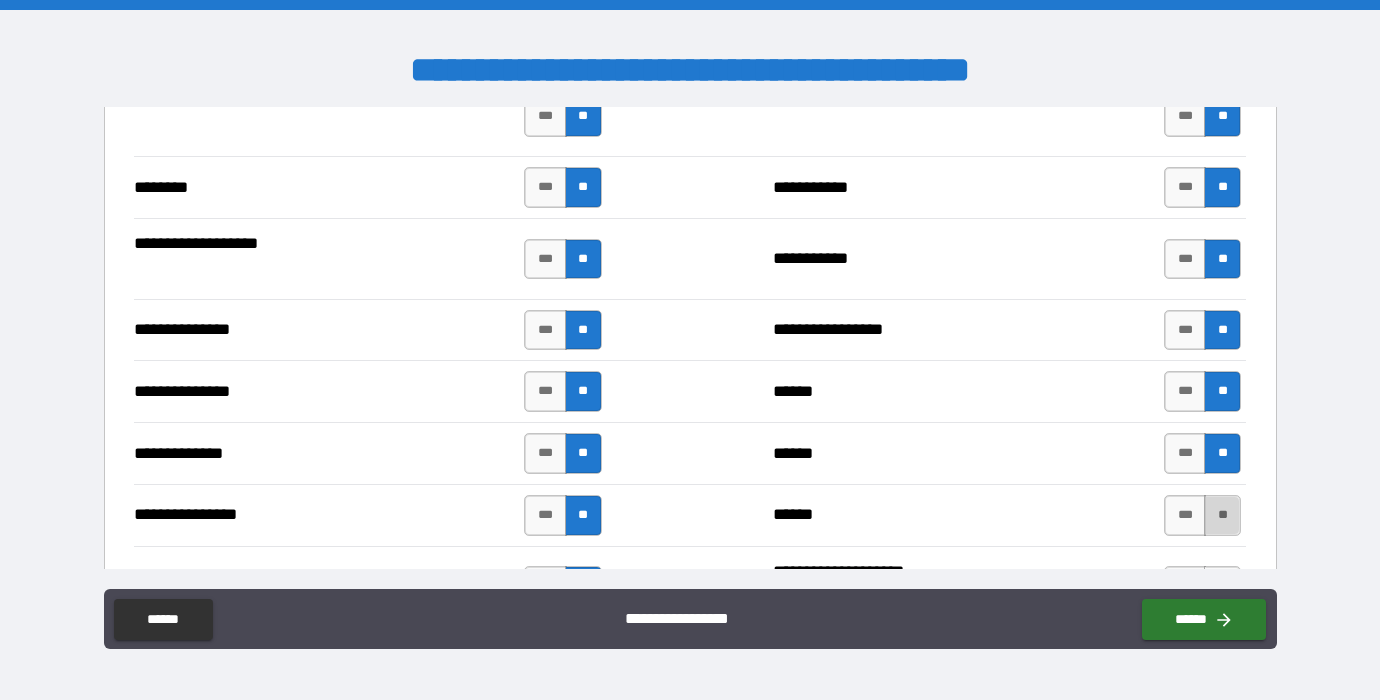 click on "**" at bounding box center [1222, 515] 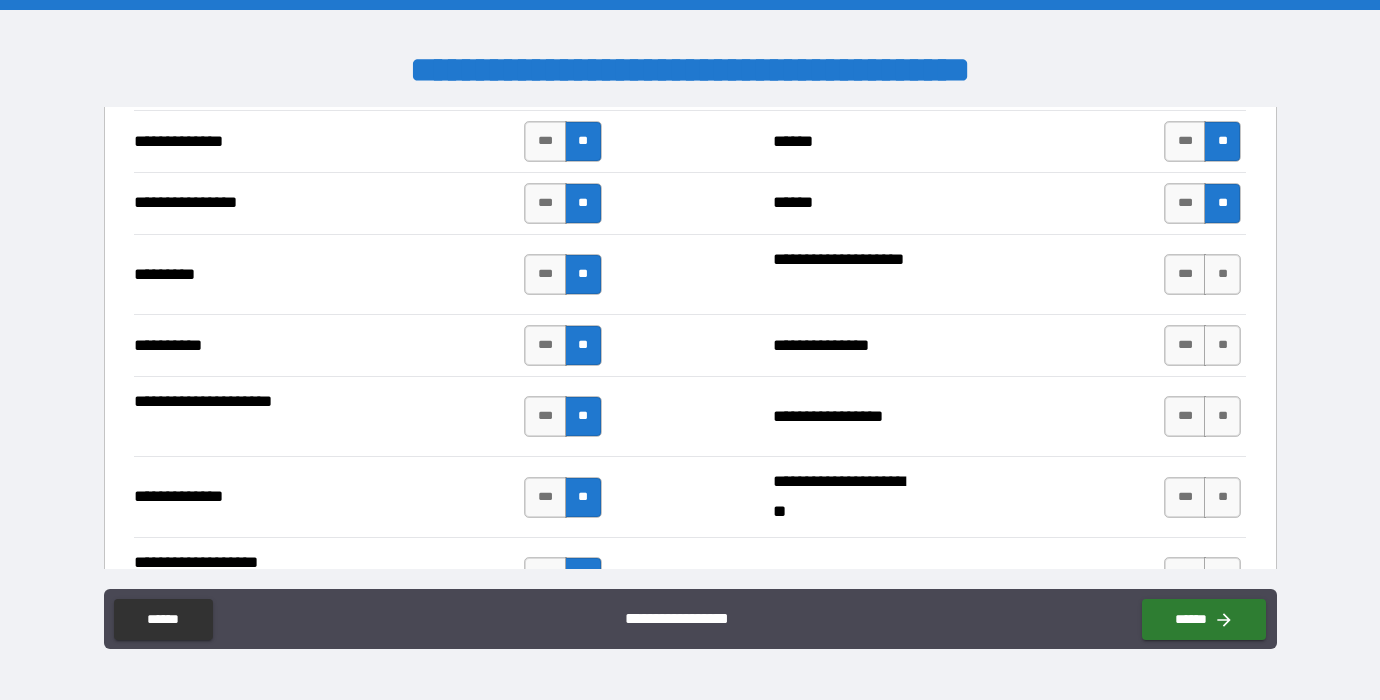 scroll, scrollTop: 4738, scrollLeft: 0, axis: vertical 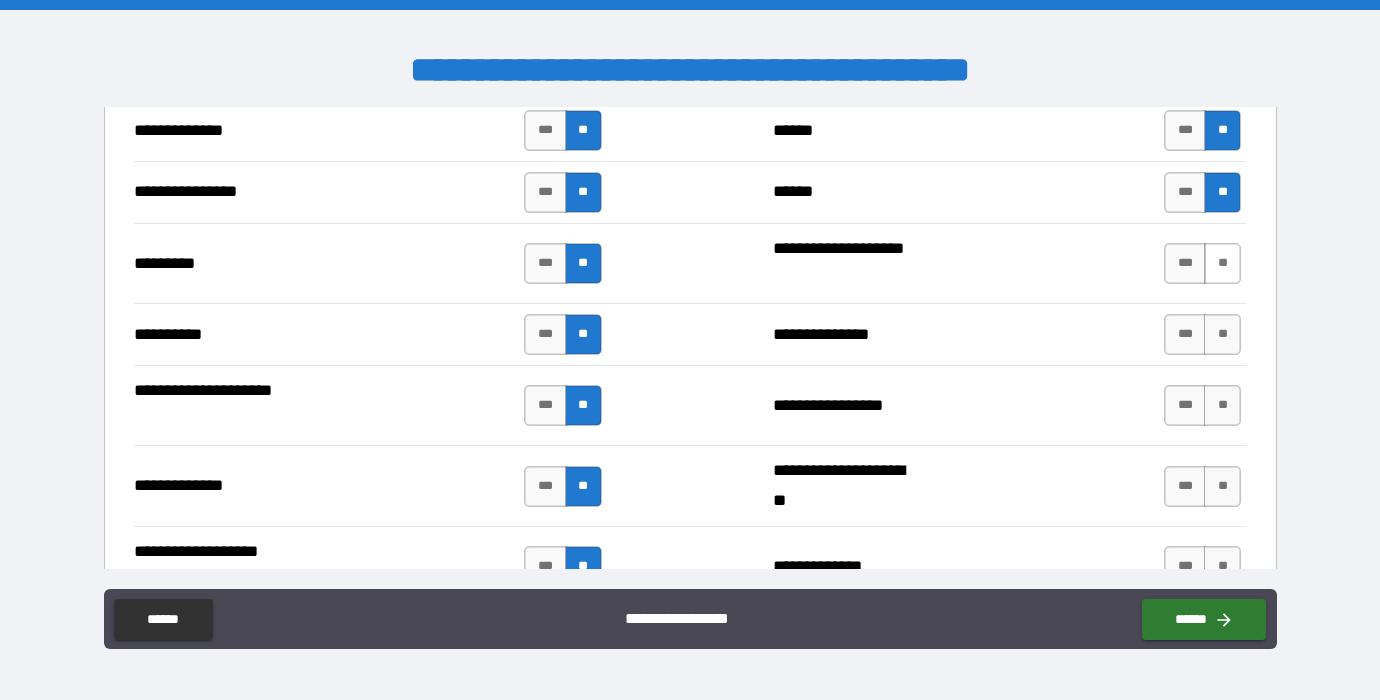 click on "**" at bounding box center (1222, 263) 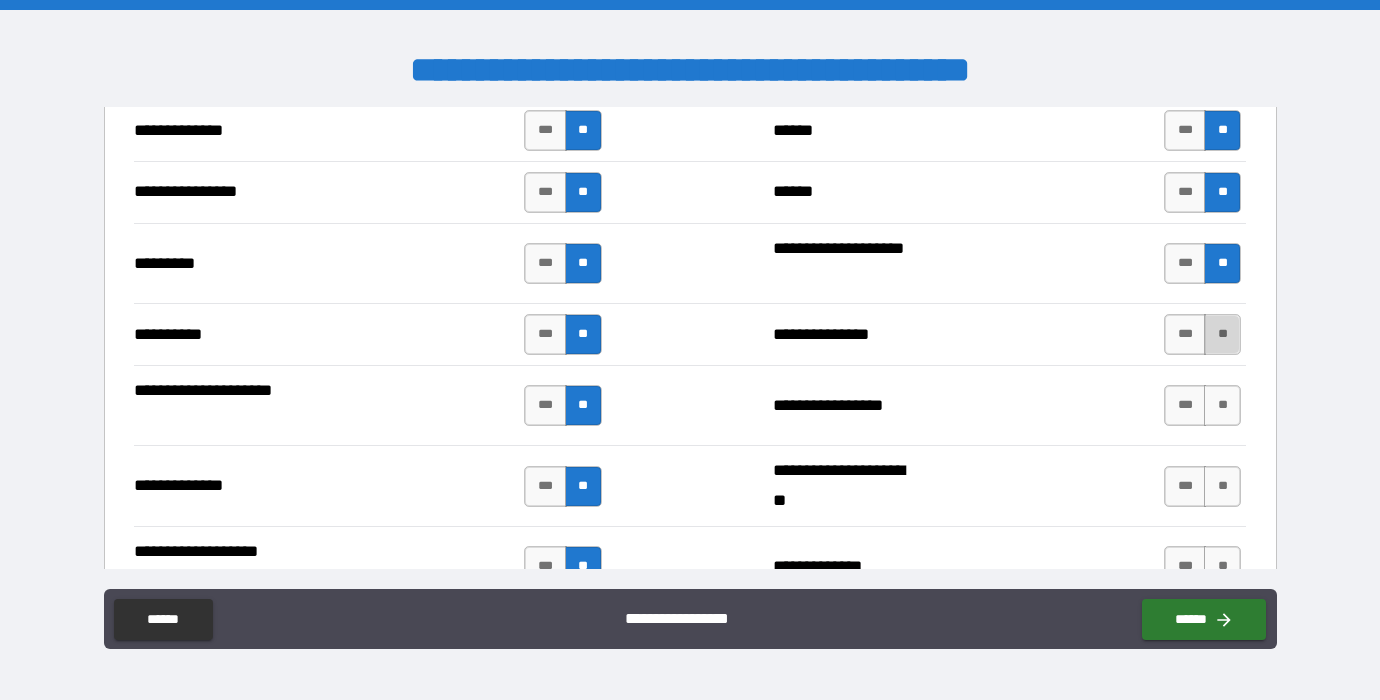 click on "**" at bounding box center (1222, 334) 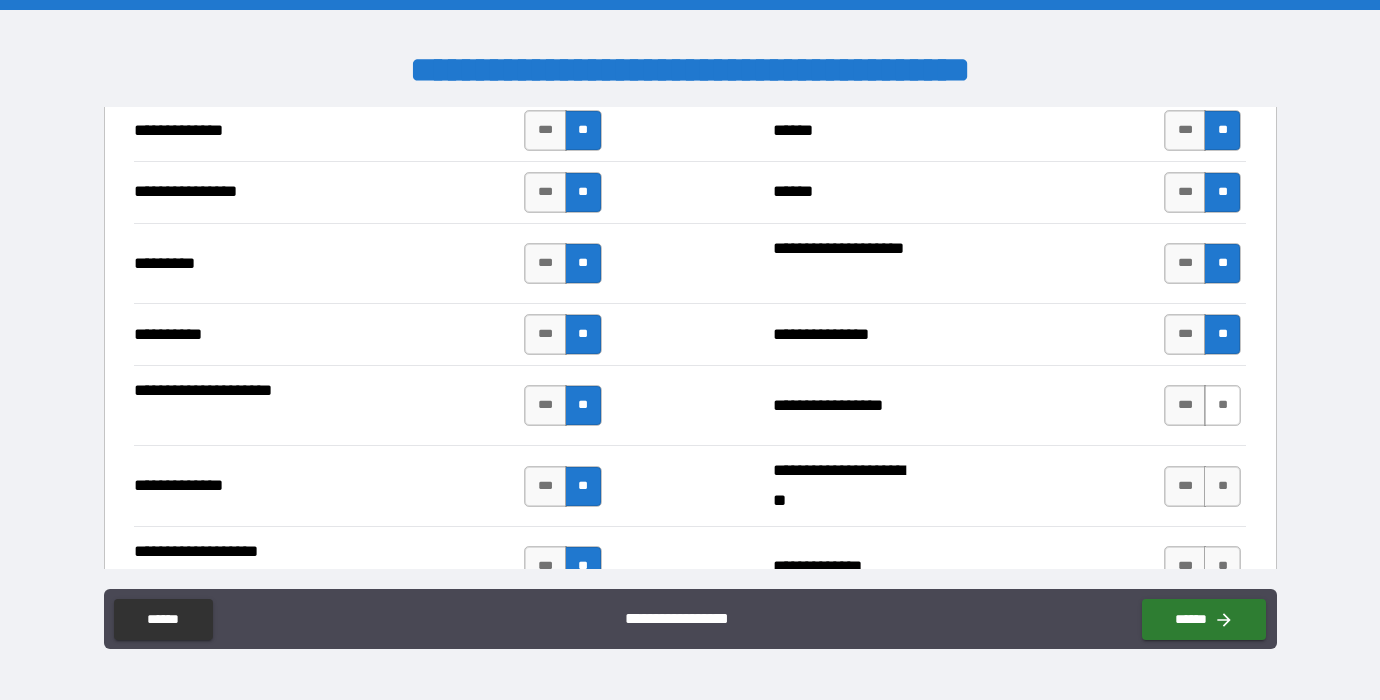 click on "**" at bounding box center (1222, 405) 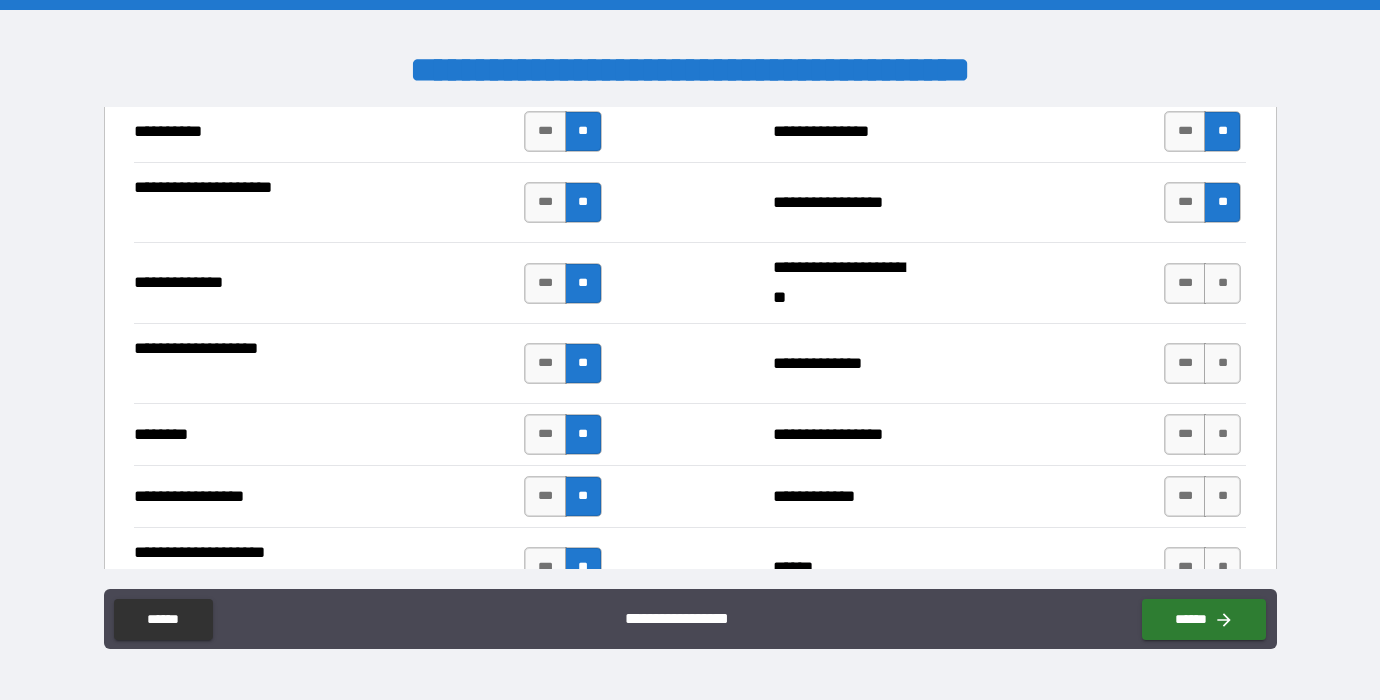 scroll, scrollTop: 4945, scrollLeft: 0, axis: vertical 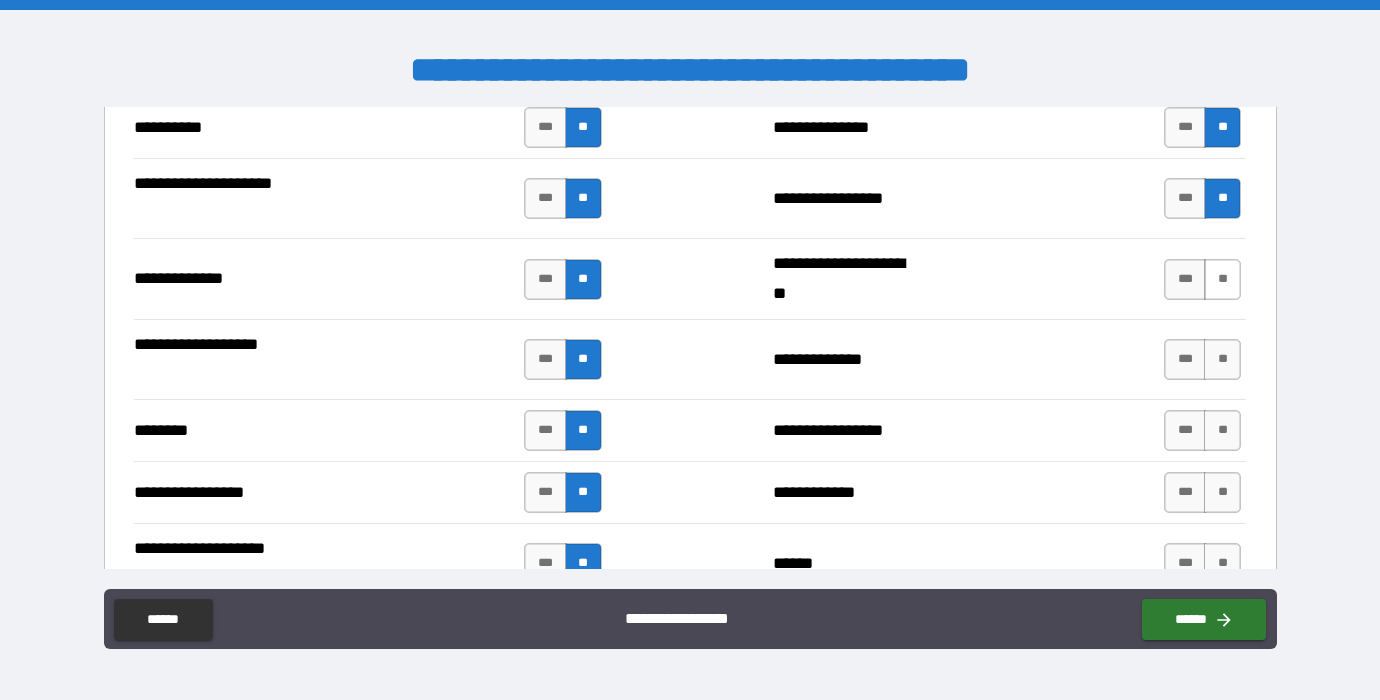click on "**" at bounding box center (1222, 279) 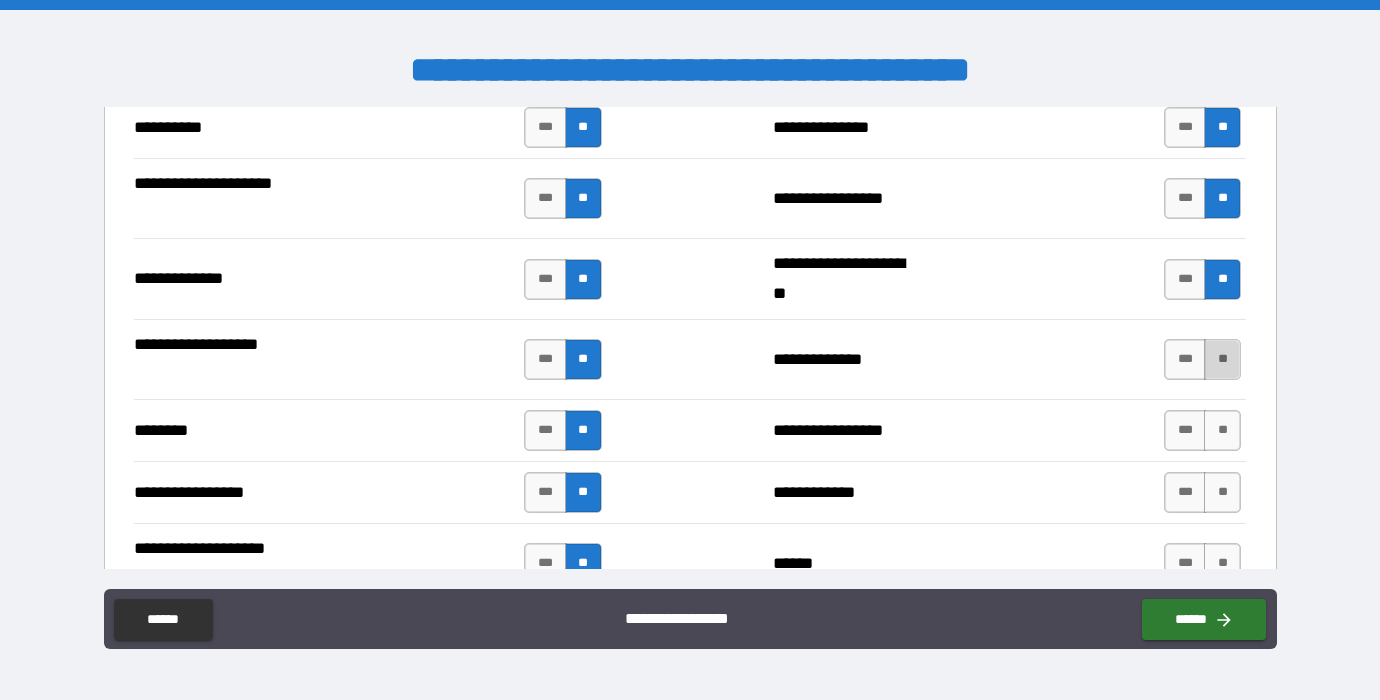 click on "**" at bounding box center (1222, 359) 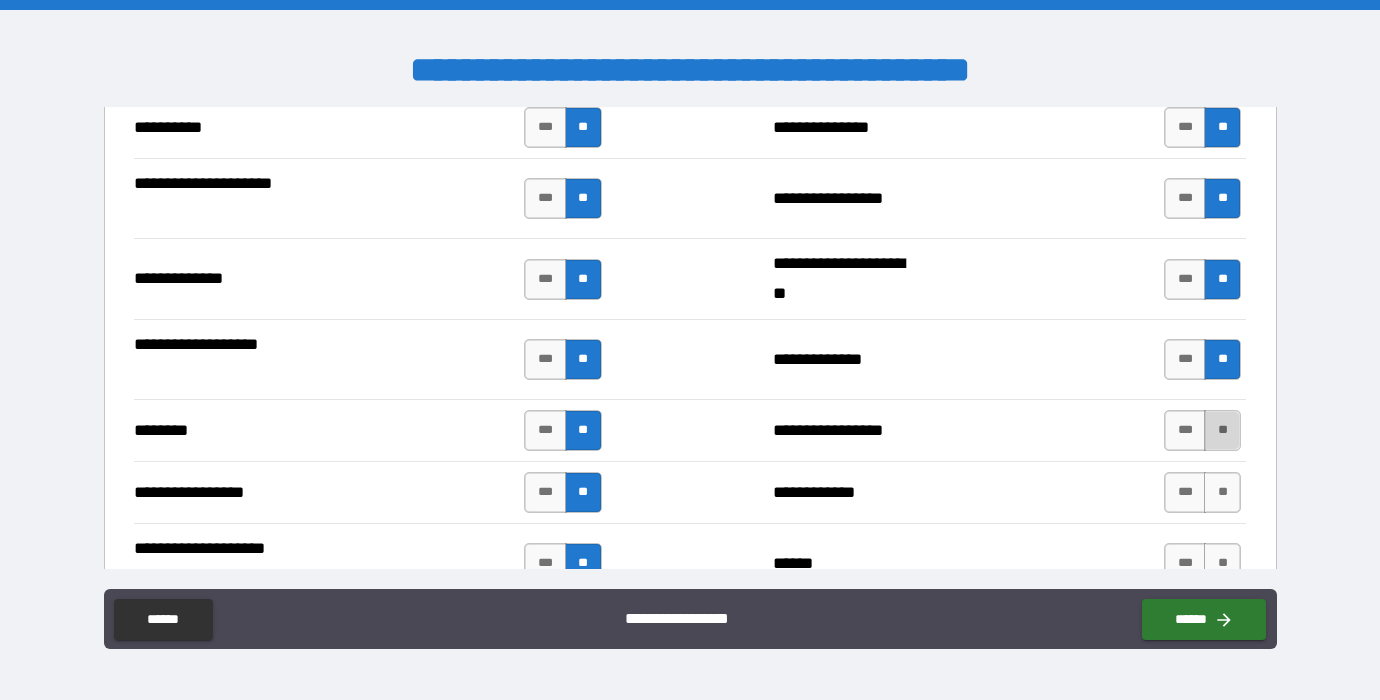 click on "**" at bounding box center [1222, 430] 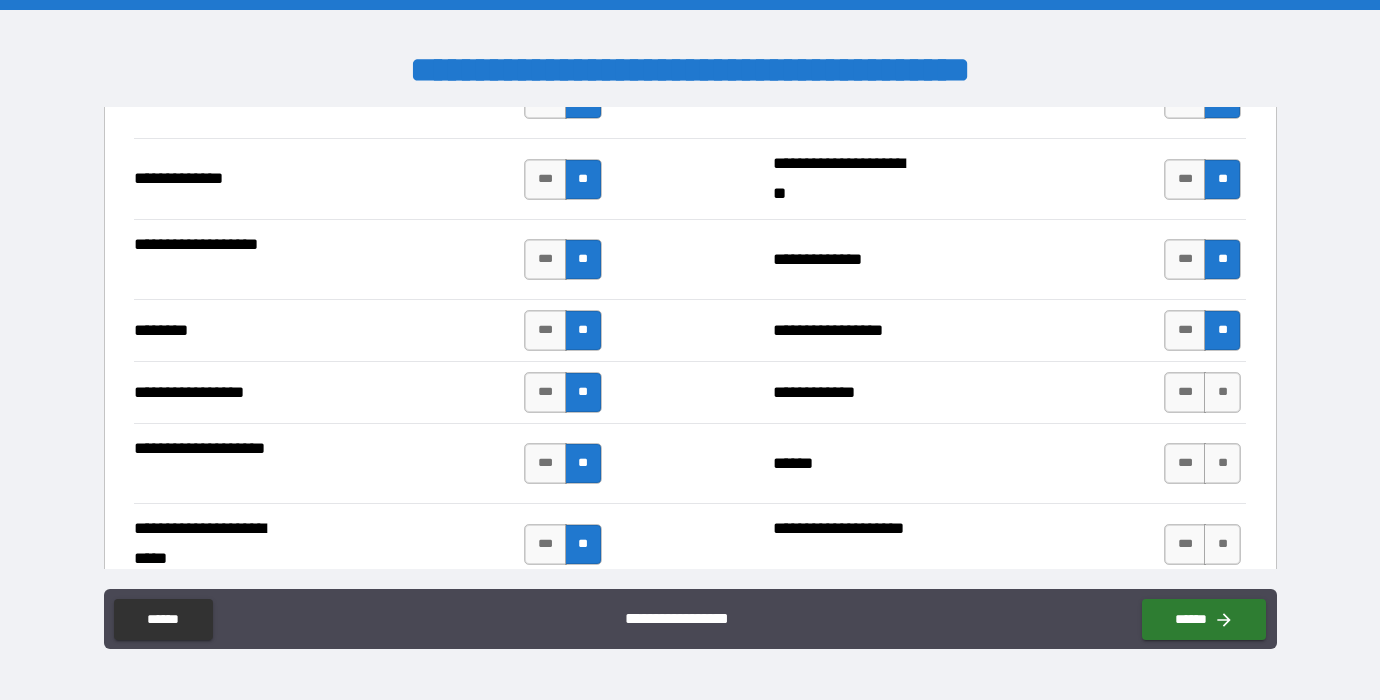 scroll, scrollTop: 5056, scrollLeft: 0, axis: vertical 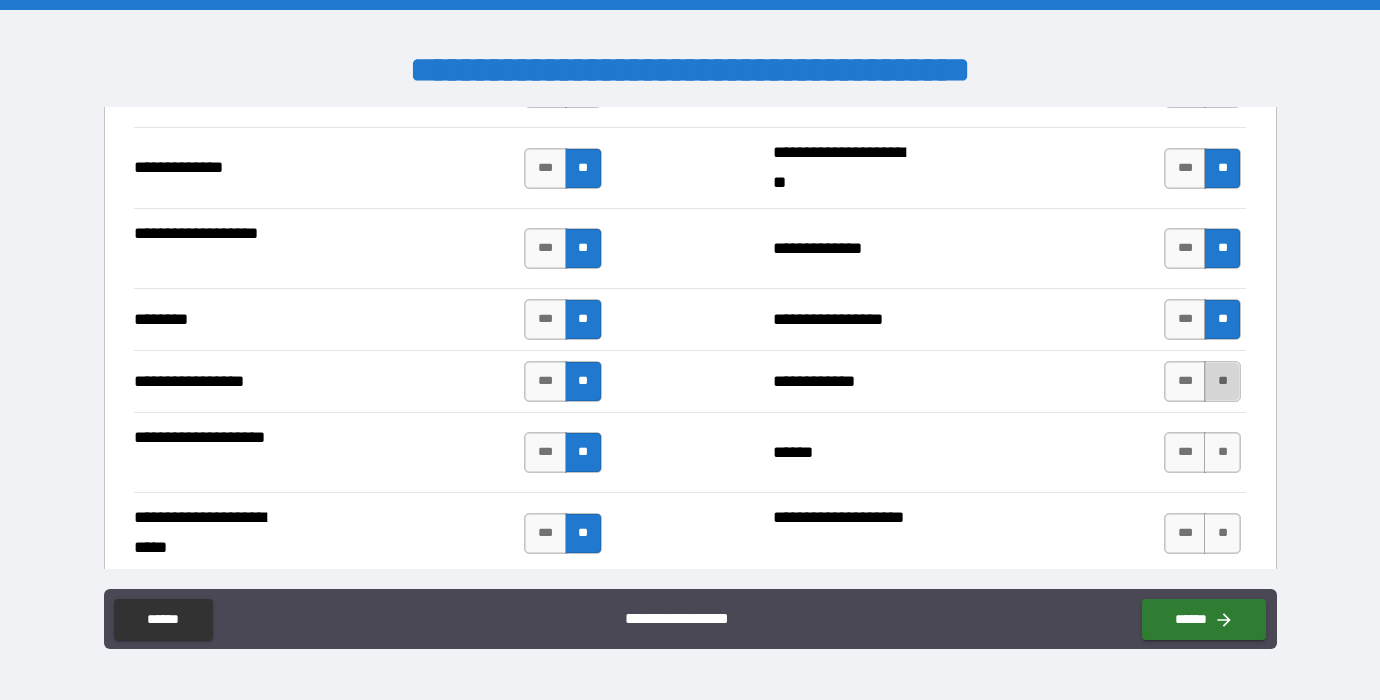 click on "**" at bounding box center (1222, 381) 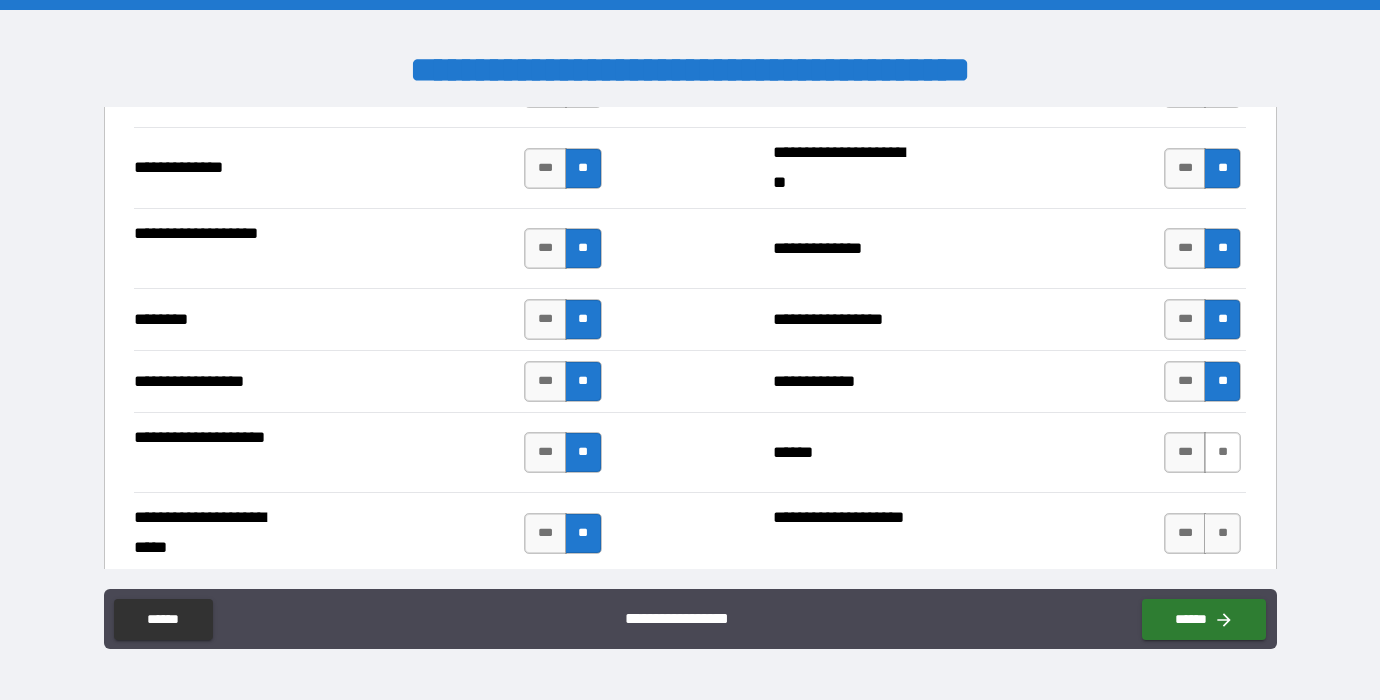 click on "**" at bounding box center (1222, 452) 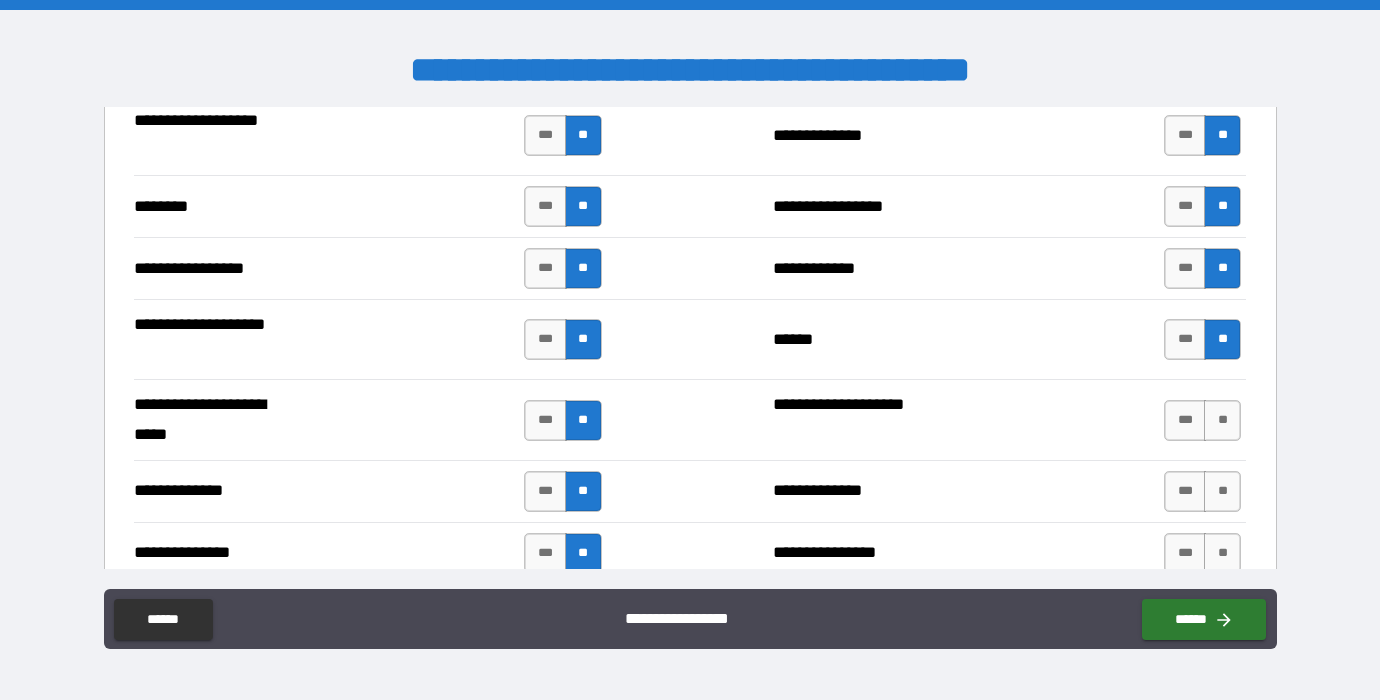 scroll, scrollTop: 5176, scrollLeft: 0, axis: vertical 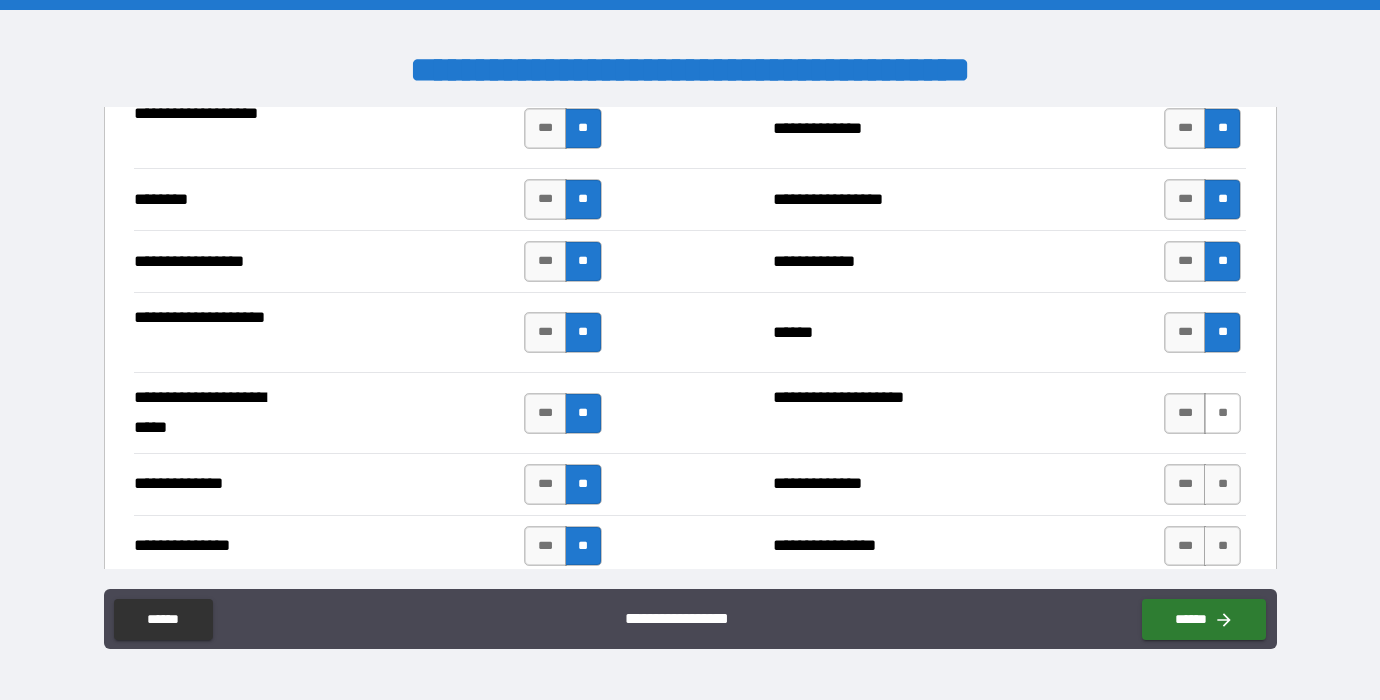 click on "**" at bounding box center (1222, 413) 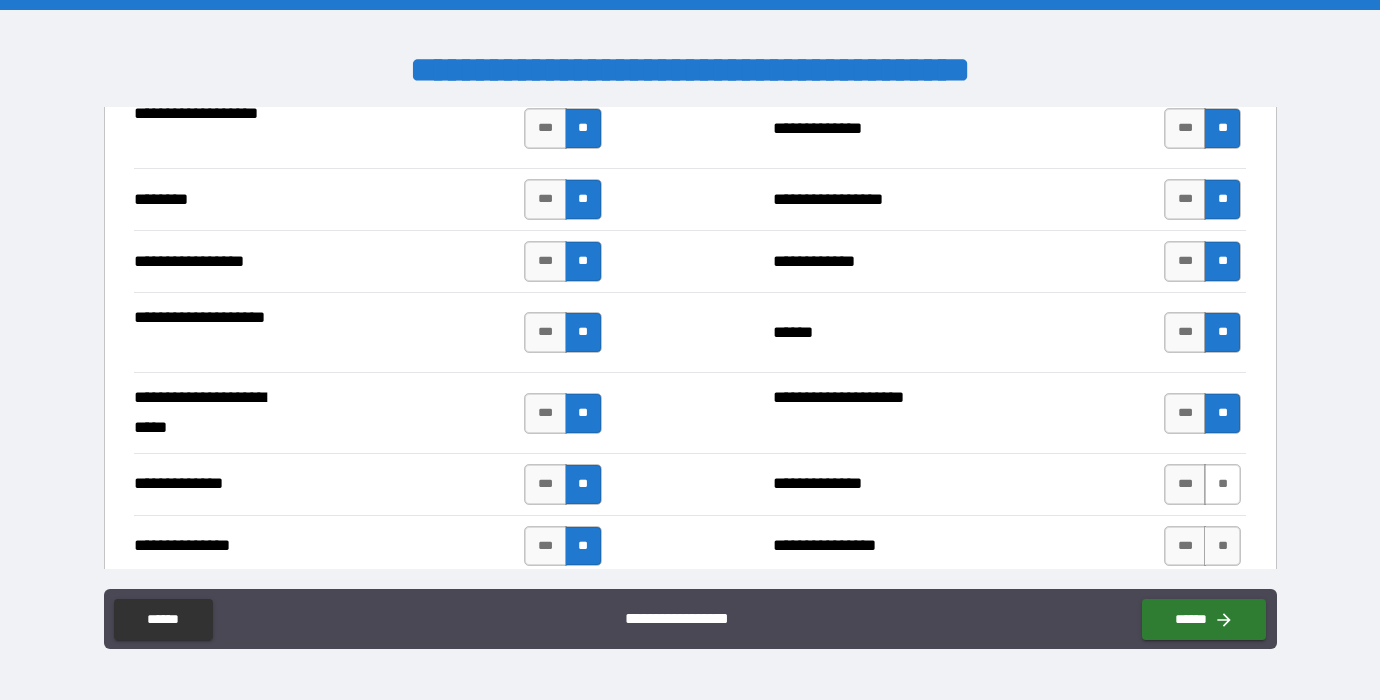 click on "**" at bounding box center (1222, 484) 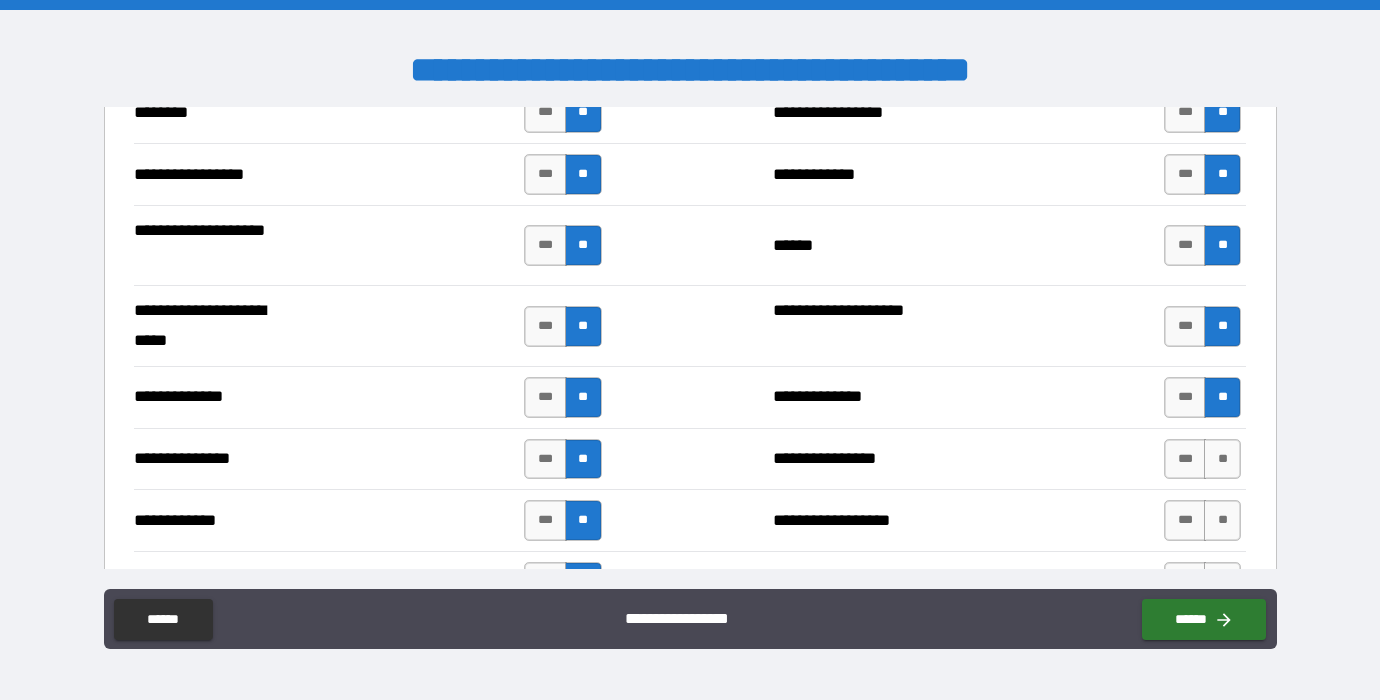scroll, scrollTop: 5267, scrollLeft: 0, axis: vertical 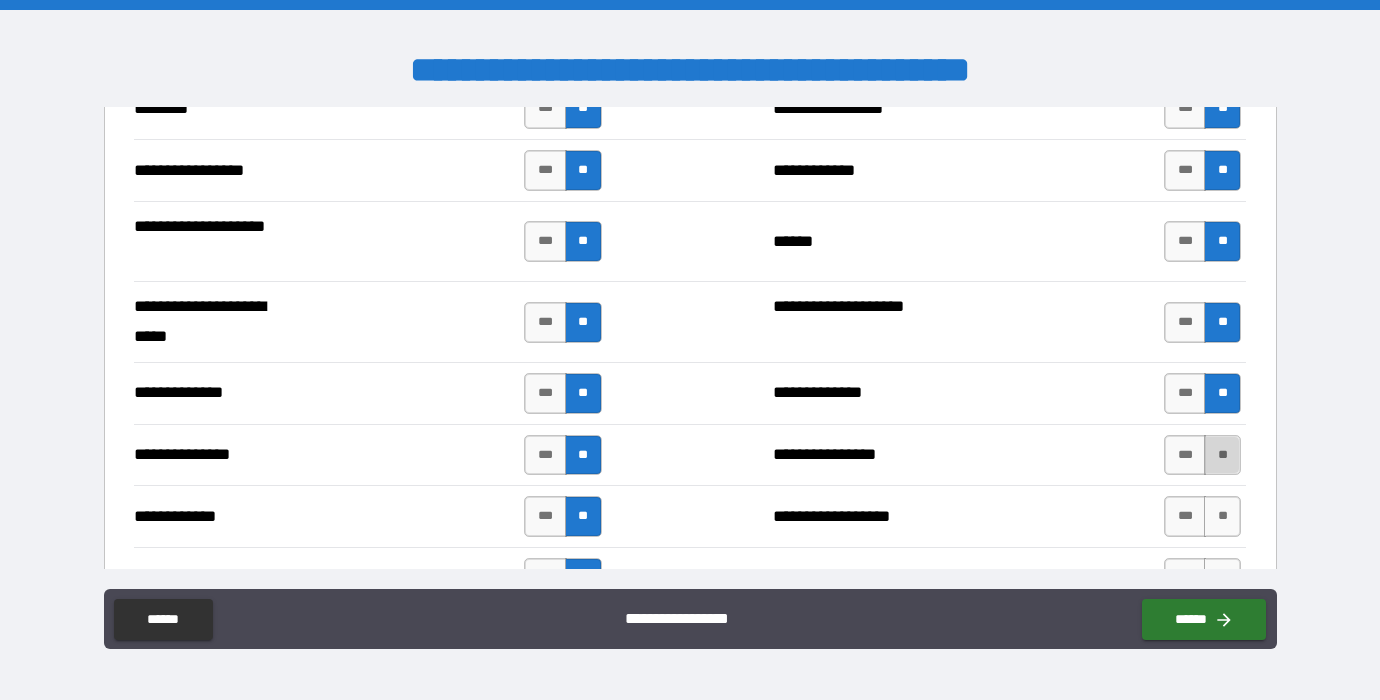 click on "**" at bounding box center [1222, 455] 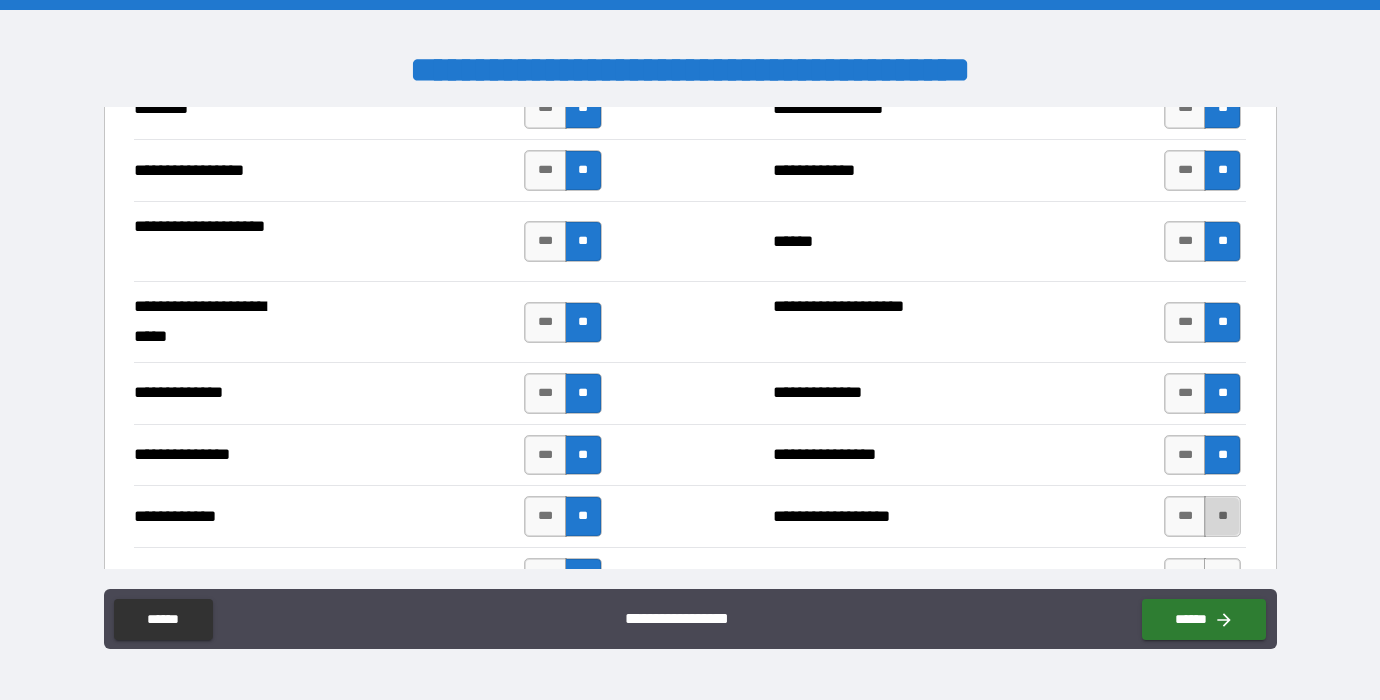 click on "**" at bounding box center [1222, 516] 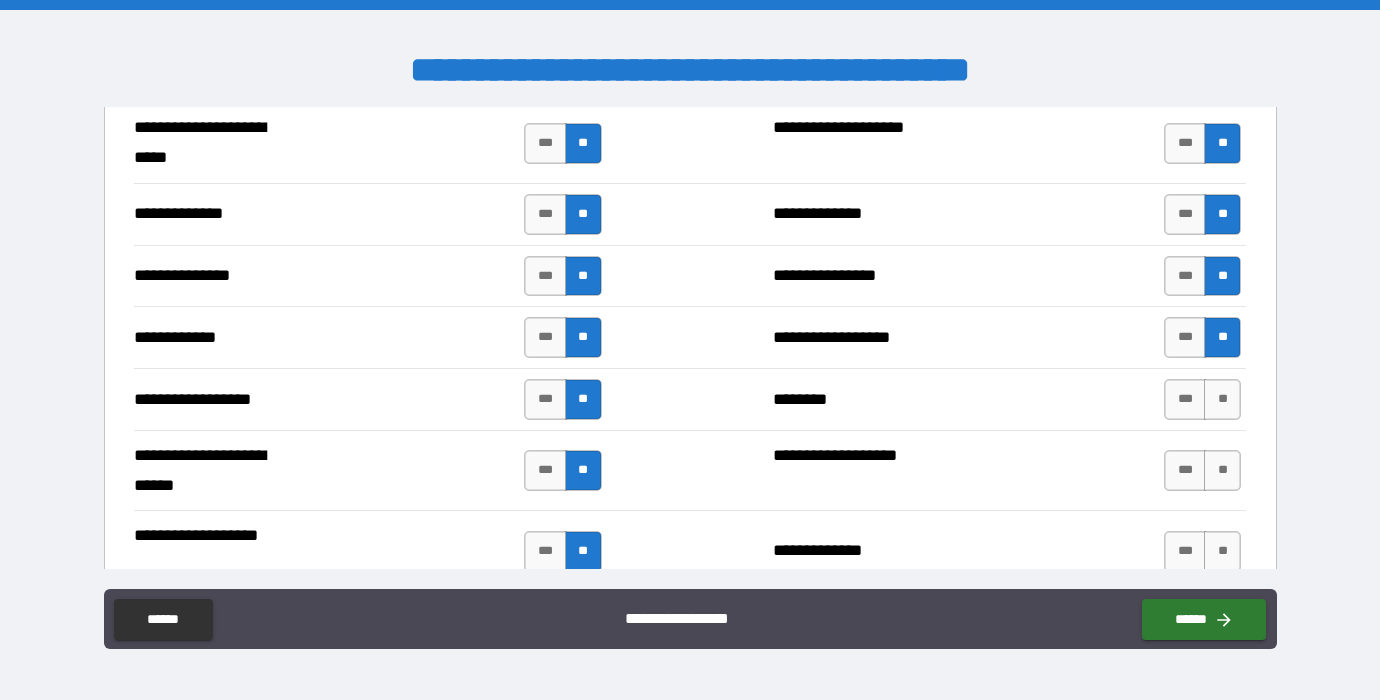 scroll, scrollTop: 5474, scrollLeft: 0, axis: vertical 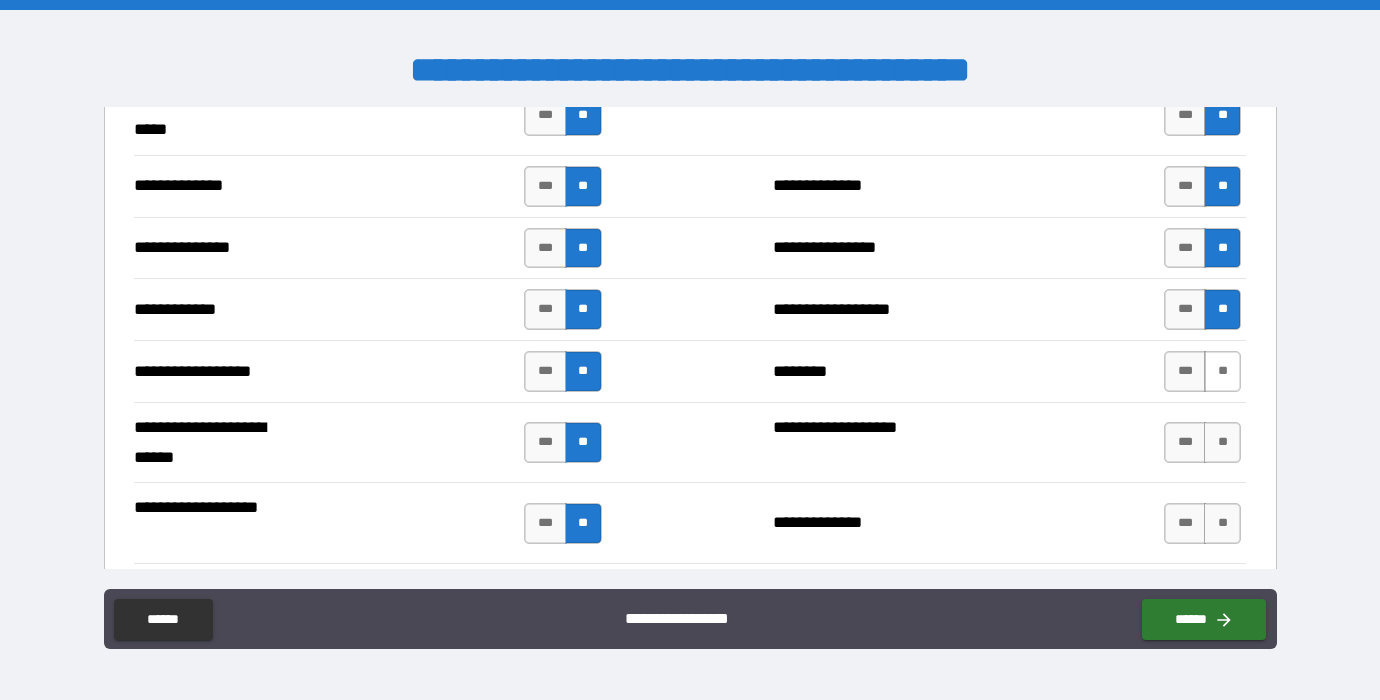 click on "**" at bounding box center [1222, 371] 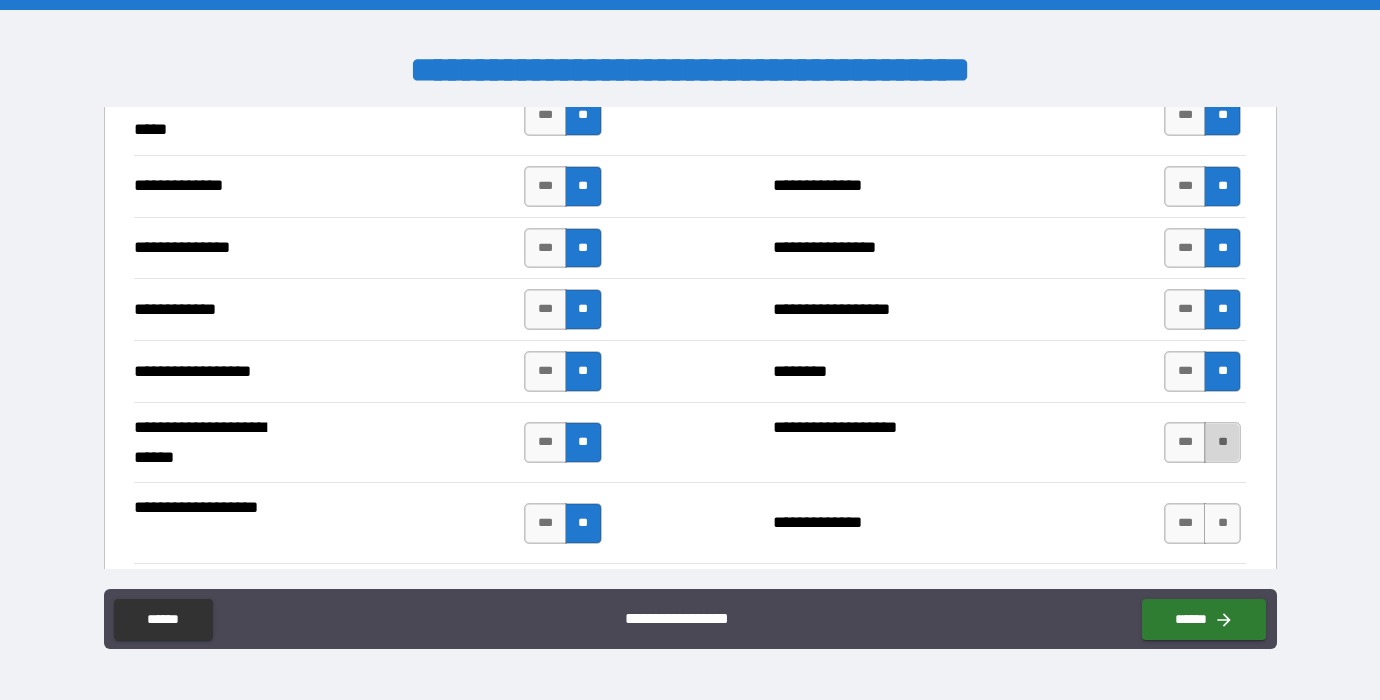 click on "**" at bounding box center (1222, 442) 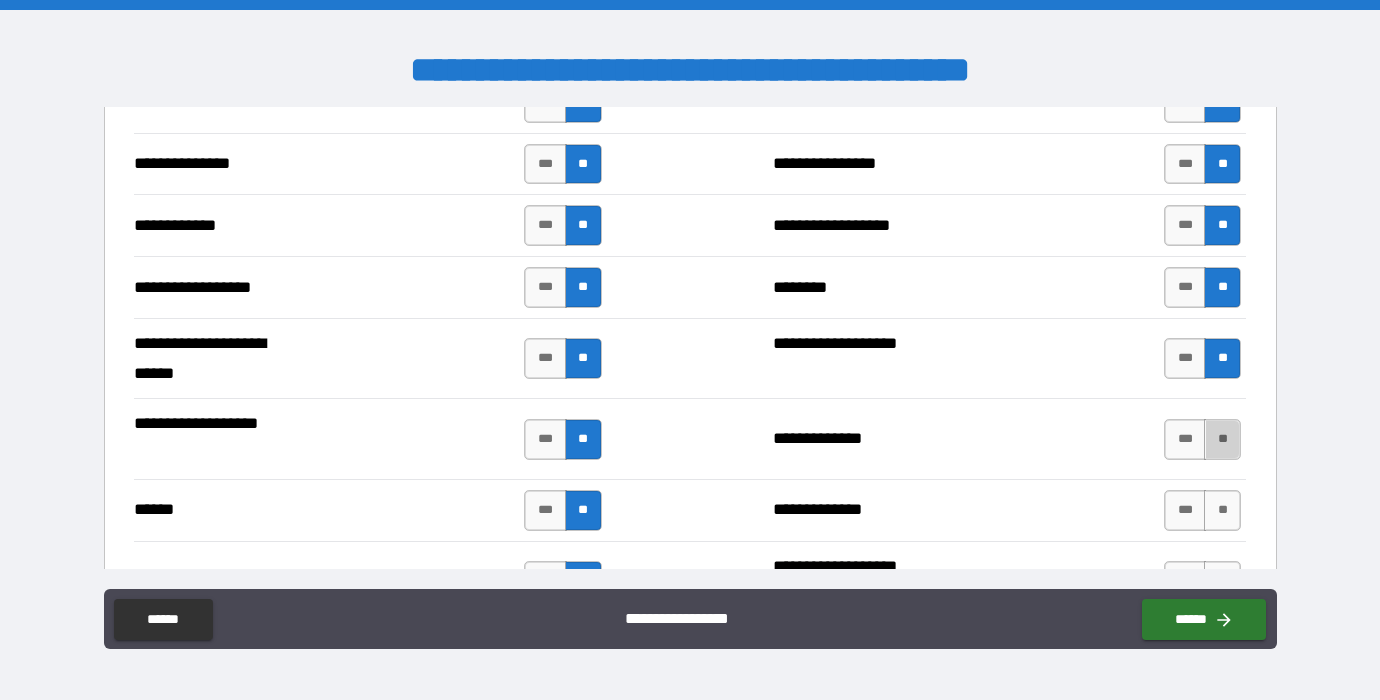 click on "**" at bounding box center [1222, 439] 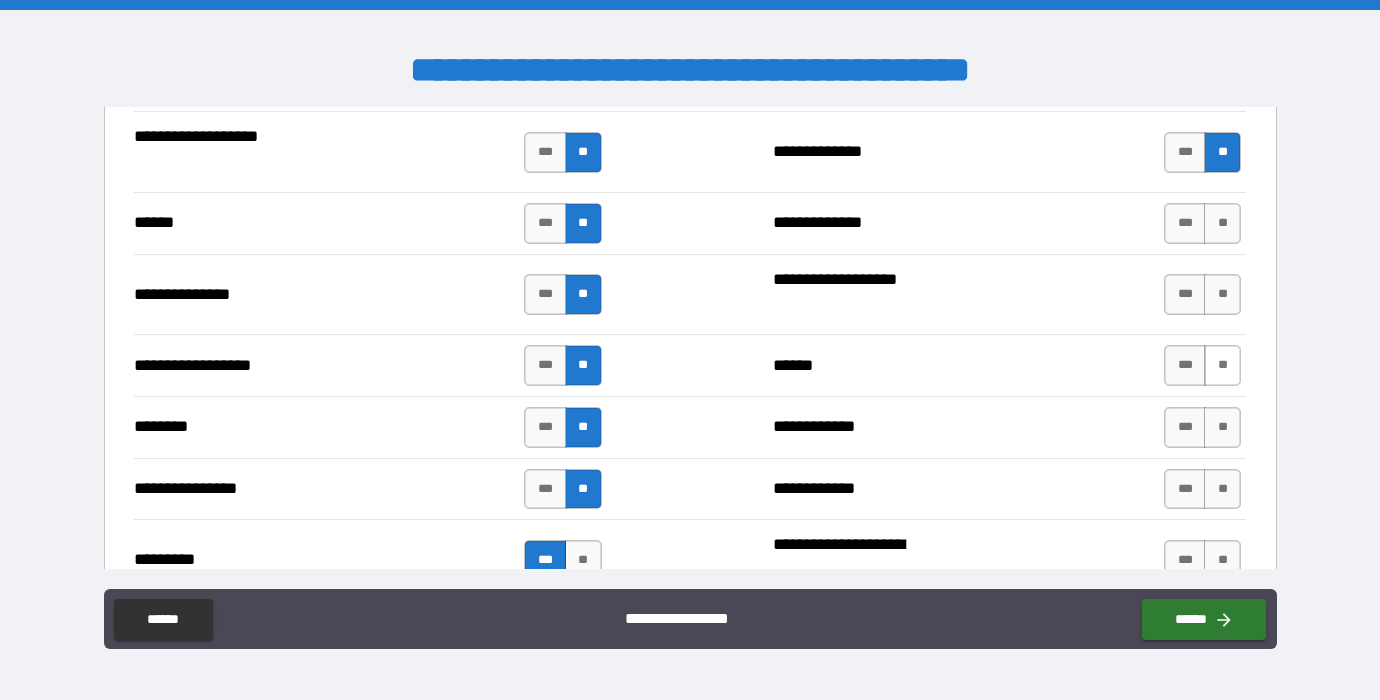 scroll, scrollTop: 5851, scrollLeft: 0, axis: vertical 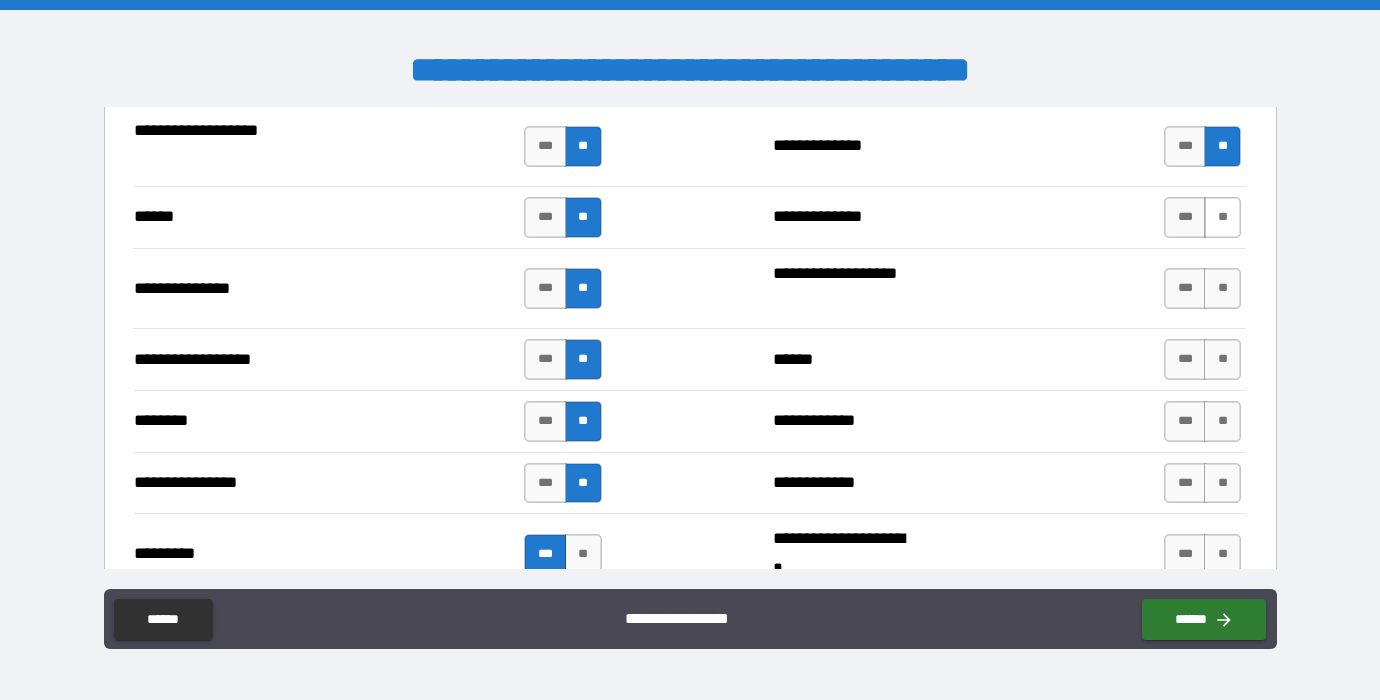 click on "**" at bounding box center [1222, 217] 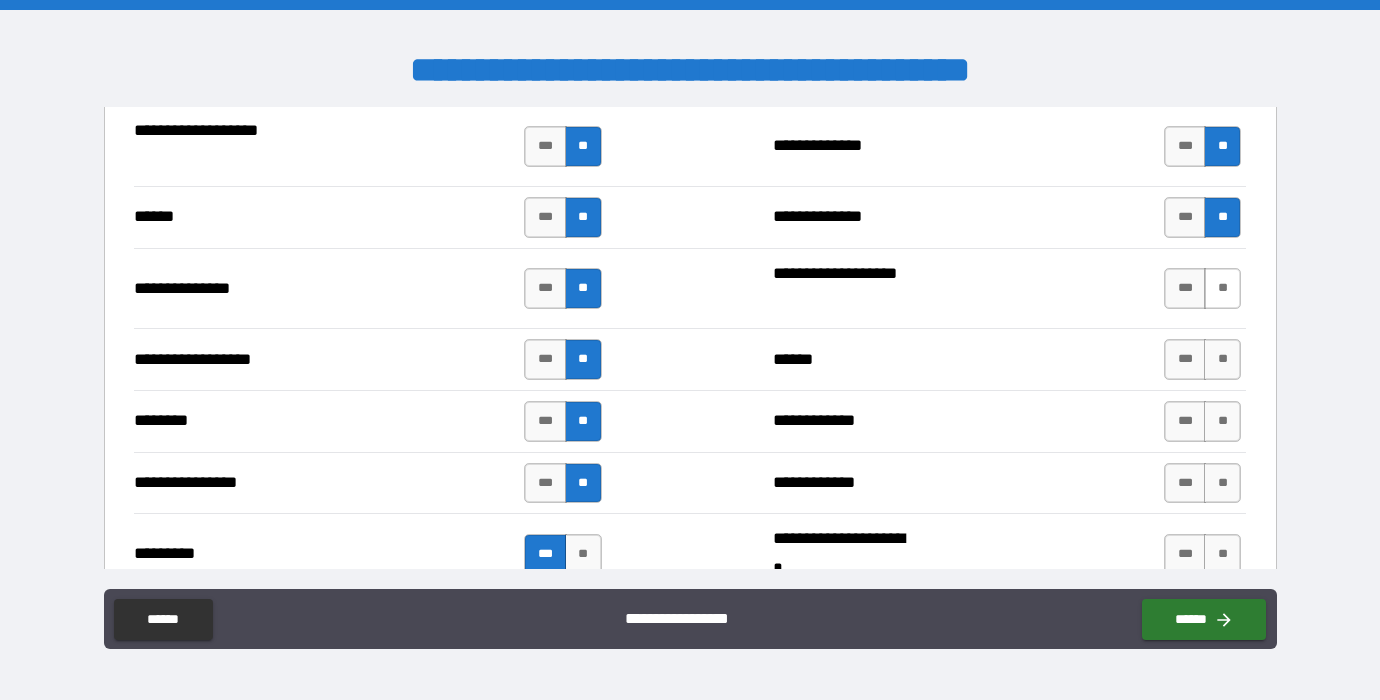 click on "**" at bounding box center [1222, 288] 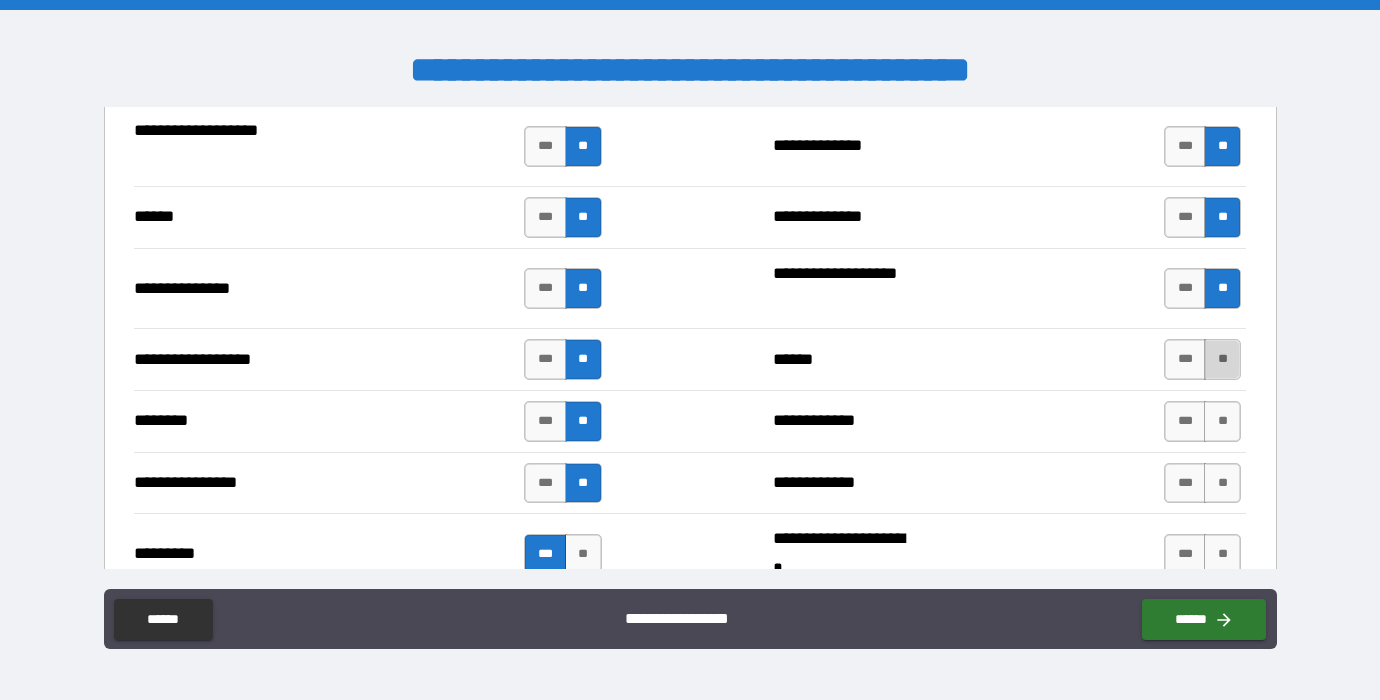 click on "**" at bounding box center [1222, 359] 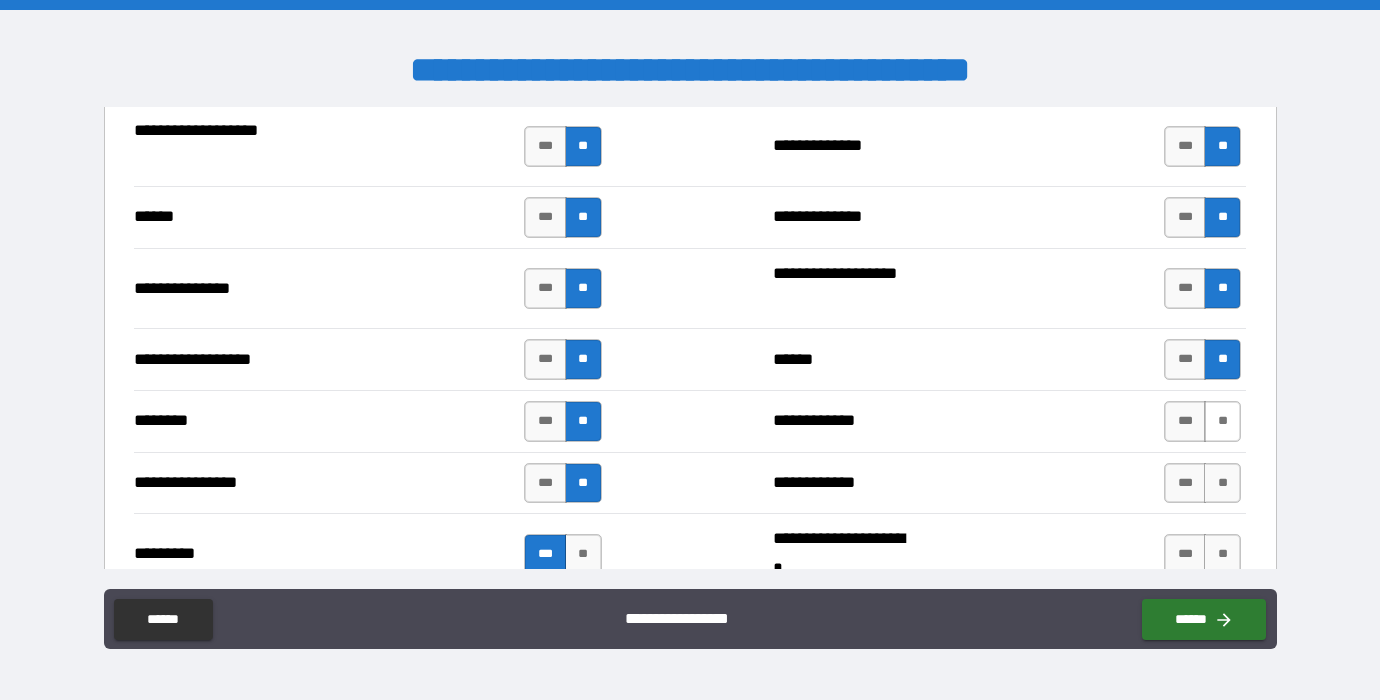 click on "**" at bounding box center [1222, 421] 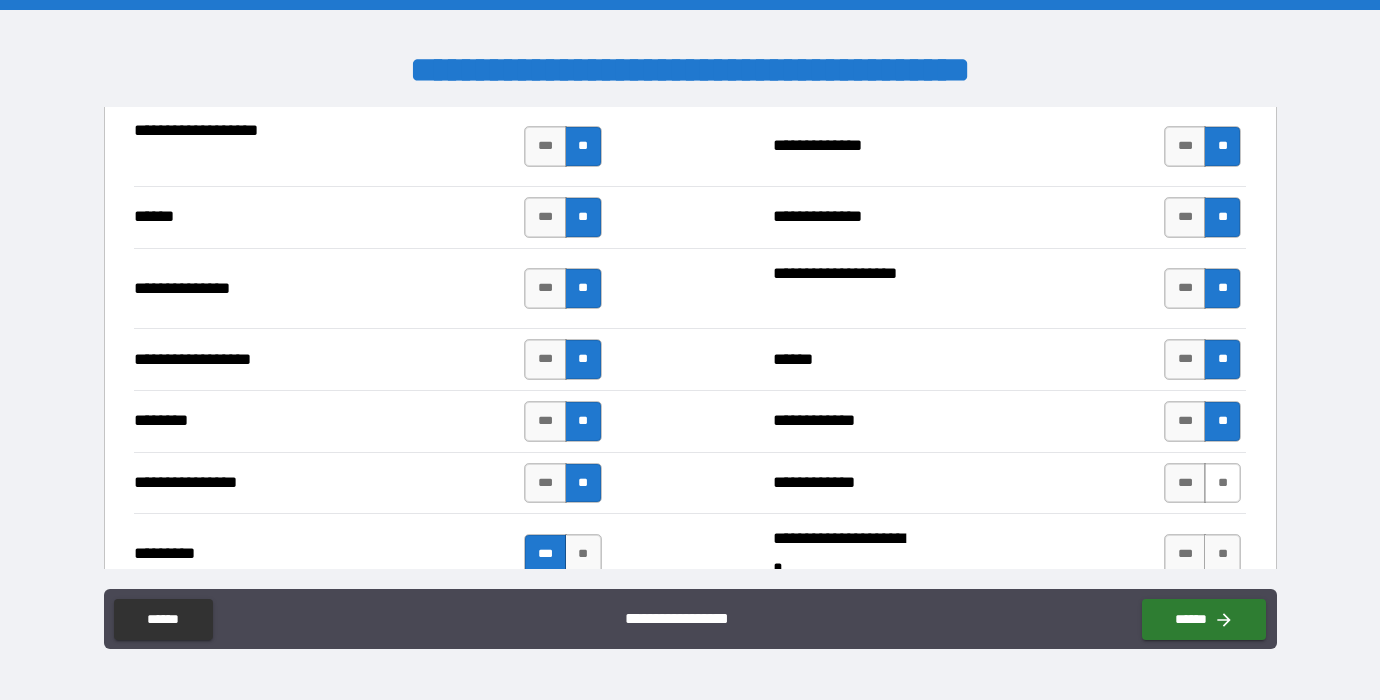 click on "**" at bounding box center [1222, 483] 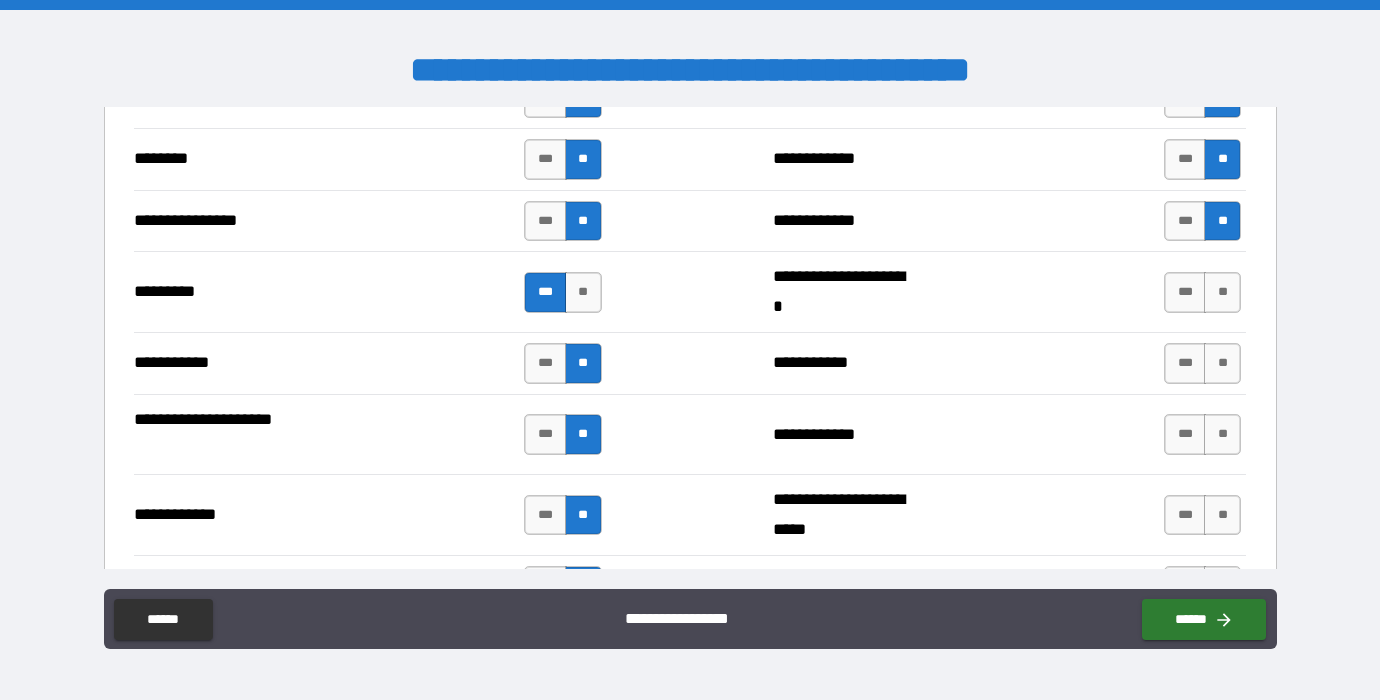 scroll, scrollTop: 6119, scrollLeft: 0, axis: vertical 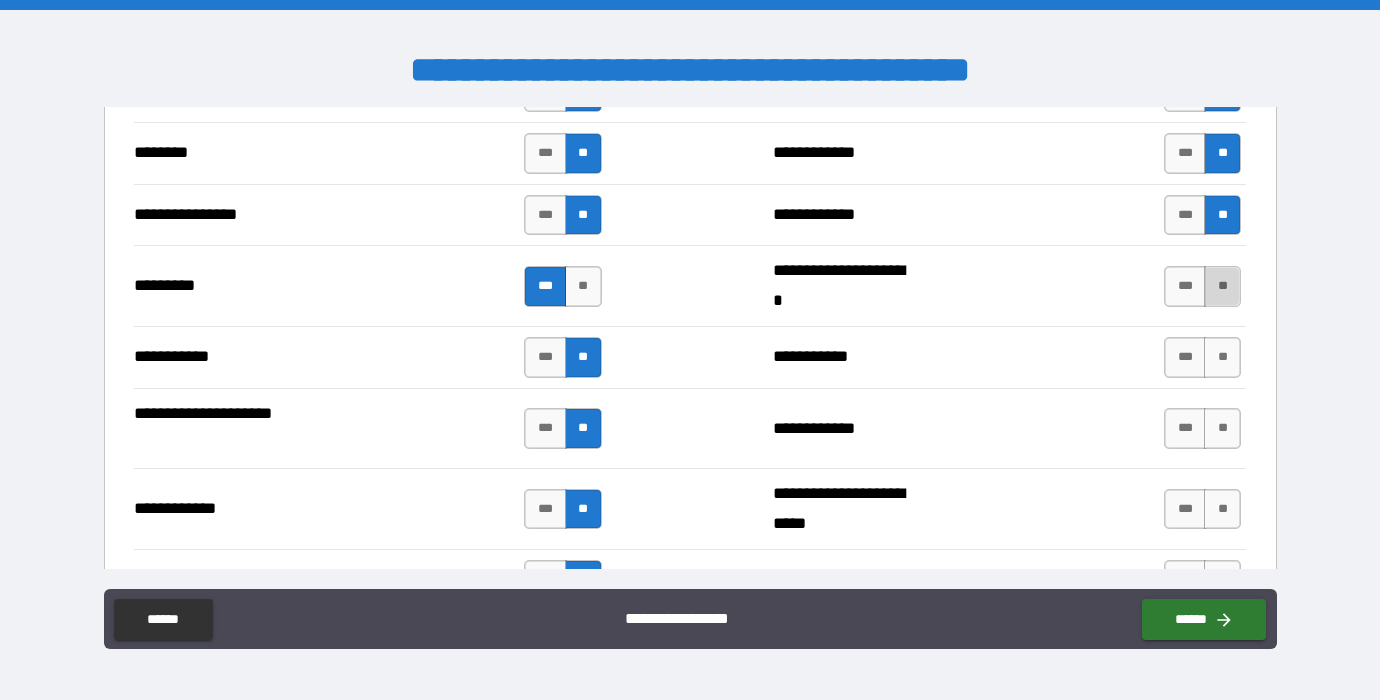 click on "**" at bounding box center [1222, 286] 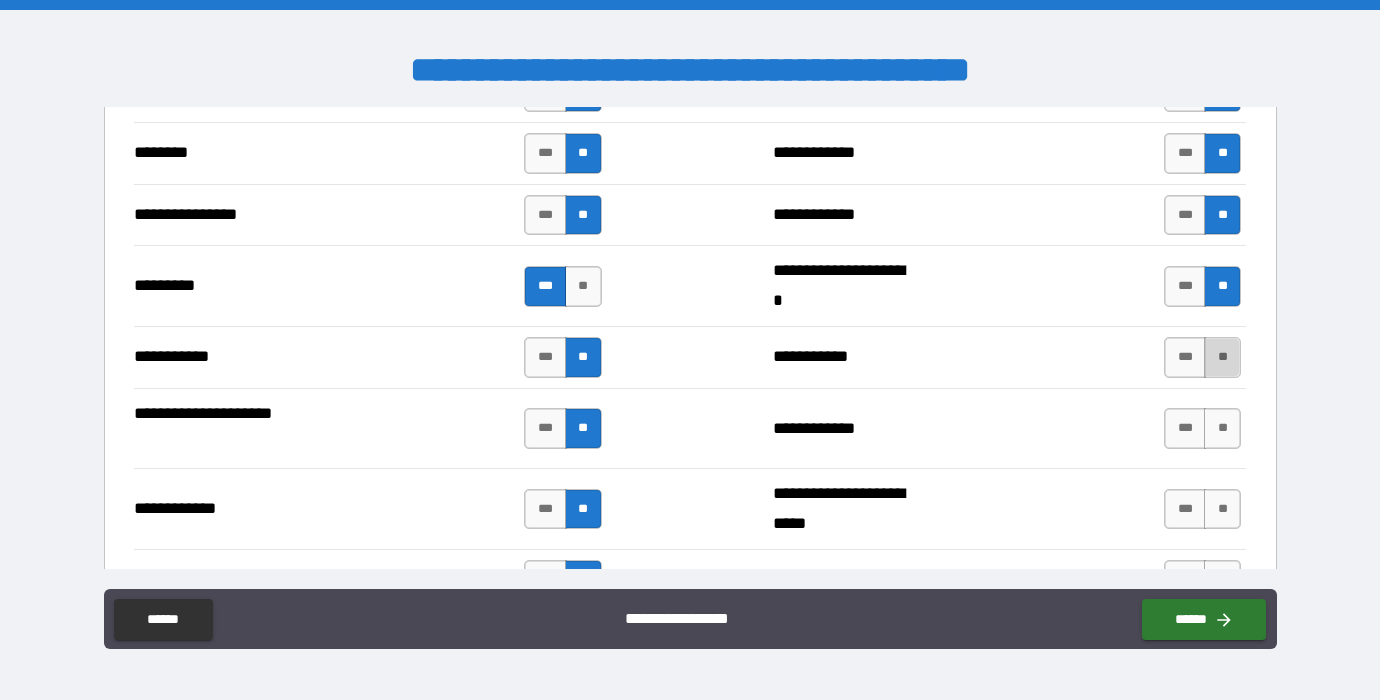 click on "**" at bounding box center (1222, 357) 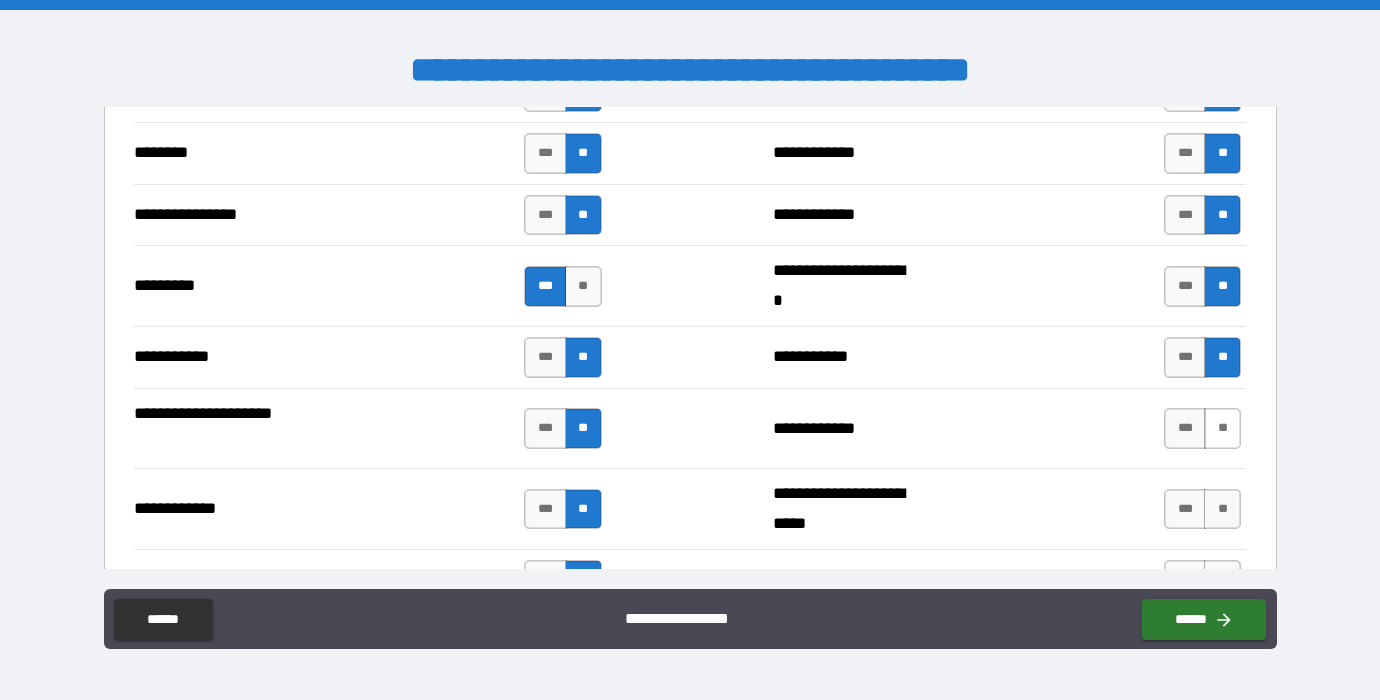 click on "**" at bounding box center [1222, 428] 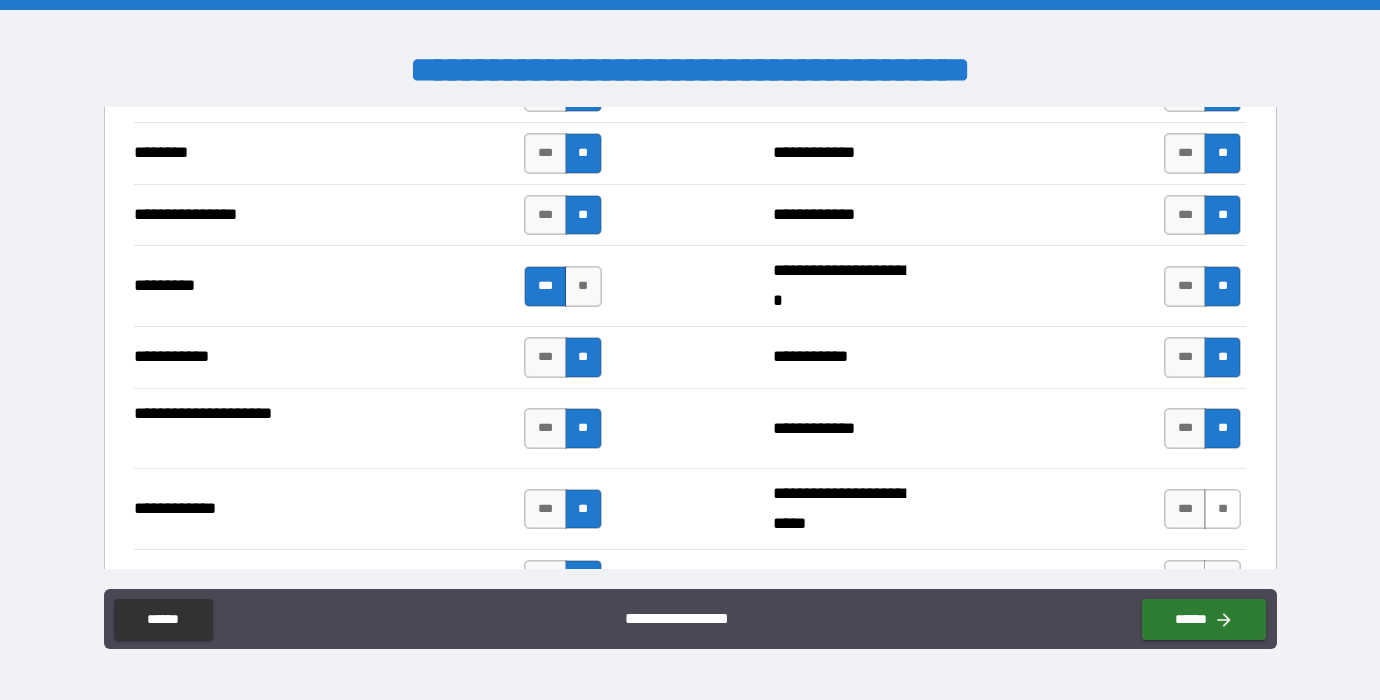 click on "**" at bounding box center (1222, 509) 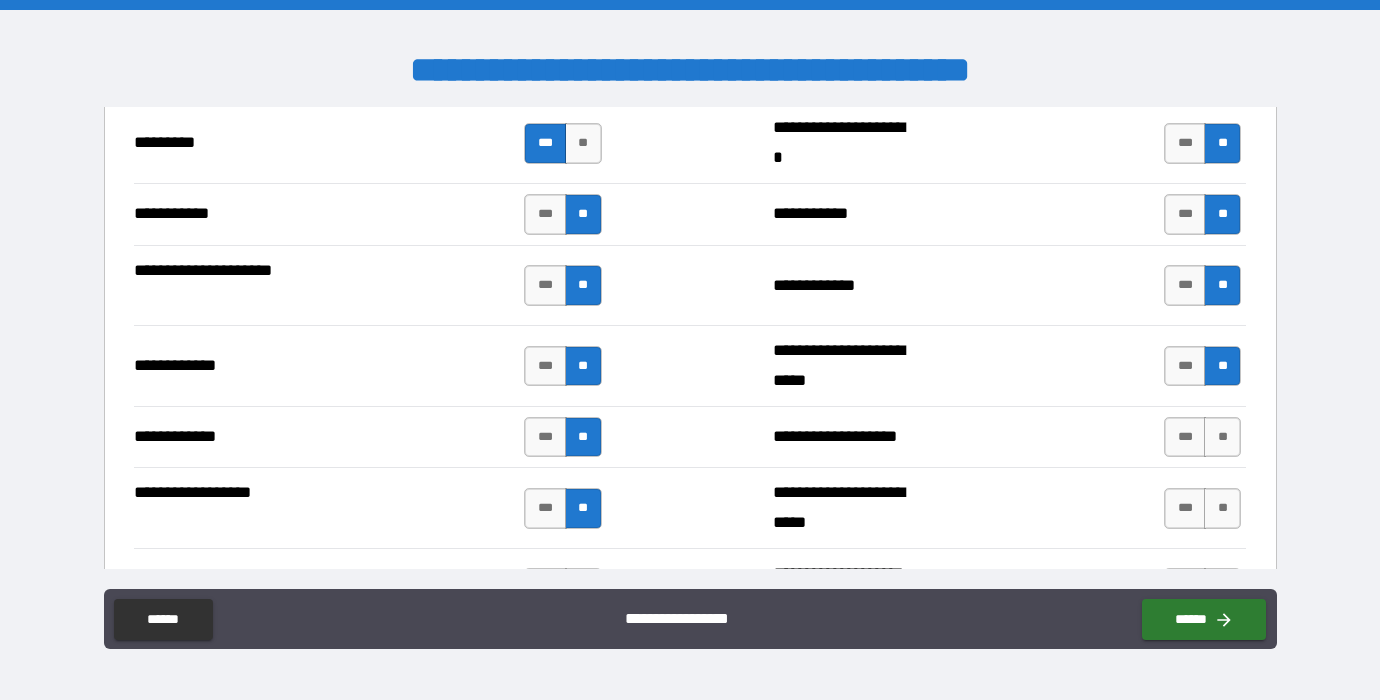 scroll, scrollTop: 6264, scrollLeft: 0, axis: vertical 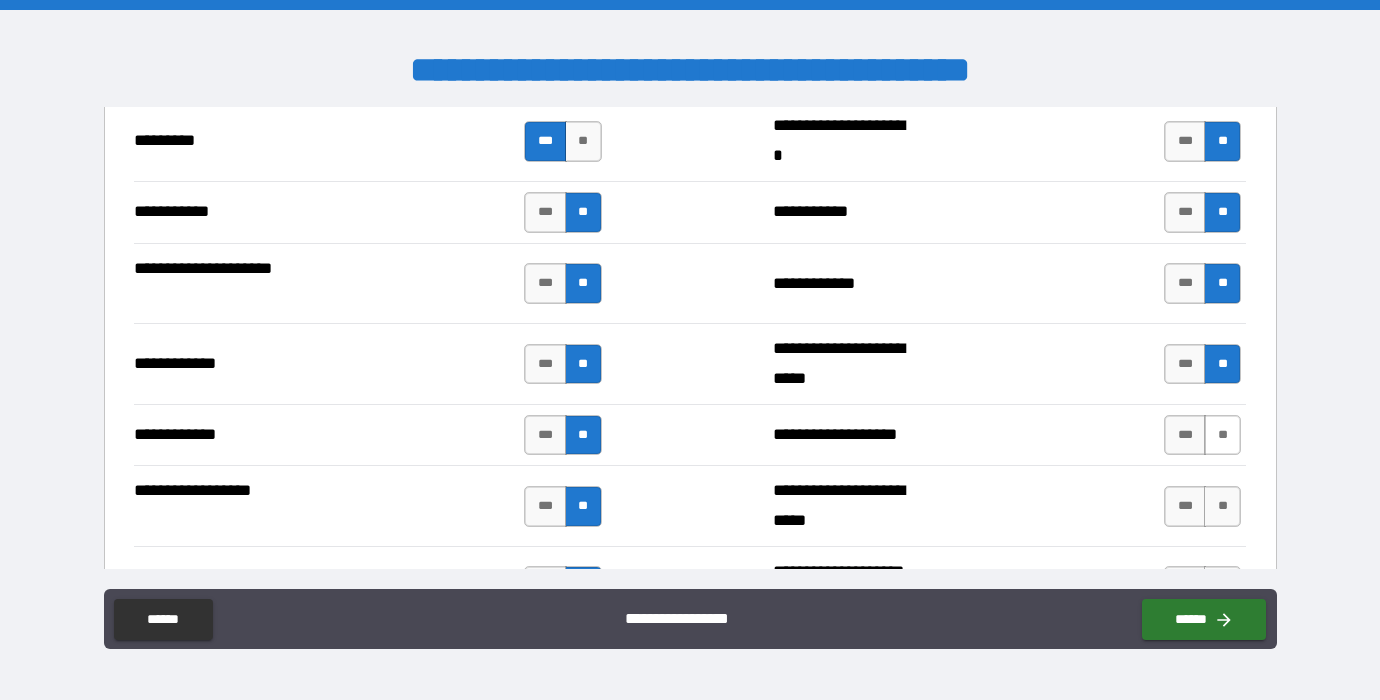 click on "**" at bounding box center (1222, 435) 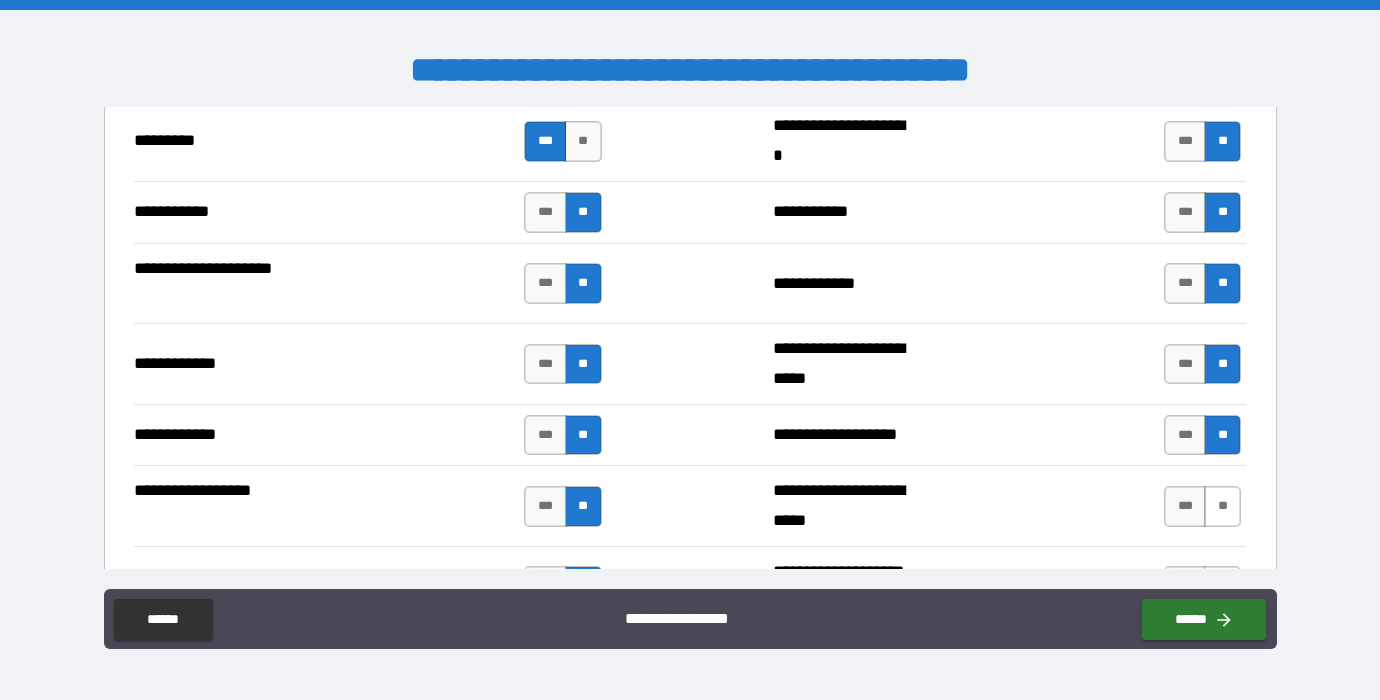click on "**" at bounding box center [1222, 506] 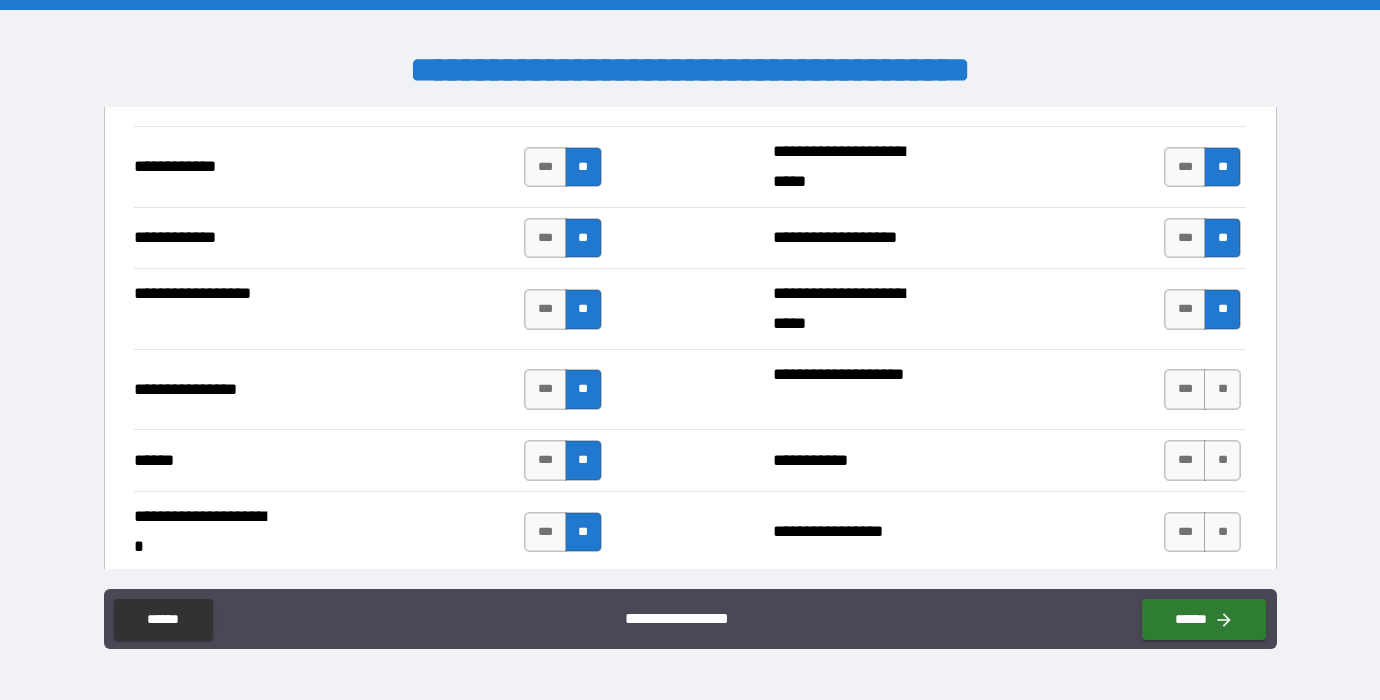 scroll, scrollTop: 6466, scrollLeft: 0, axis: vertical 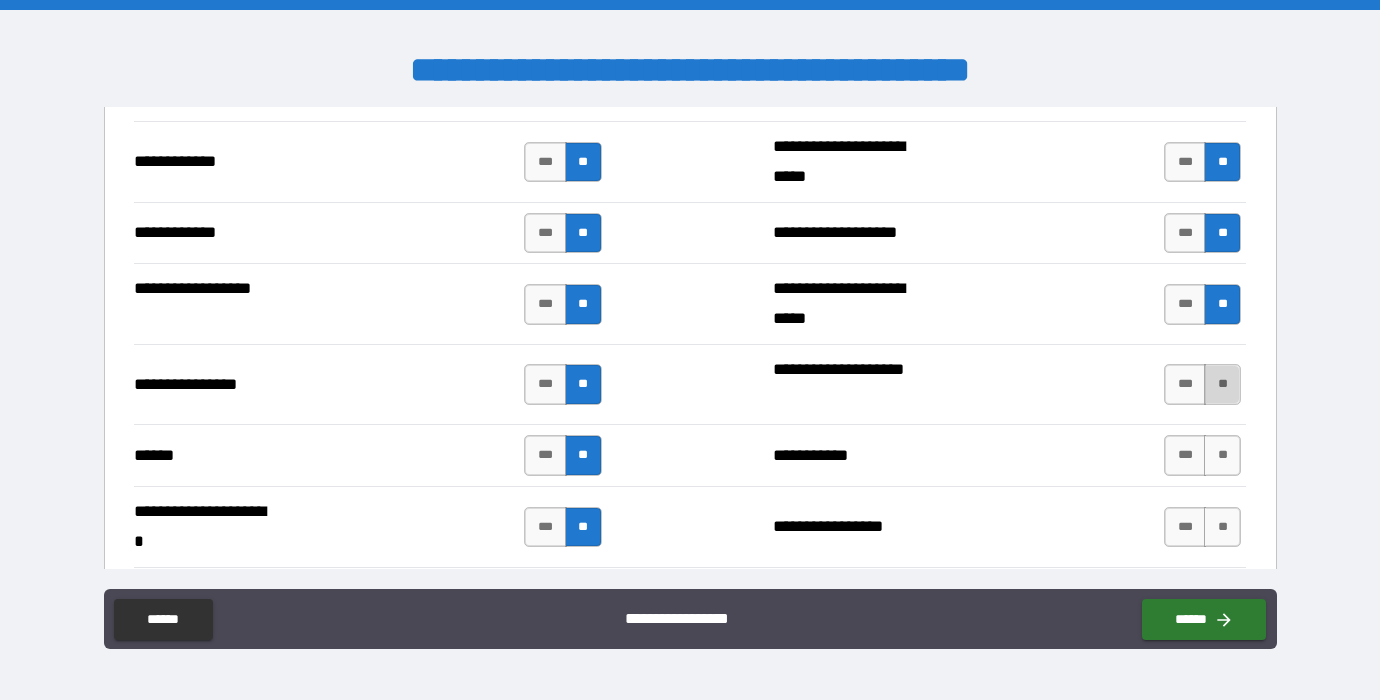 click on "**" at bounding box center [1222, 384] 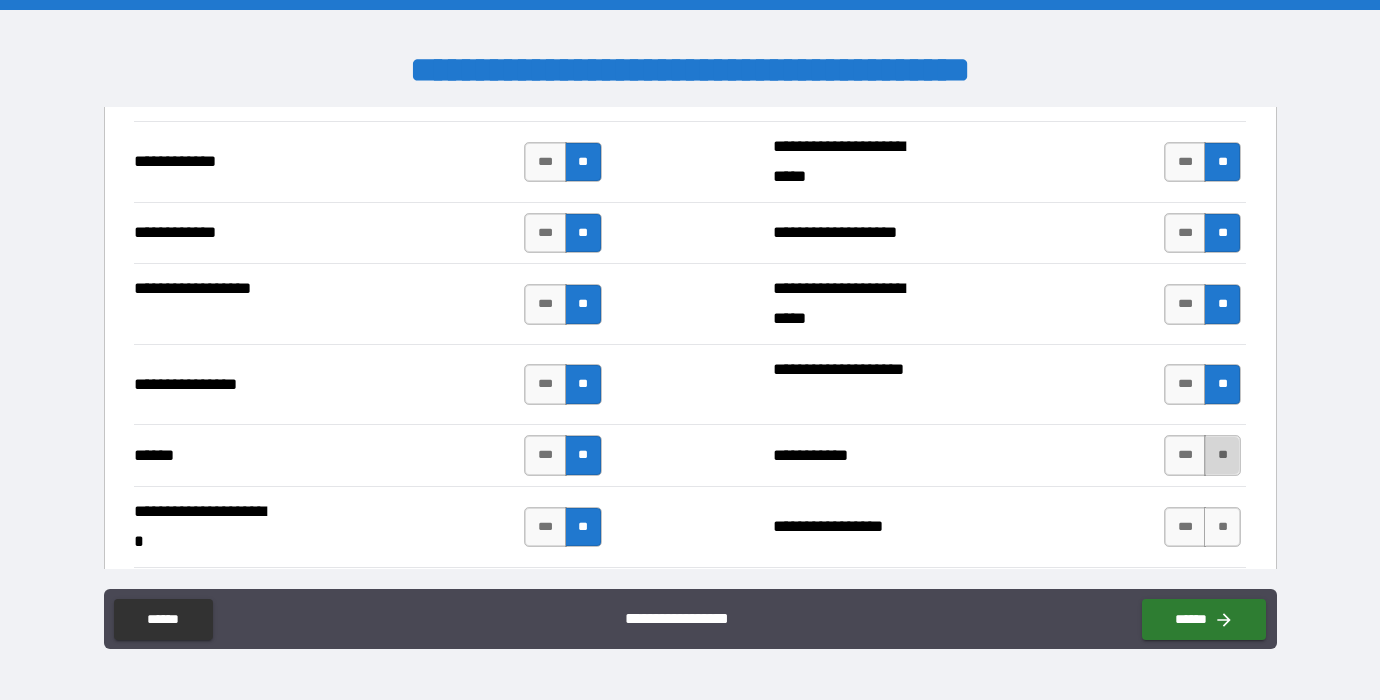 click on "**" at bounding box center [1222, 455] 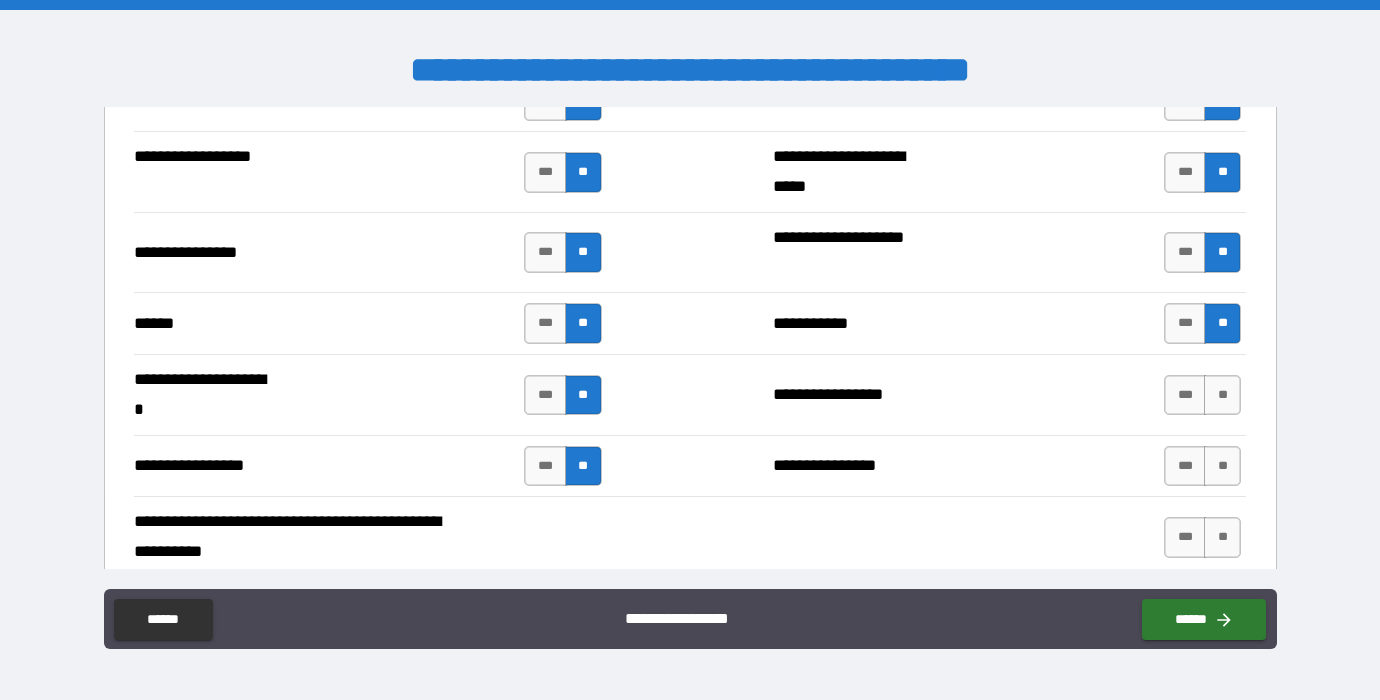 scroll, scrollTop: 6632, scrollLeft: 0, axis: vertical 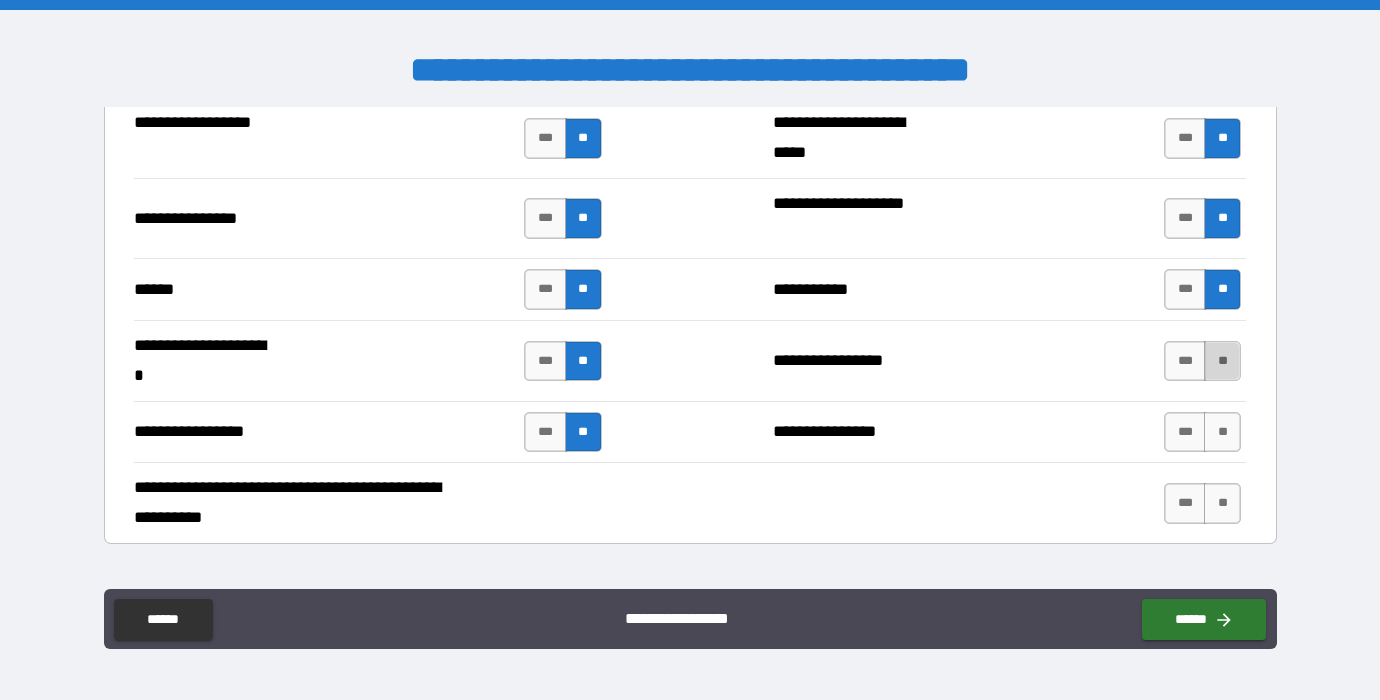click on "**" at bounding box center (1222, 361) 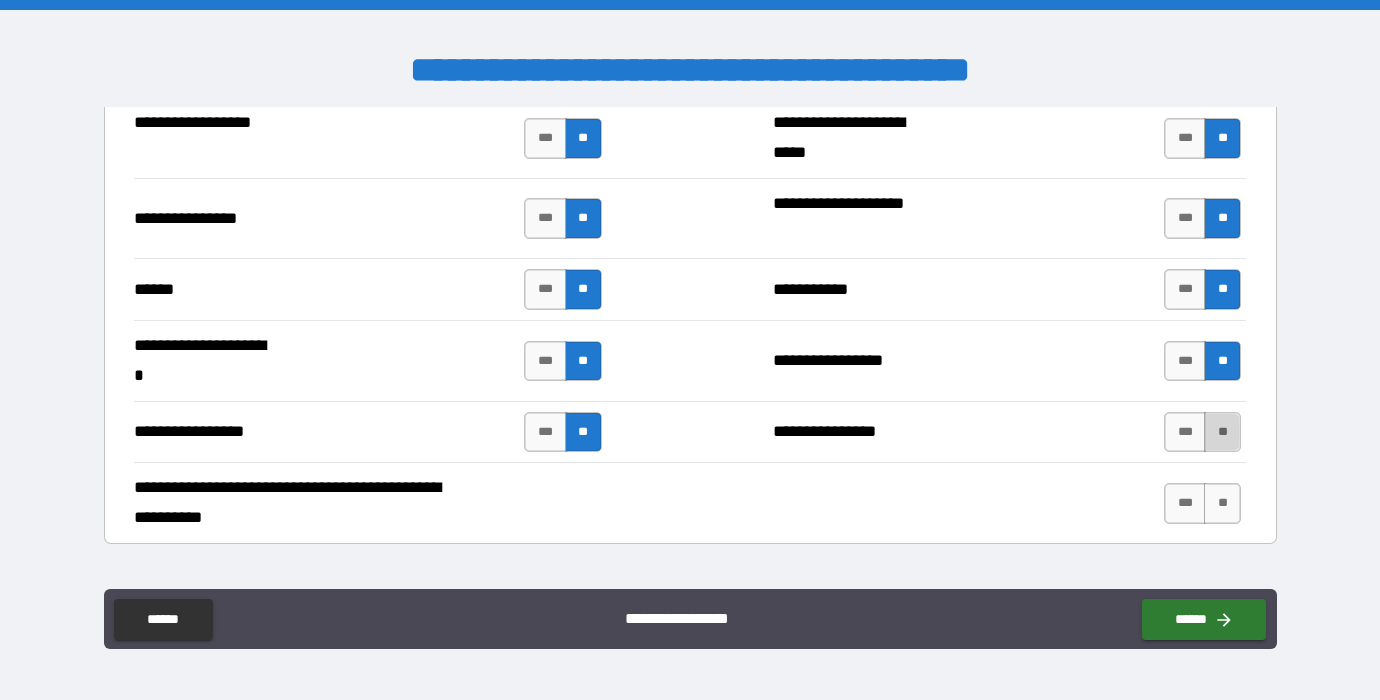 click on "**" at bounding box center [1222, 432] 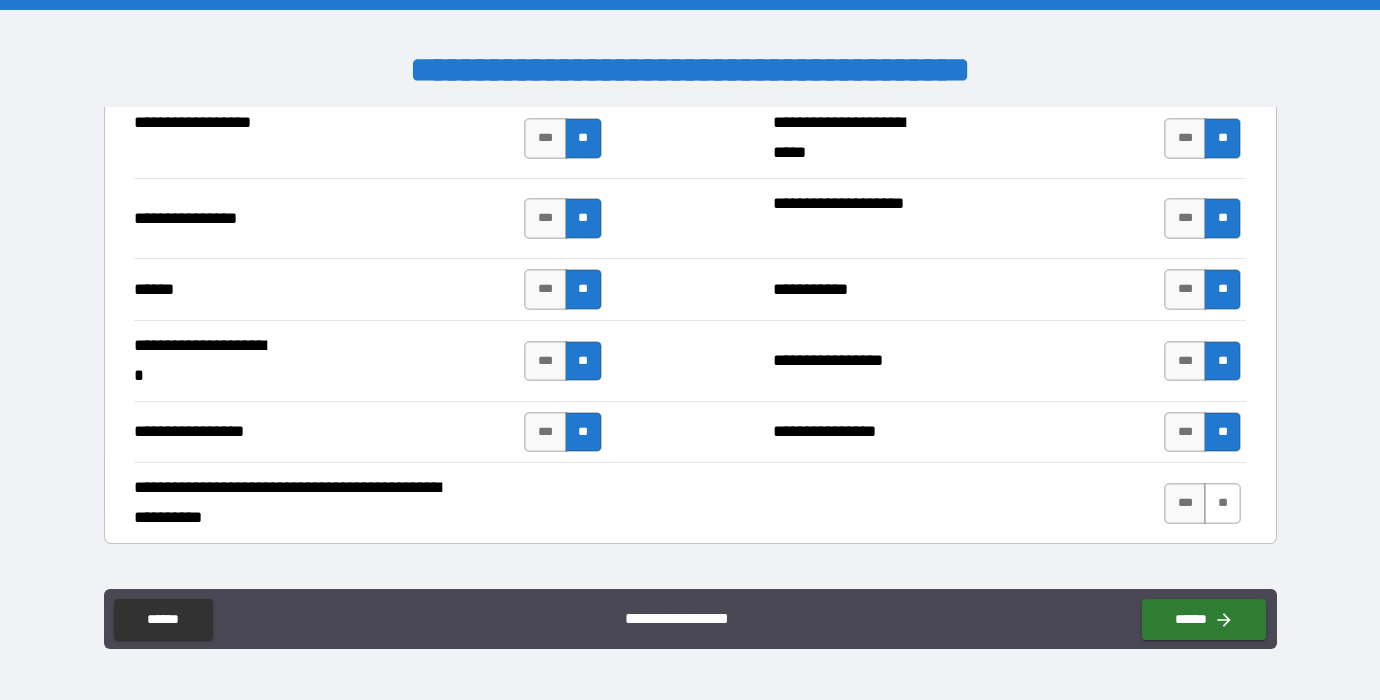 click on "**" at bounding box center (1222, 503) 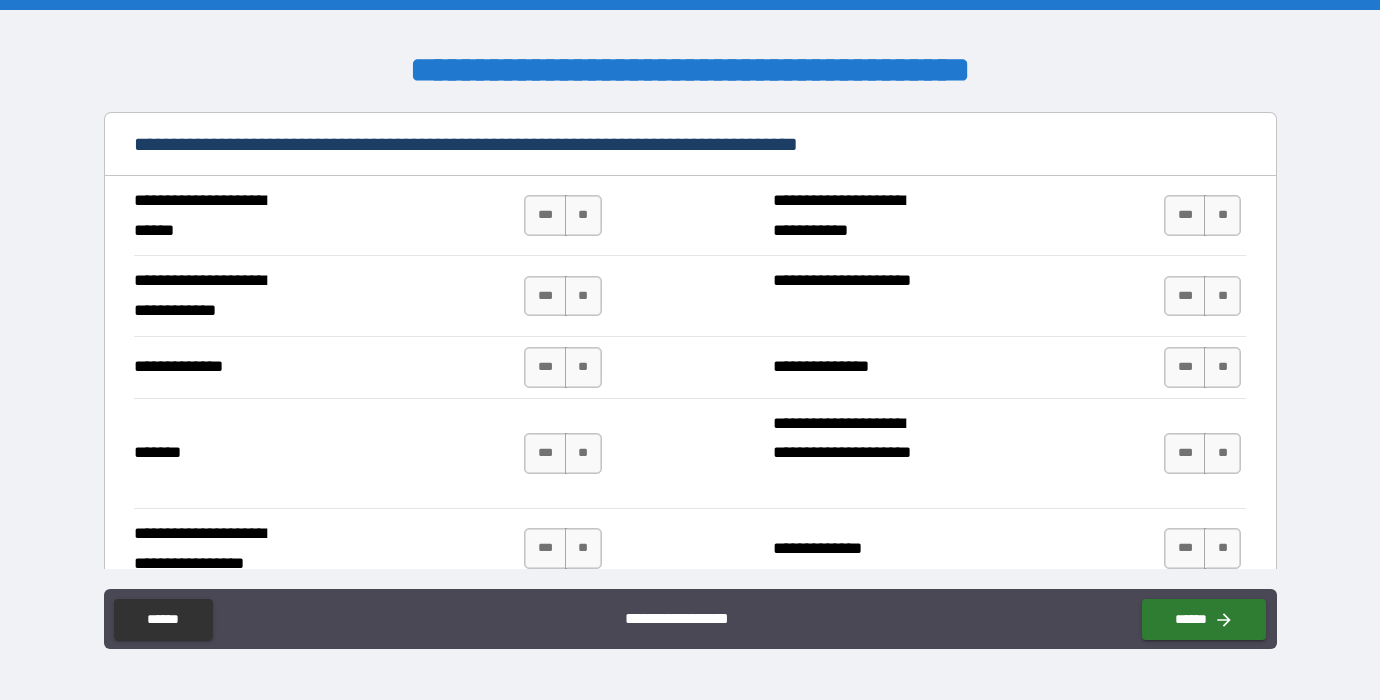 scroll, scrollTop: 7180, scrollLeft: 0, axis: vertical 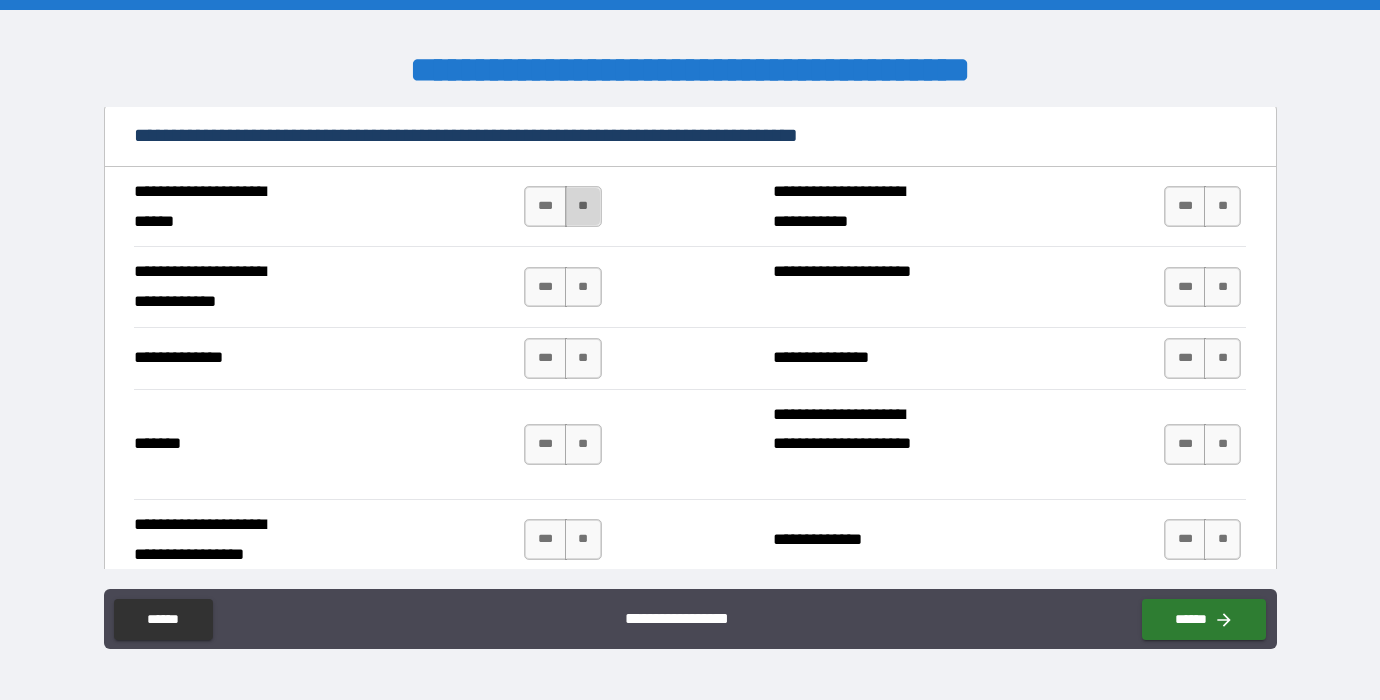 click on "**" at bounding box center [583, 206] 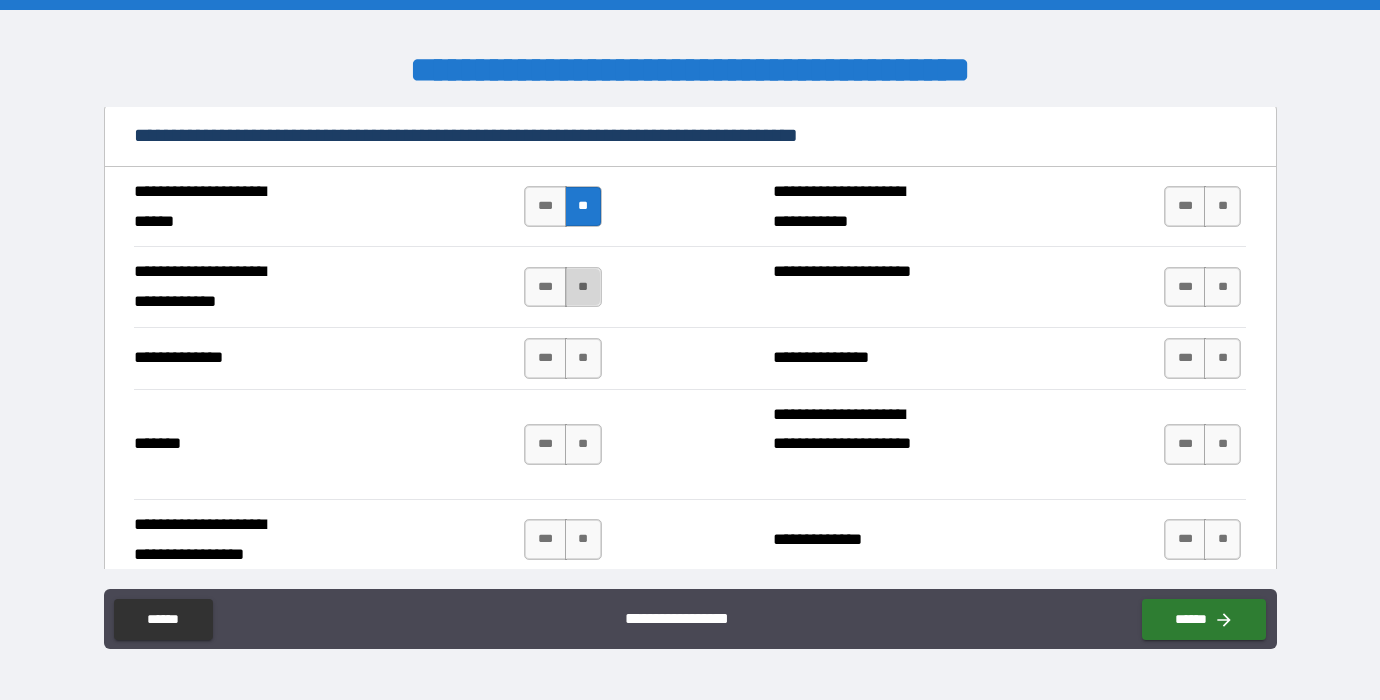 click on "**" at bounding box center [583, 287] 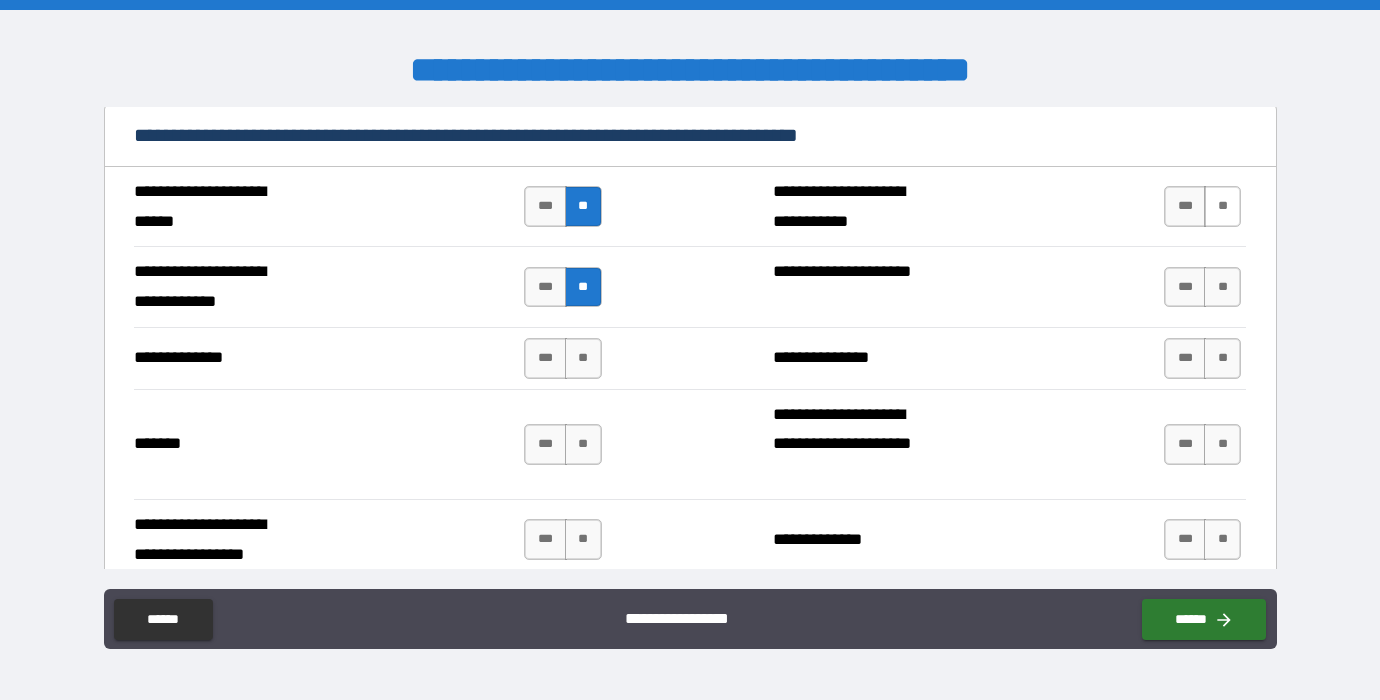 click on "**" at bounding box center (1222, 206) 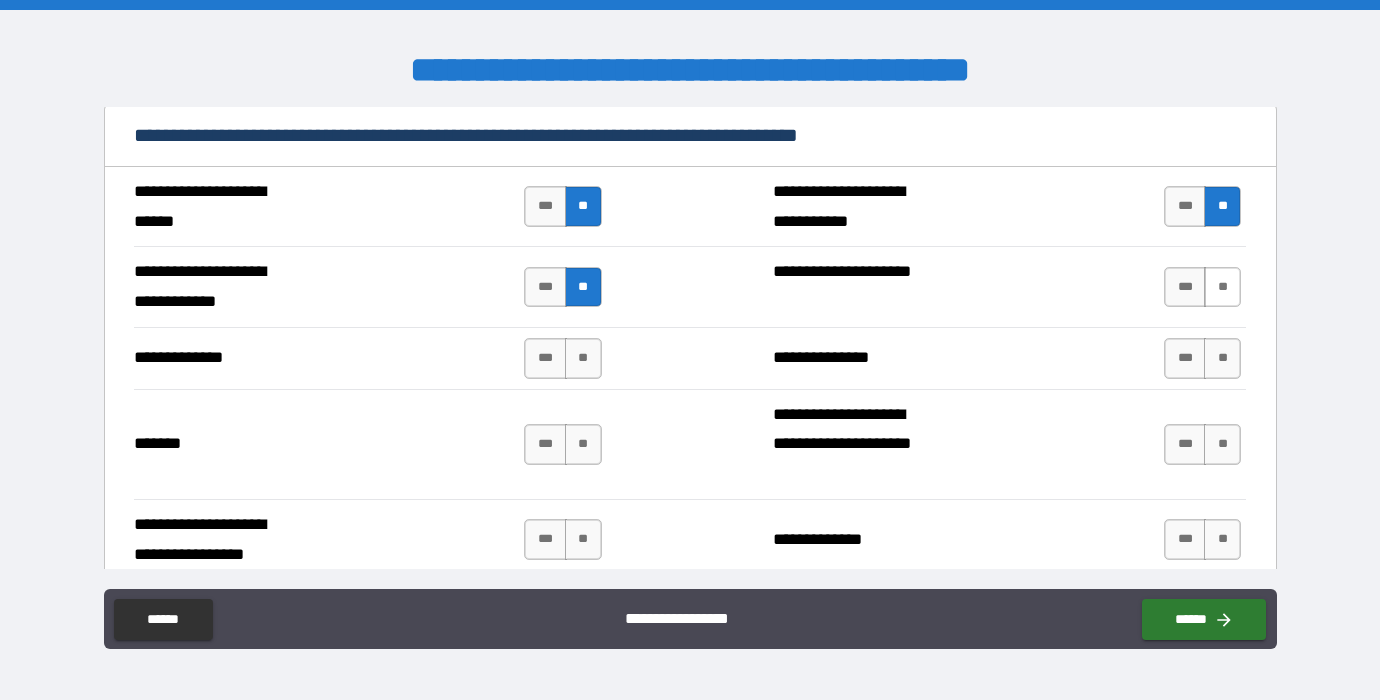 click on "**" at bounding box center [1222, 287] 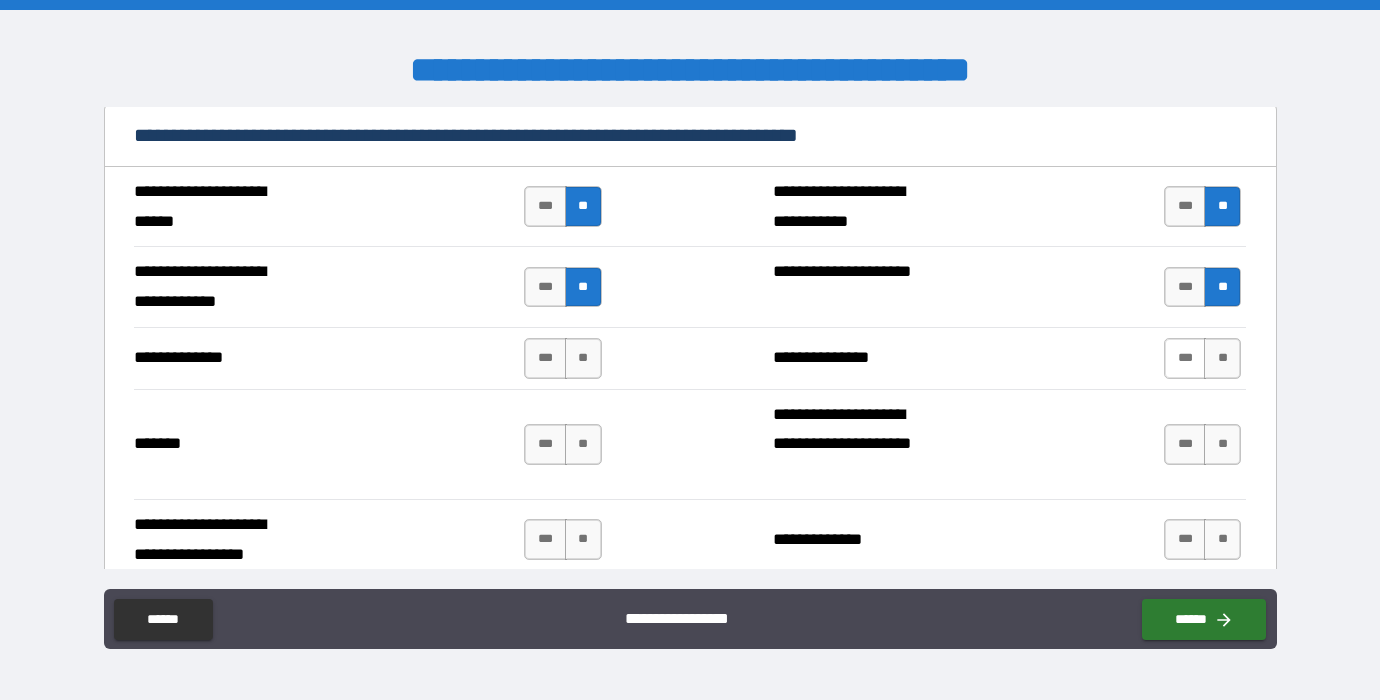 click on "***" at bounding box center (1185, 358) 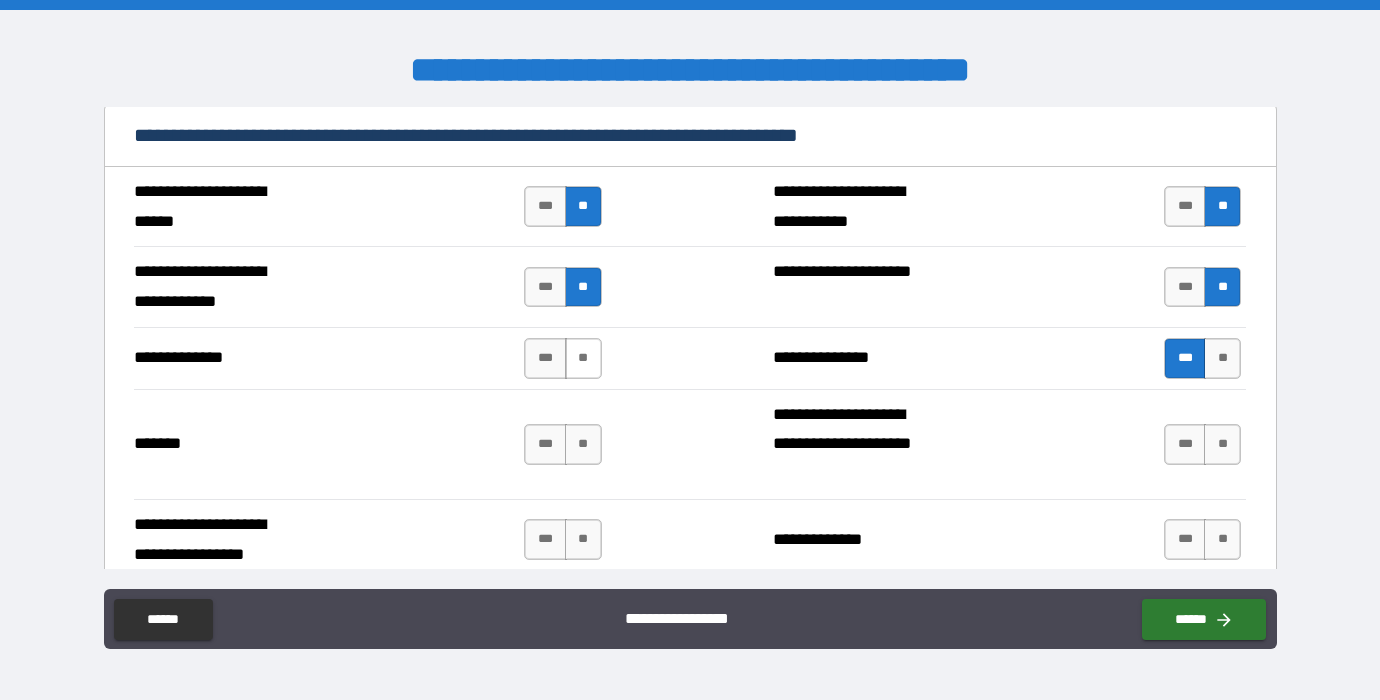 click on "**" at bounding box center (583, 358) 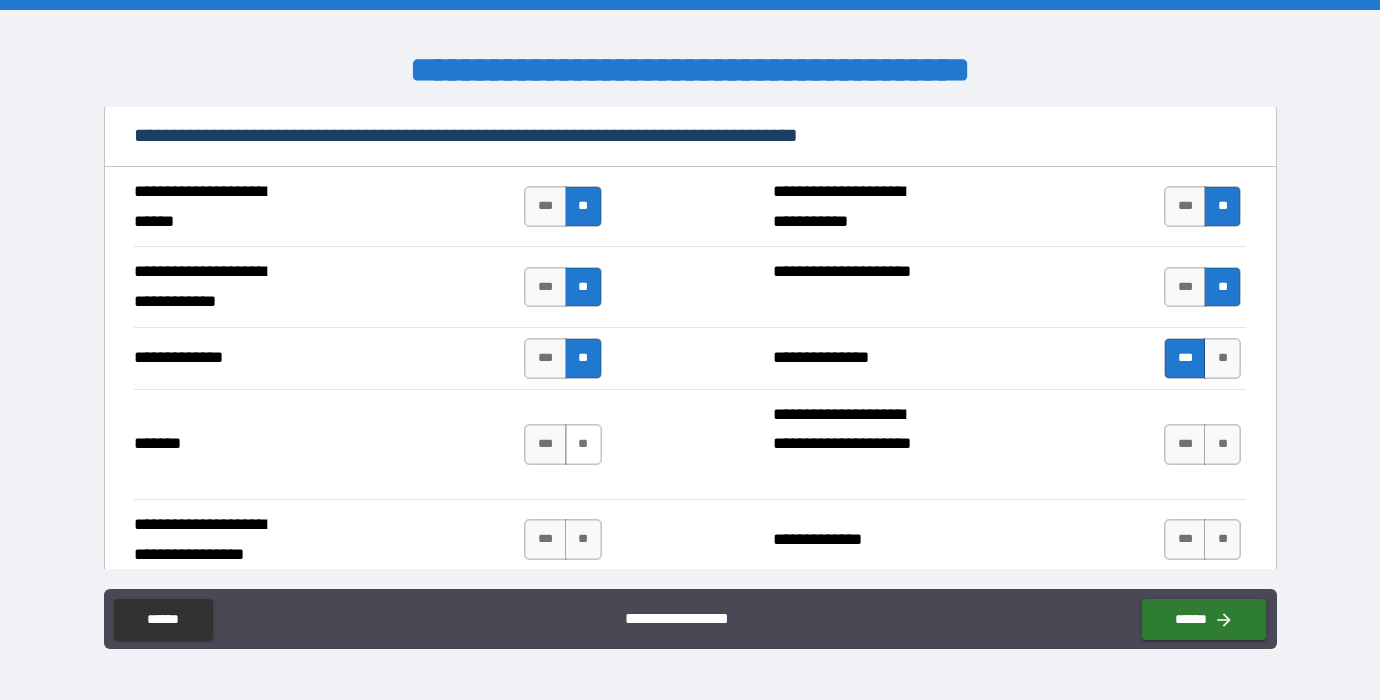 click on "**" at bounding box center (583, 444) 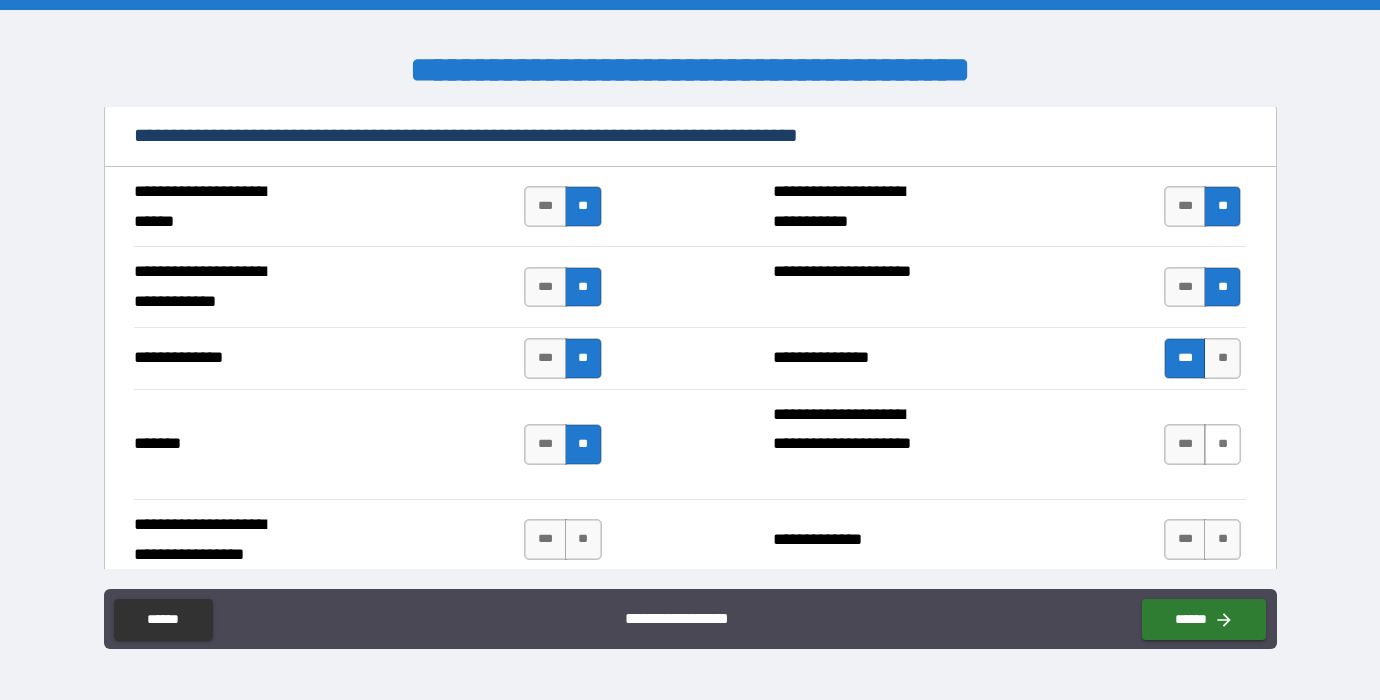click on "**" at bounding box center (1222, 444) 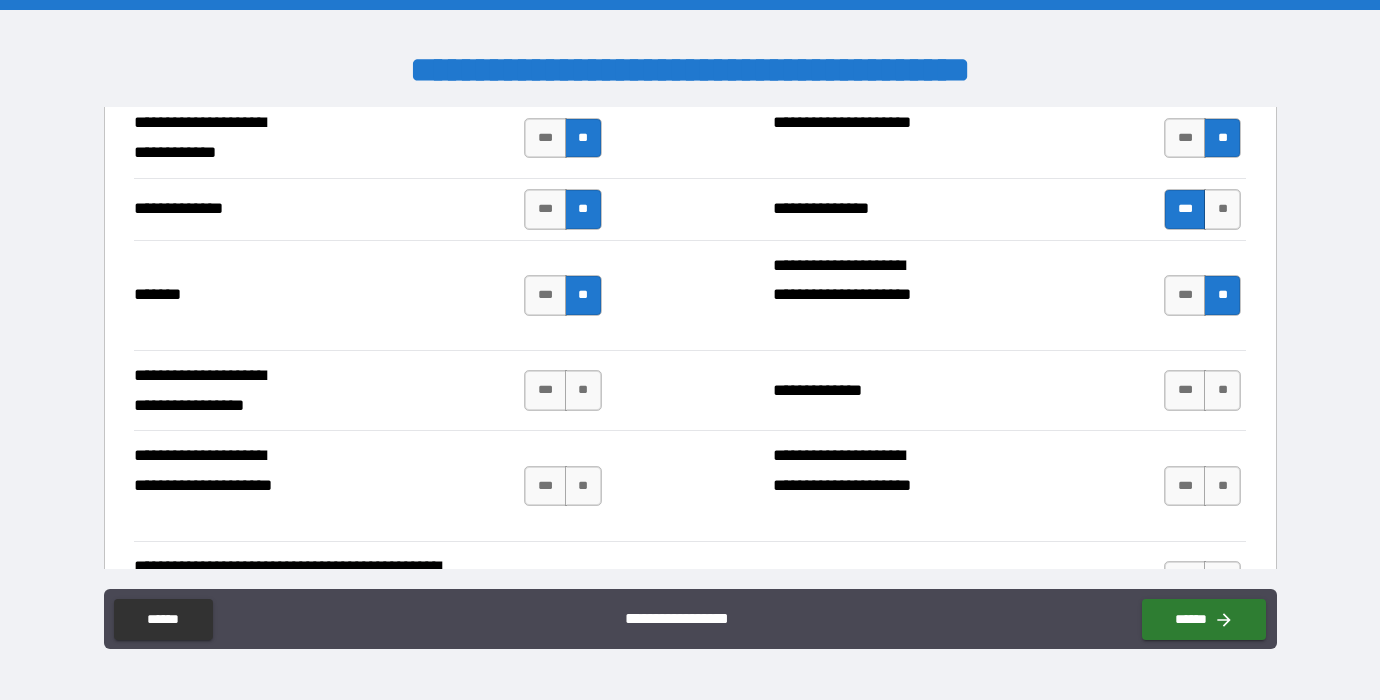 scroll, scrollTop: 7333, scrollLeft: 0, axis: vertical 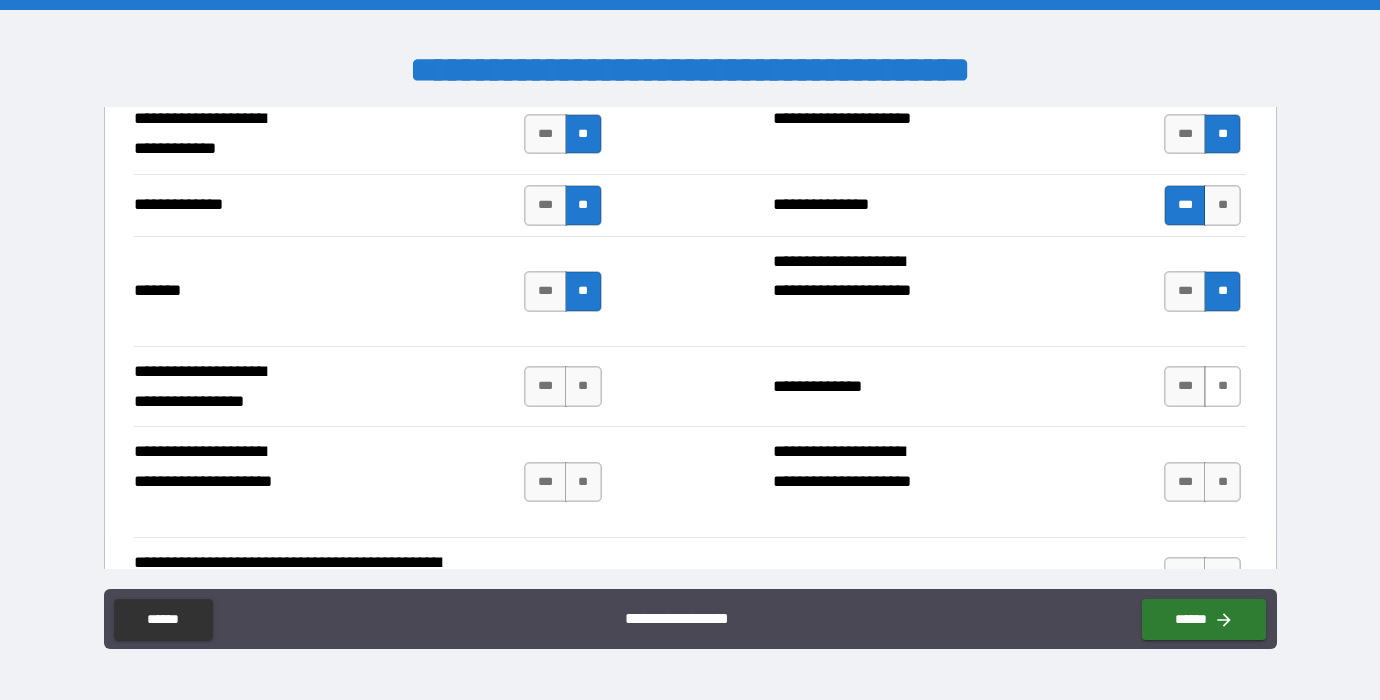 click on "**" at bounding box center (1222, 386) 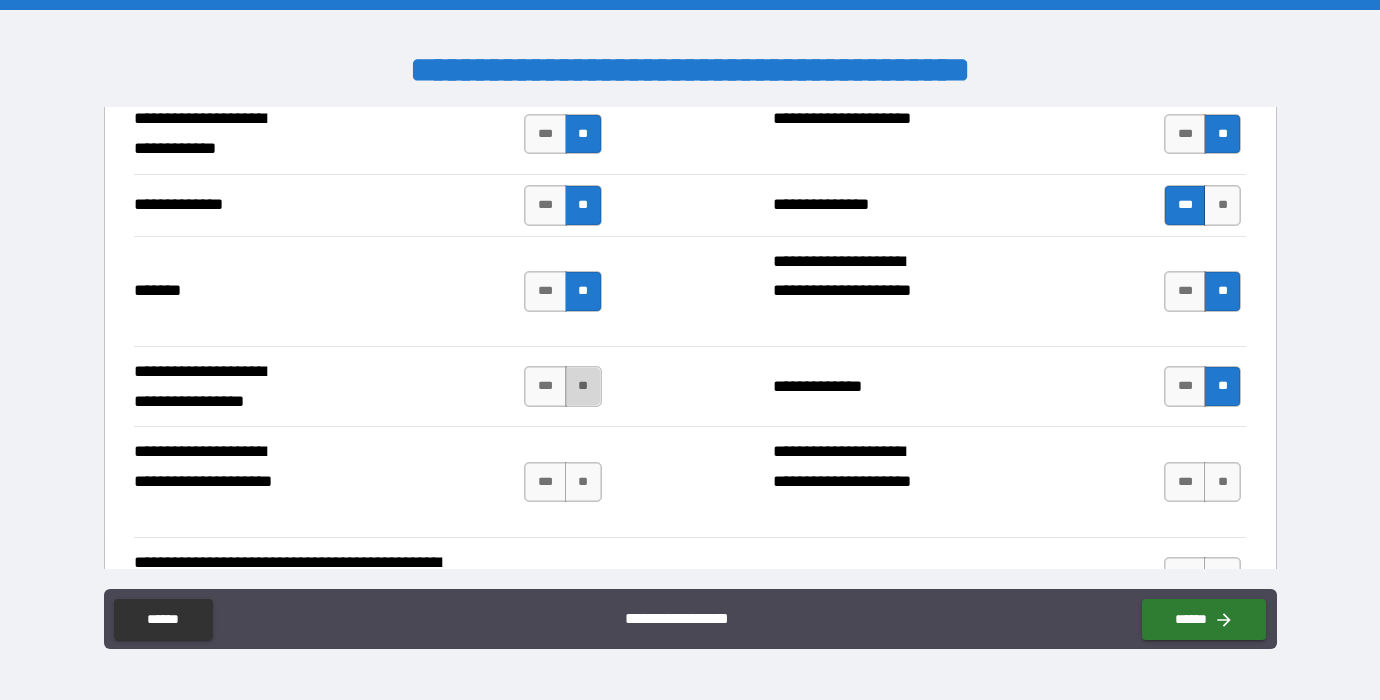 click on "**" at bounding box center [583, 386] 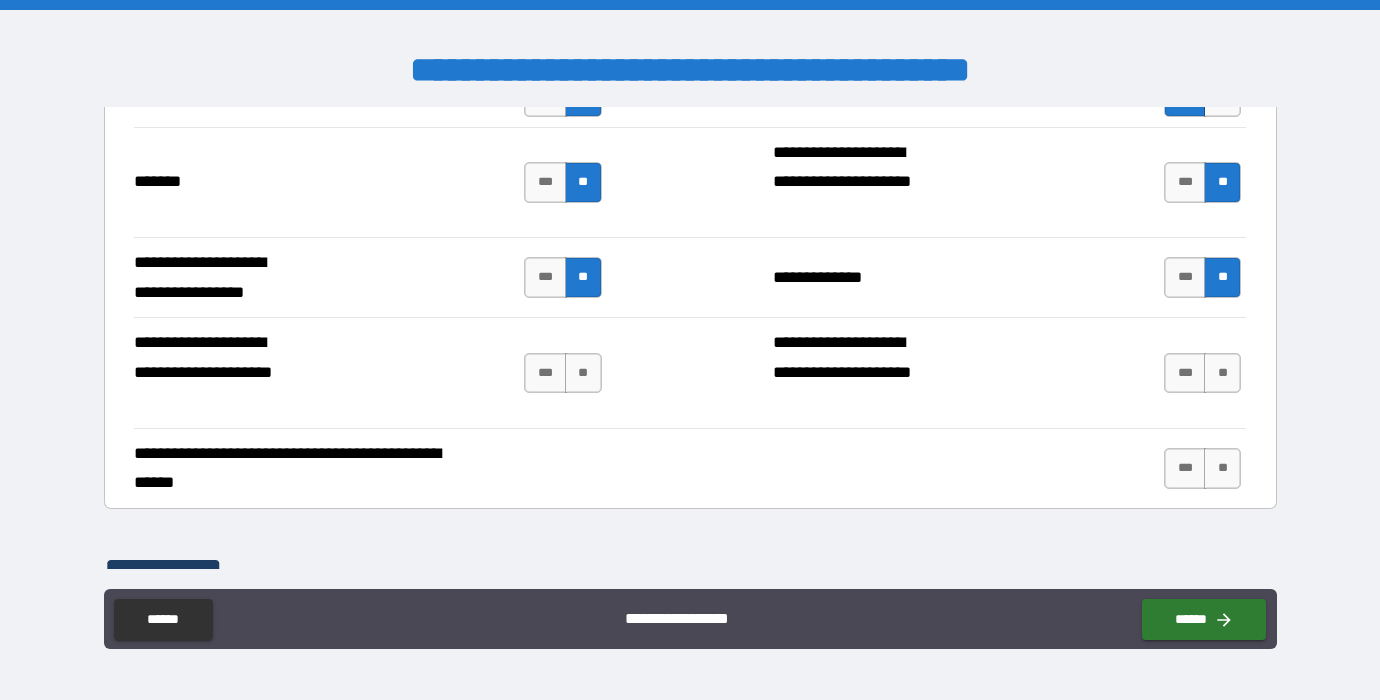 scroll, scrollTop: 7441, scrollLeft: 0, axis: vertical 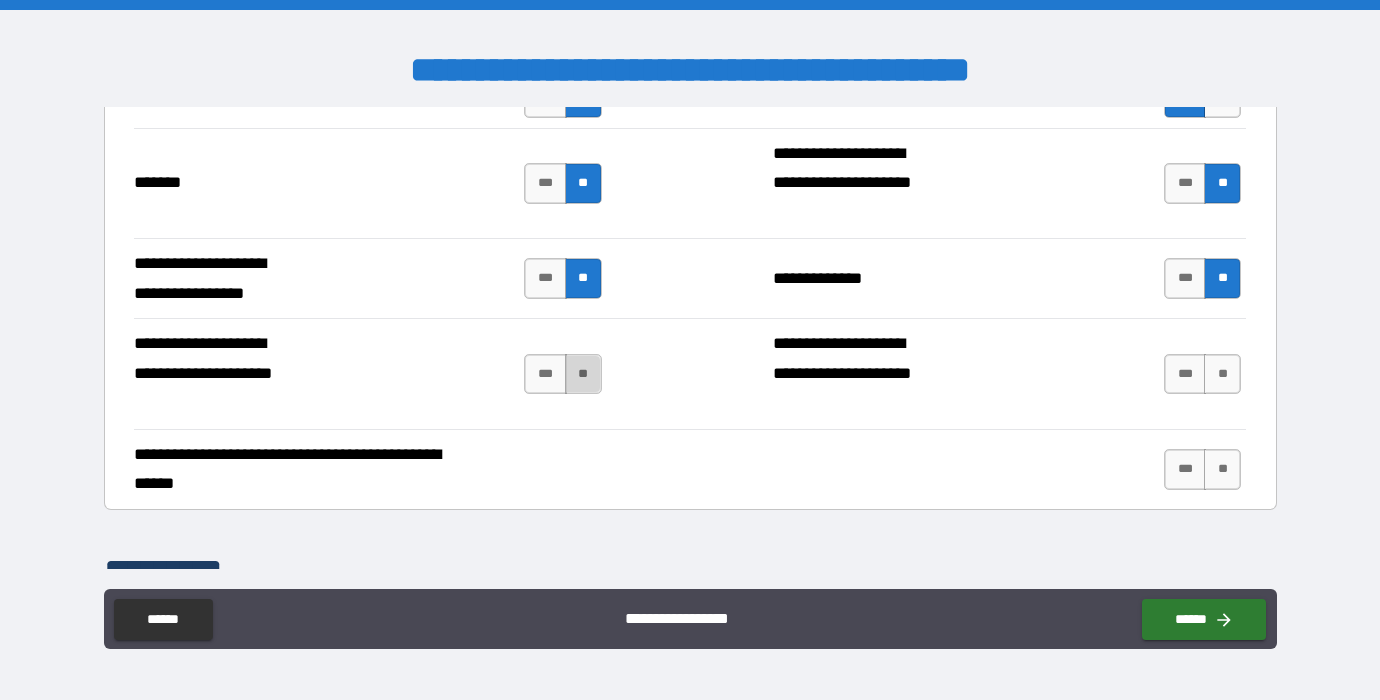 click on "**" at bounding box center (583, 374) 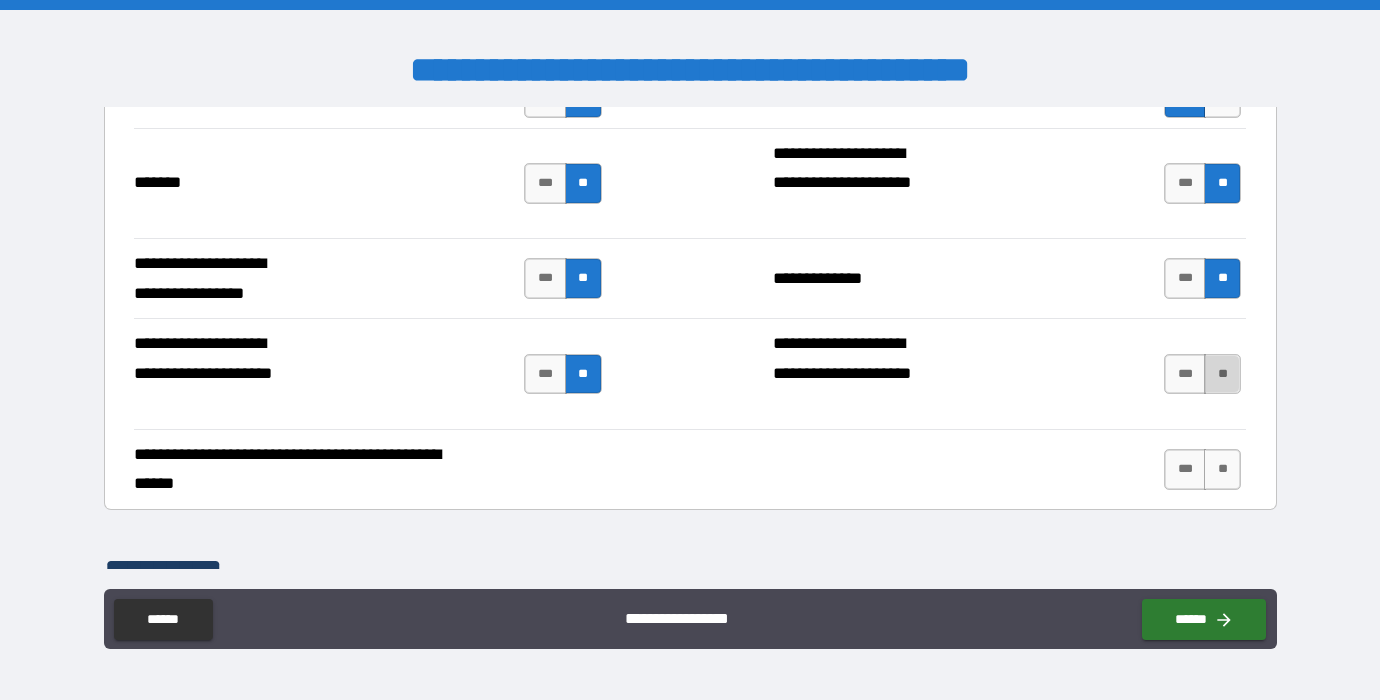 click on "**" at bounding box center [1222, 374] 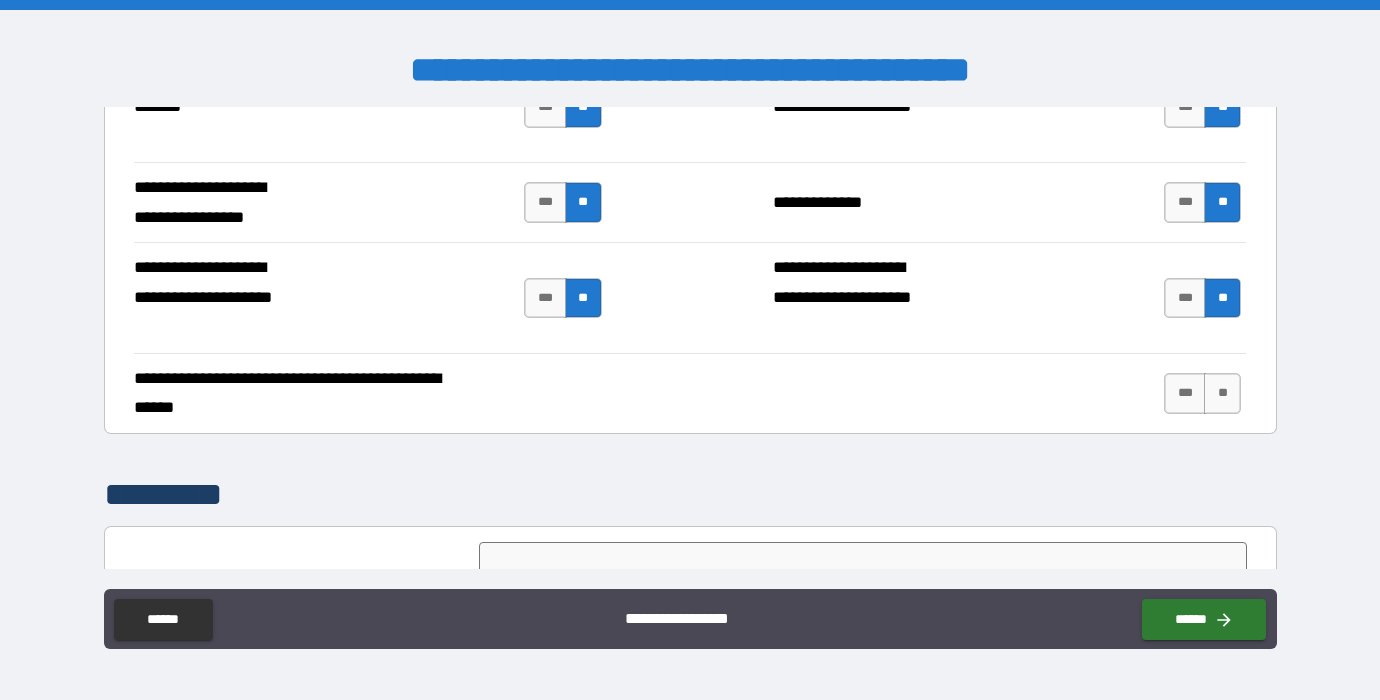 scroll, scrollTop: 7529, scrollLeft: 0, axis: vertical 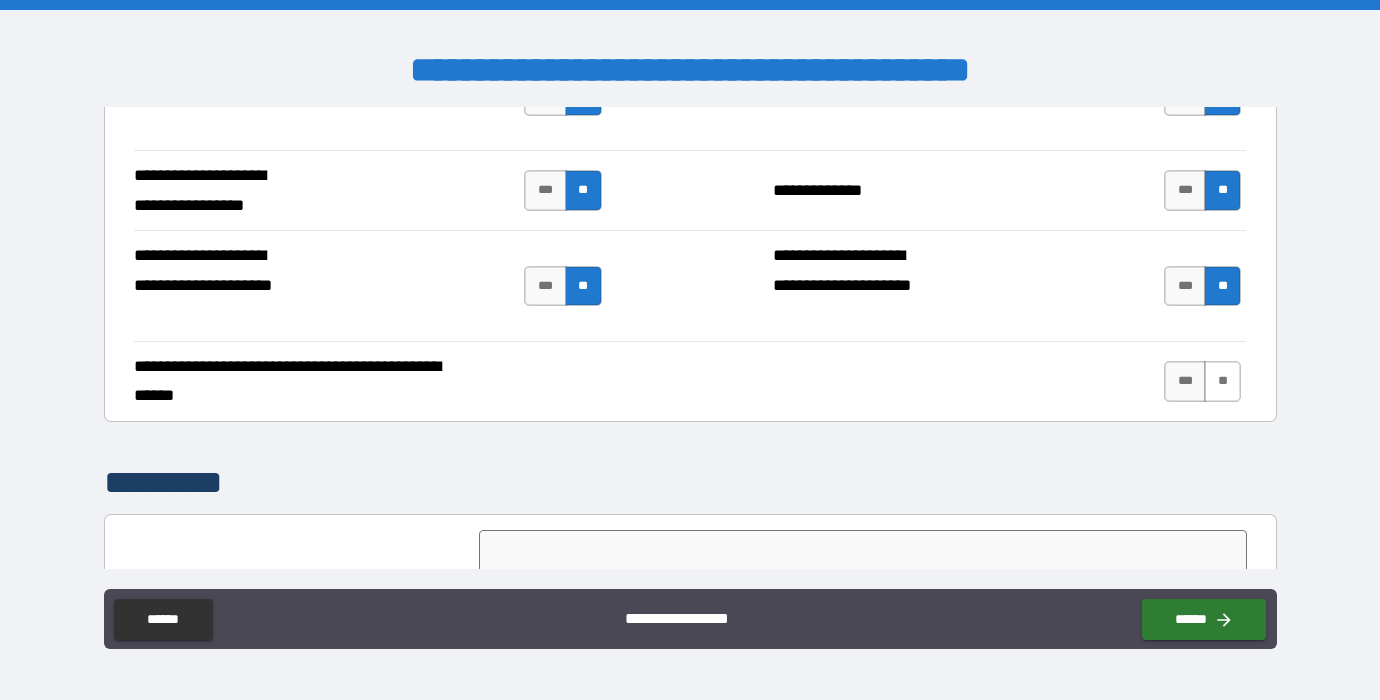 click on "**" at bounding box center (1222, 381) 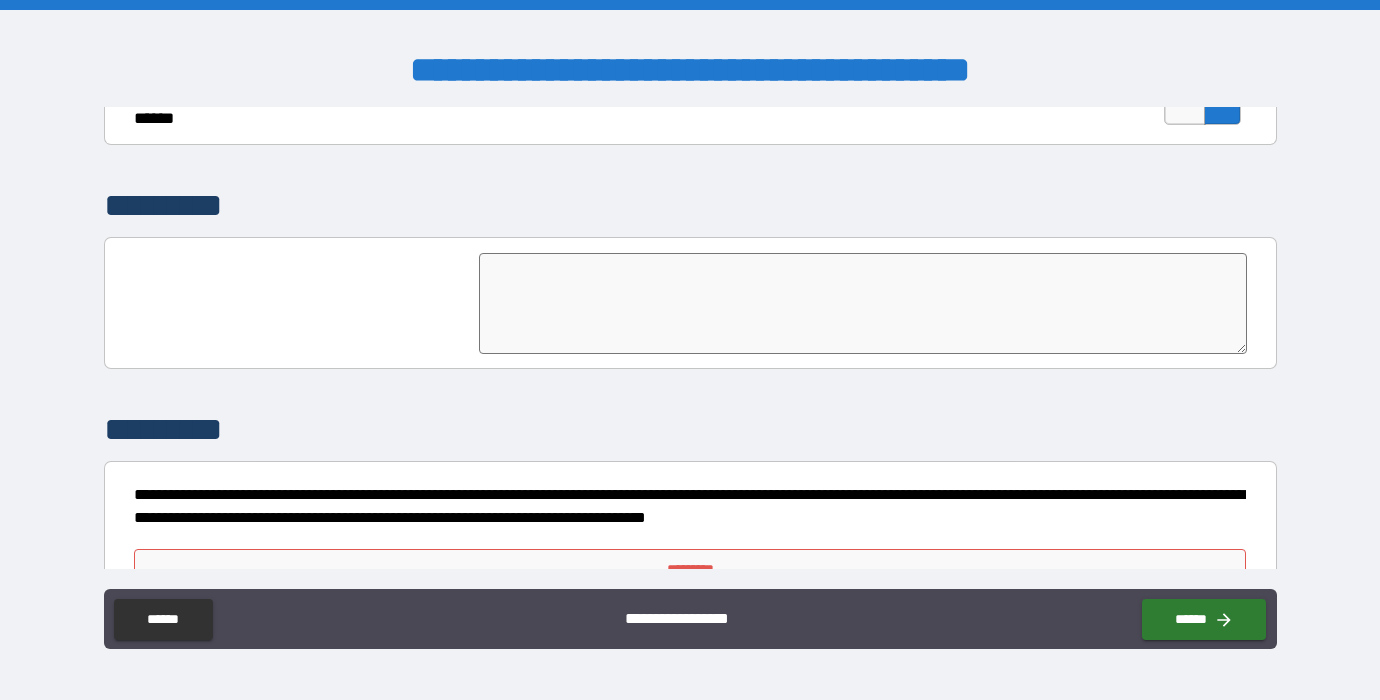 scroll, scrollTop: 7858, scrollLeft: 0, axis: vertical 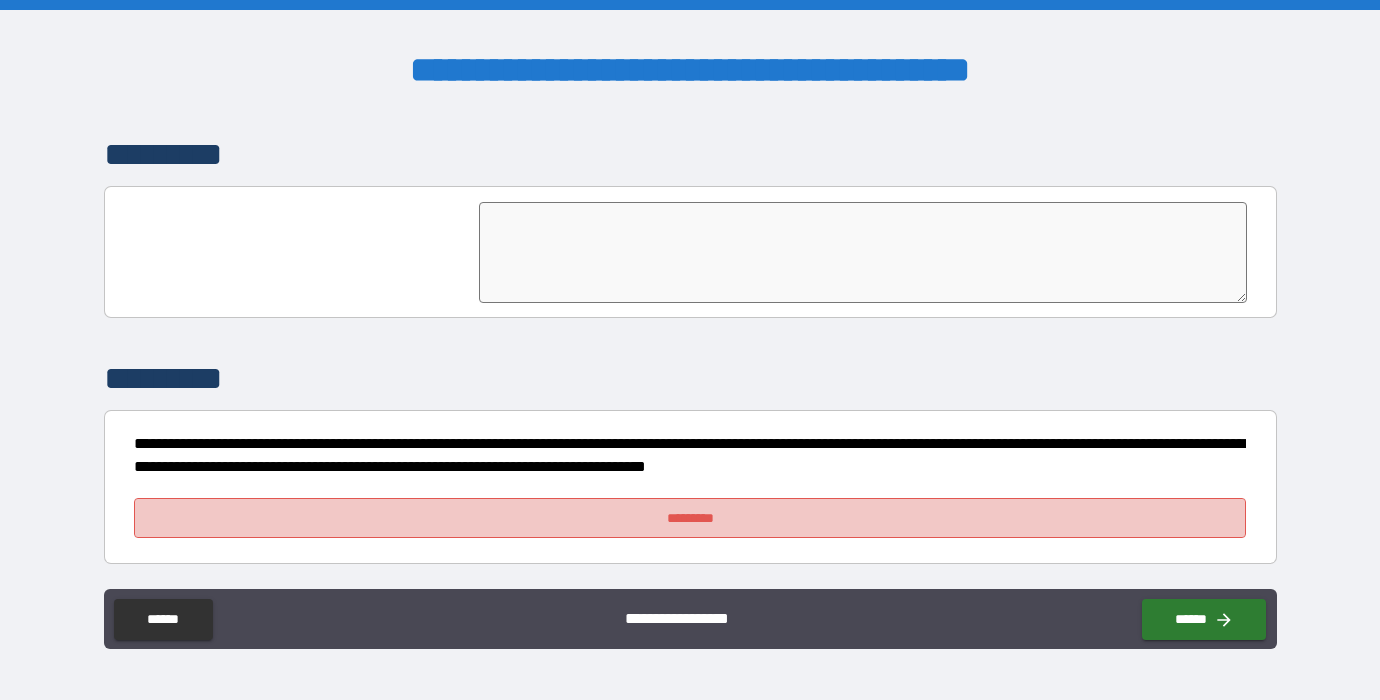 click on "*********" at bounding box center [690, 518] 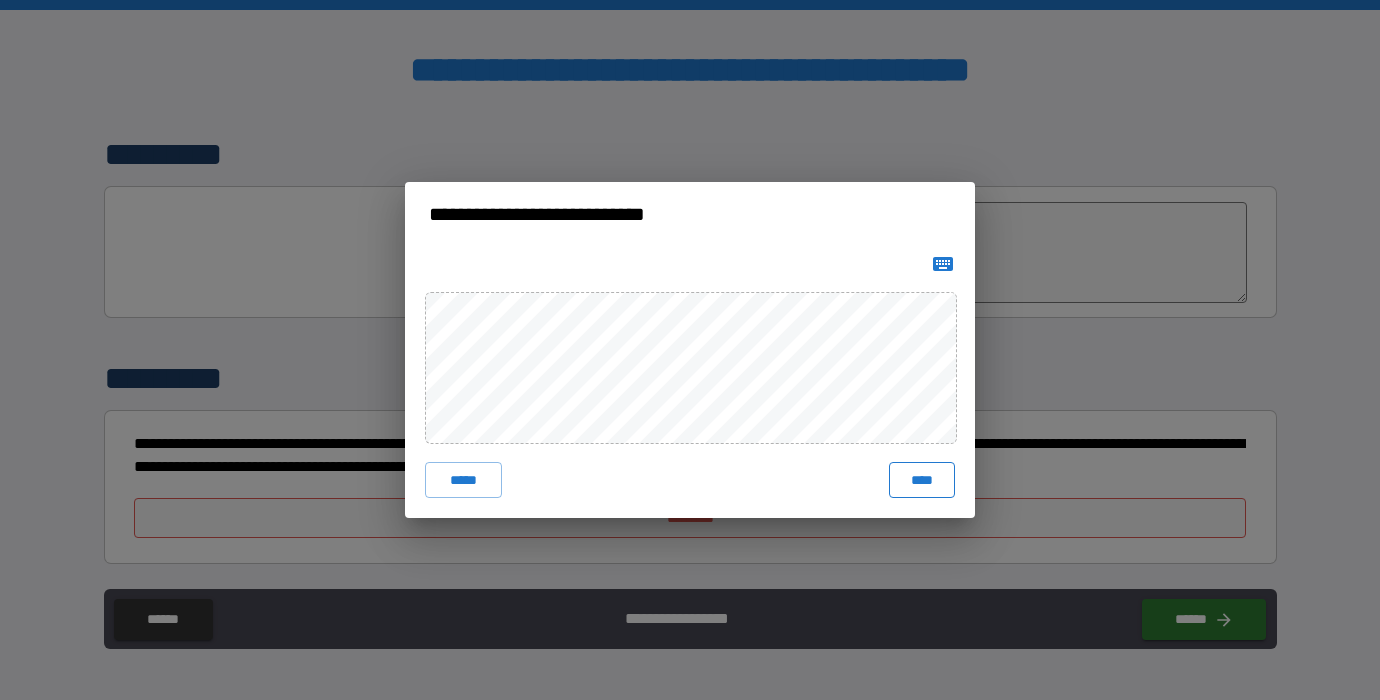 click on "****" at bounding box center (922, 480) 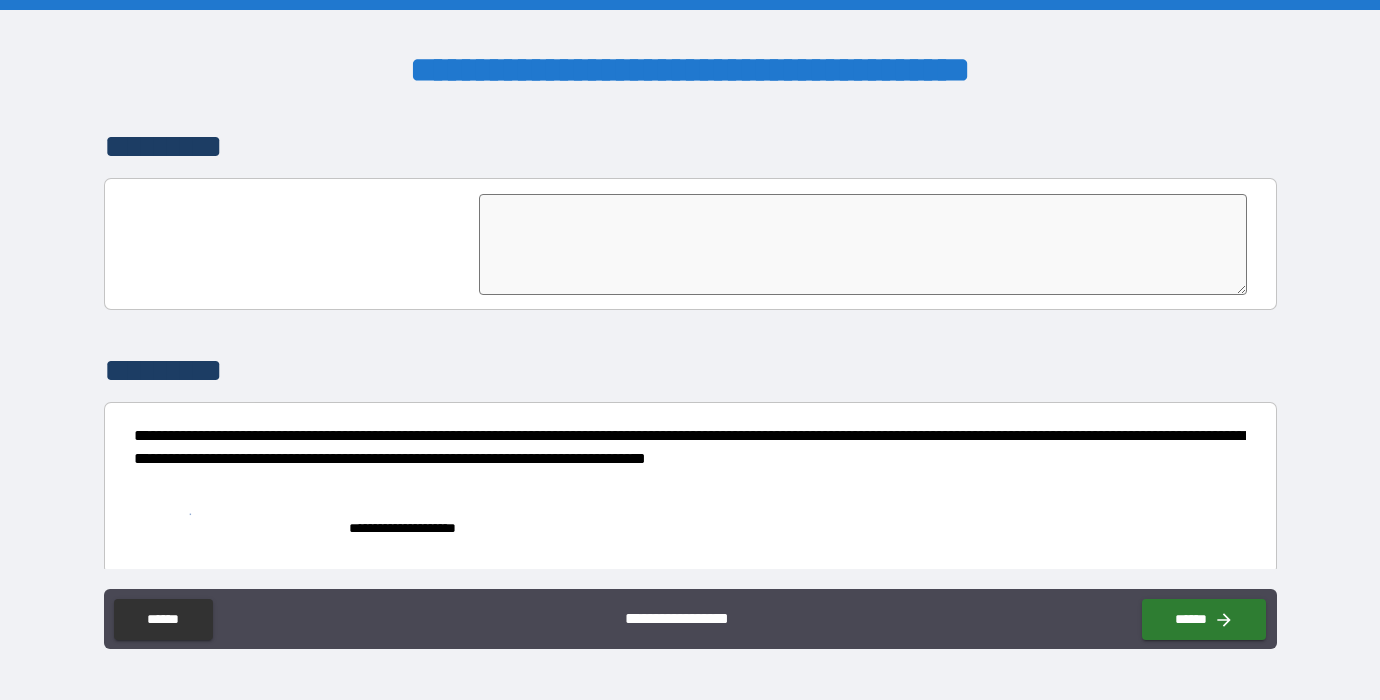 scroll, scrollTop: 7875, scrollLeft: 0, axis: vertical 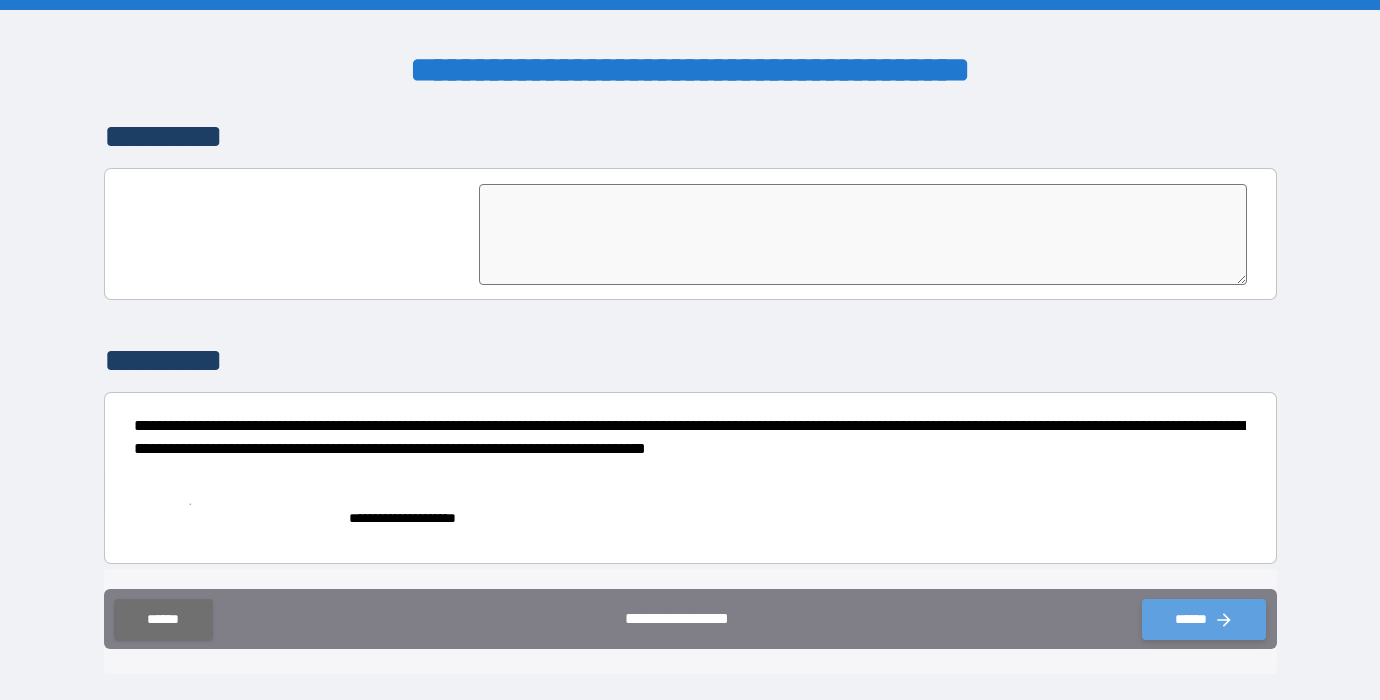 click on "******" at bounding box center (1204, 619) 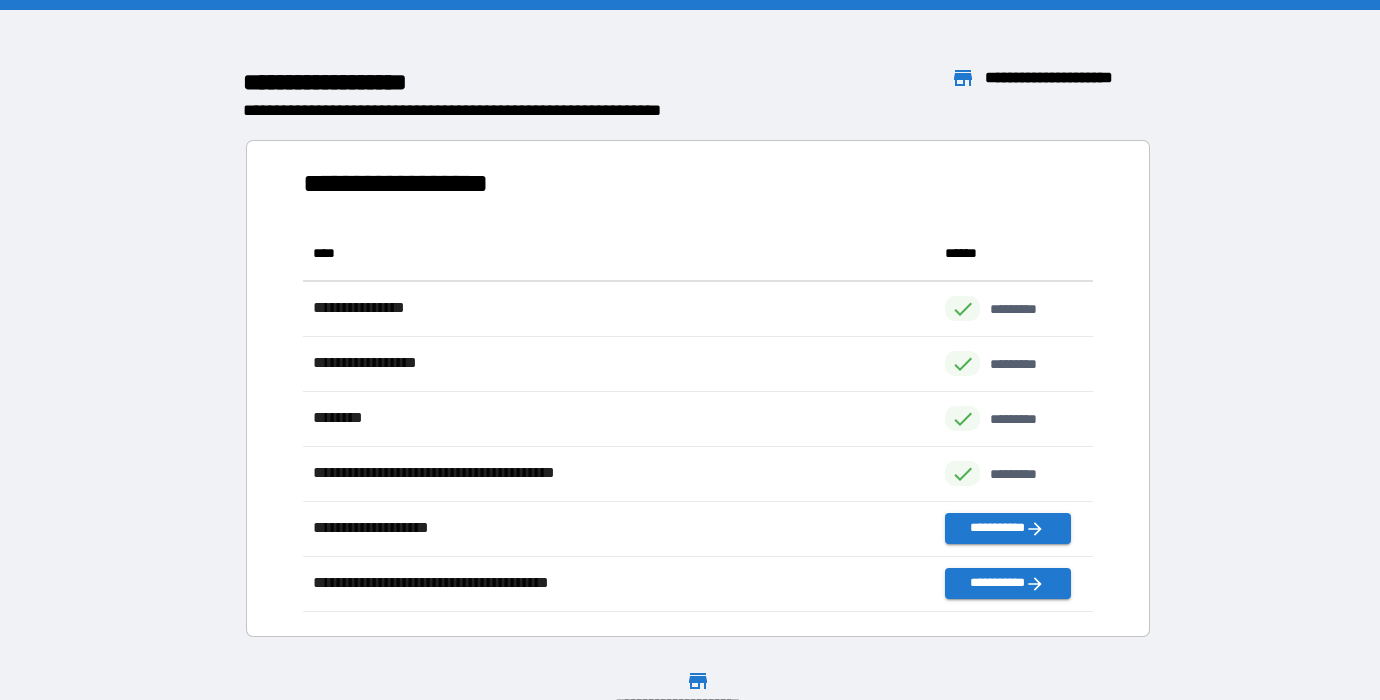 scroll, scrollTop: 386, scrollLeft: 790, axis: both 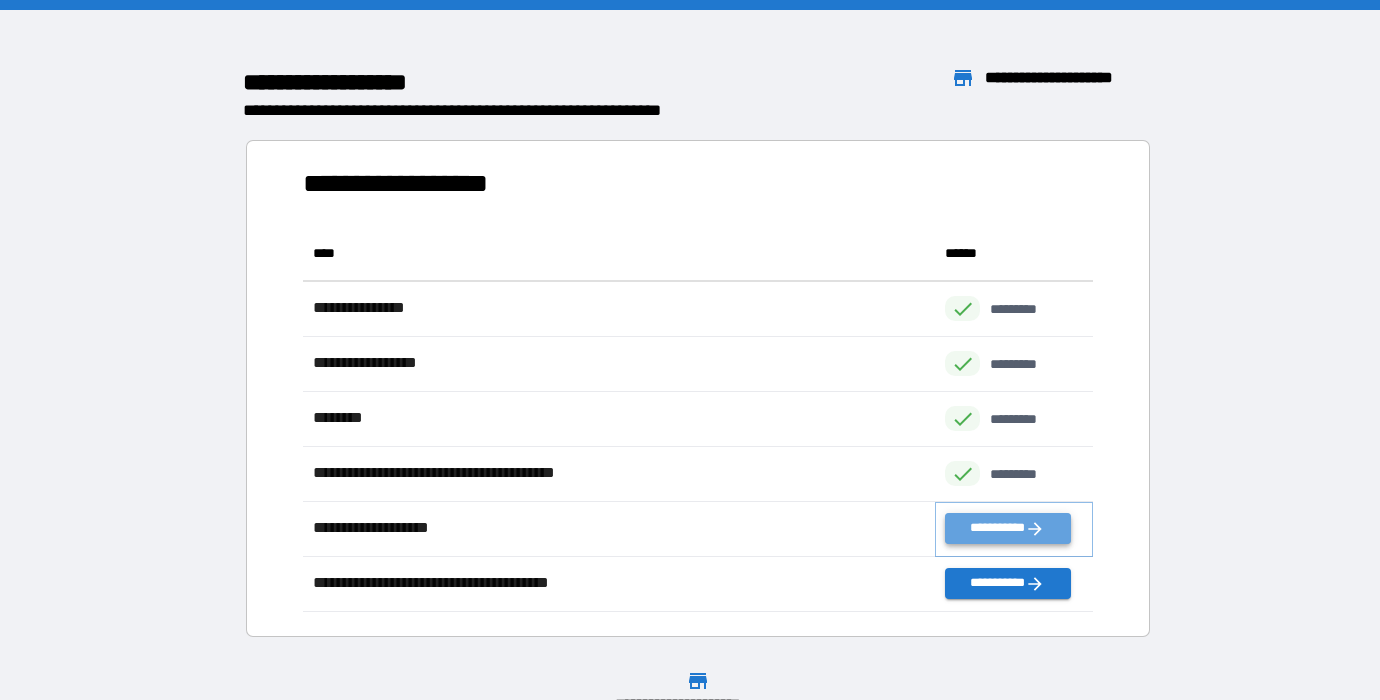 click on "**********" at bounding box center (1008, 528) 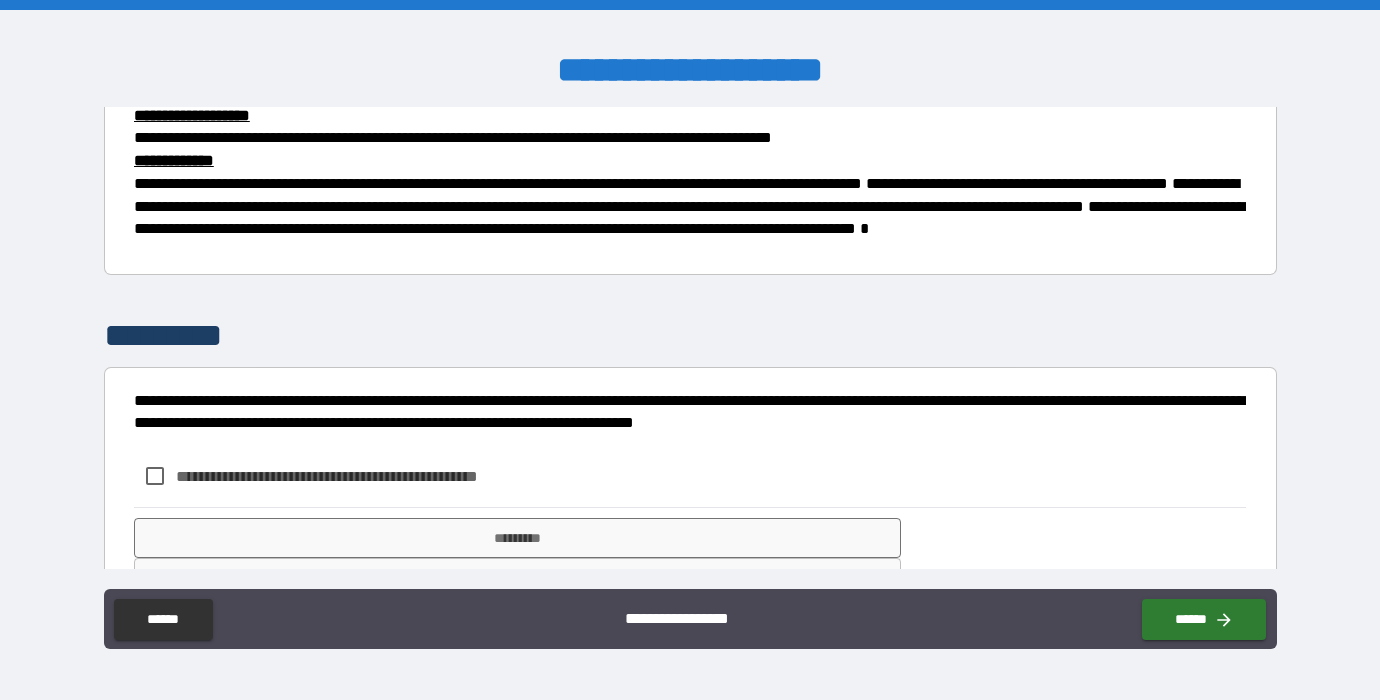 scroll, scrollTop: 725, scrollLeft: 0, axis: vertical 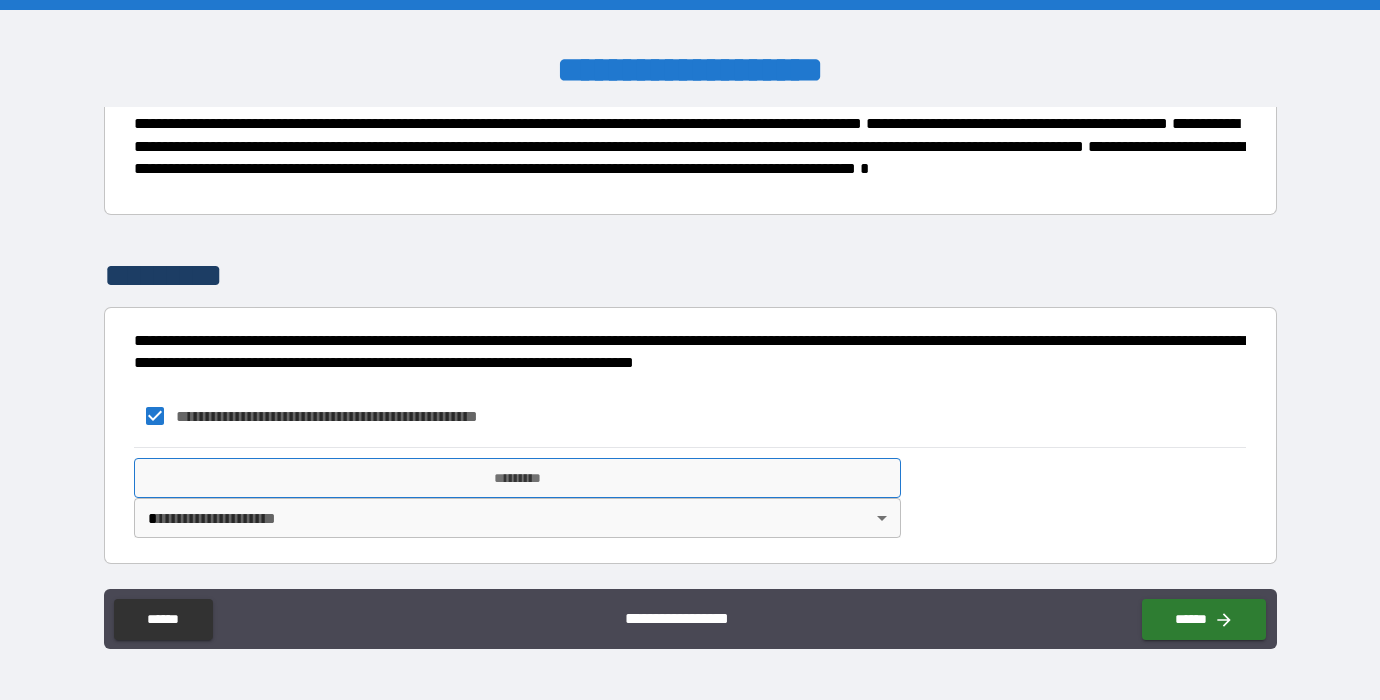 click on "*********" at bounding box center [518, 478] 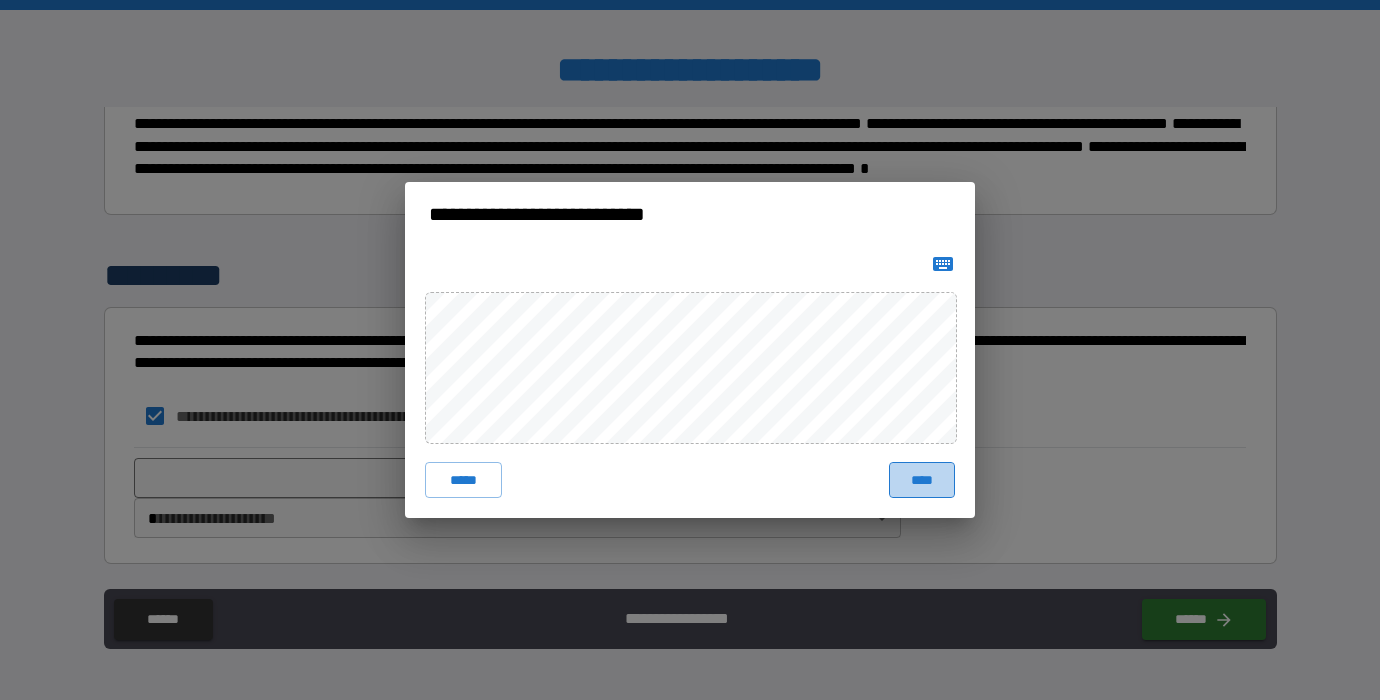 click on "****" at bounding box center [922, 480] 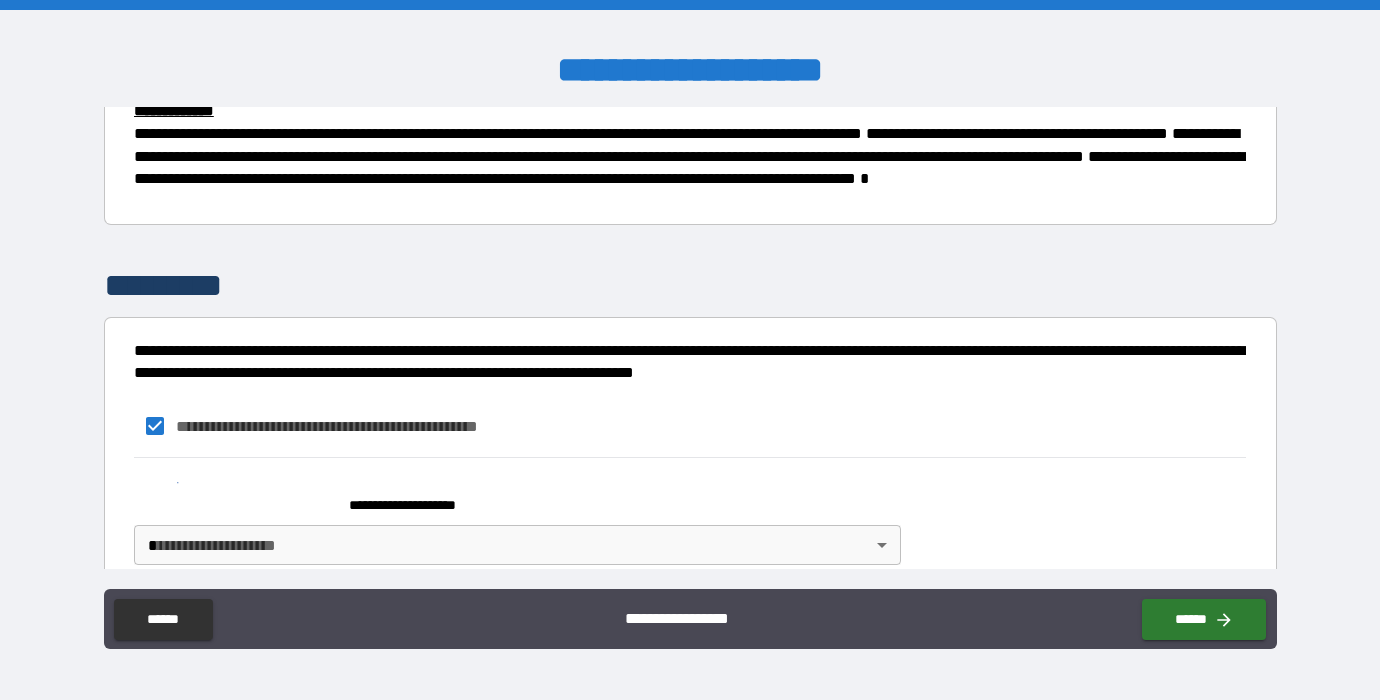 scroll, scrollTop: 730, scrollLeft: 0, axis: vertical 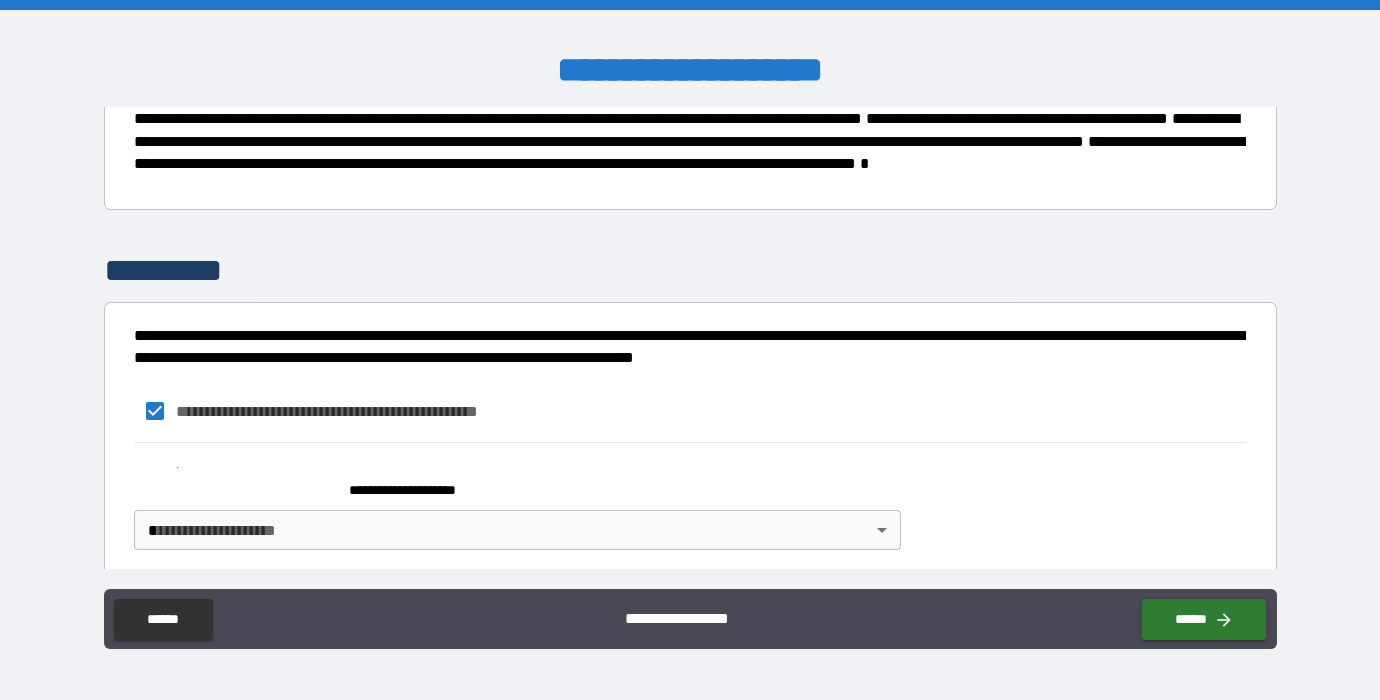 click on "**********" at bounding box center (690, 350) 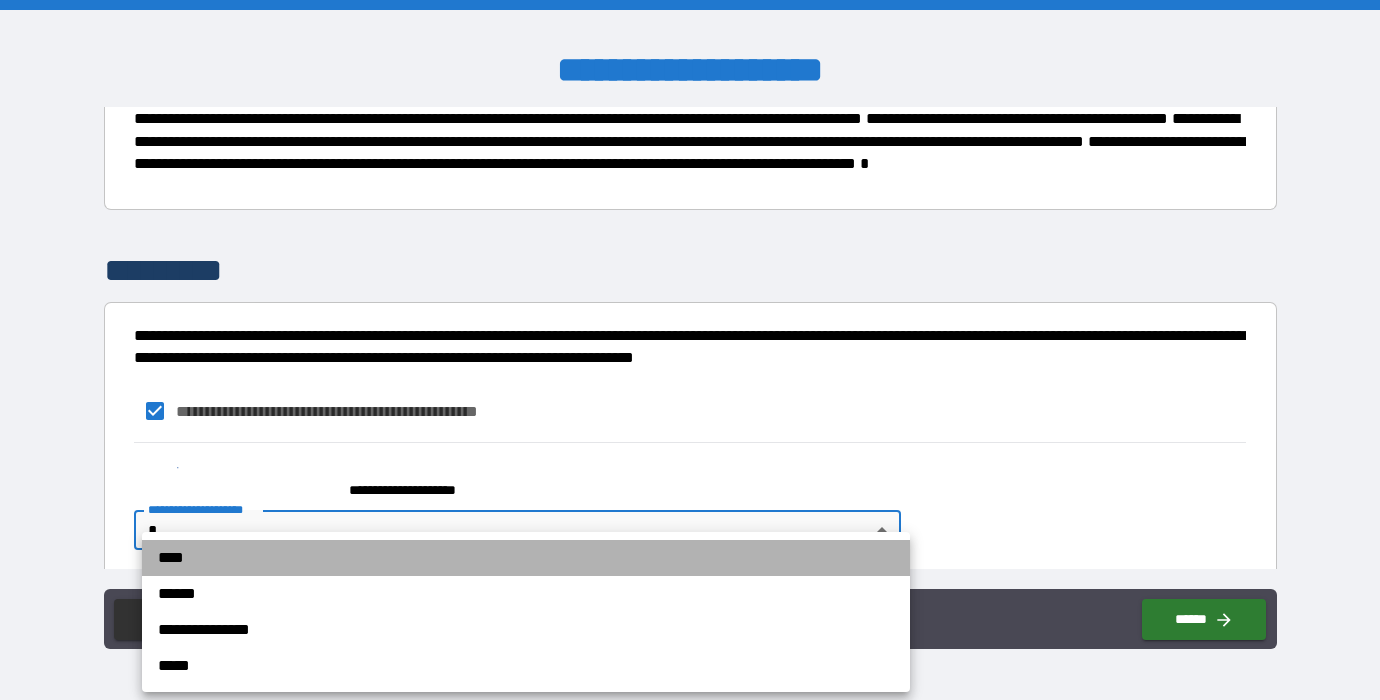 click on "****" at bounding box center (526, 558) 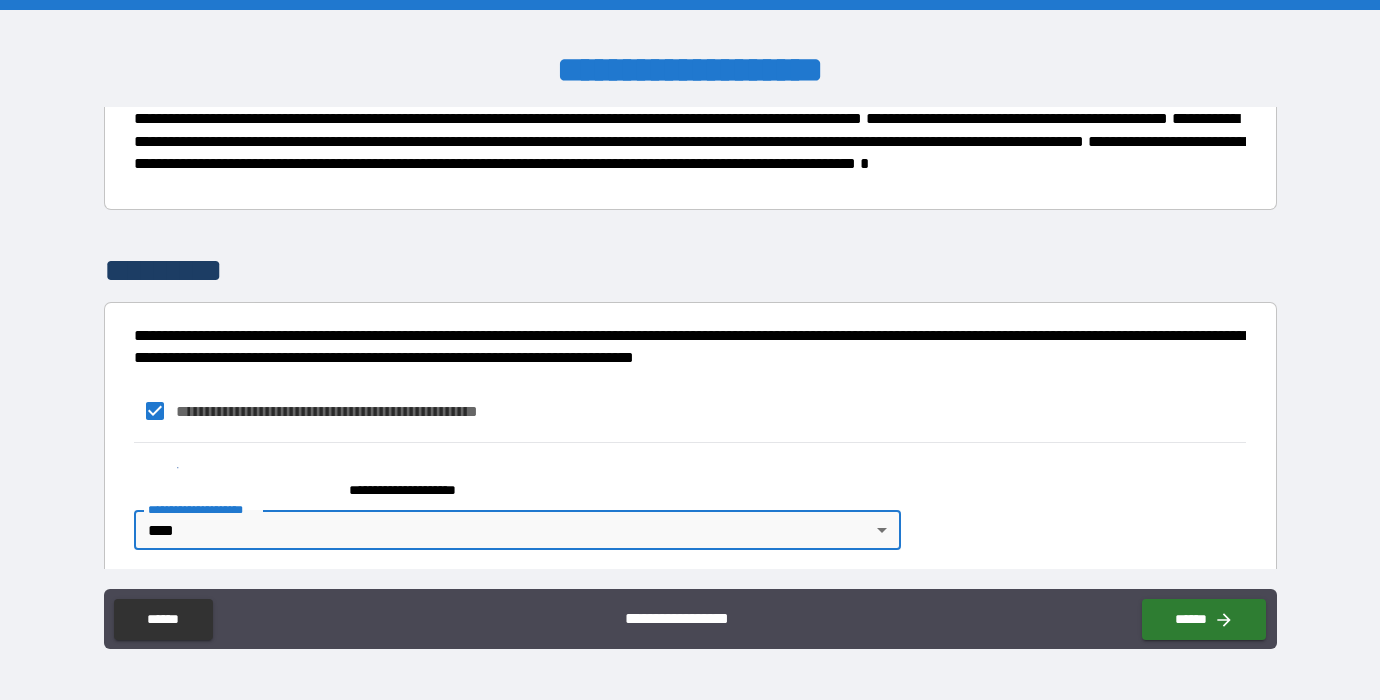 scroll, scrollTop: 742, scrollLeft: 0, axis: vertical 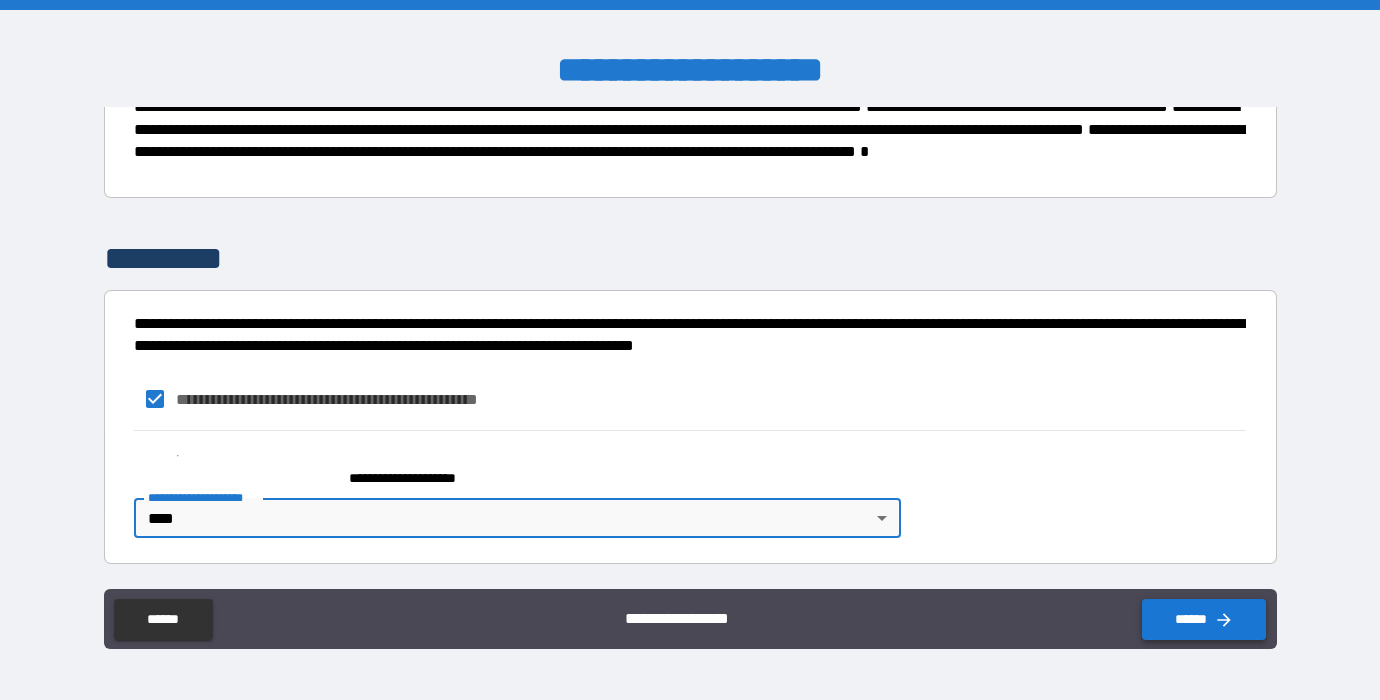 click on "******" at bounding box center [1204, 619] 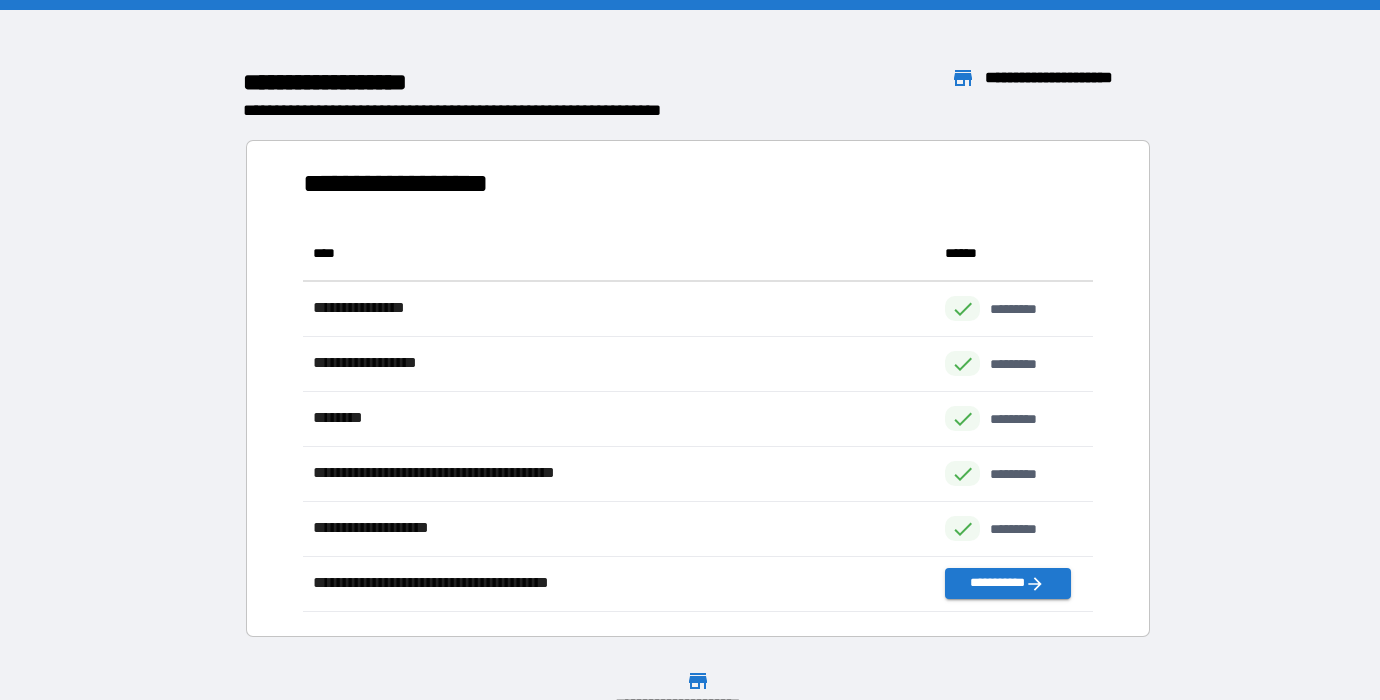 scroll, scrollTop: 386, scrollLeft: 790, axis: both 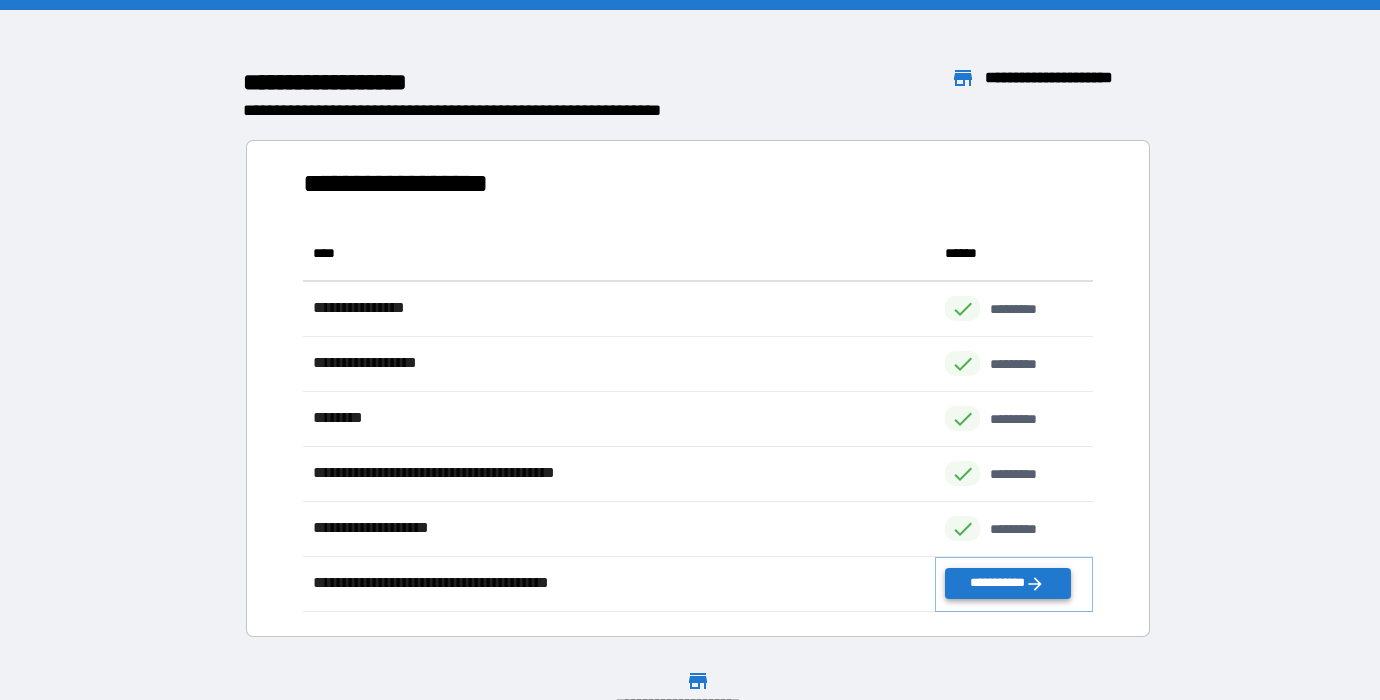 click on "**********" at bounding box center (1008, 583) 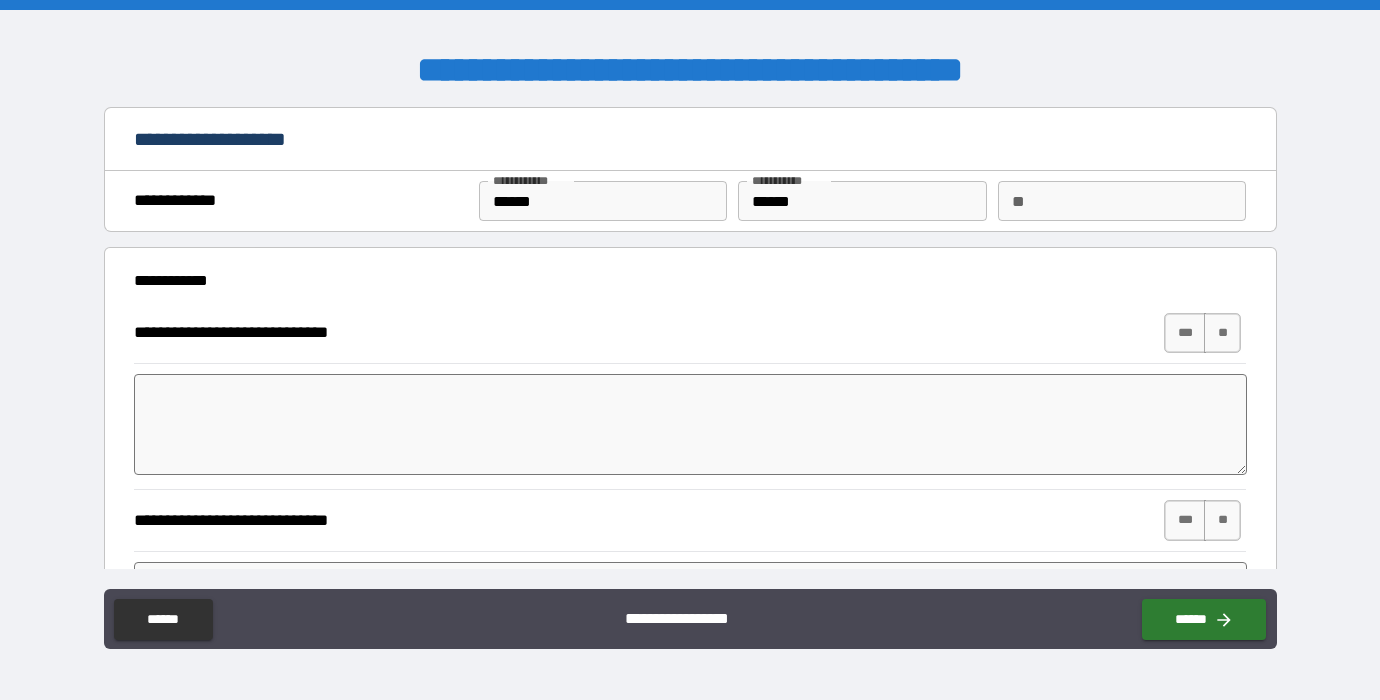 click at bounding box center [690, 424] 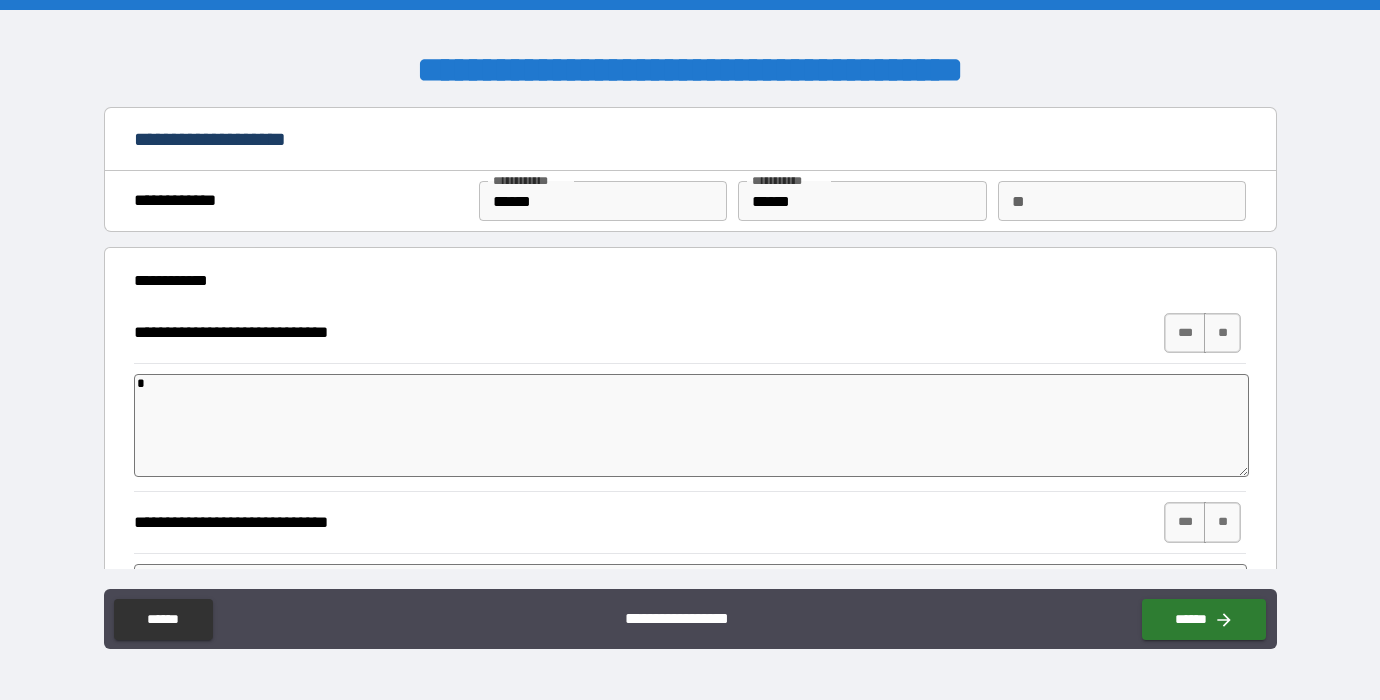 type on "*" 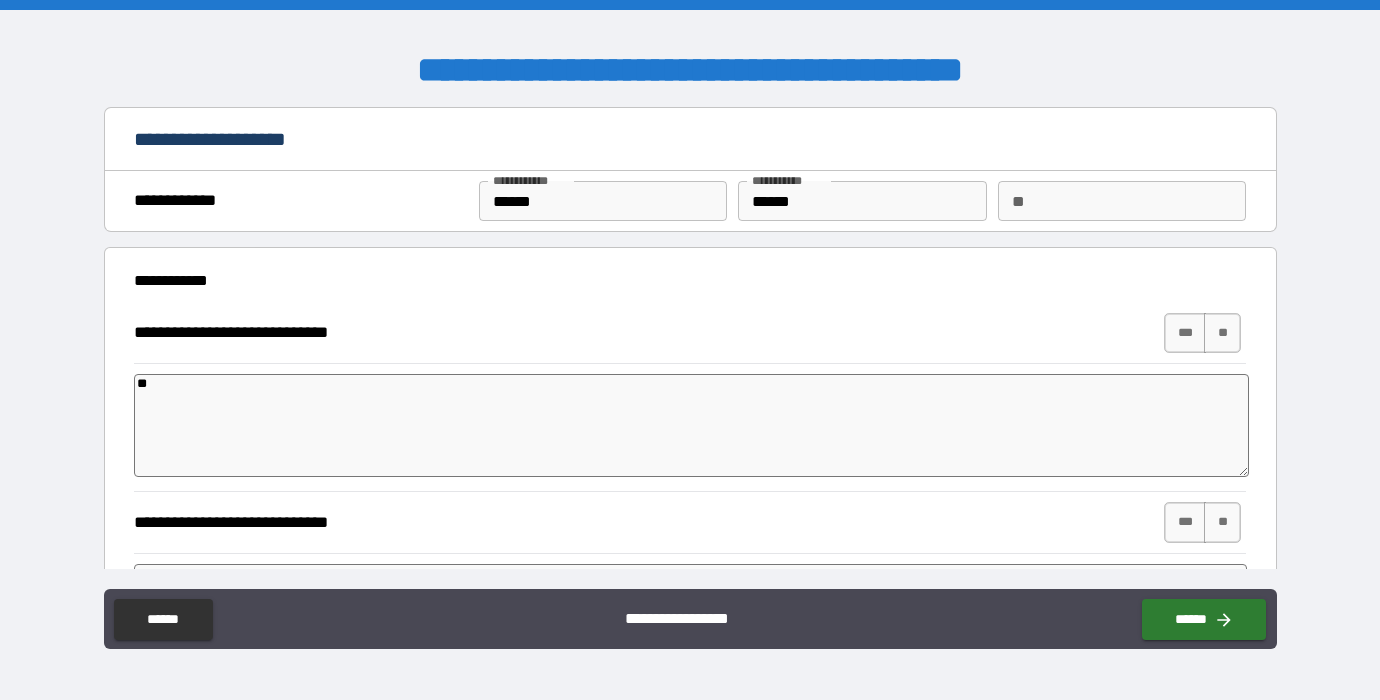 type on "***" 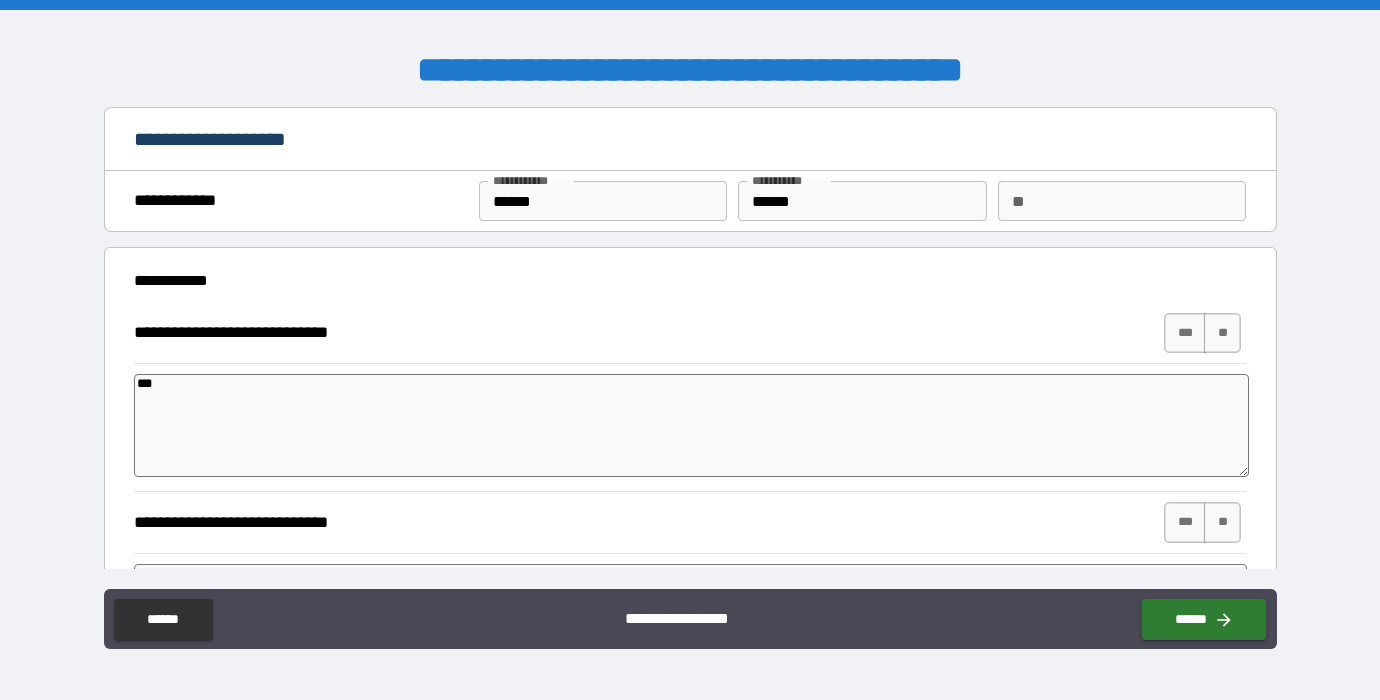 type on "*" 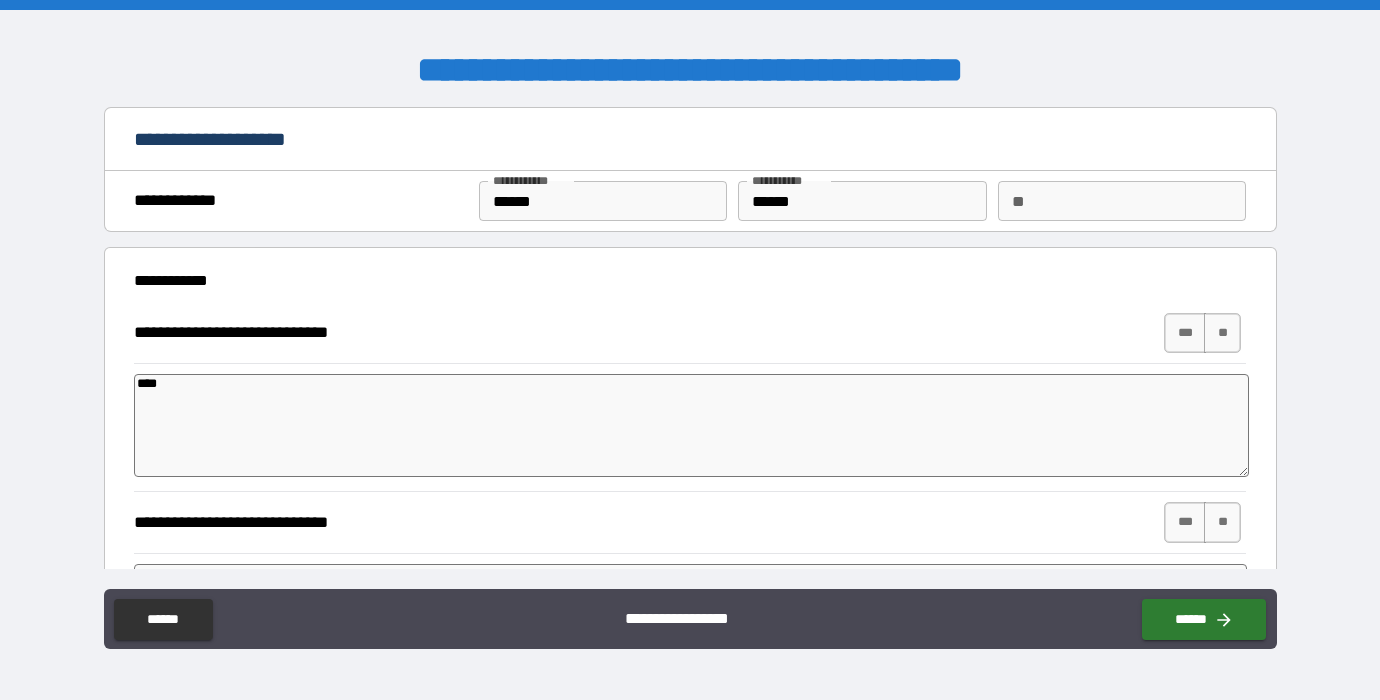 type on "*" 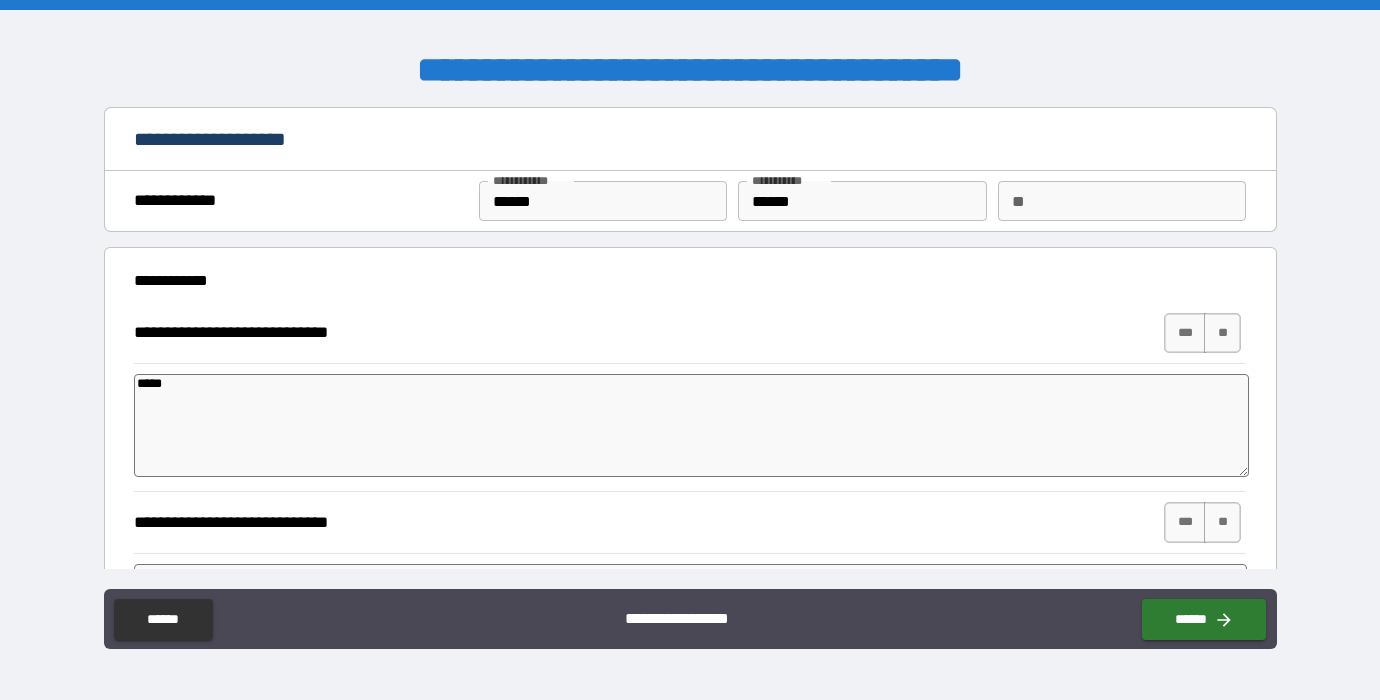 type on "*" 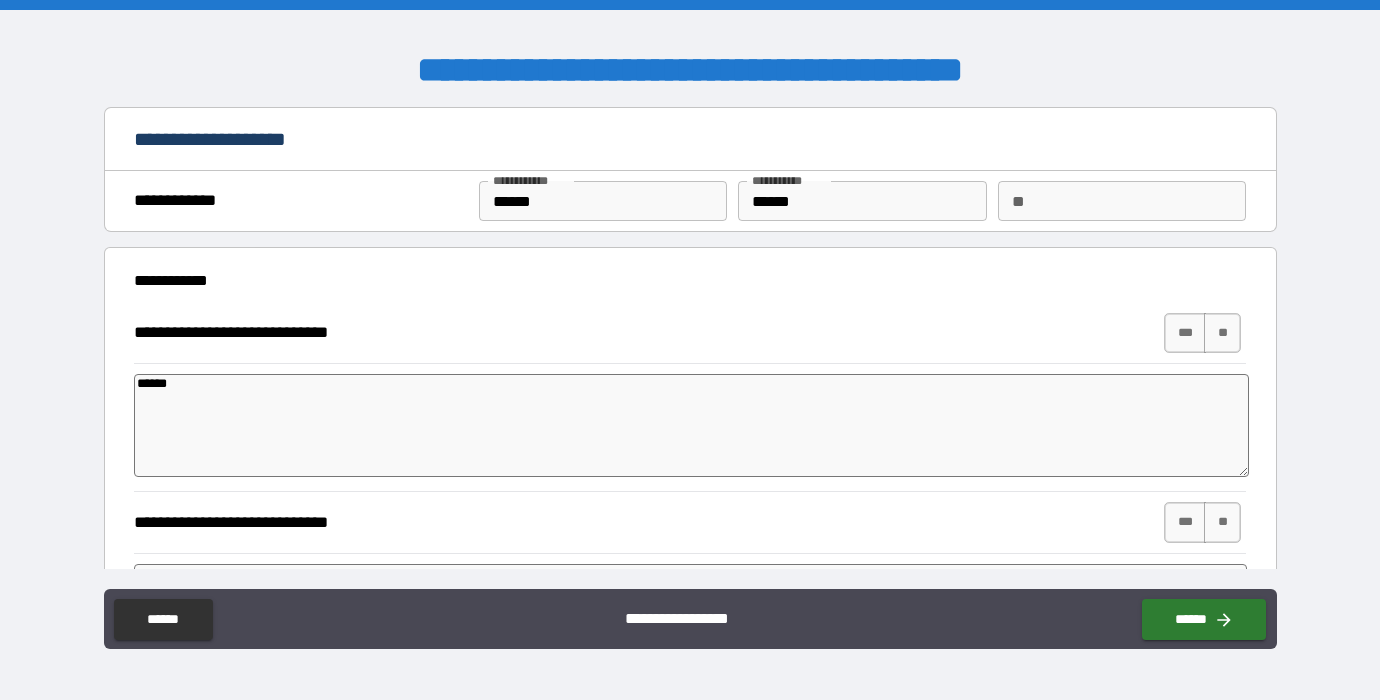 type on "*" 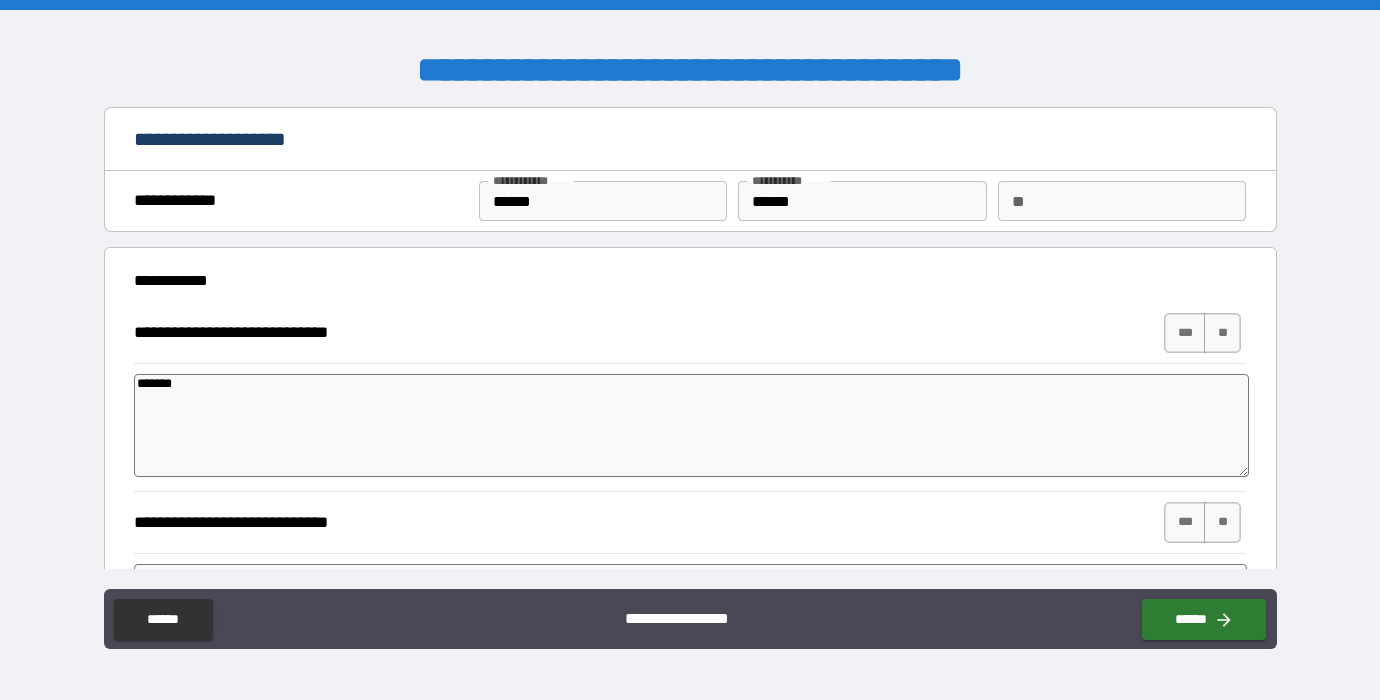 type on "*" 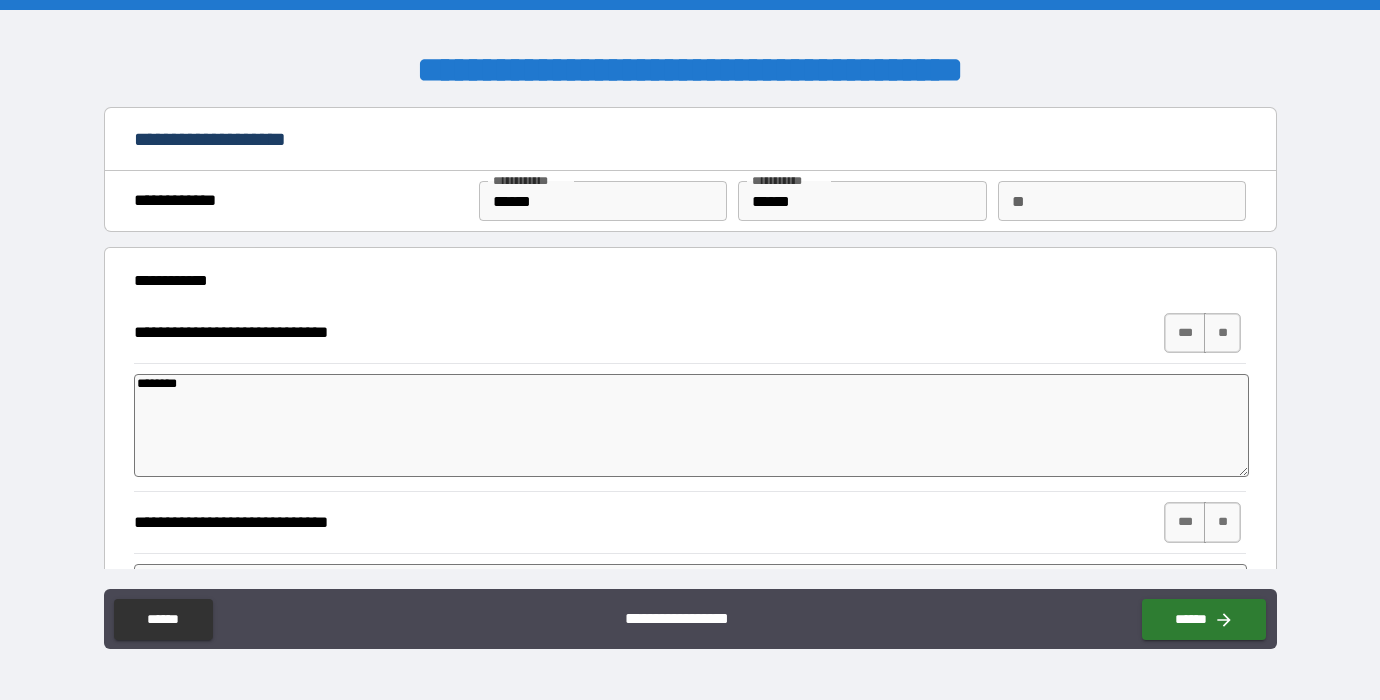 type on "*" 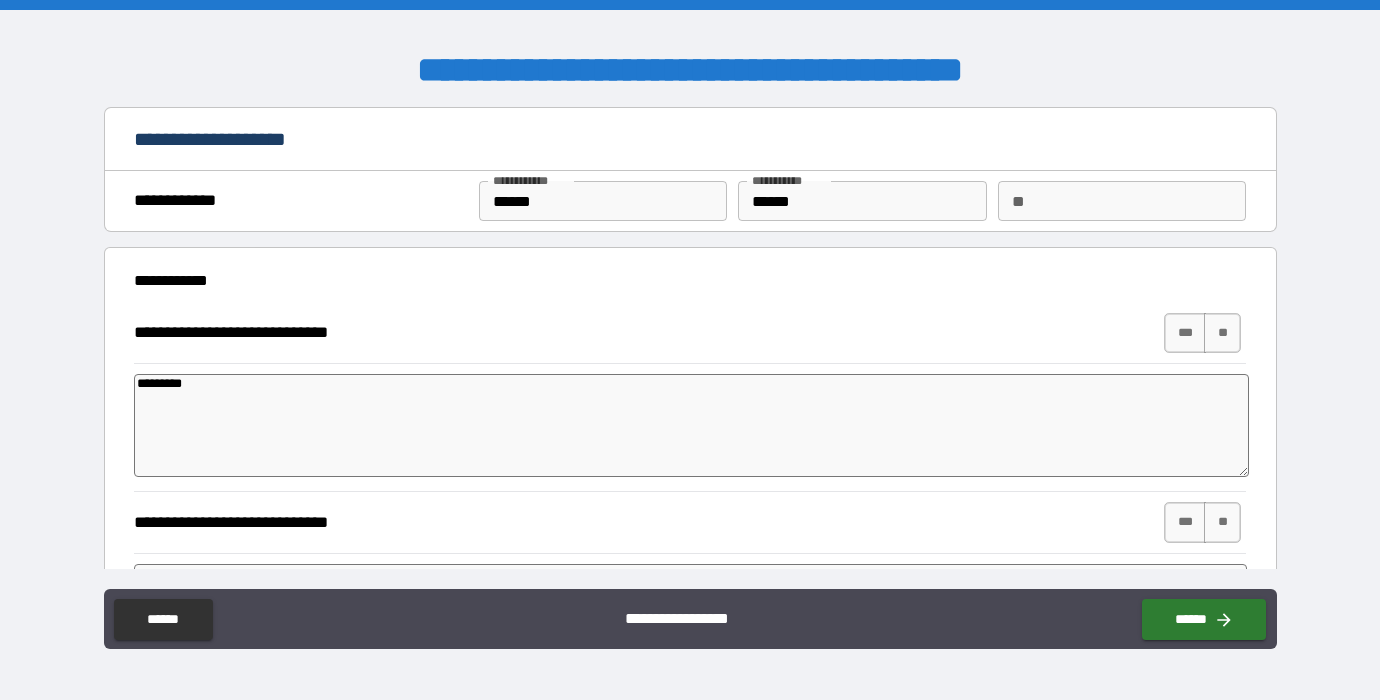 type on "*" 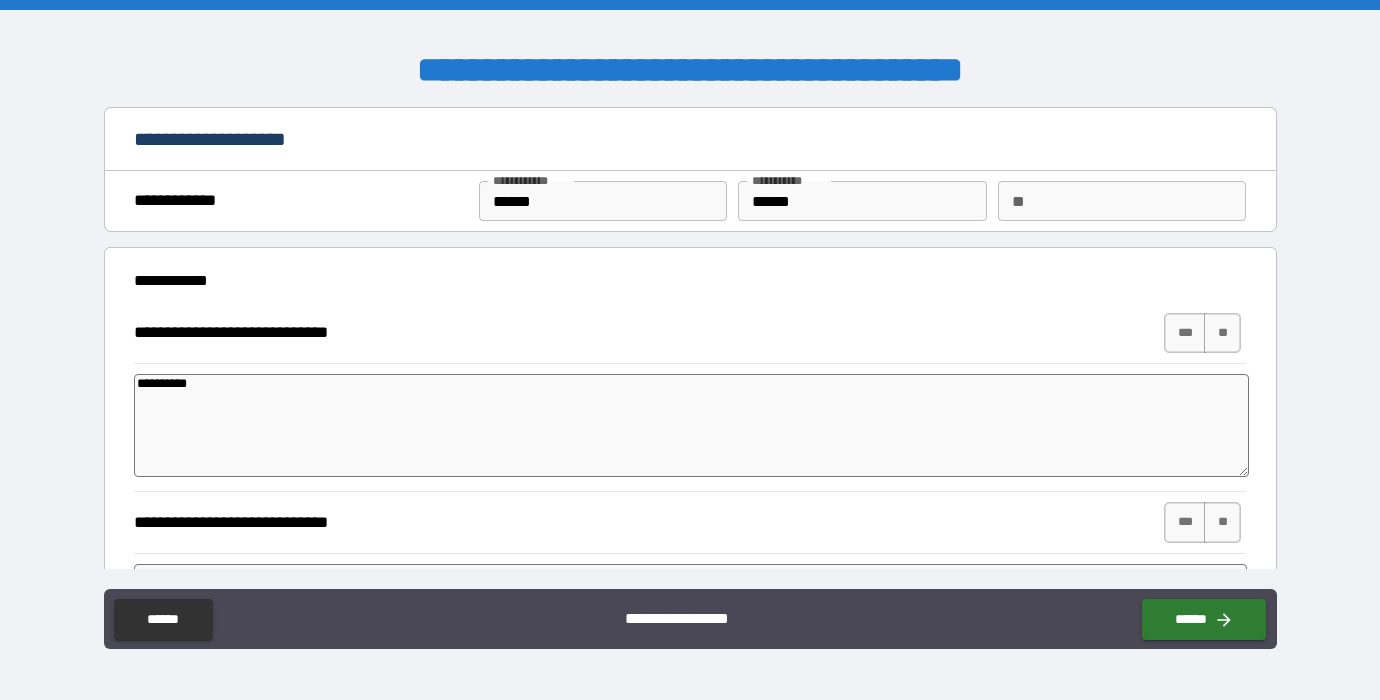 type on "*" 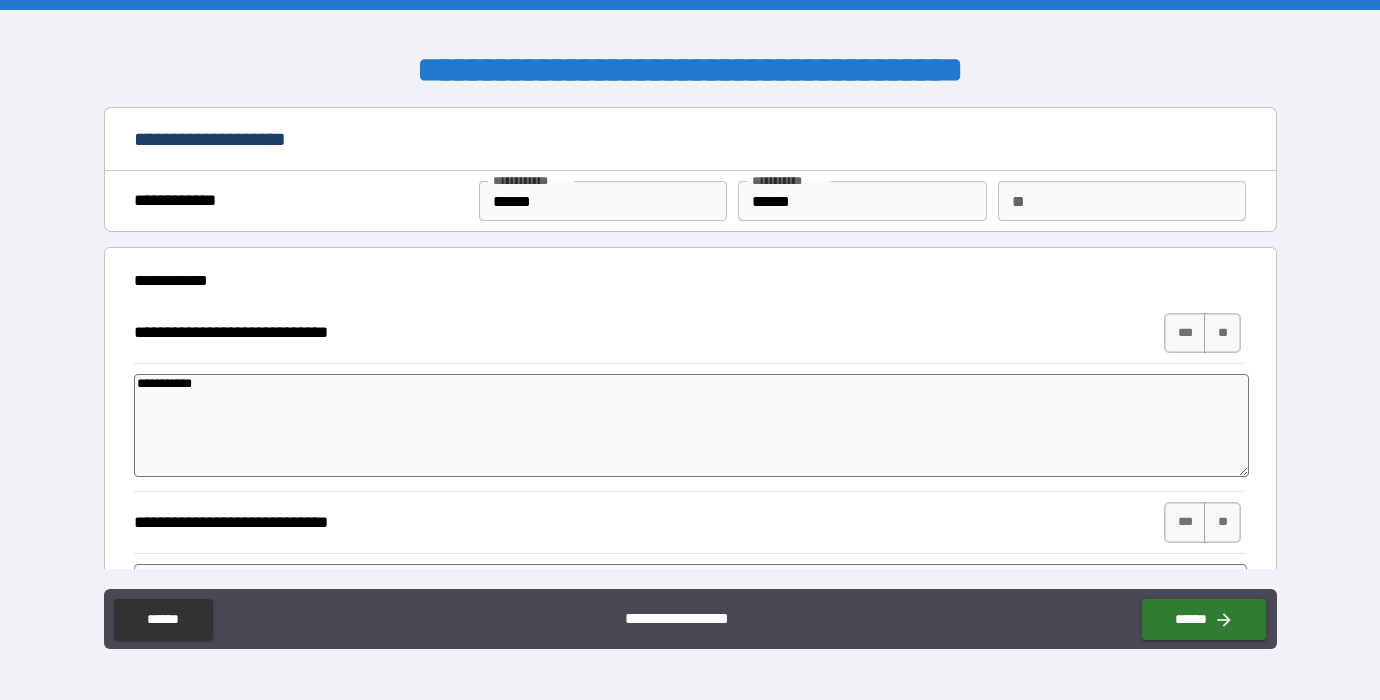 type on "*" 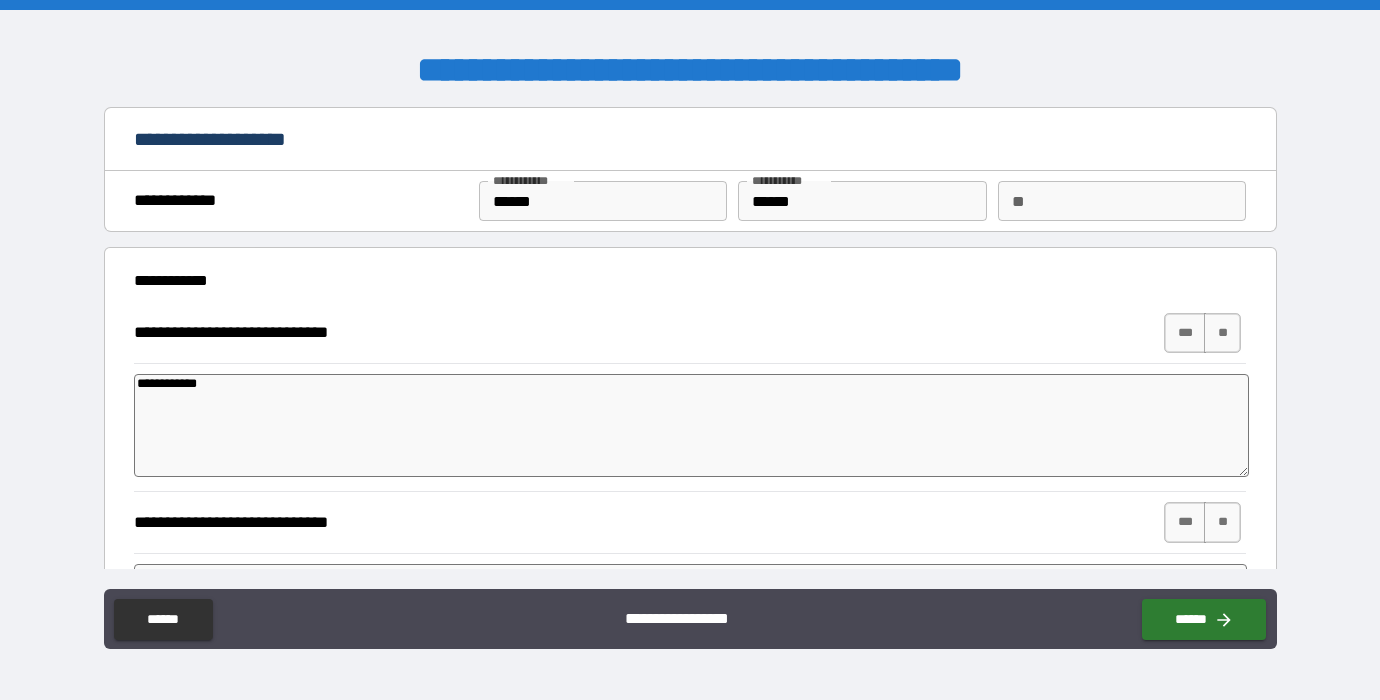 type on "*" 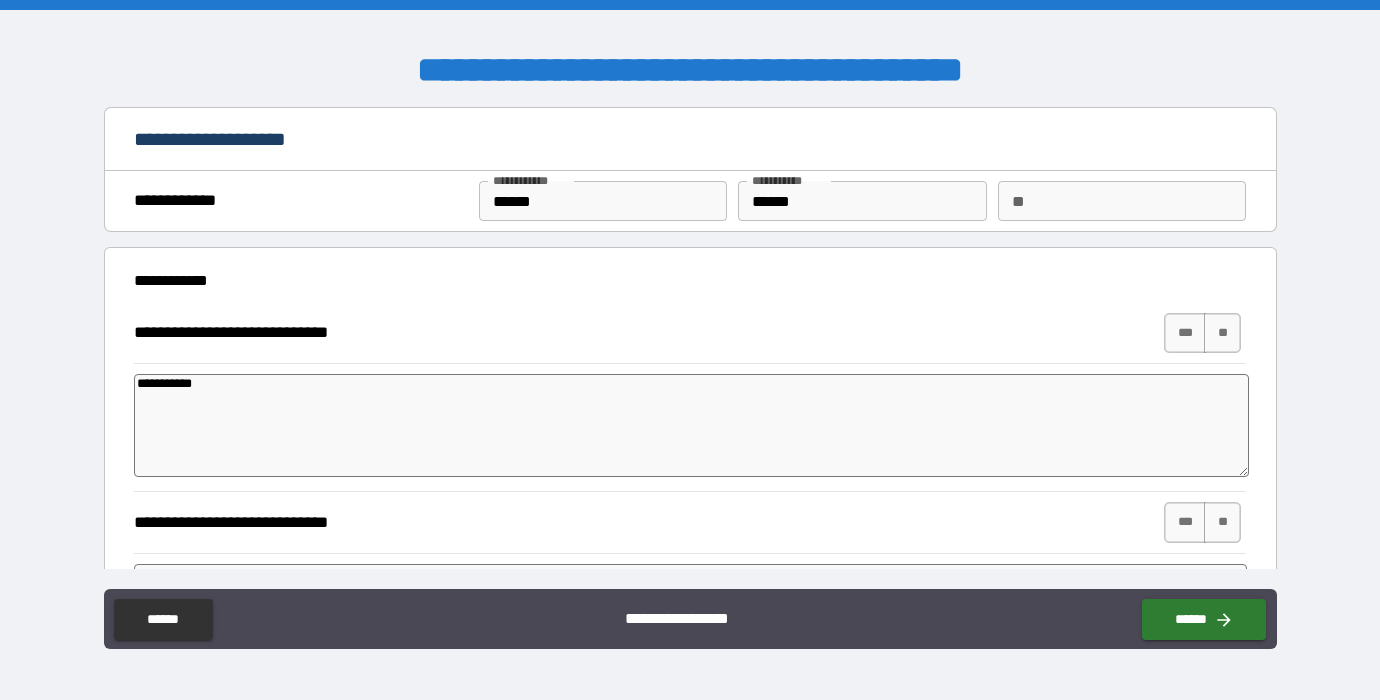 type on "*" 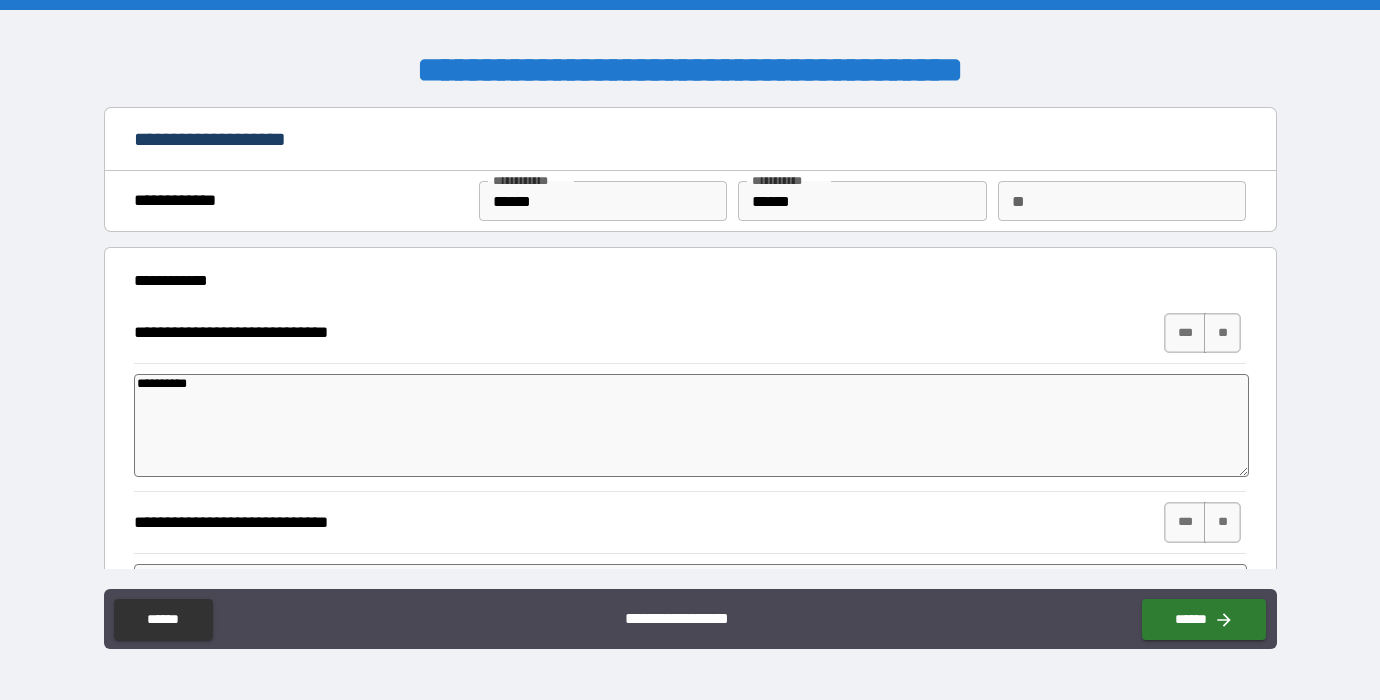 type on "*********" 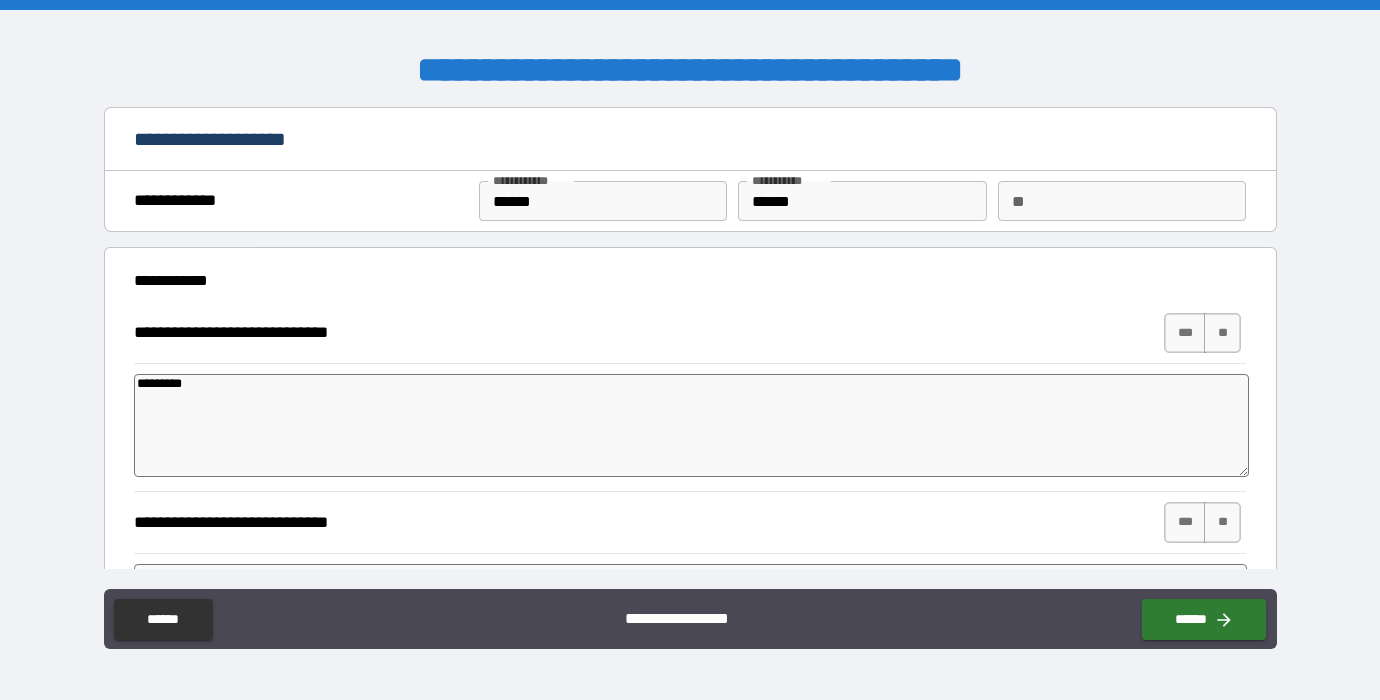 type on "*" 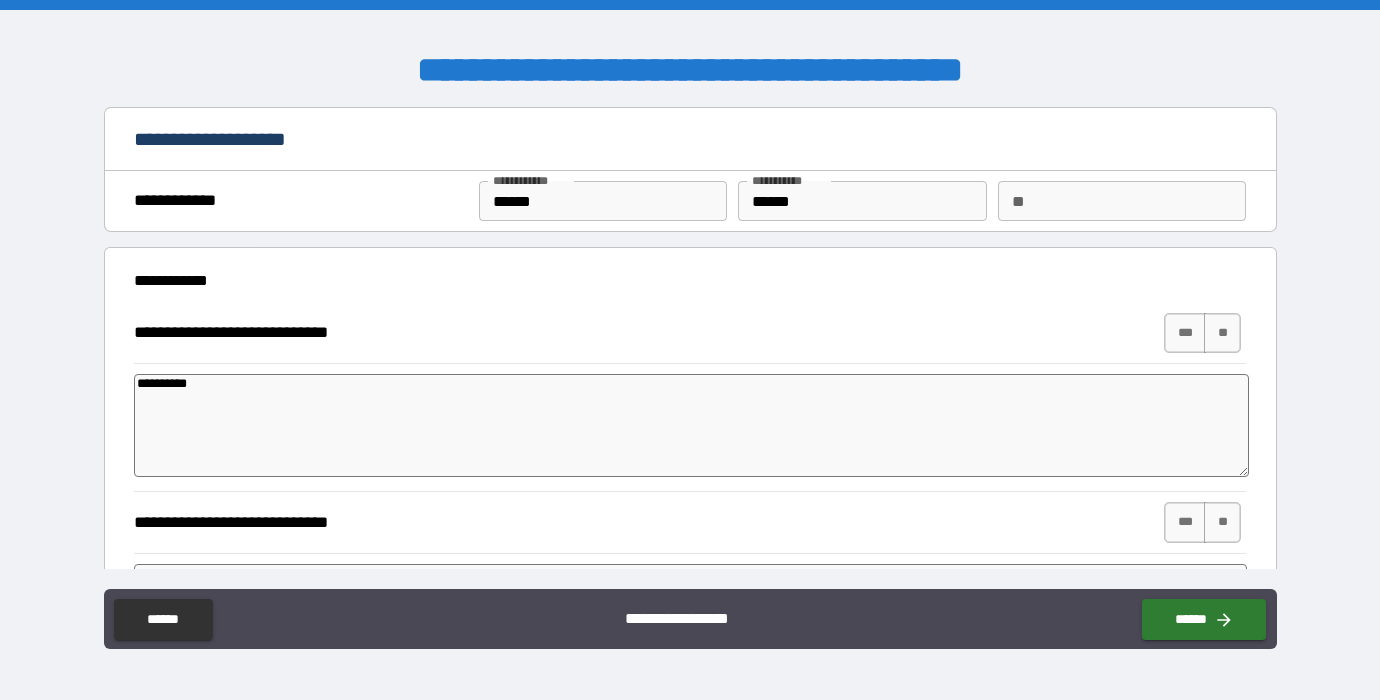 type on "*" 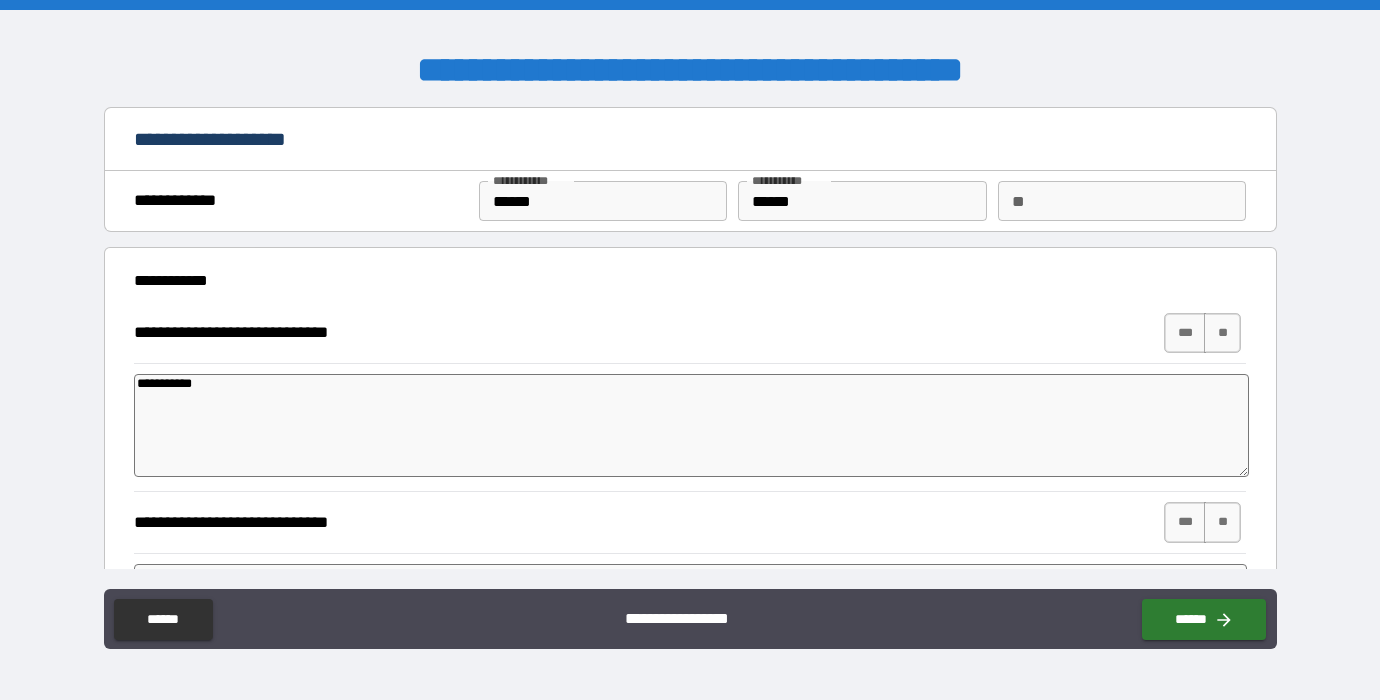 type on "*" 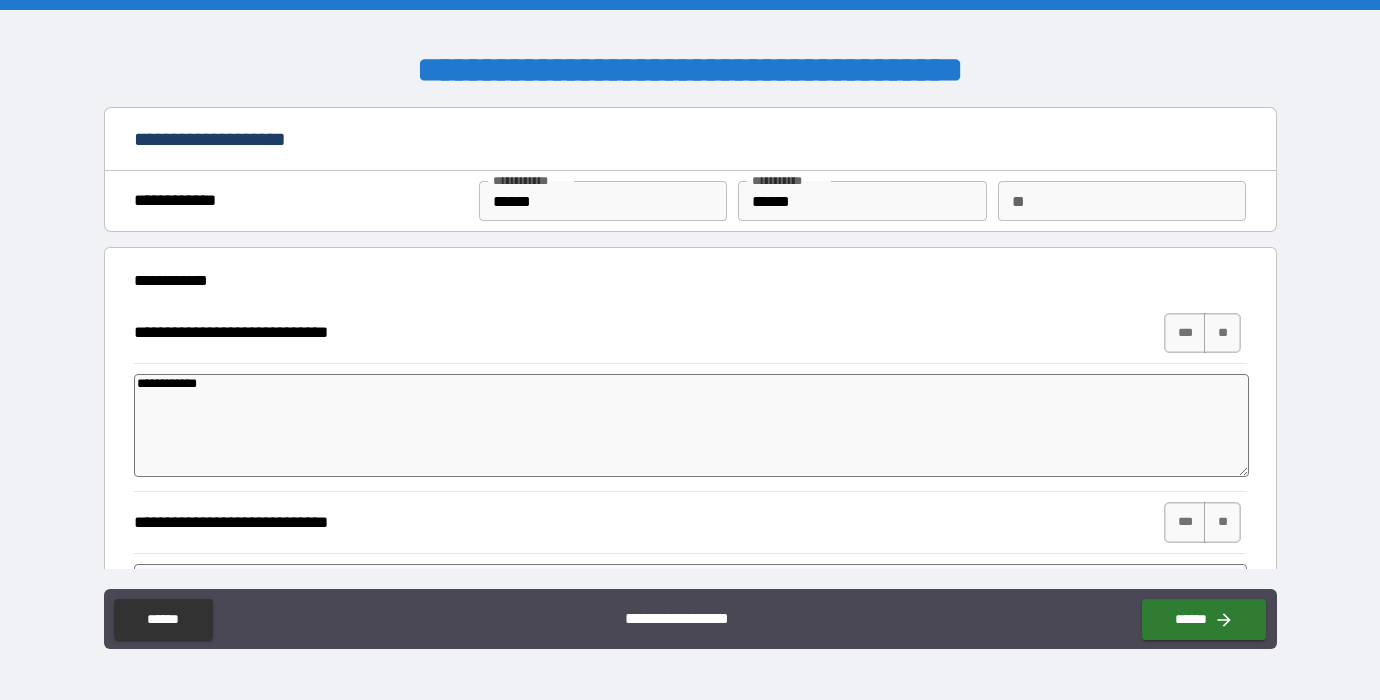 type on "*" 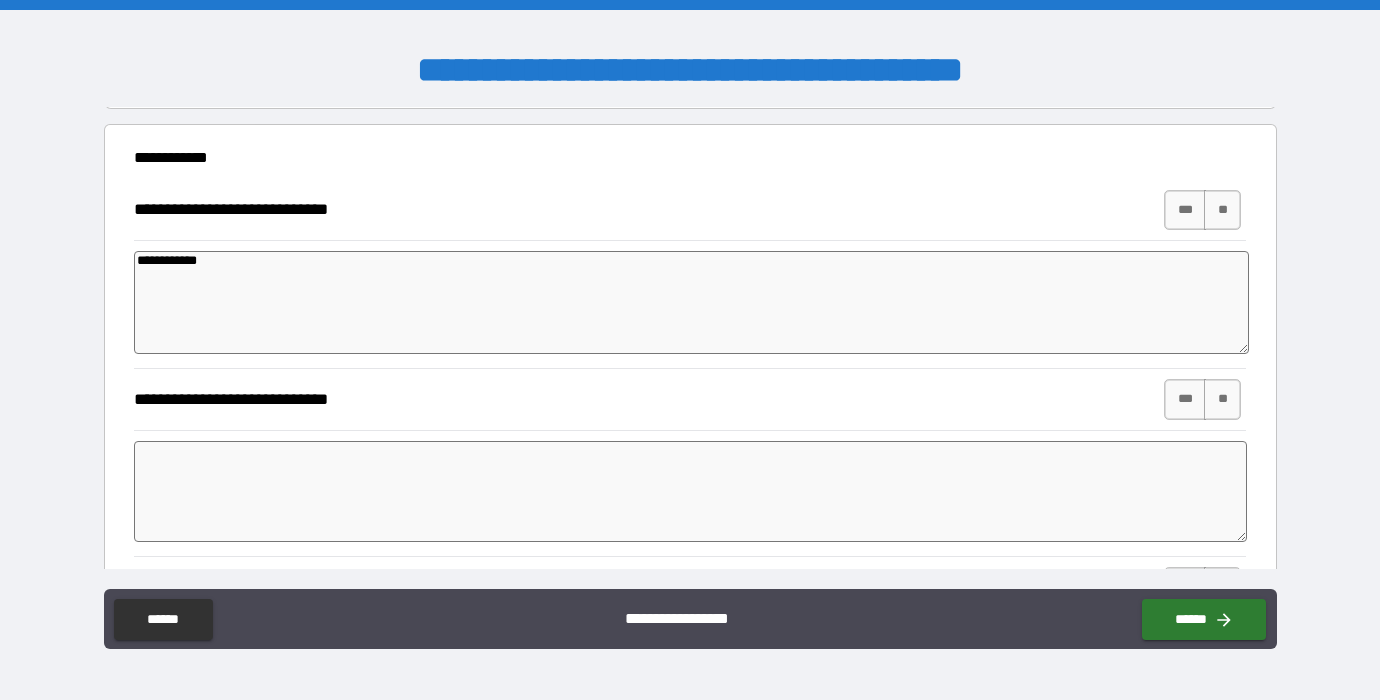 scroll, scrollTop: 119, scrollLeft: 0, axis: vertical 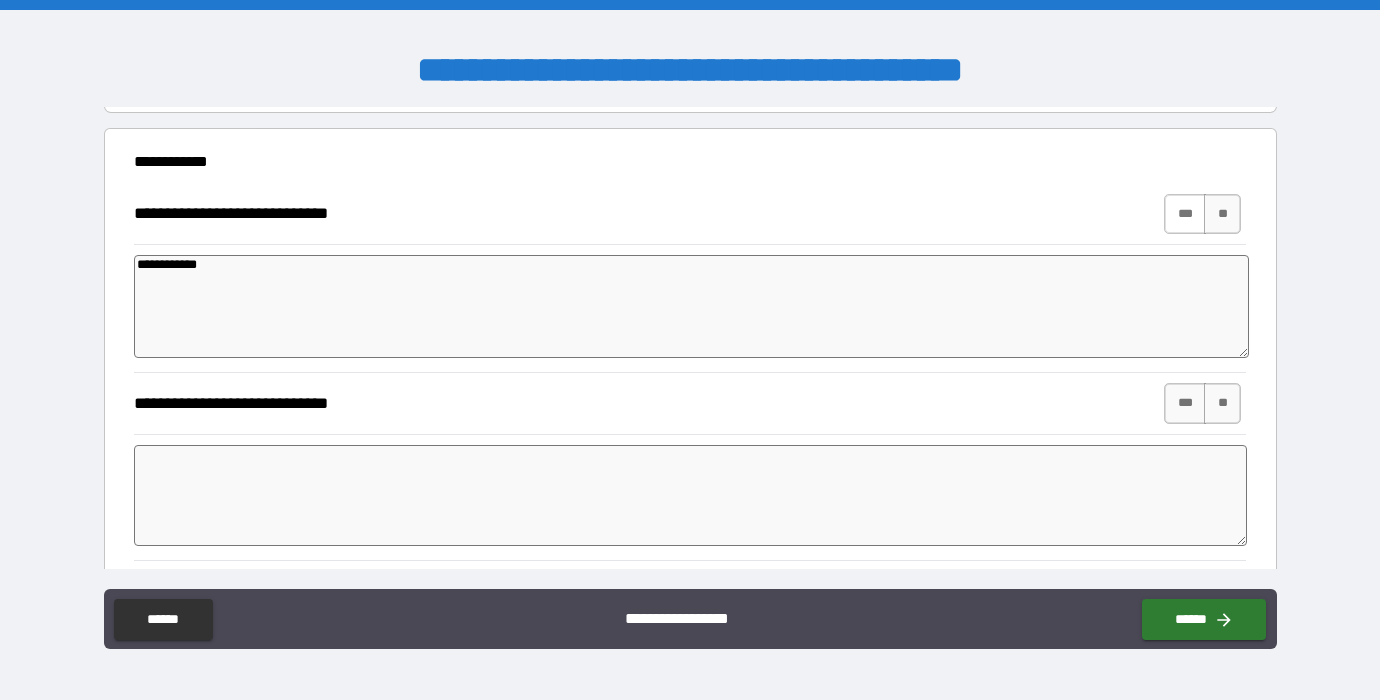type on "**********" 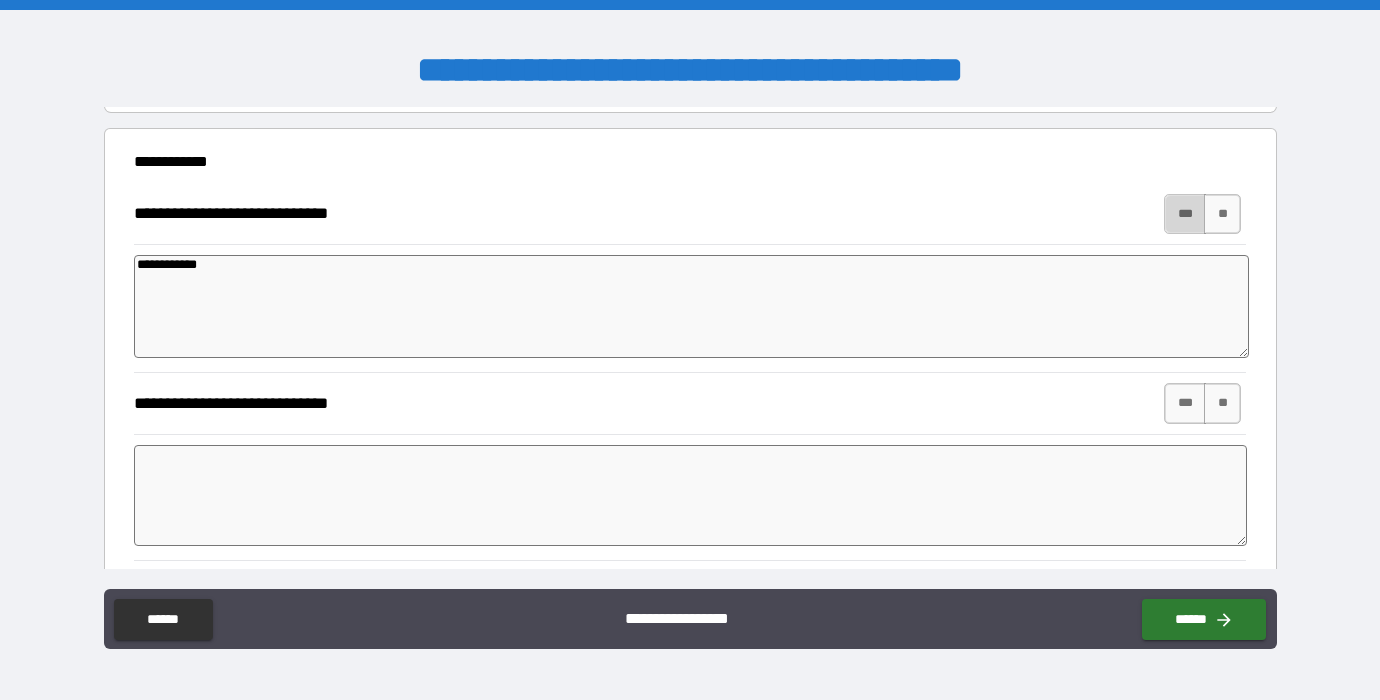 click on "***" at bounding box center (1185, 214) 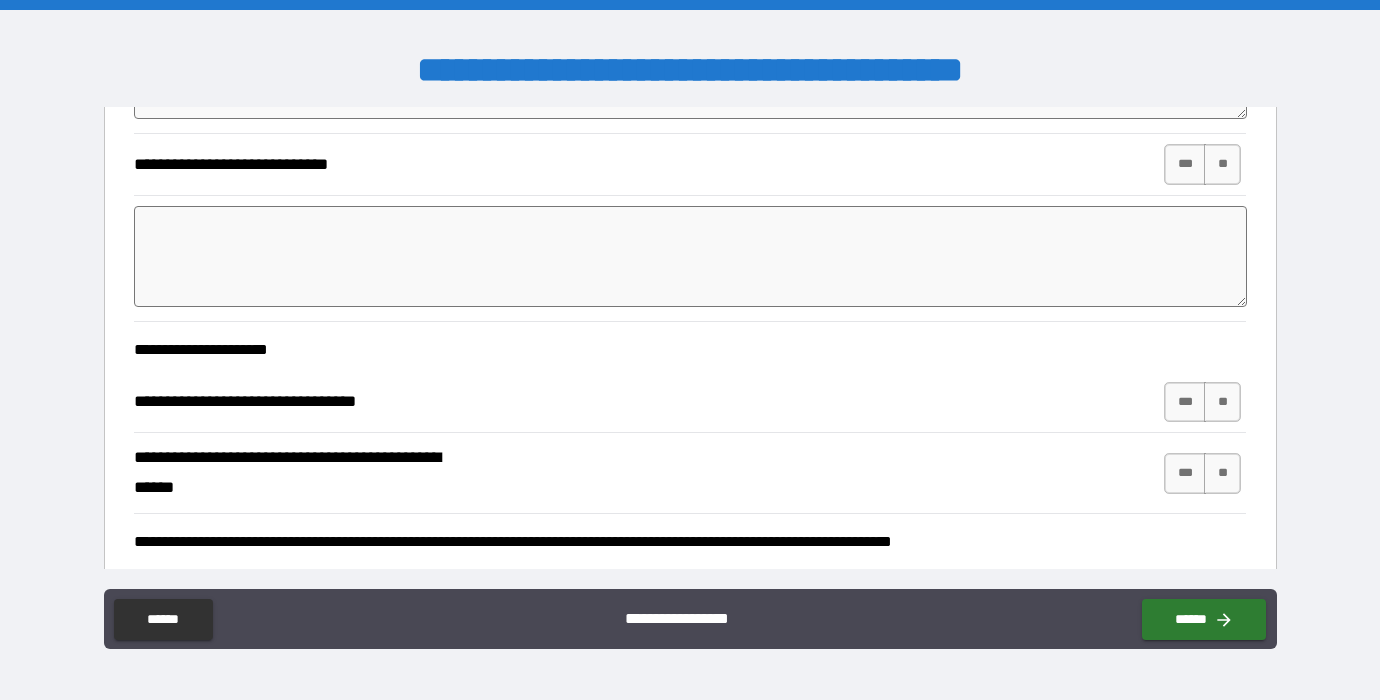 scroll, scrollTop: 549, scrollLeft: 0, axis: vertical 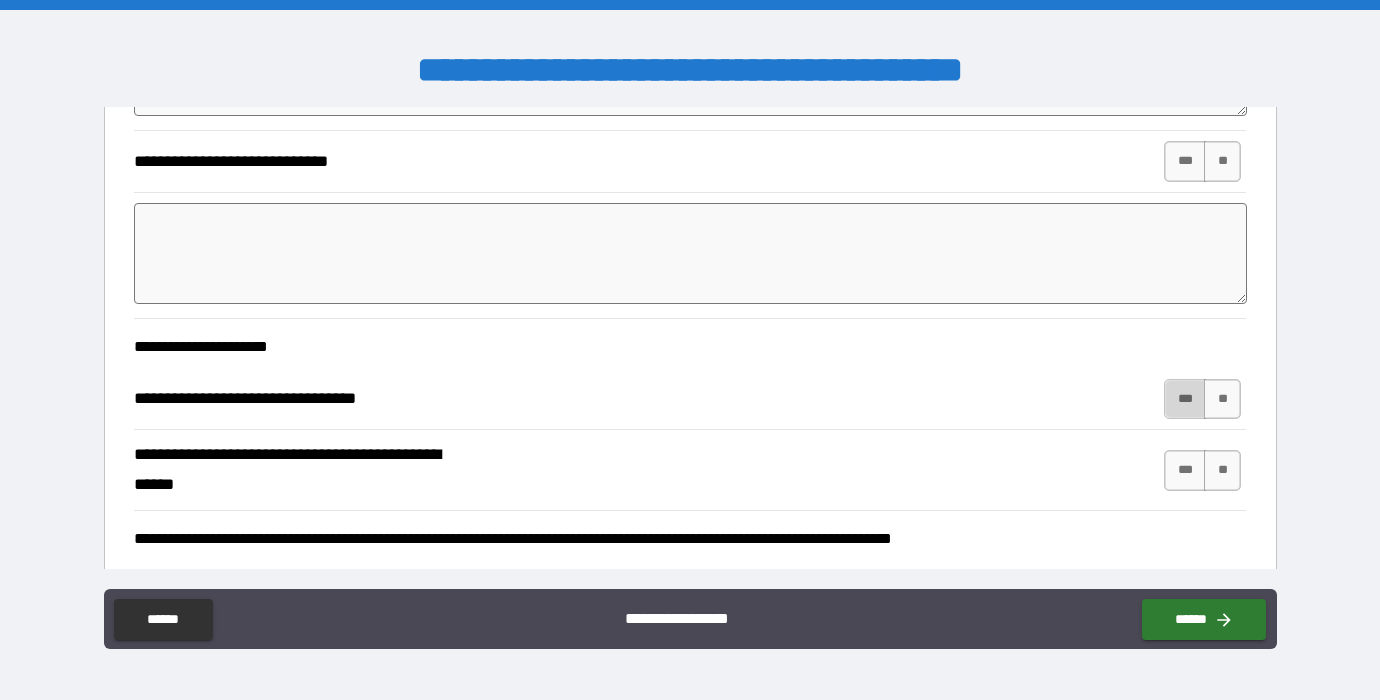 click on "***" at bounding box center (1185, 399) 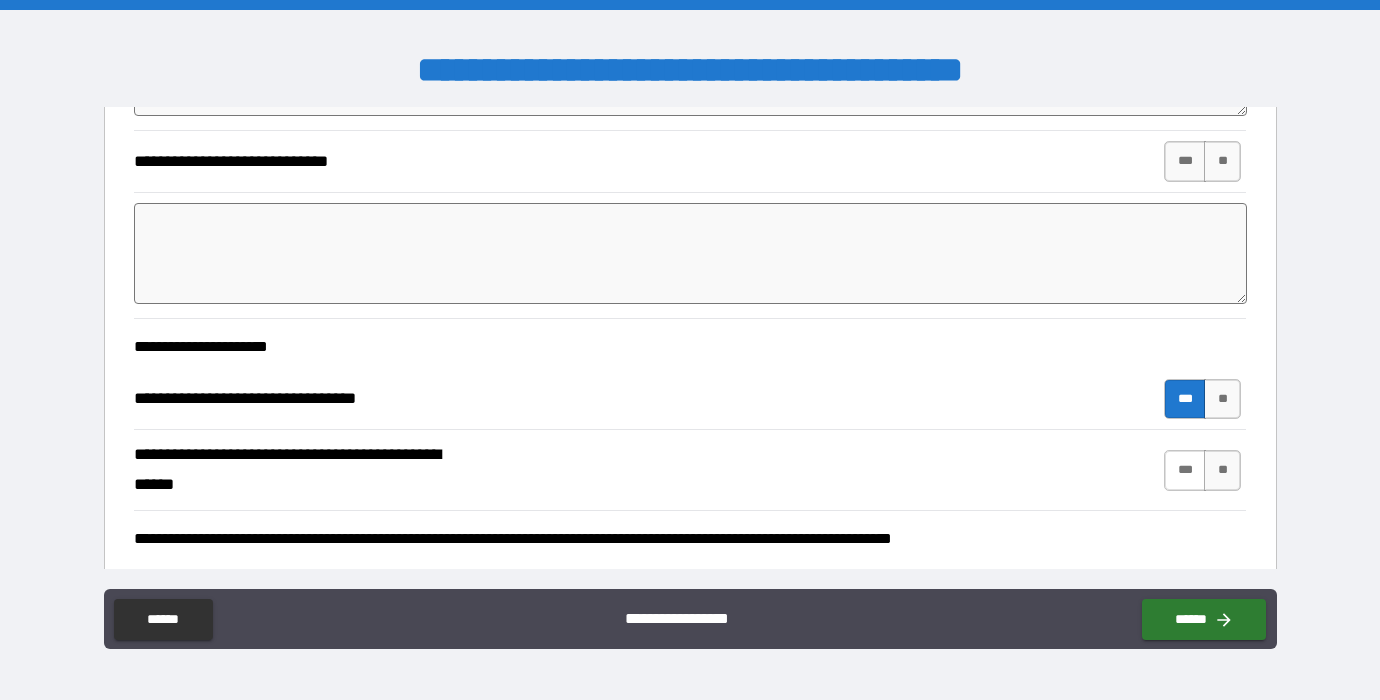 click on "***" at bounding box center (1185, 470) 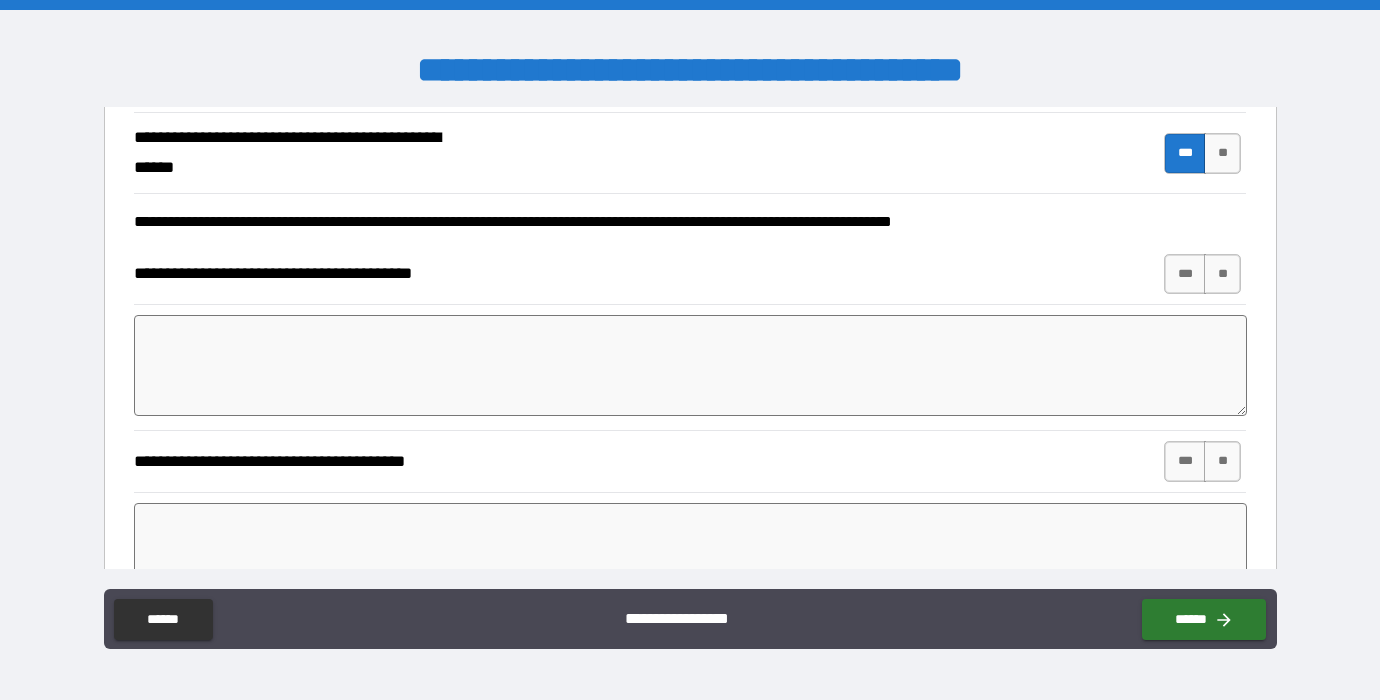 scroll, scrollTop: 870, scrollLeft: 0, axis: vertical 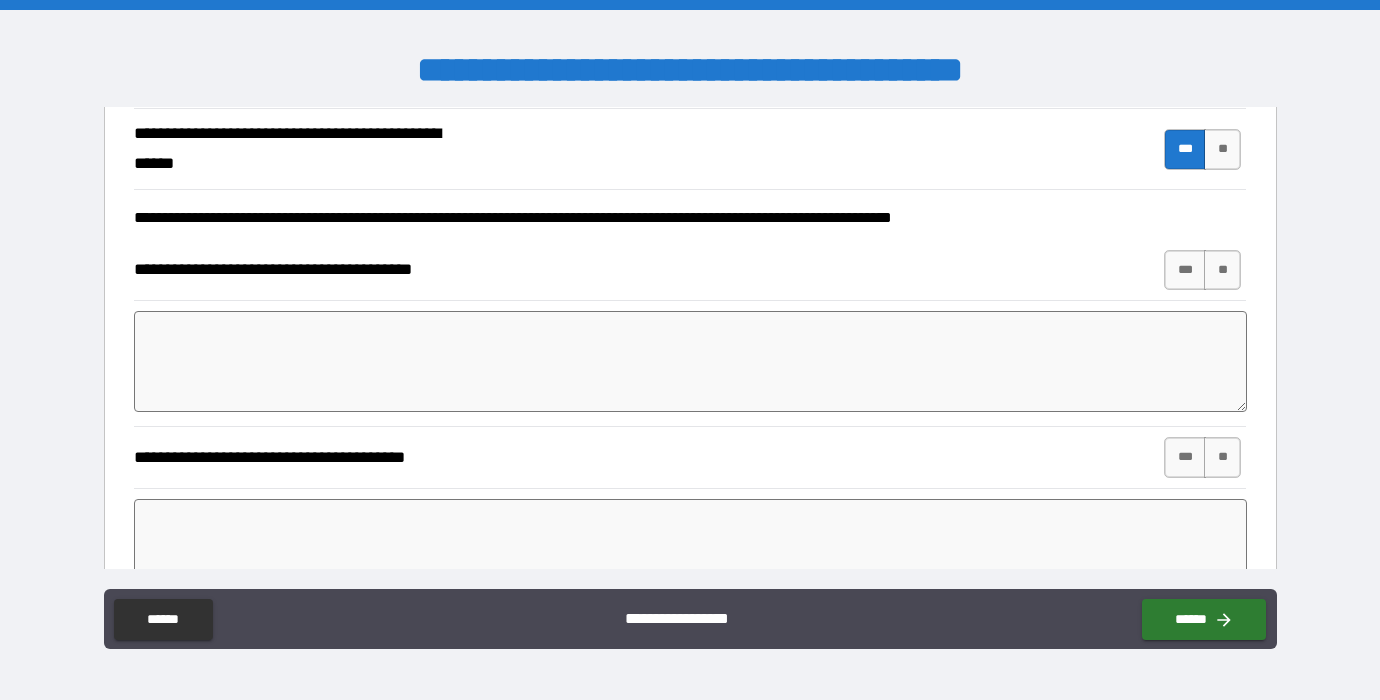 click at bounding box center [690, 361] 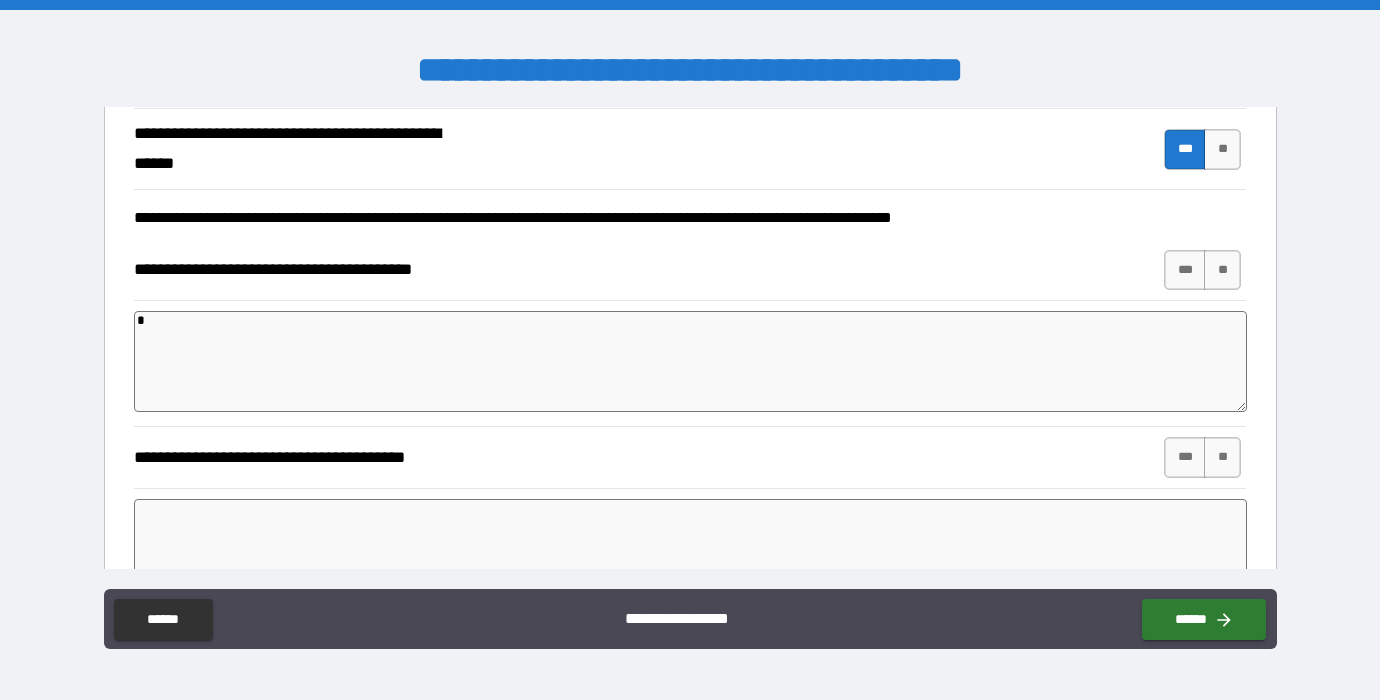 type on "*" 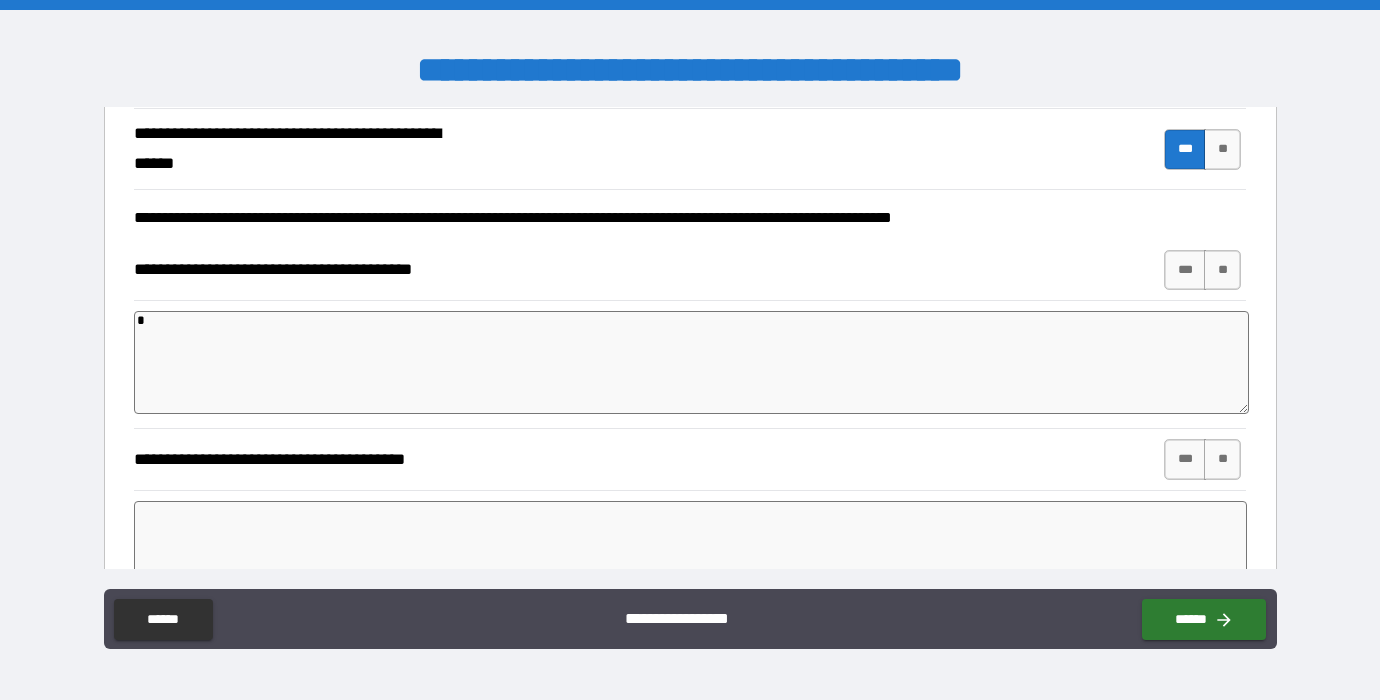 type on "*" 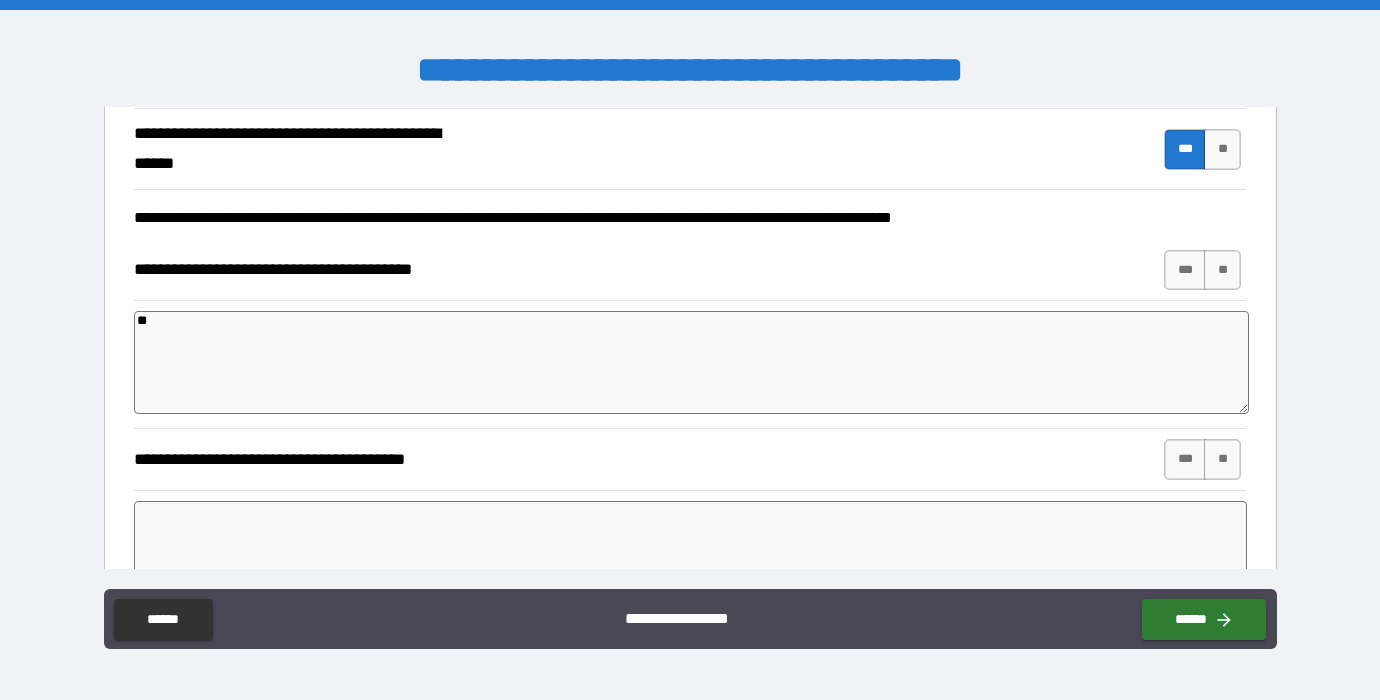type on "*" 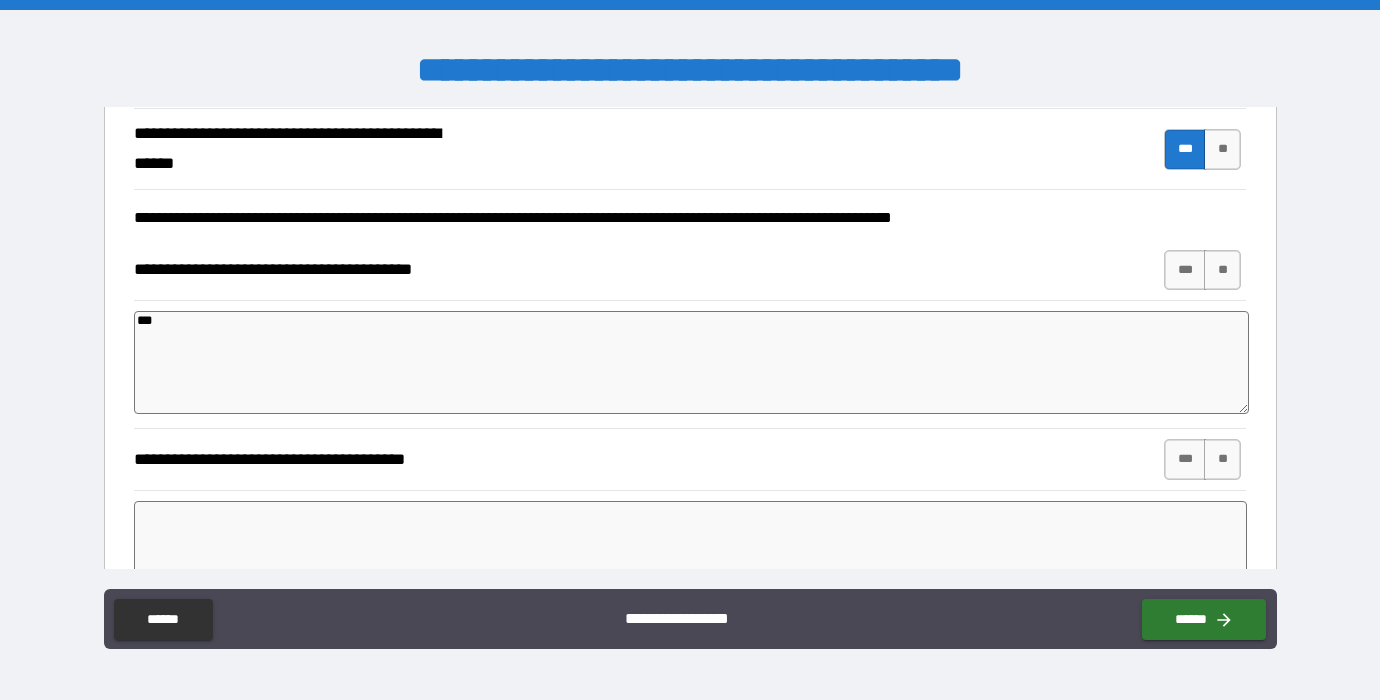 type on "*" 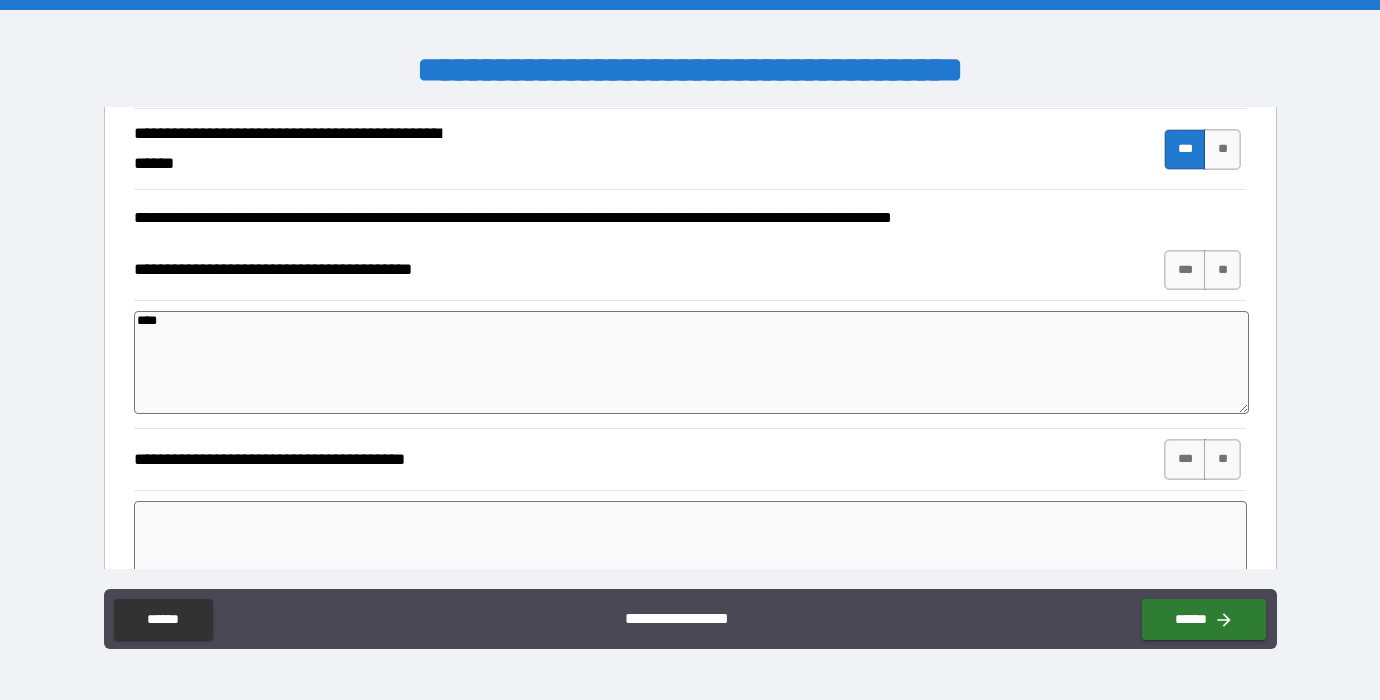 type on "*" 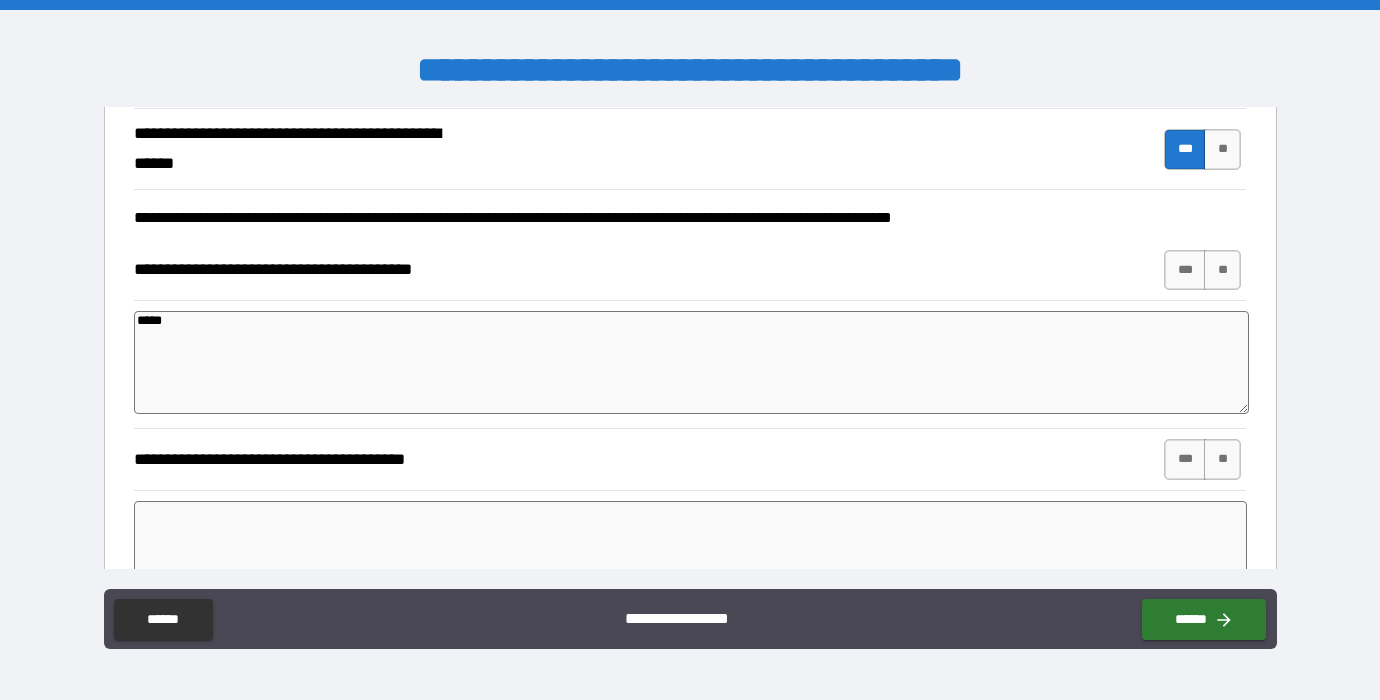 type on "*" 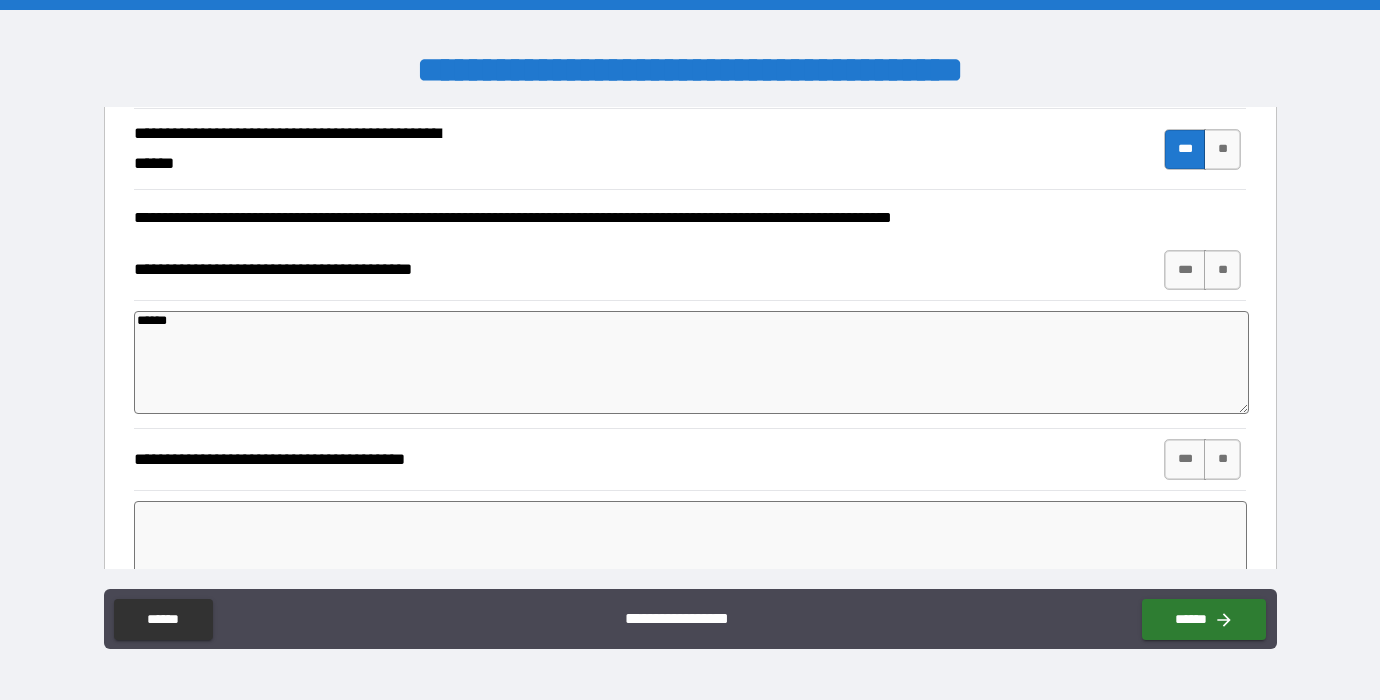 type on "*" 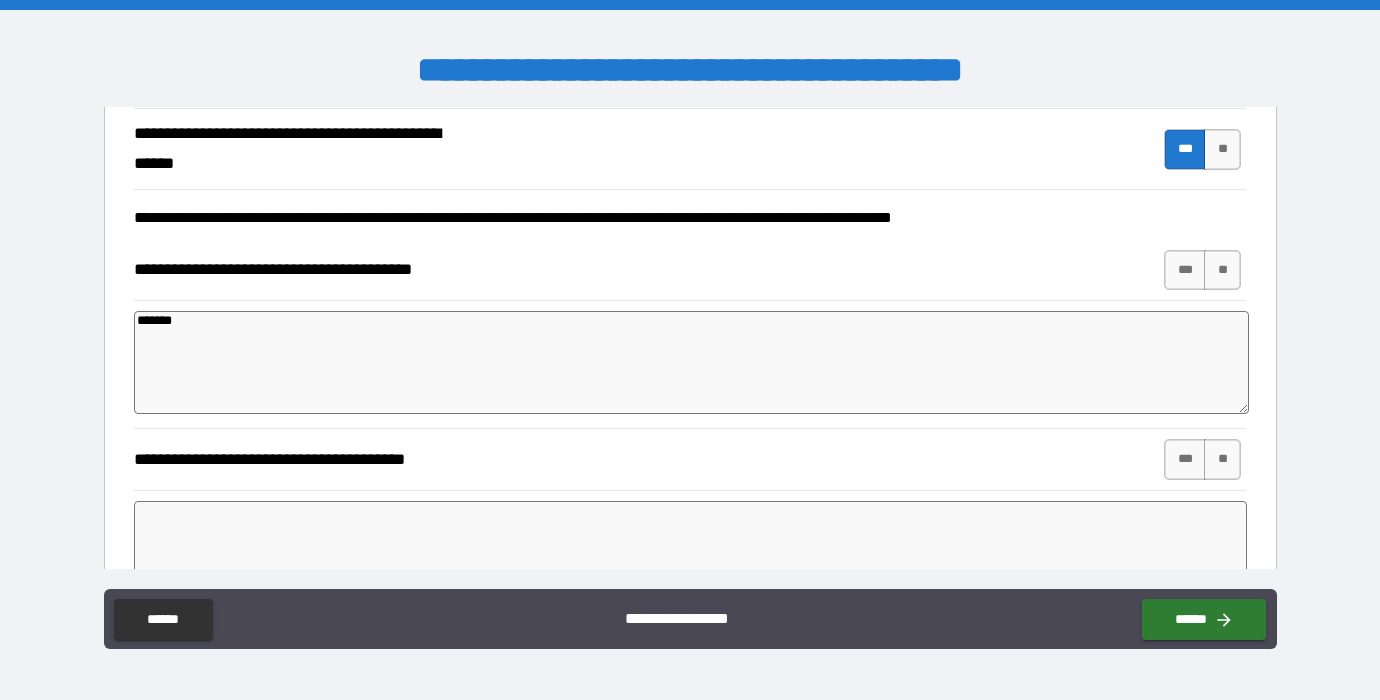 type on "*" 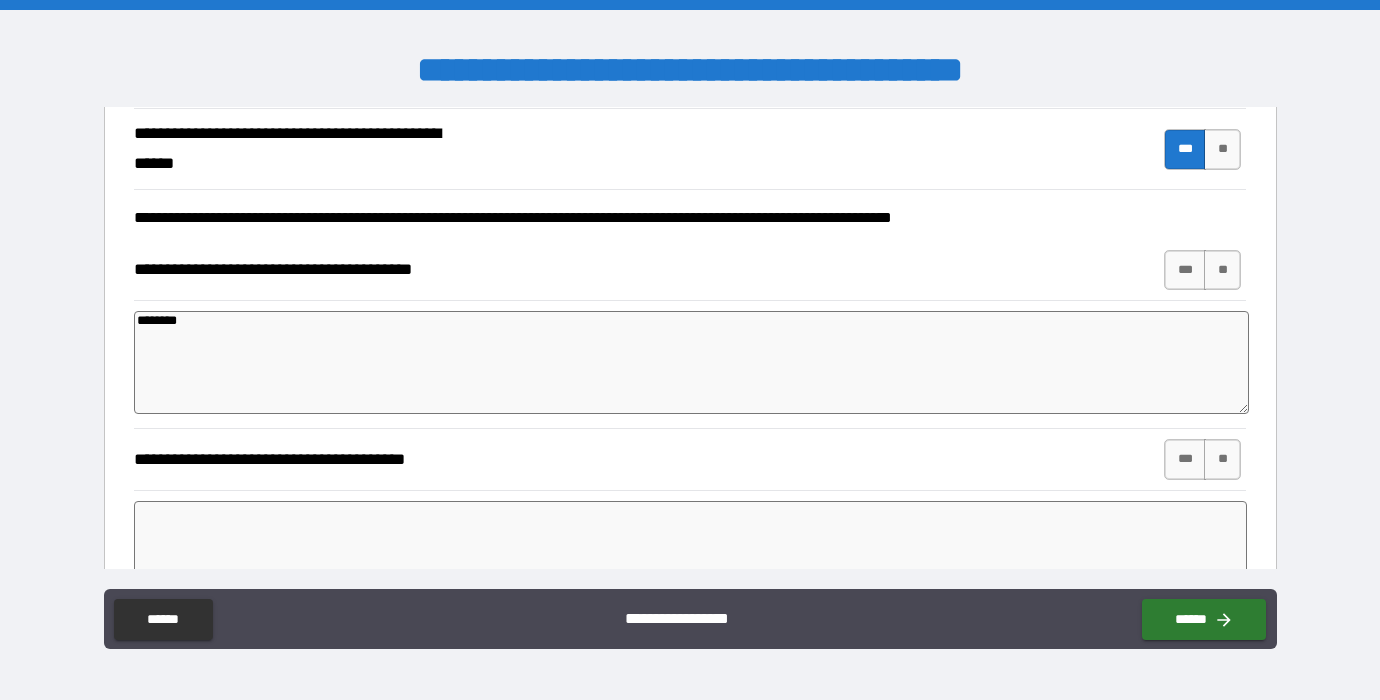 type on "*" 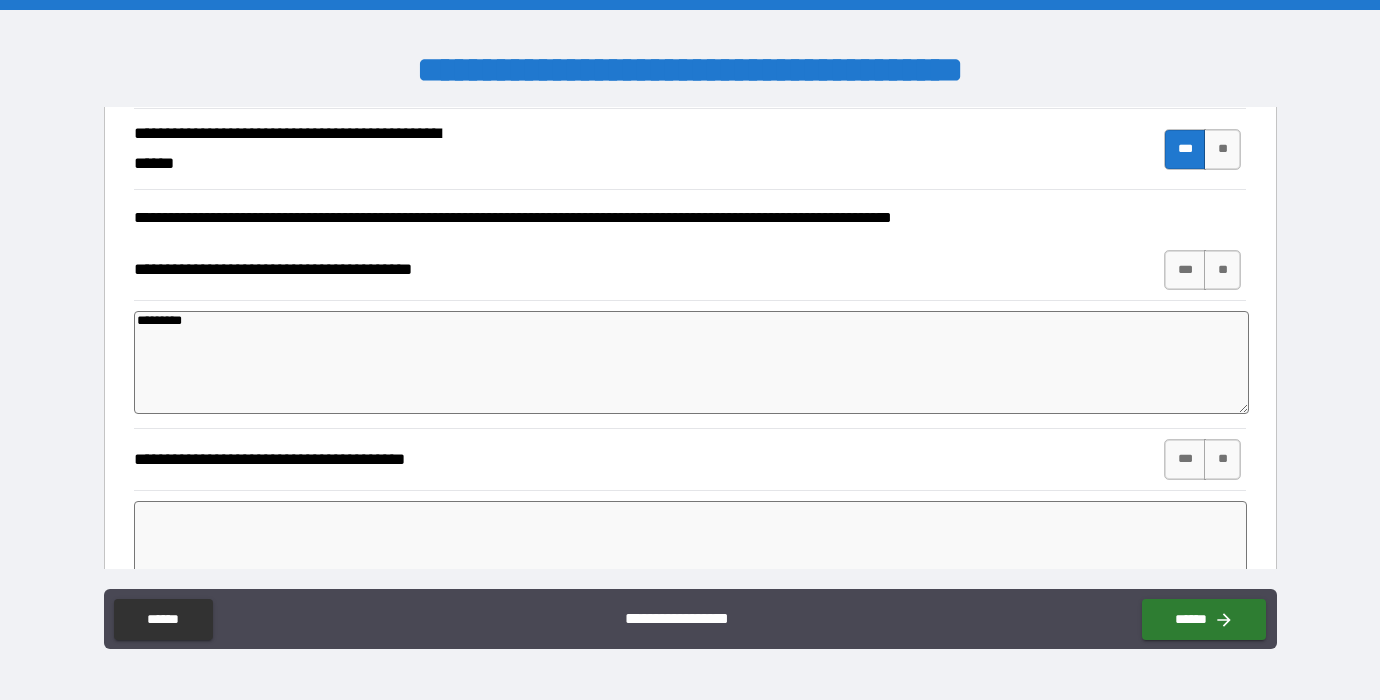 type on "*" 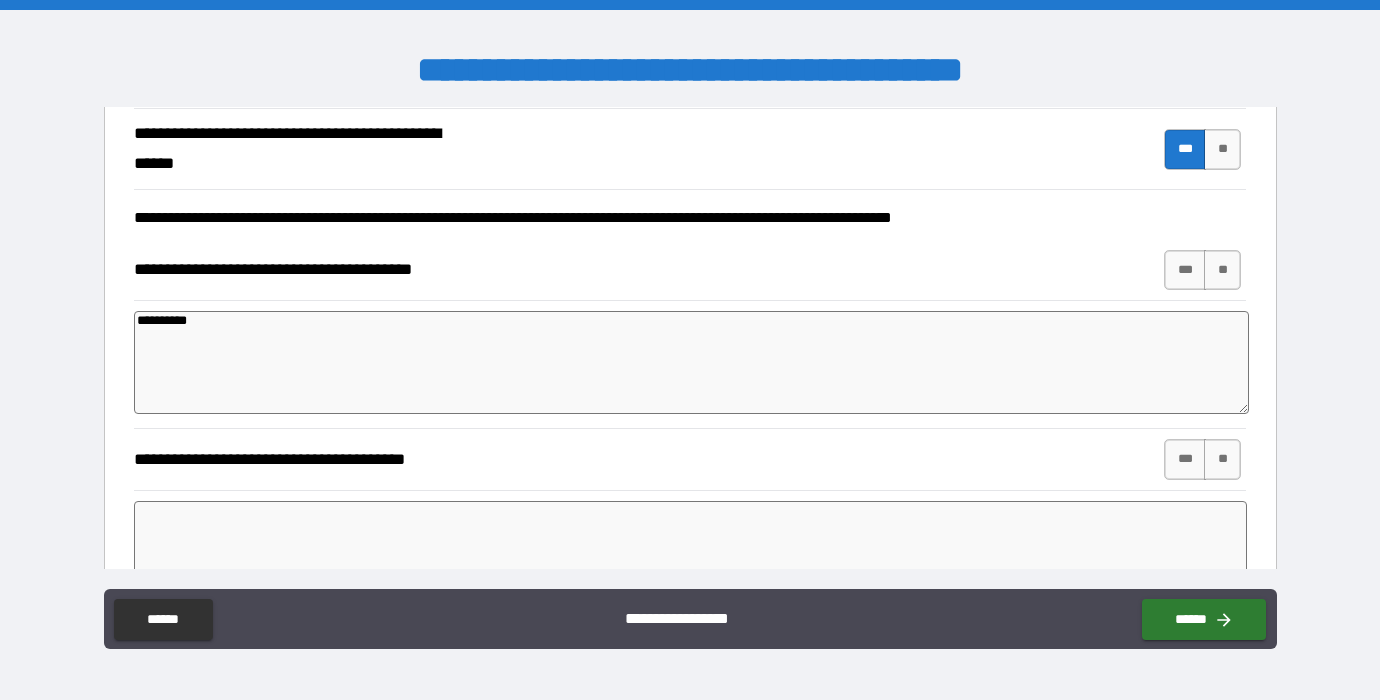 type on "*" 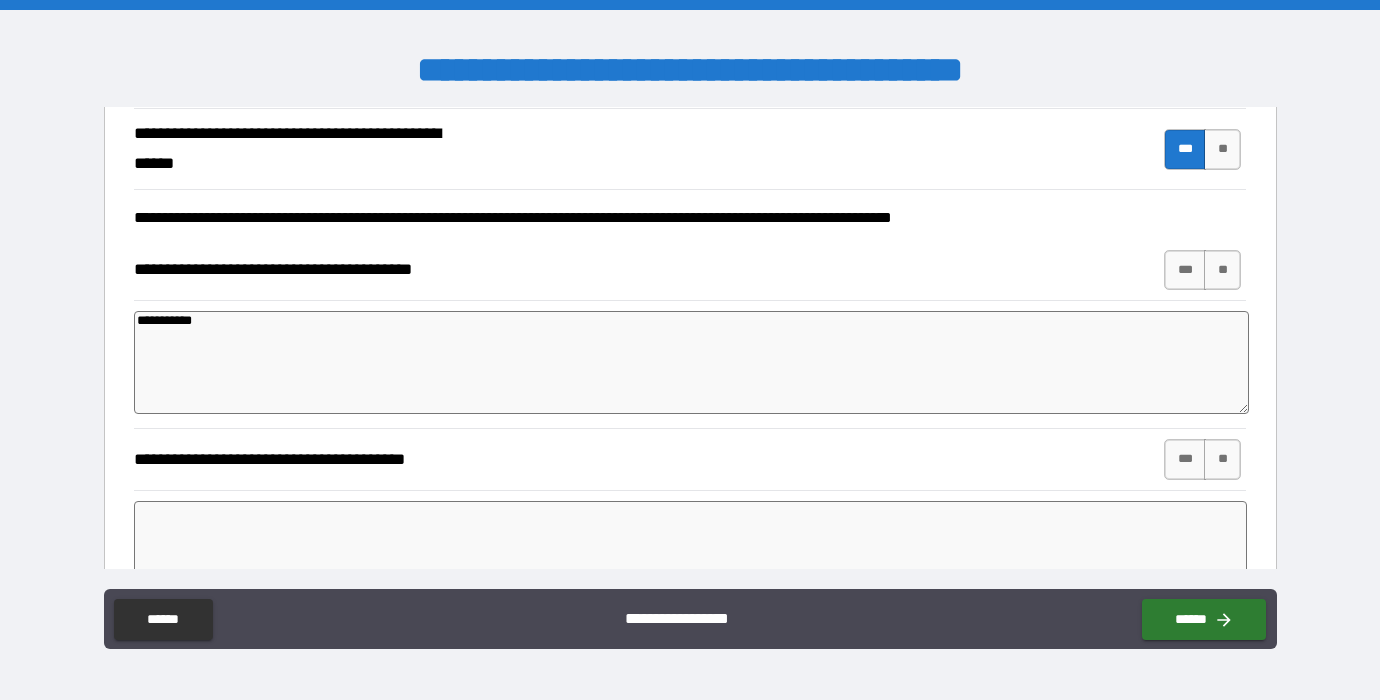 type on "**********" 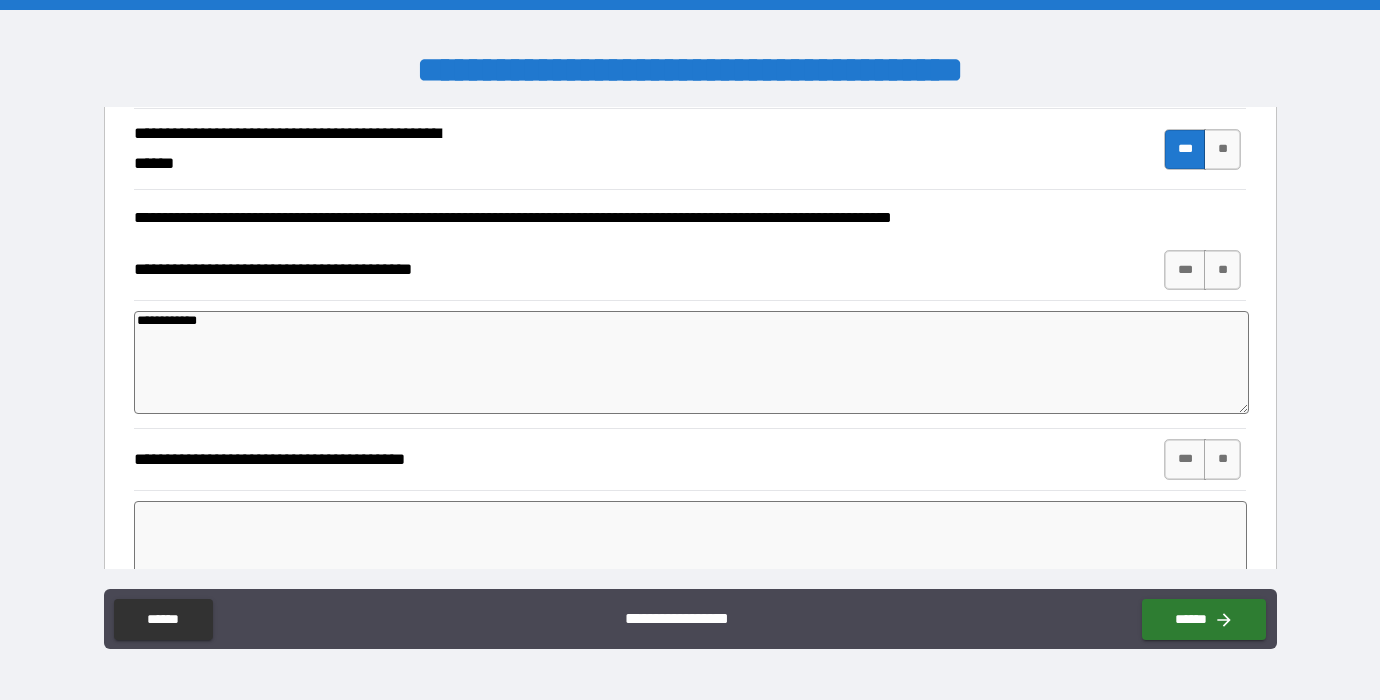 type on "*" 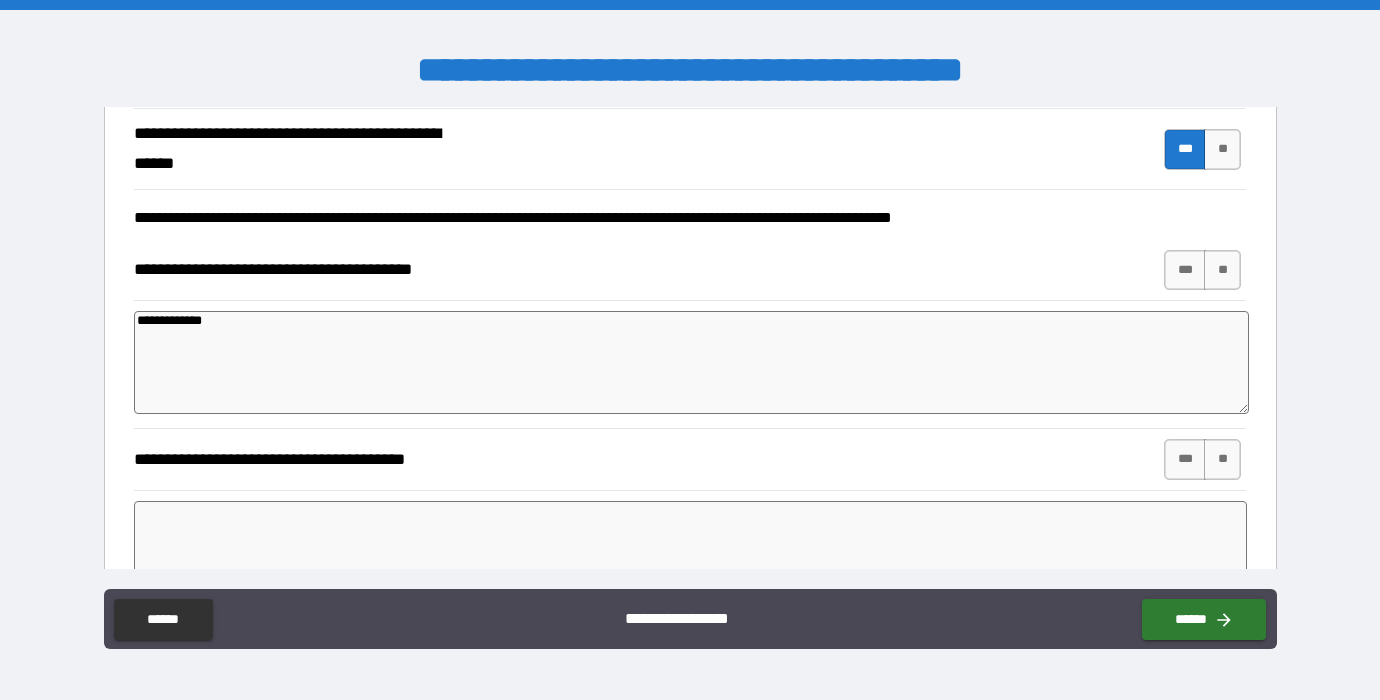 type on "*" 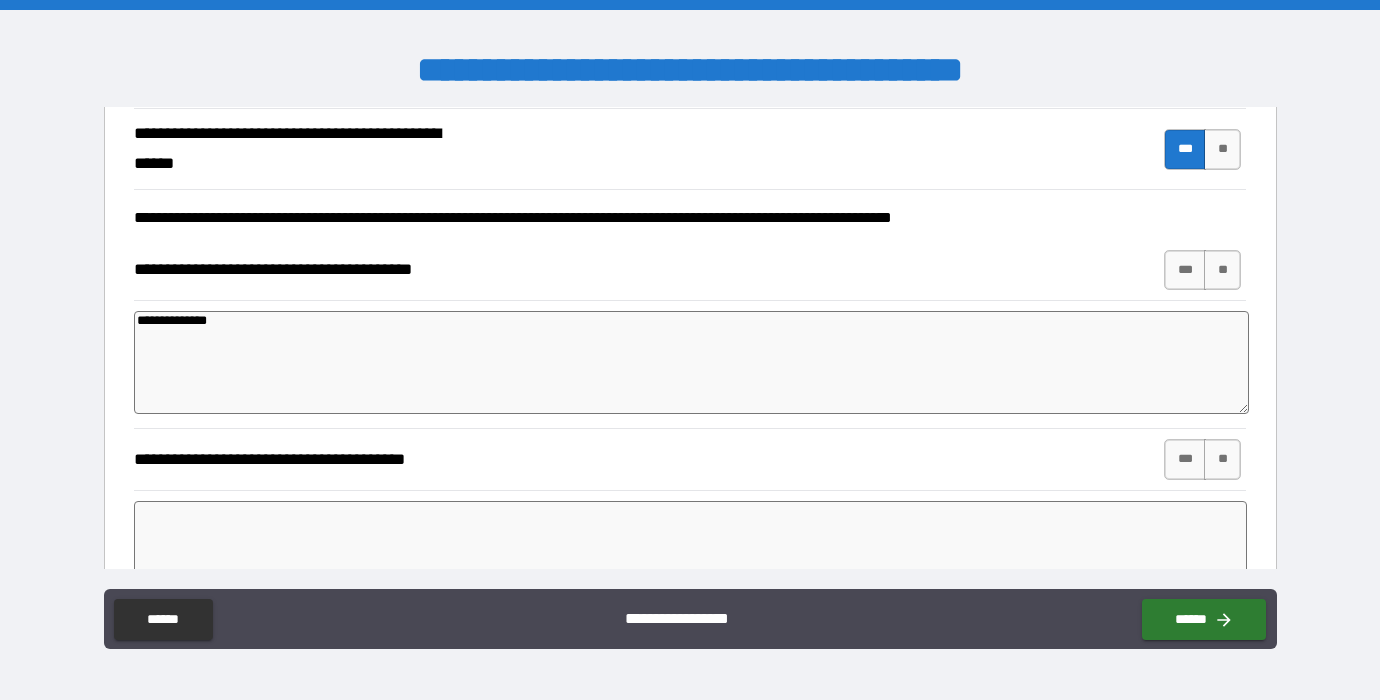 type on "*" 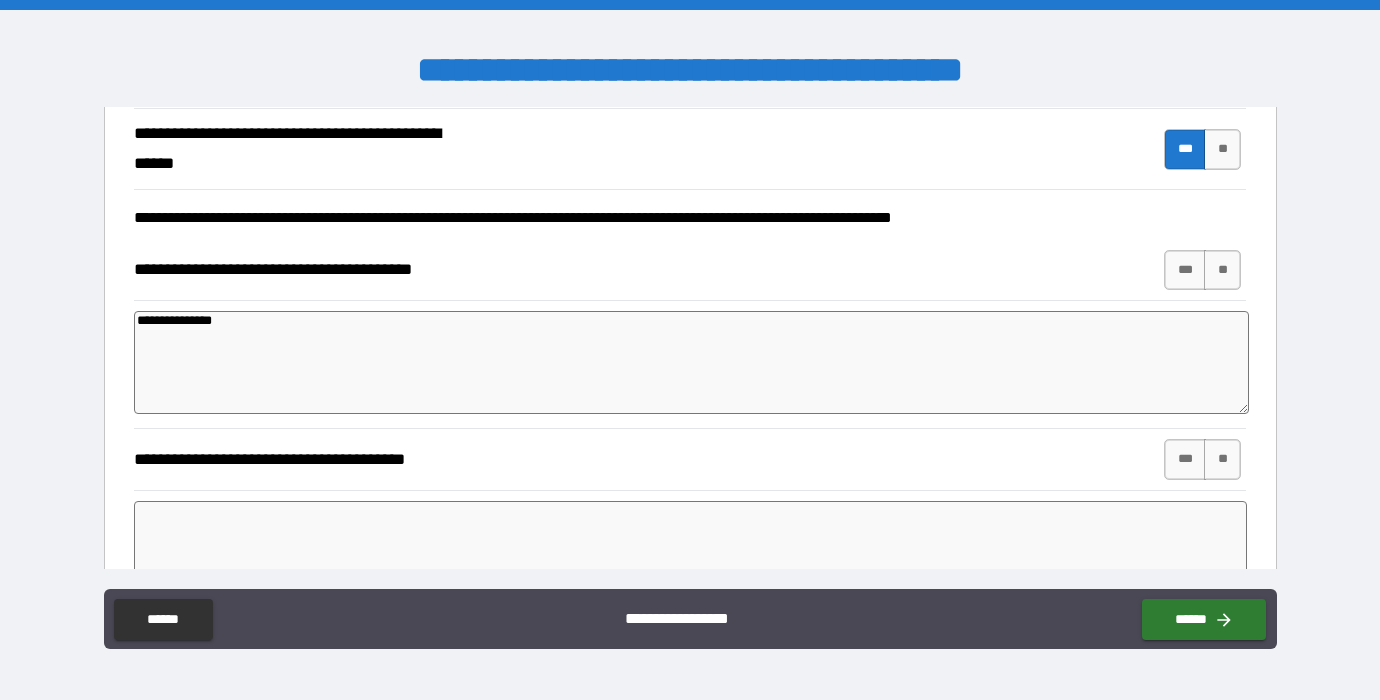 type on "*" 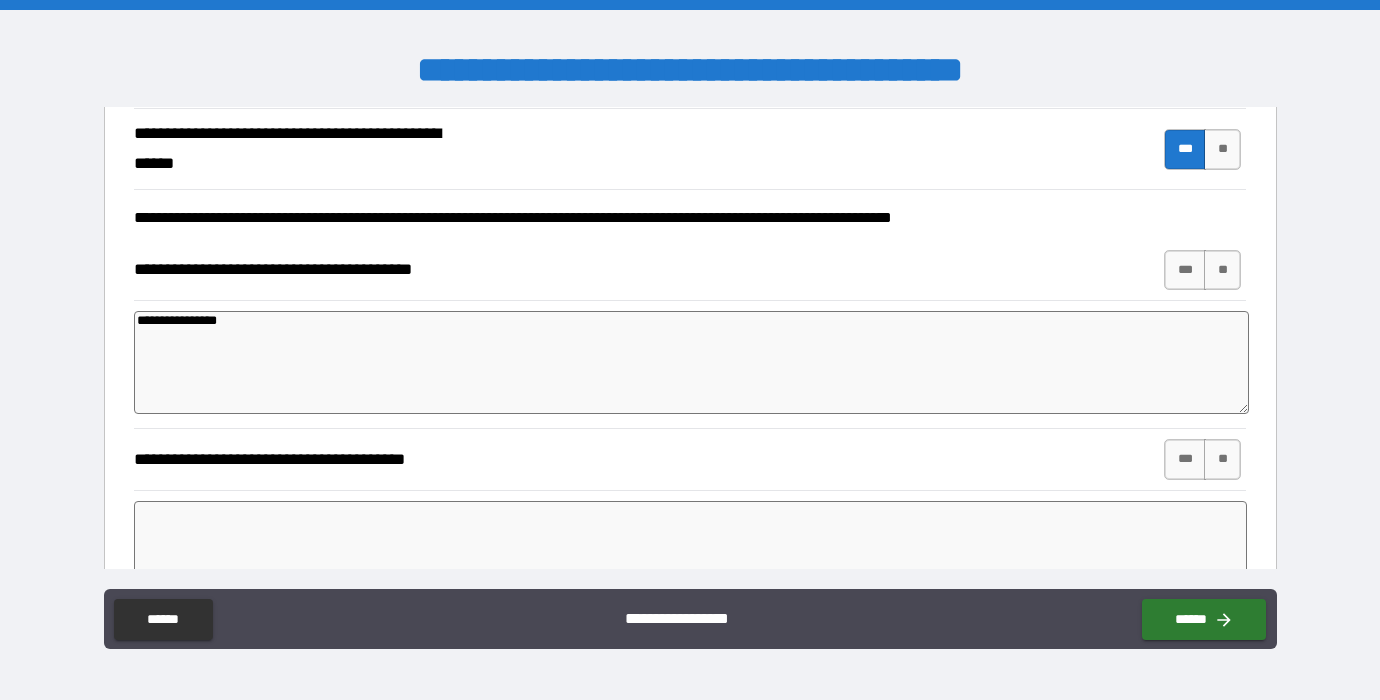 type on "*" 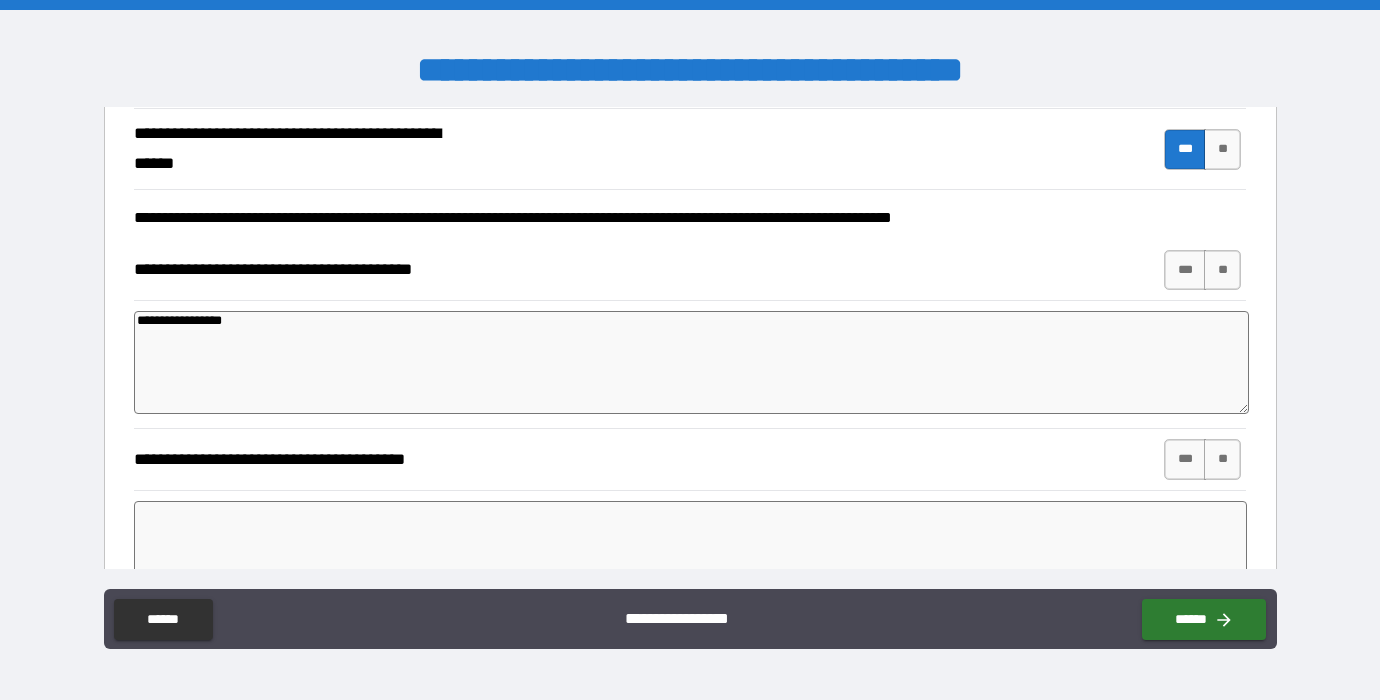 type on "*" 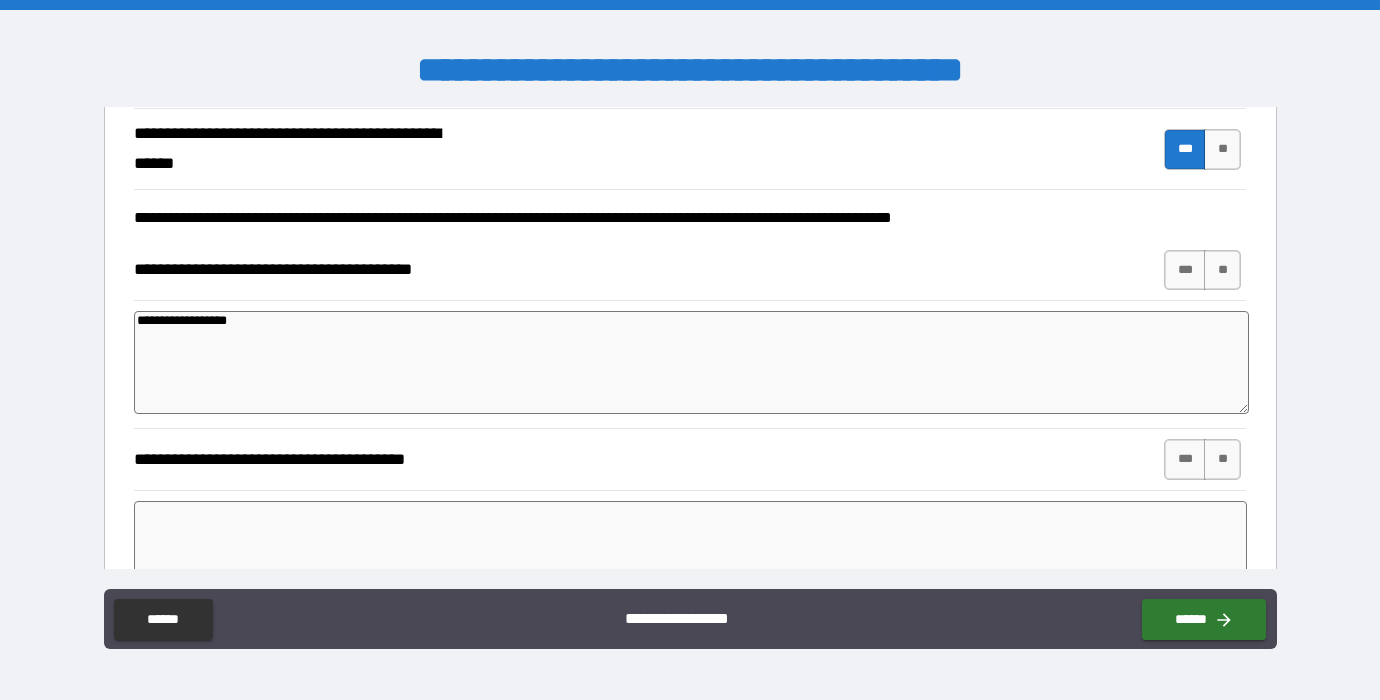 type on "*" 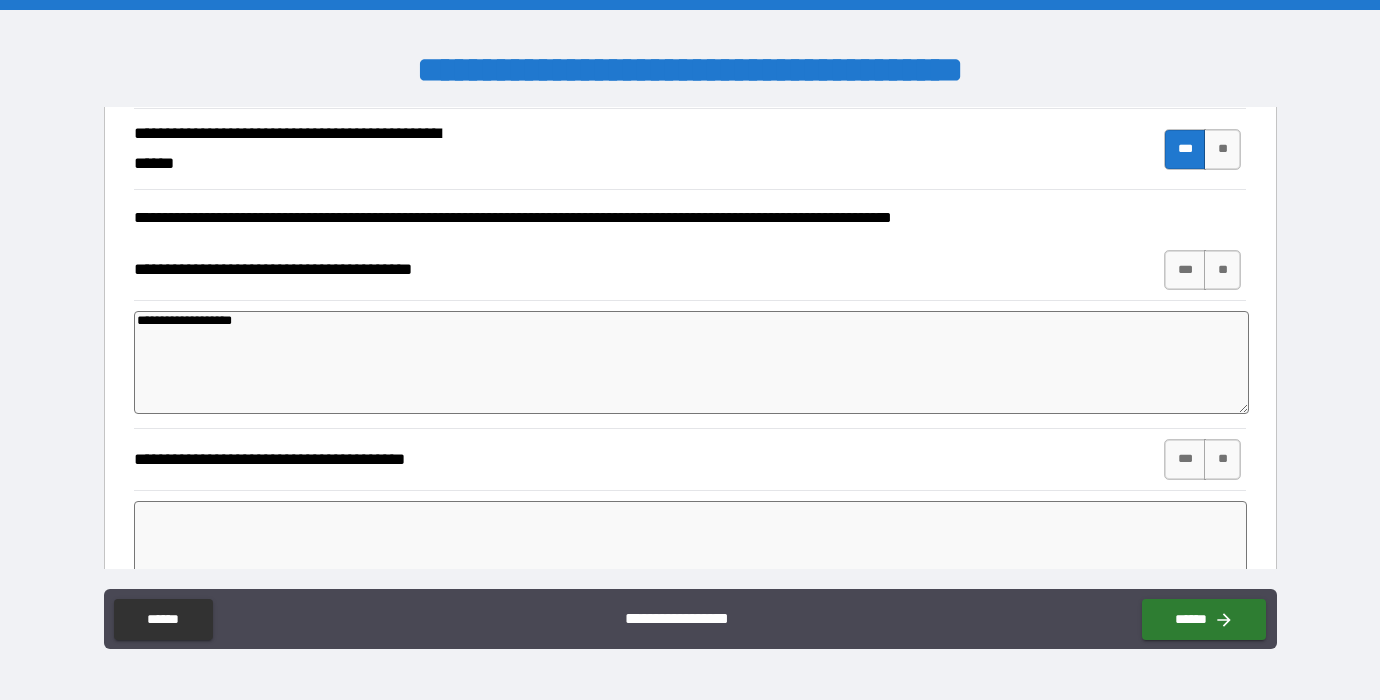 type on "*" 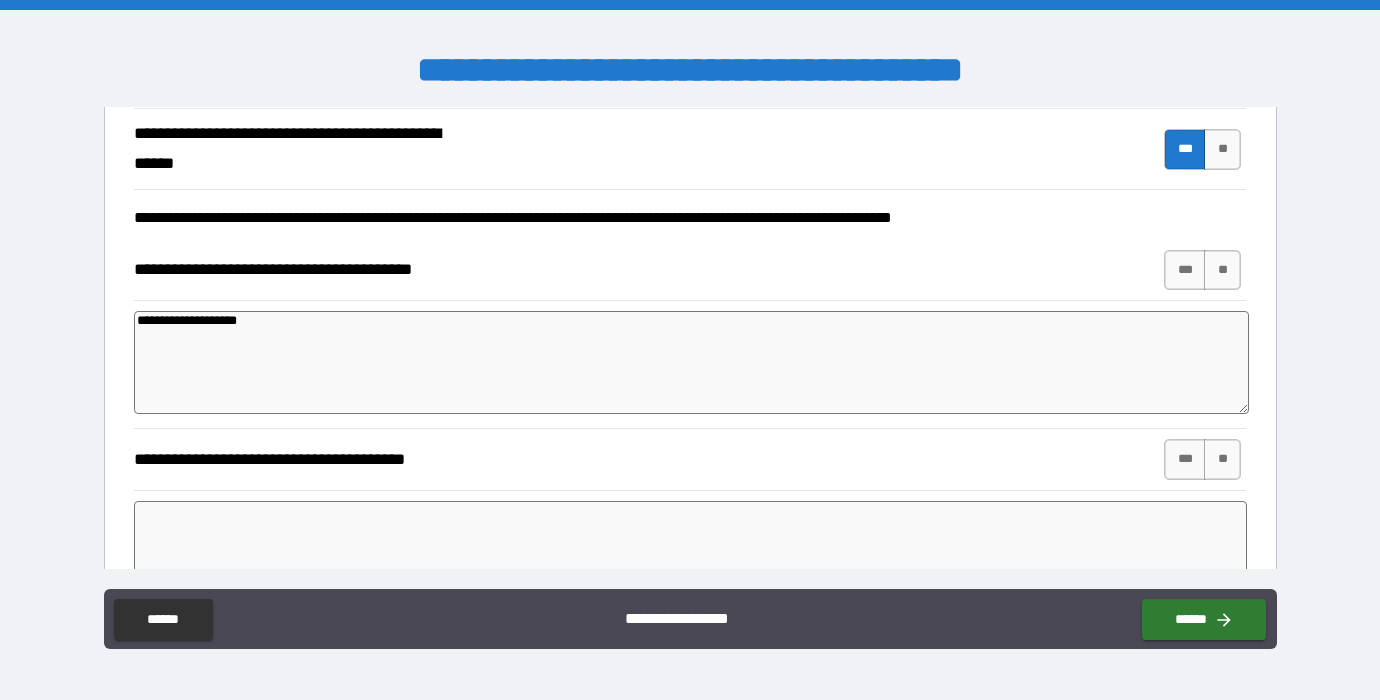 type on "*" 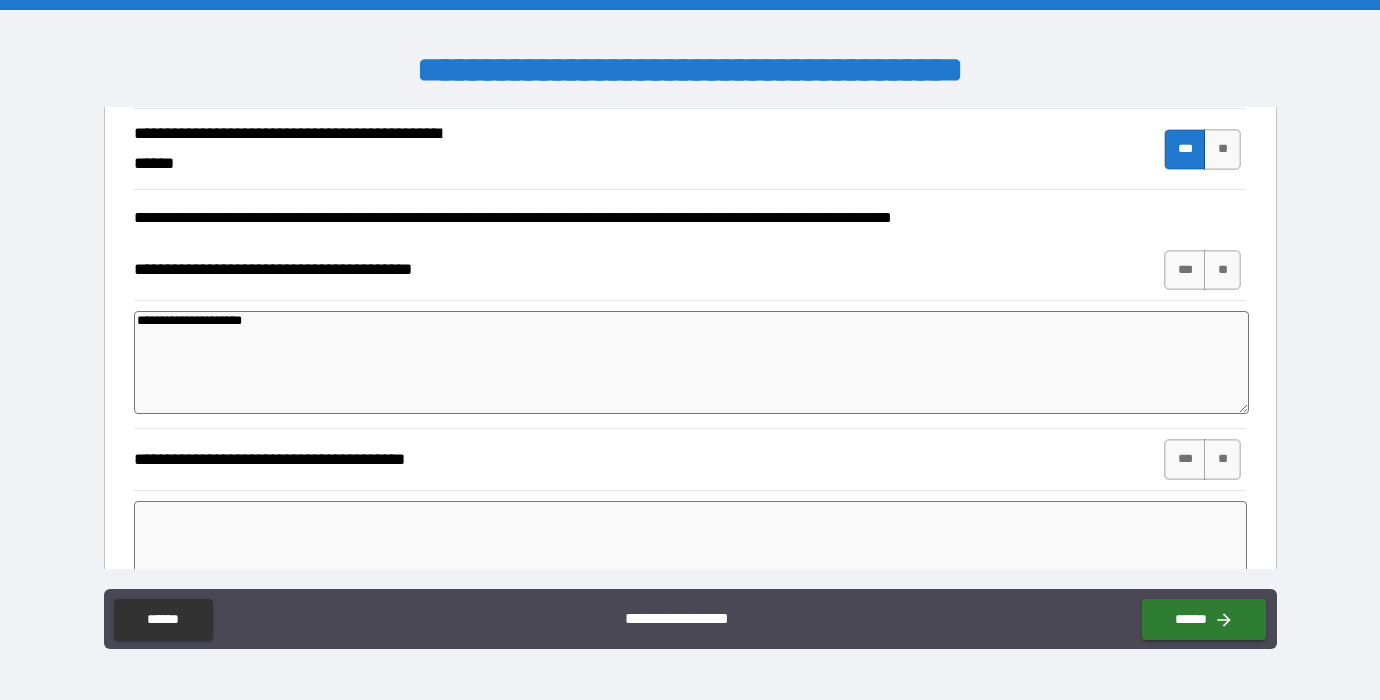 type on "*" 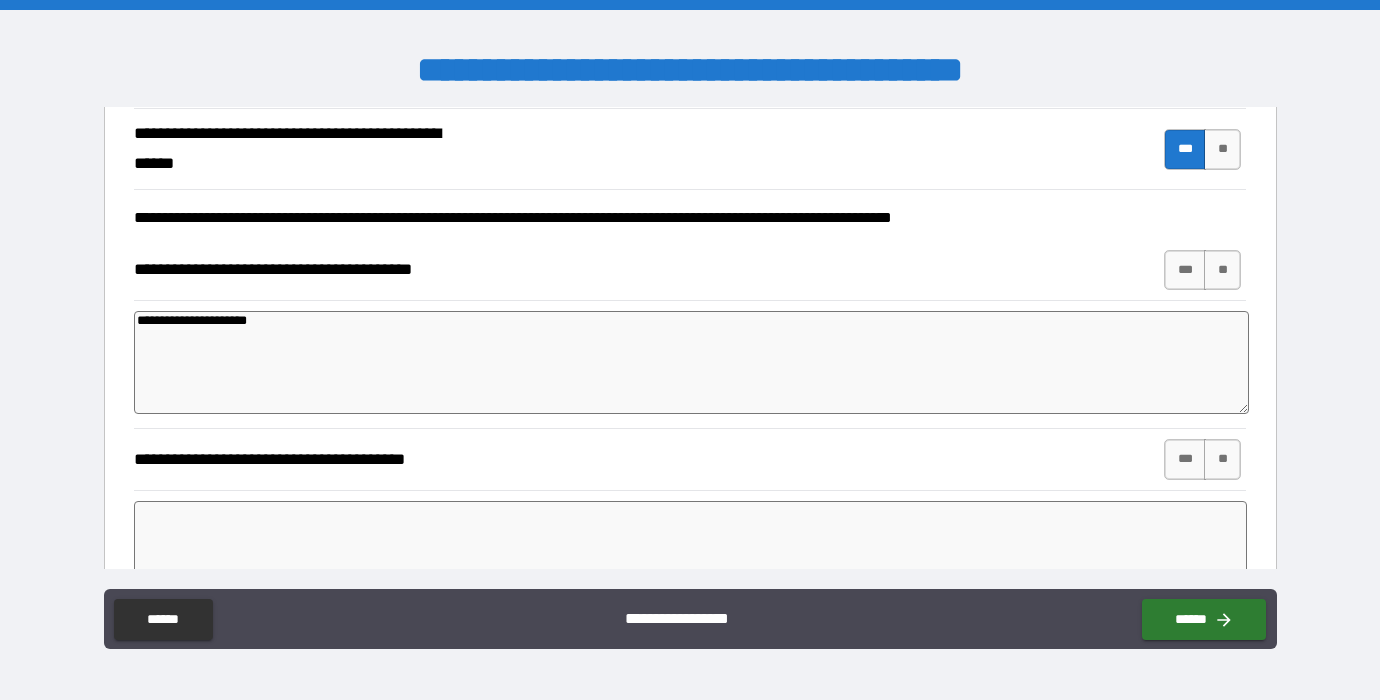 type on "*" 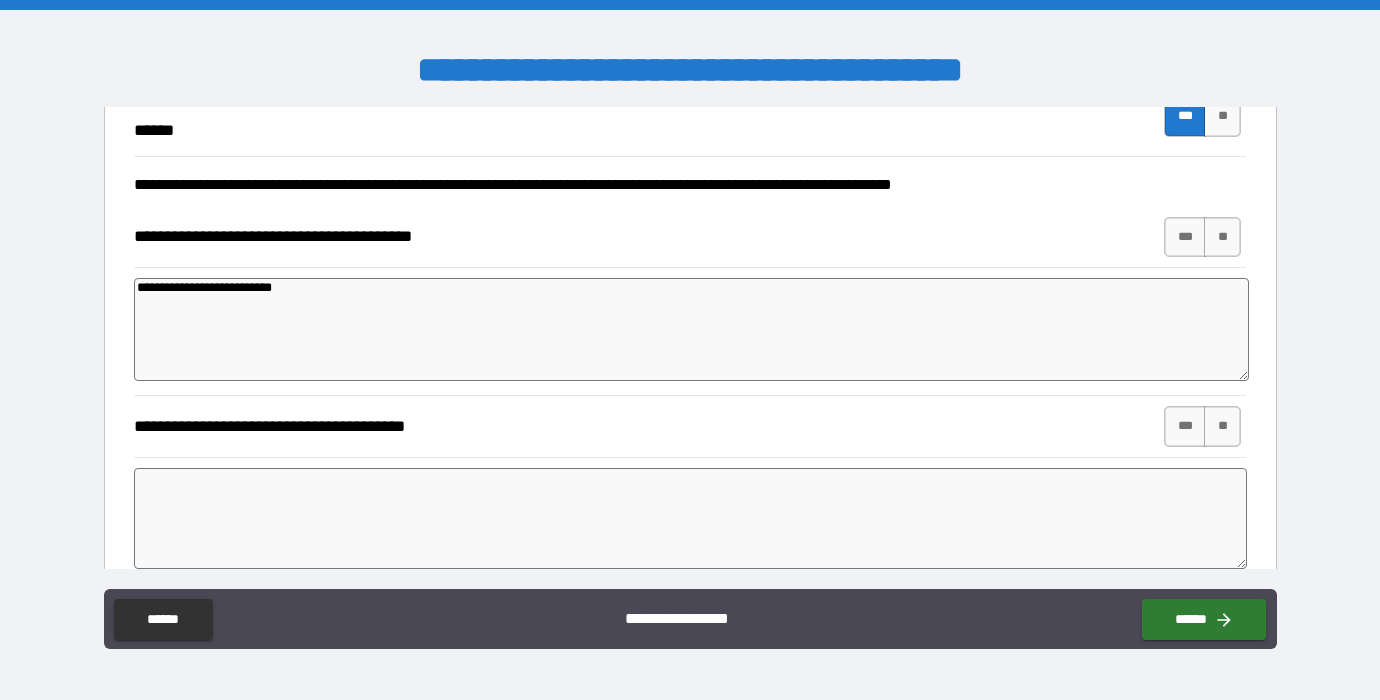 scroll, scrollTop: 887, scrollLeft: 0, axis: vertical 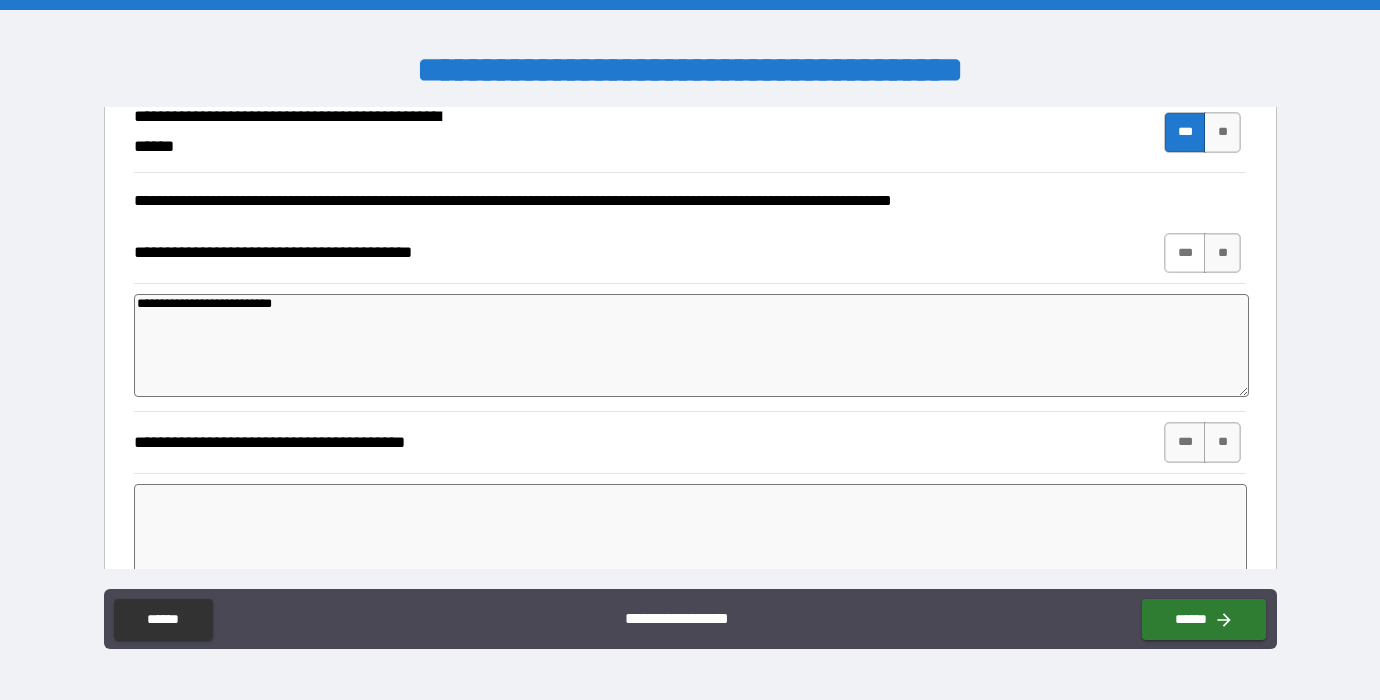 click on "***" at bounding box center (1185, 253) 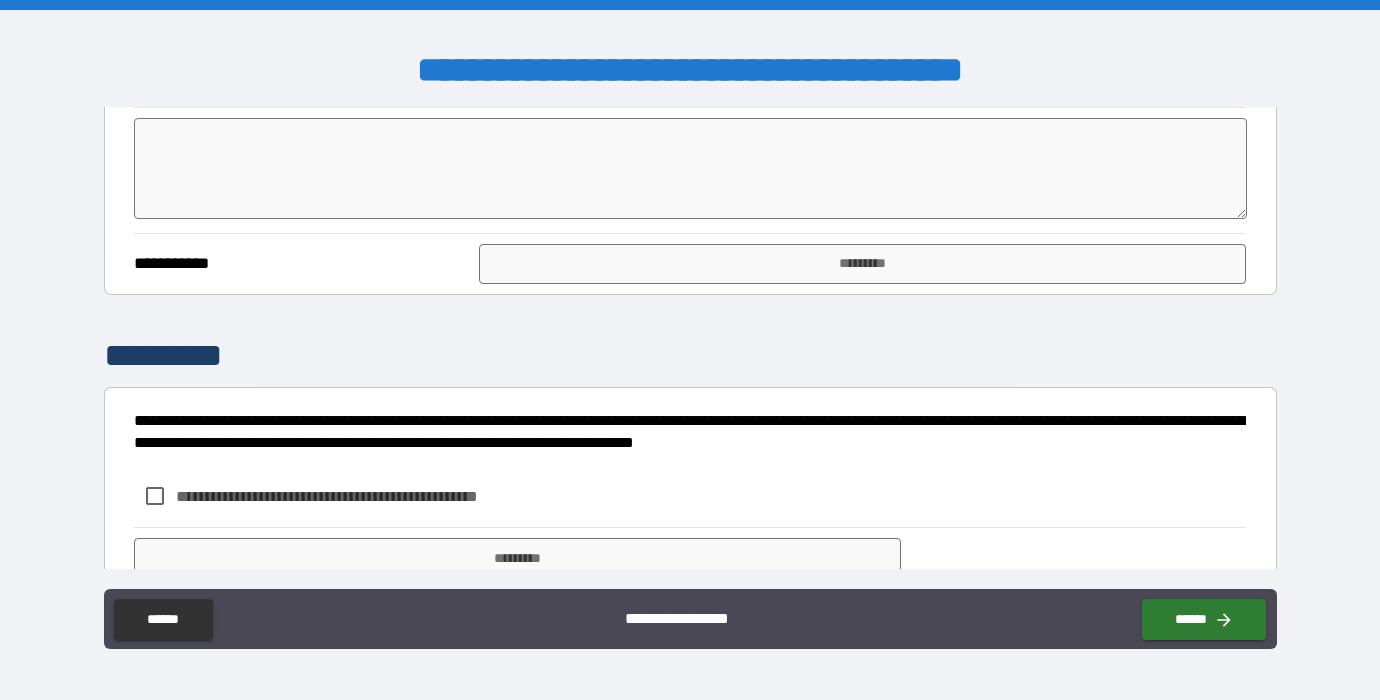 scroll, scrollTop: 1471, scrollLeft: 0, axis: vertical 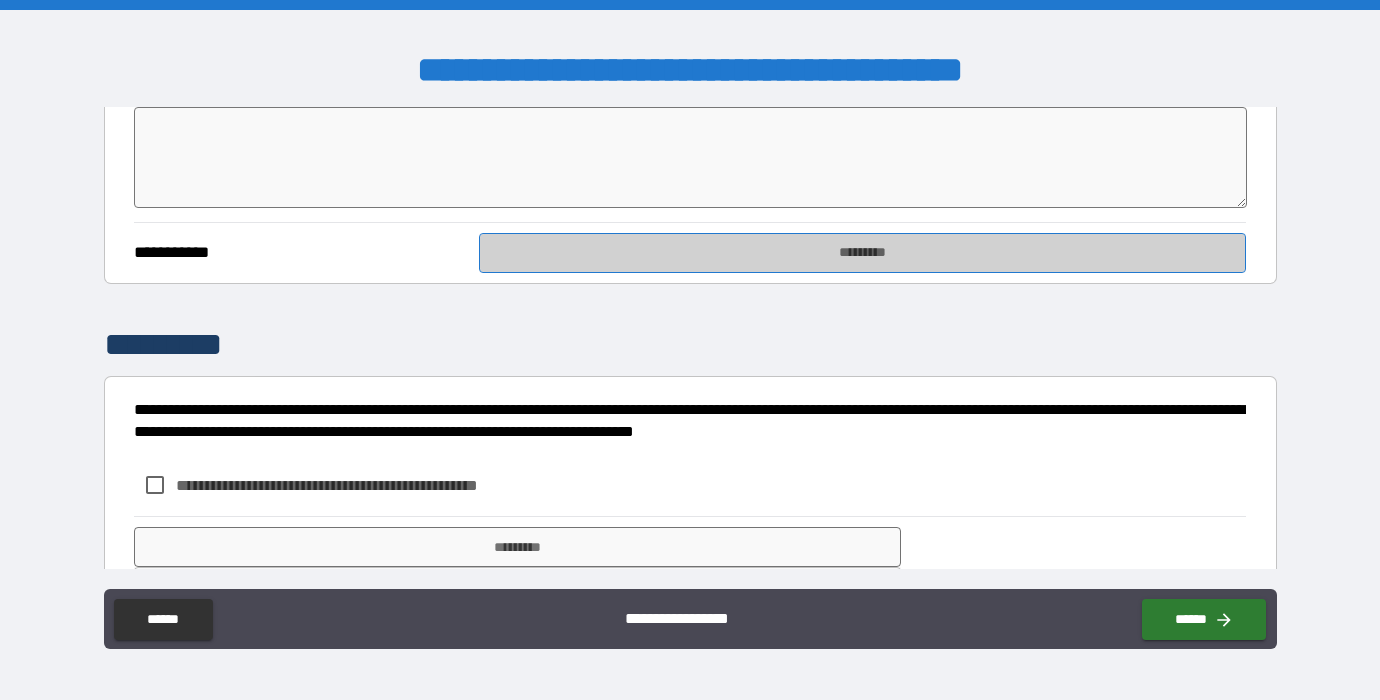 click on "*********" at bounding box center (863, 253) 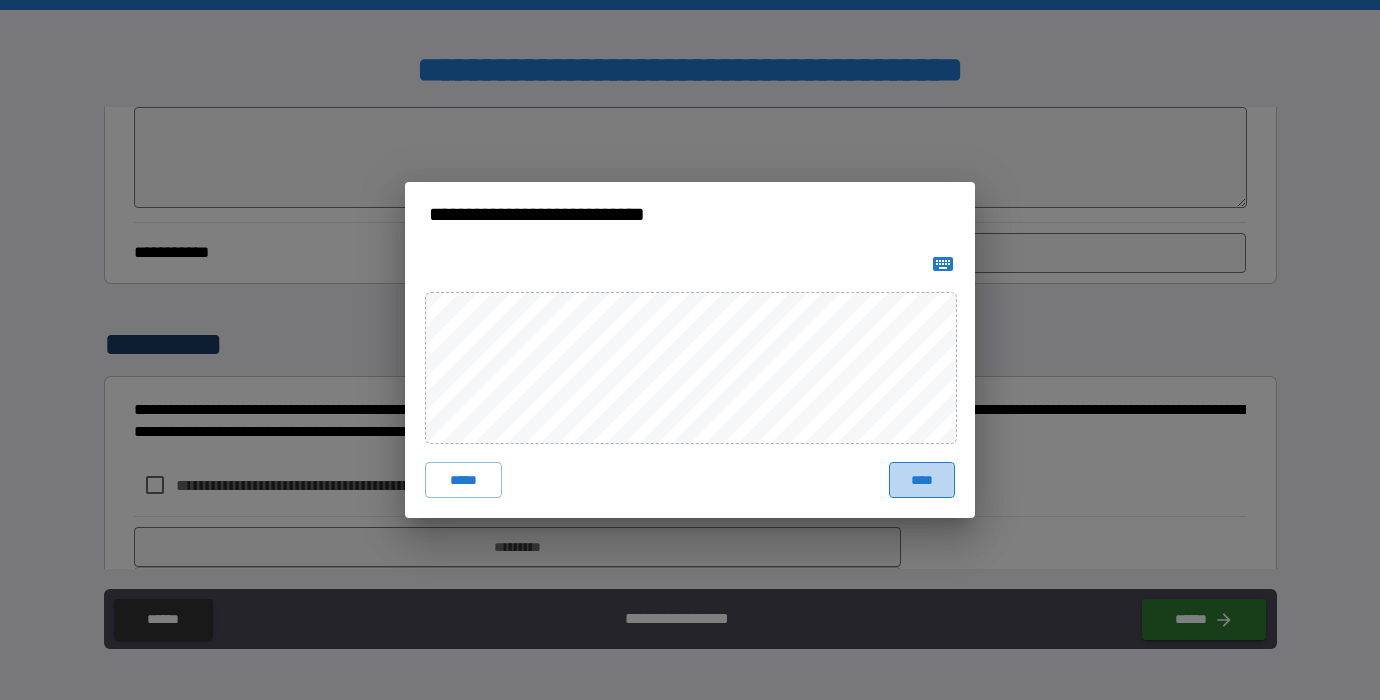 click on "****" at bounding box center (922, 480) 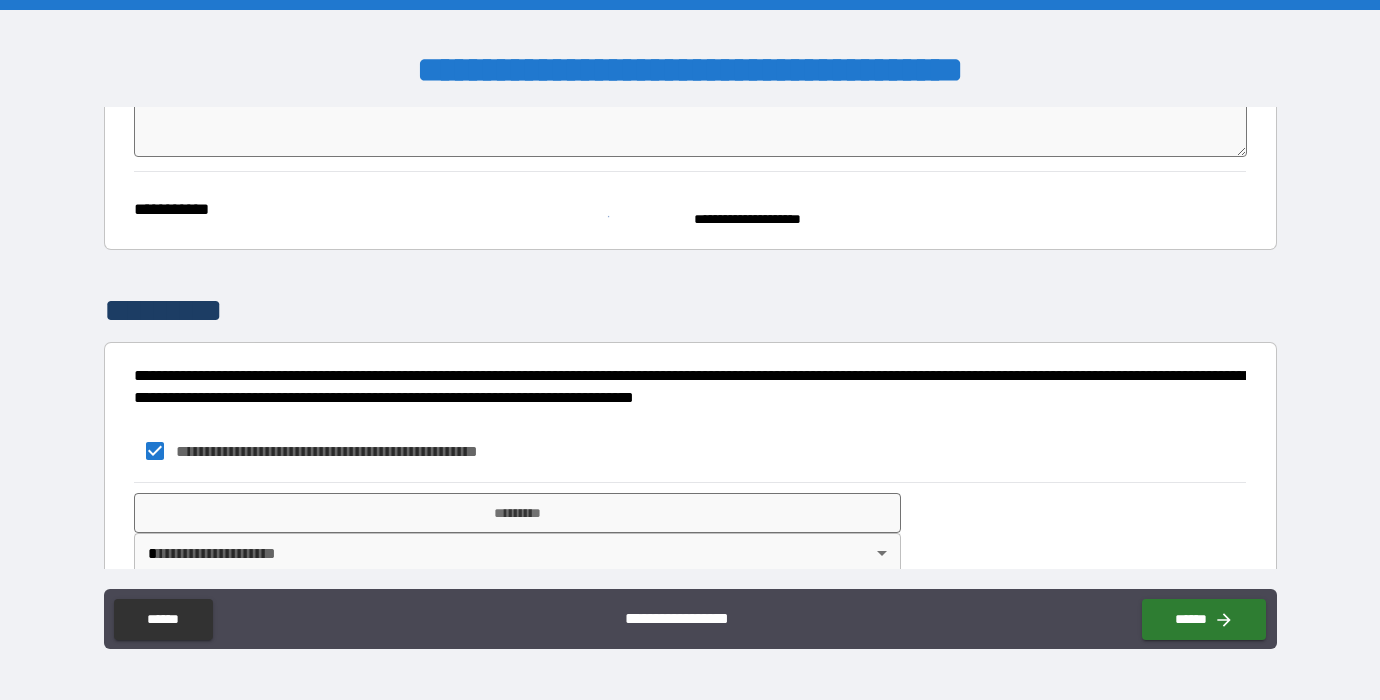 scroll, scrollTop: 1553, scrollLeft: 0, axis: vertical 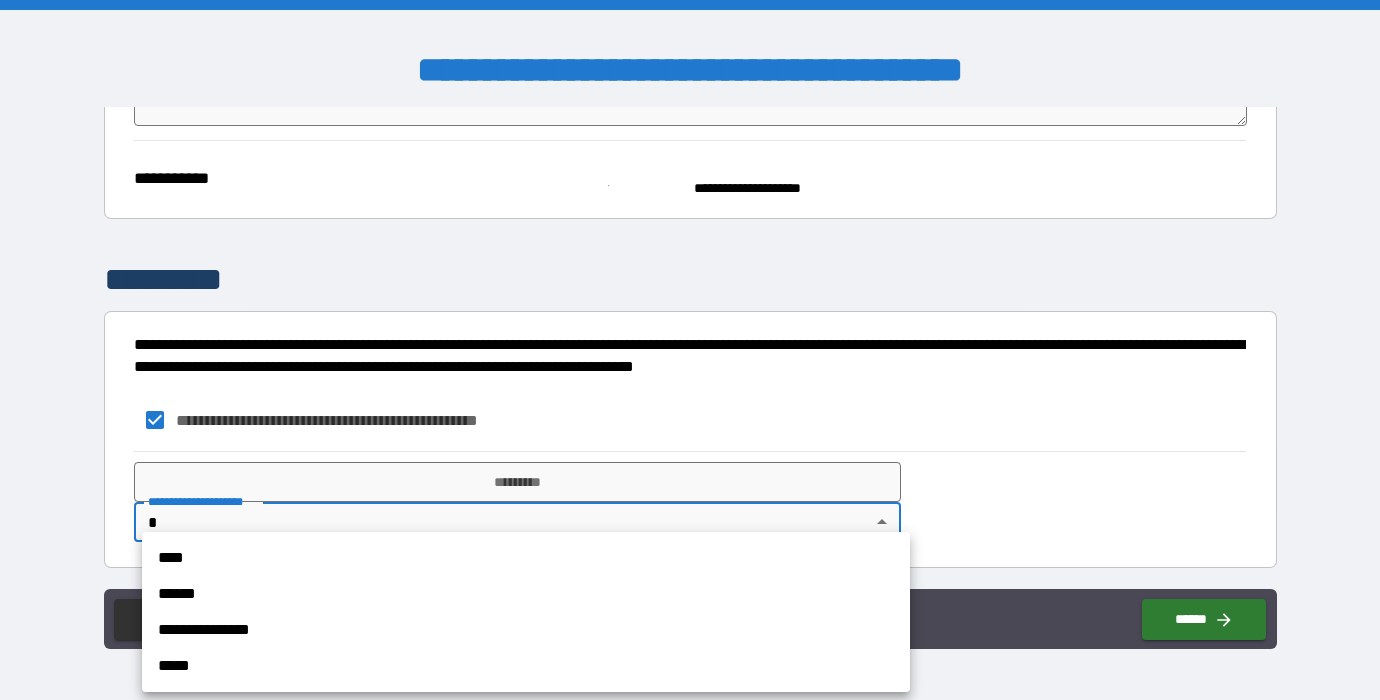click on "**********" at bounding box center [690, 350] 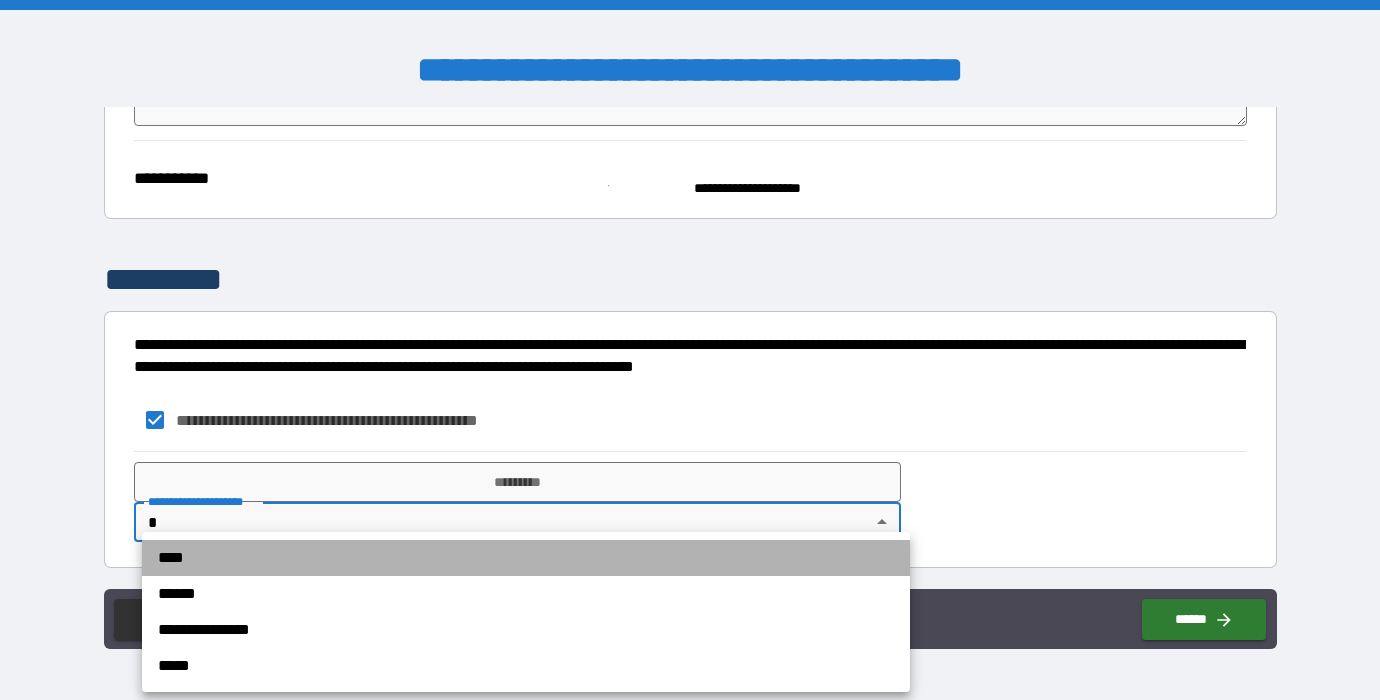 click on "****" at bounding box center (526, 558) 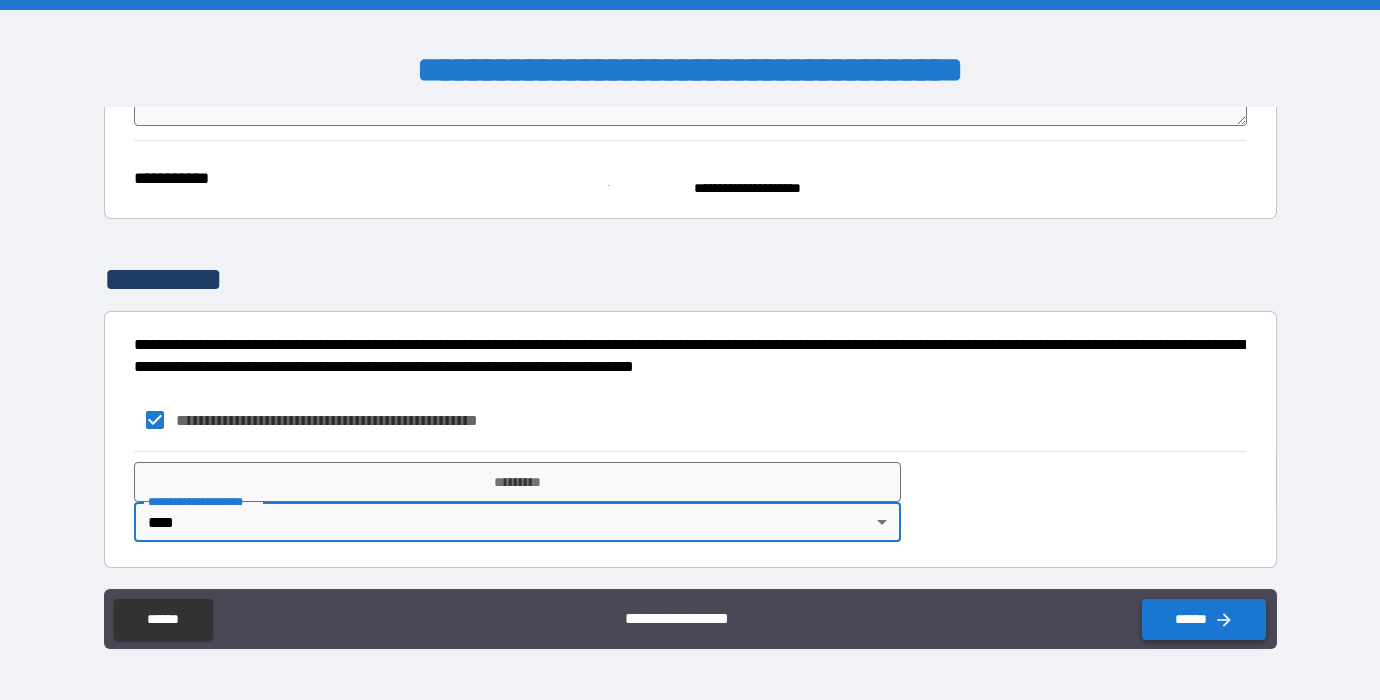 click on "******" at bounding box center (1204, 619) 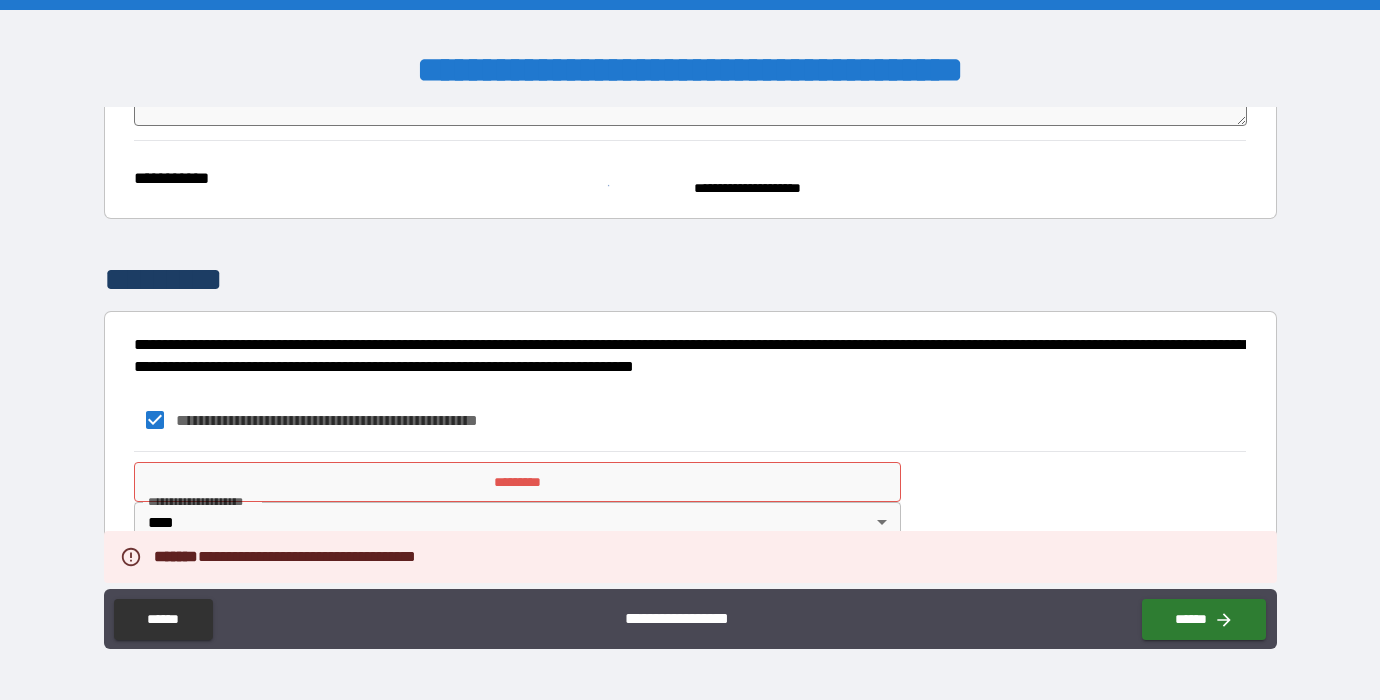 click on "*********" at bounding box center [518, 482] 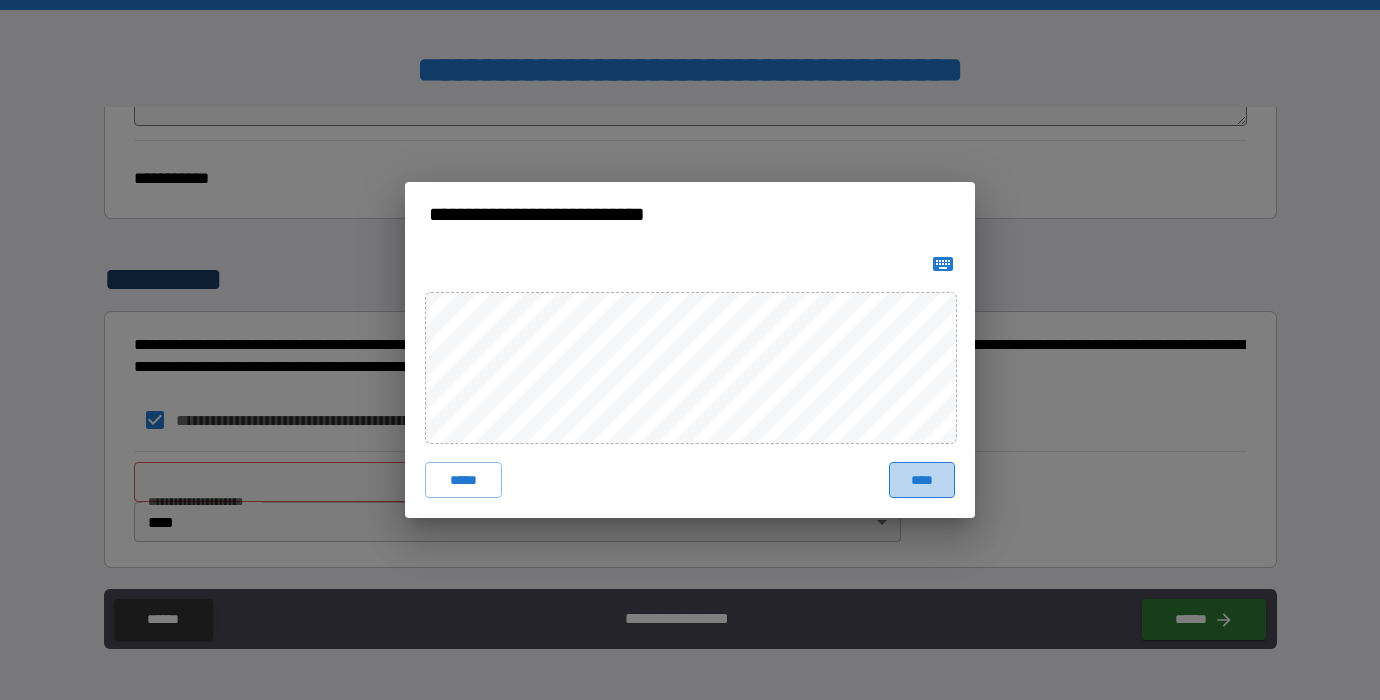 click on "****" at bounding box center [922, 480] 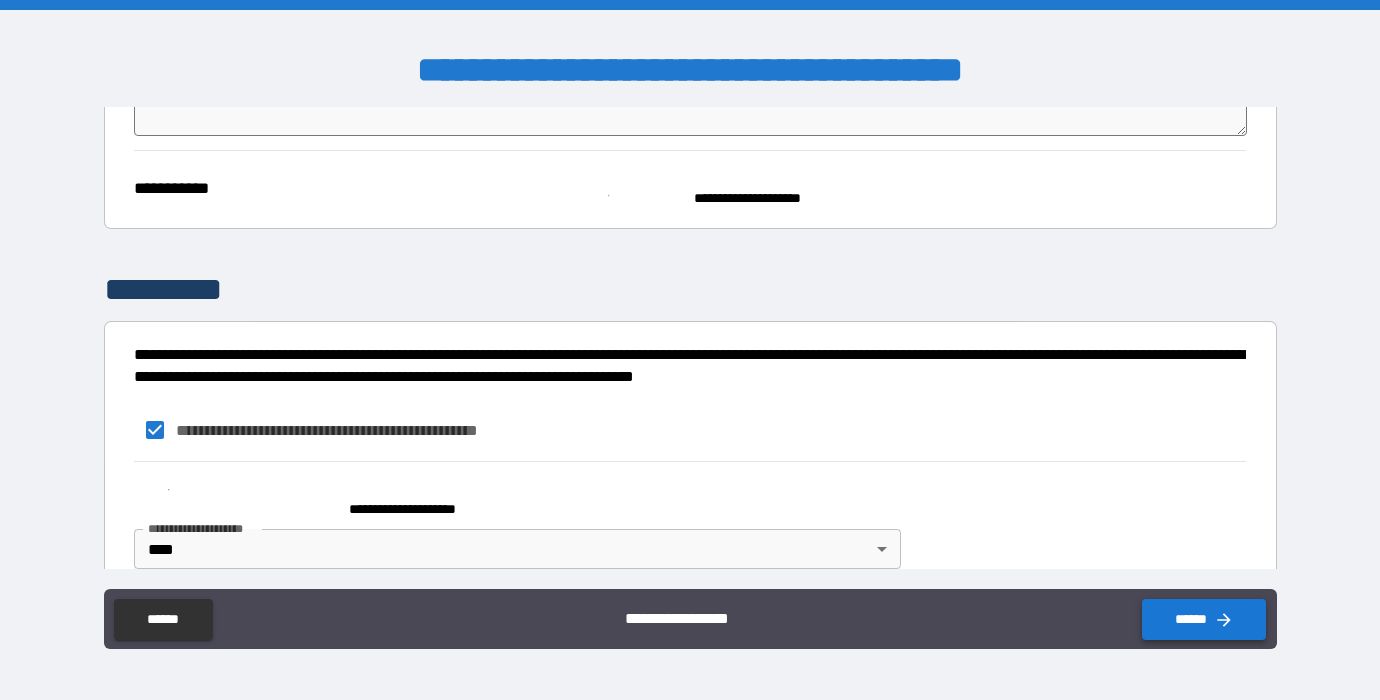 click on "******" at bounding box center [1204, 619] 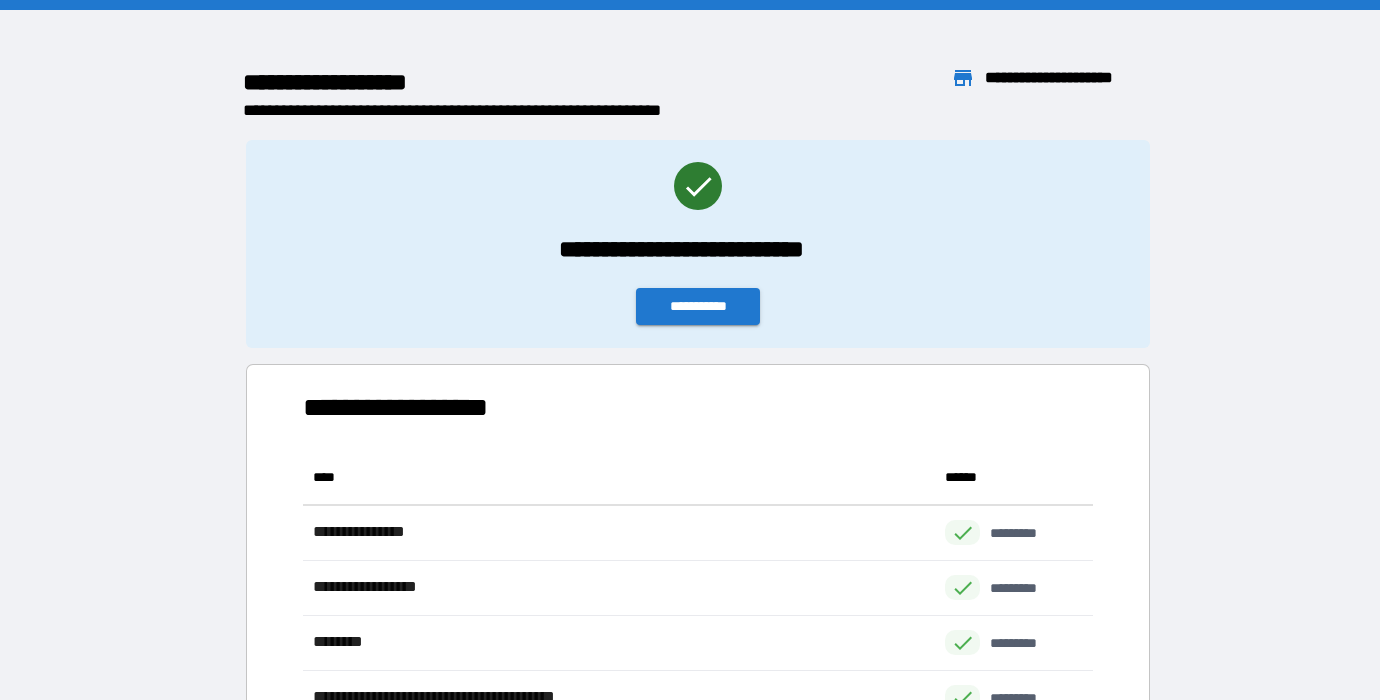 scroll, scrollTop: 1, scrollLeft: 1, axis: both 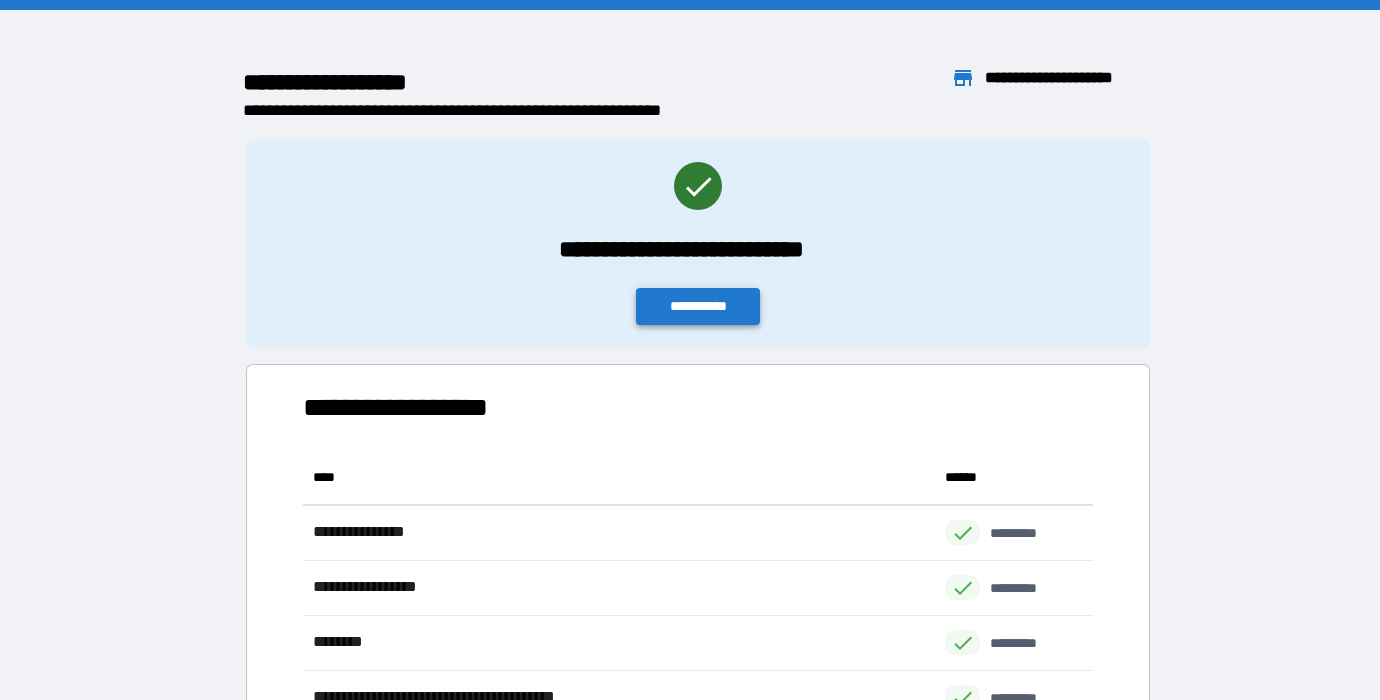click on "**********" at bounding box center [698, 306] 